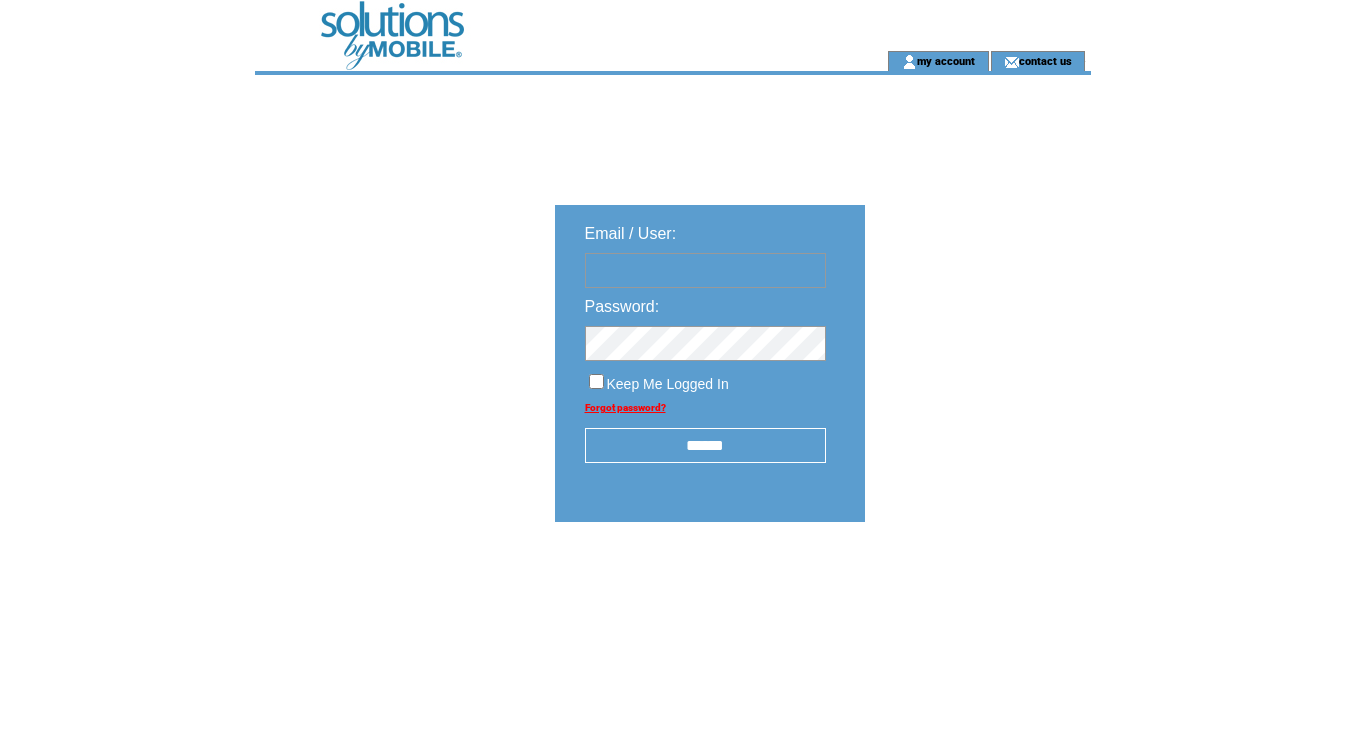 scroll, scrollTop: 0, scrollLeft: 0, axis: both 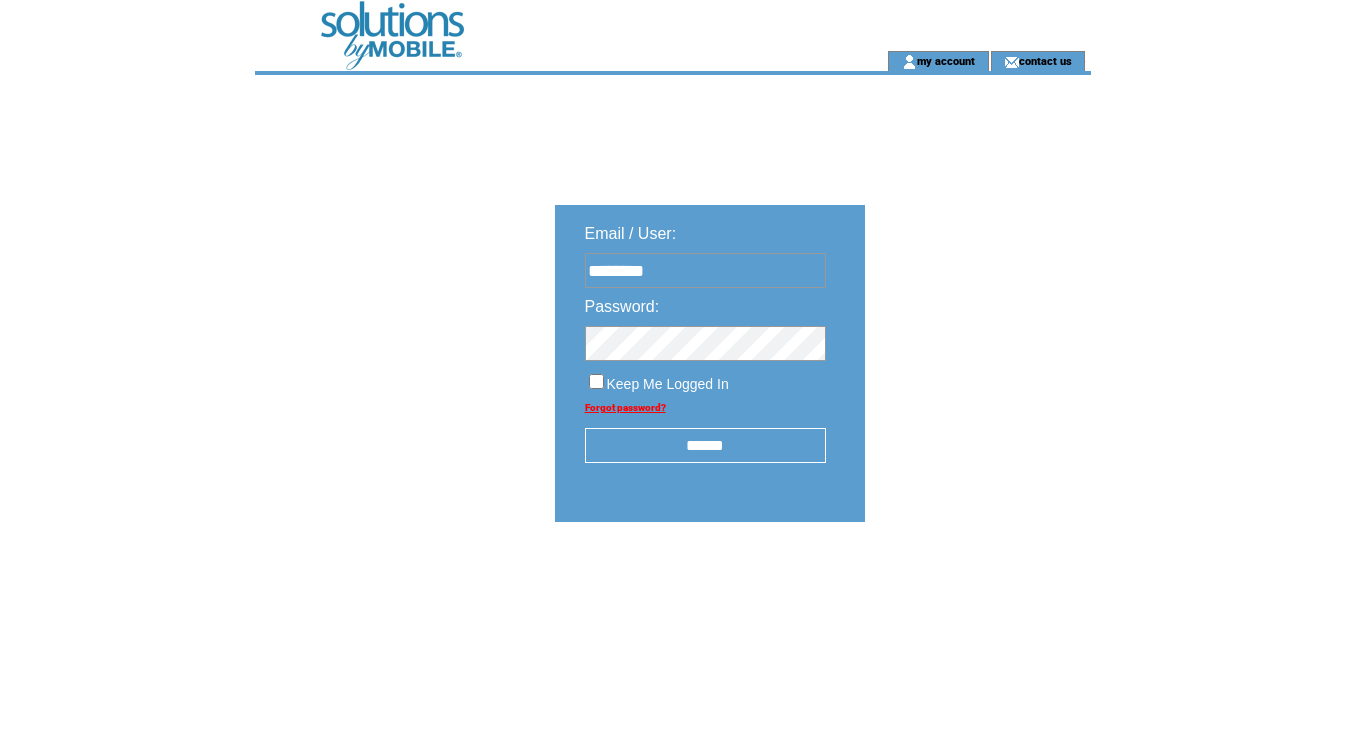 click on "******" at bounding box center [705, 445] 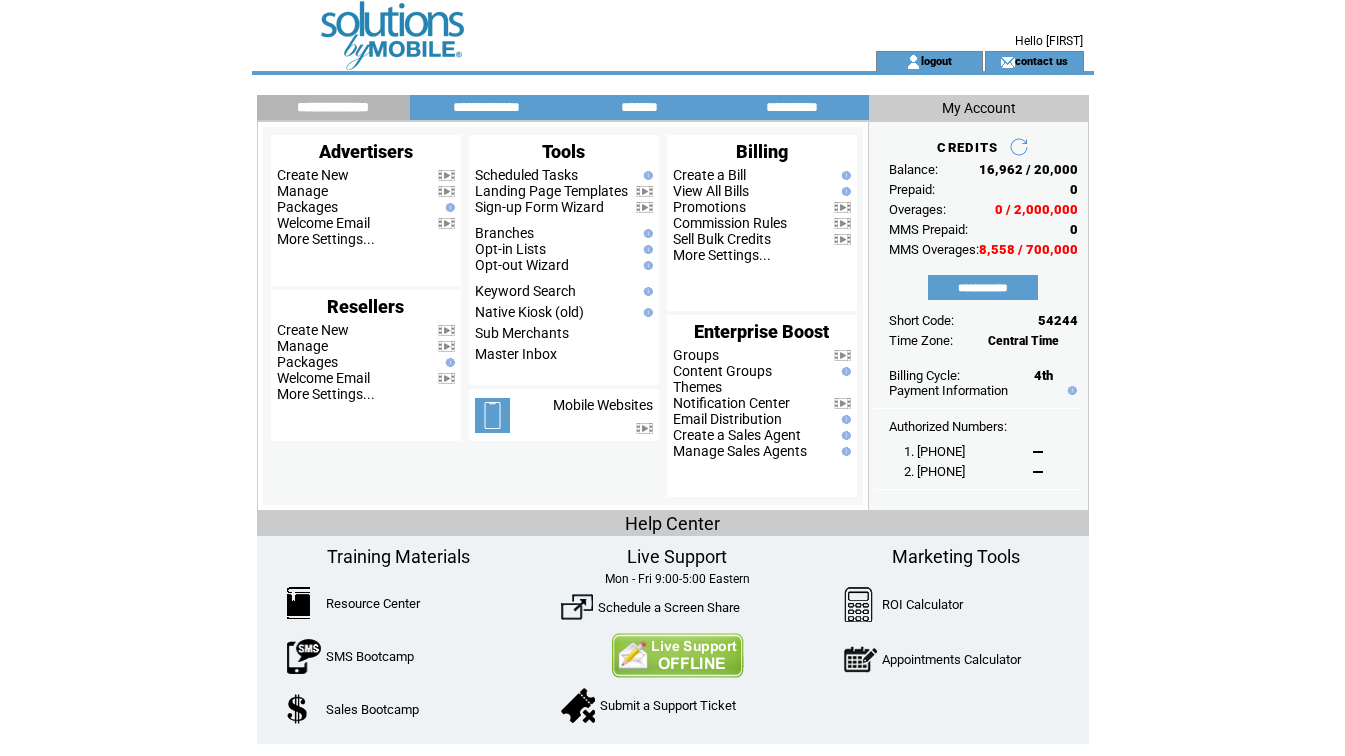 scroll, scrollTop: 0, scrollLeft: 0, axis: both 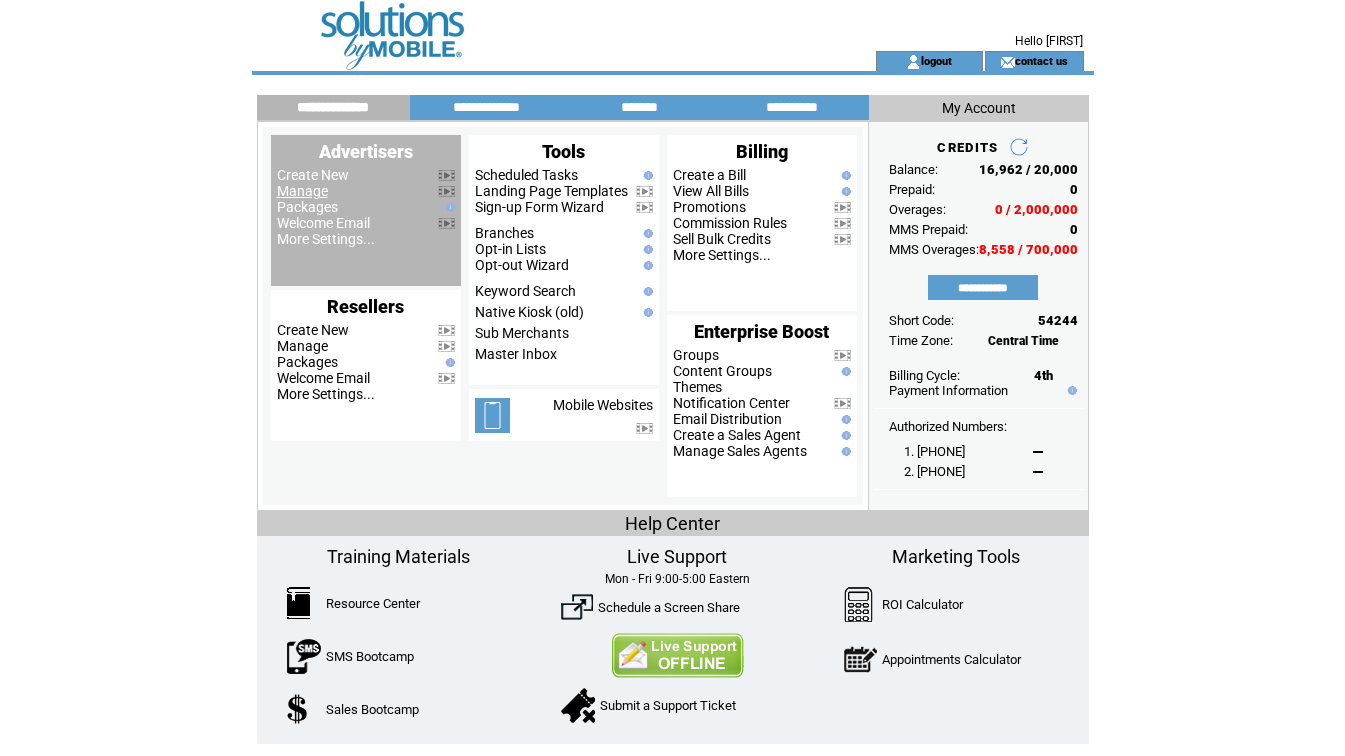 click on "Manage" at bounding box center [302, 191] 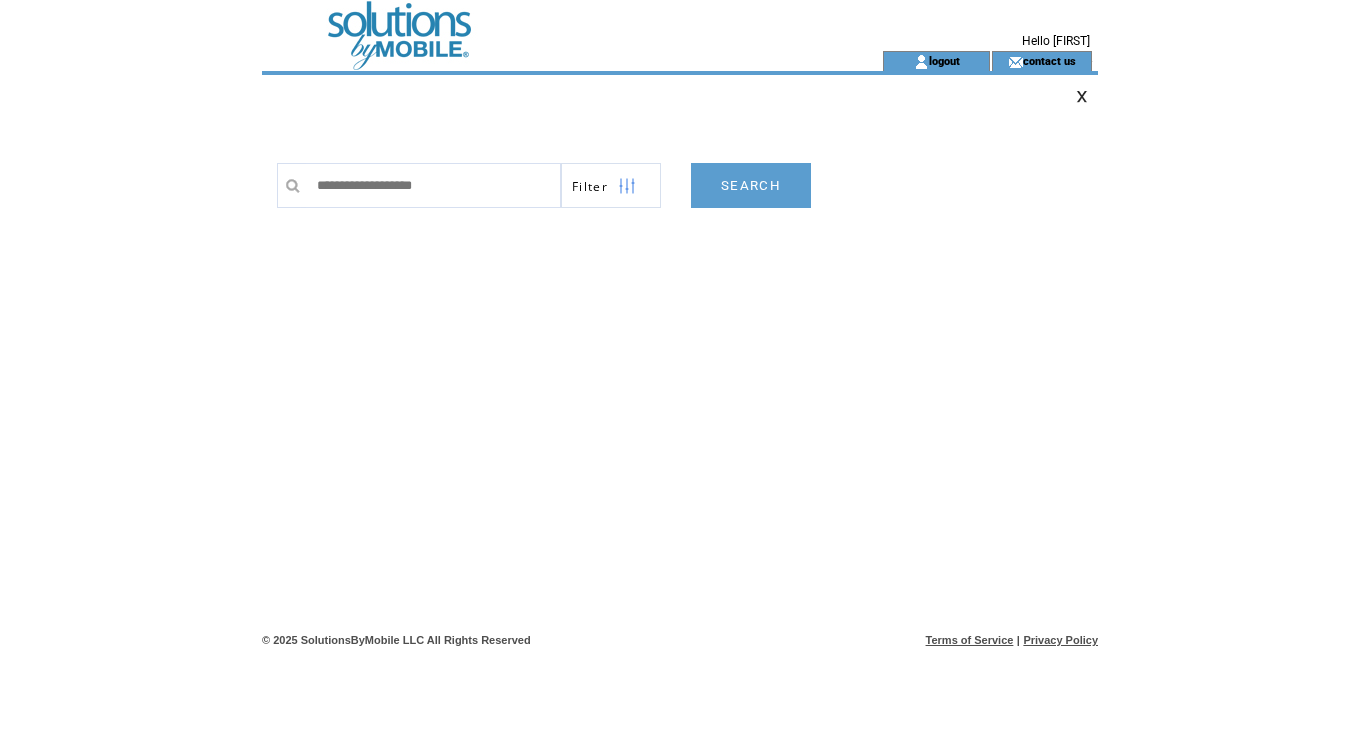 scroll, scrollTop: 0, scrollLeft: 0, axis: both 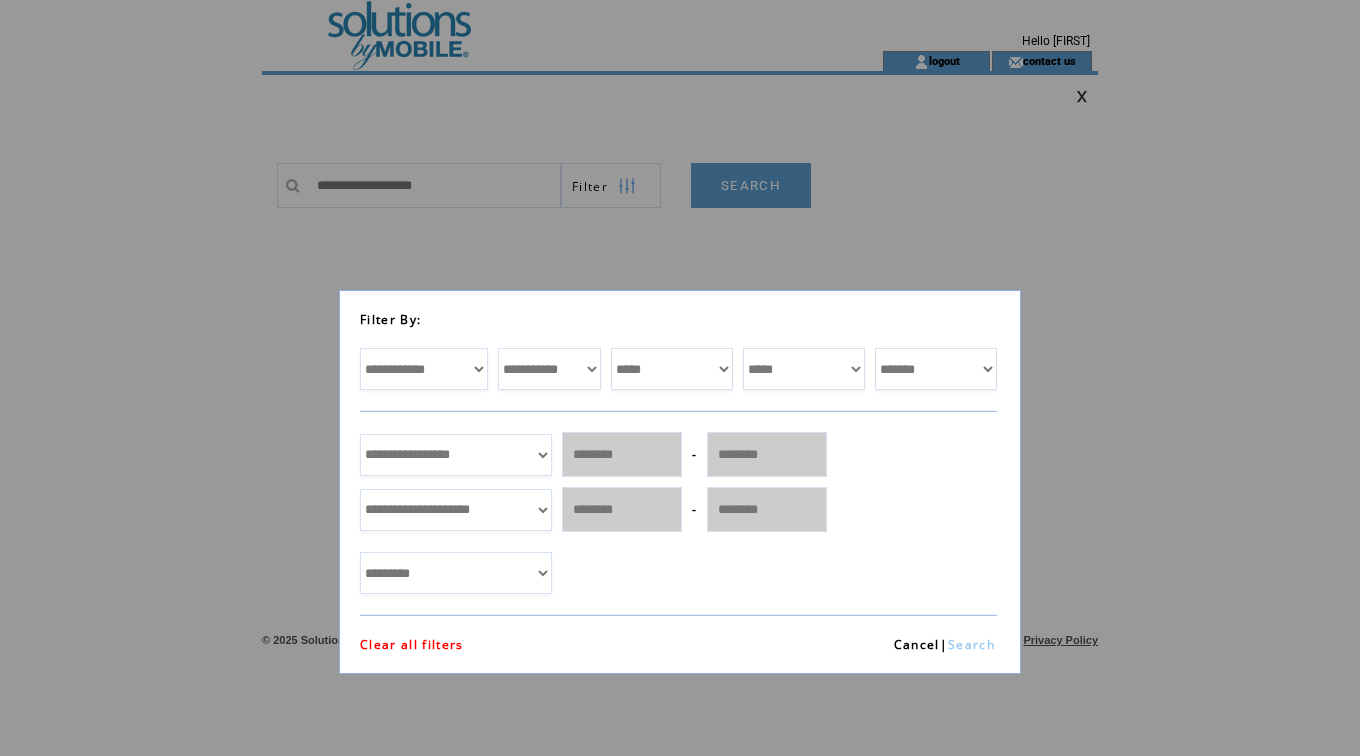 click on "**********" at bounding box center [424, 369] 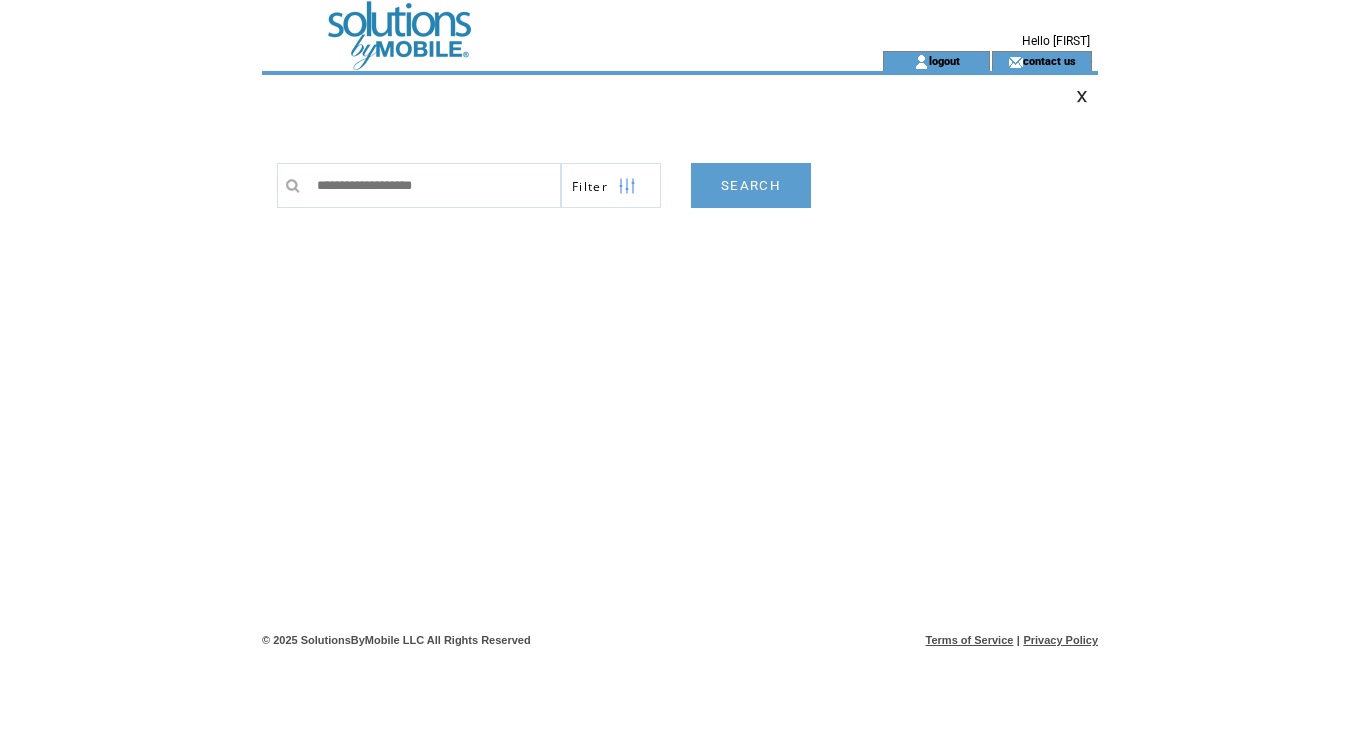 click at bounding box center (536, 25) 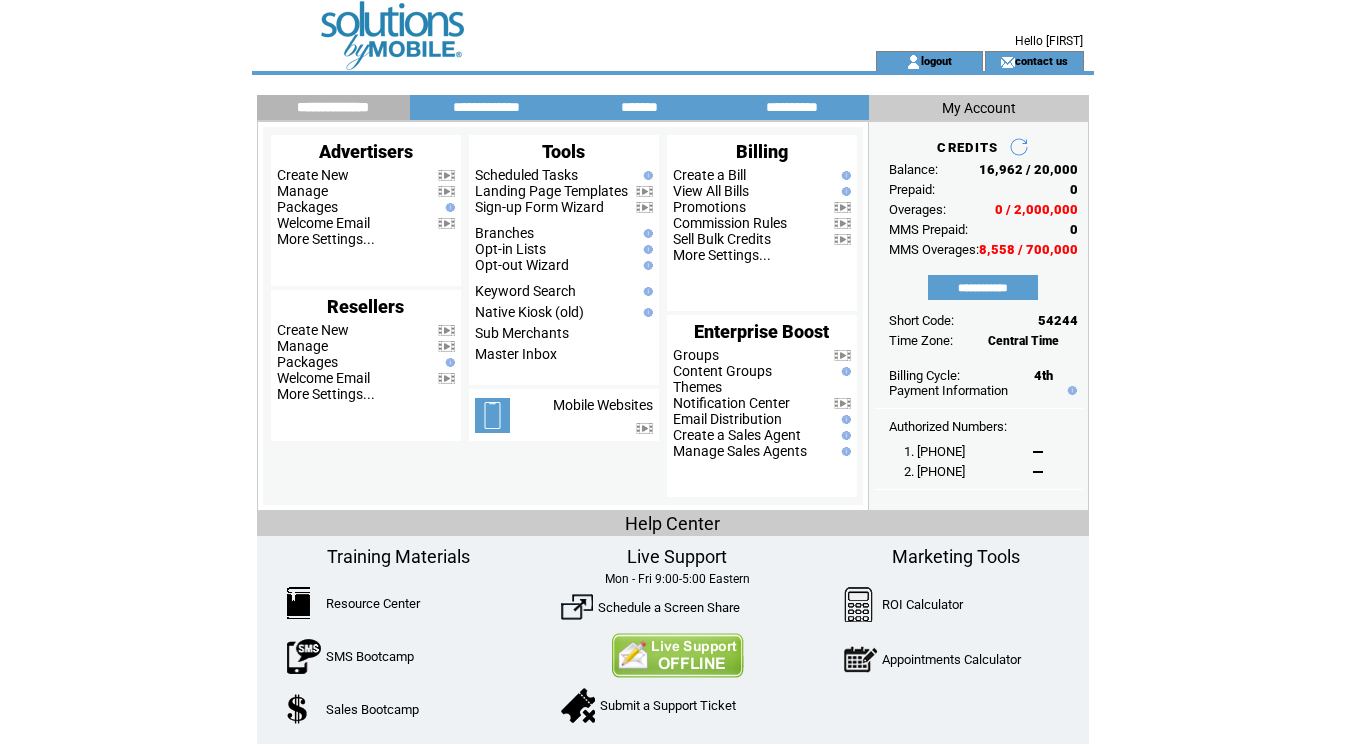 scroll, scrollTop: 0, scrollLeft: 0, axis: both 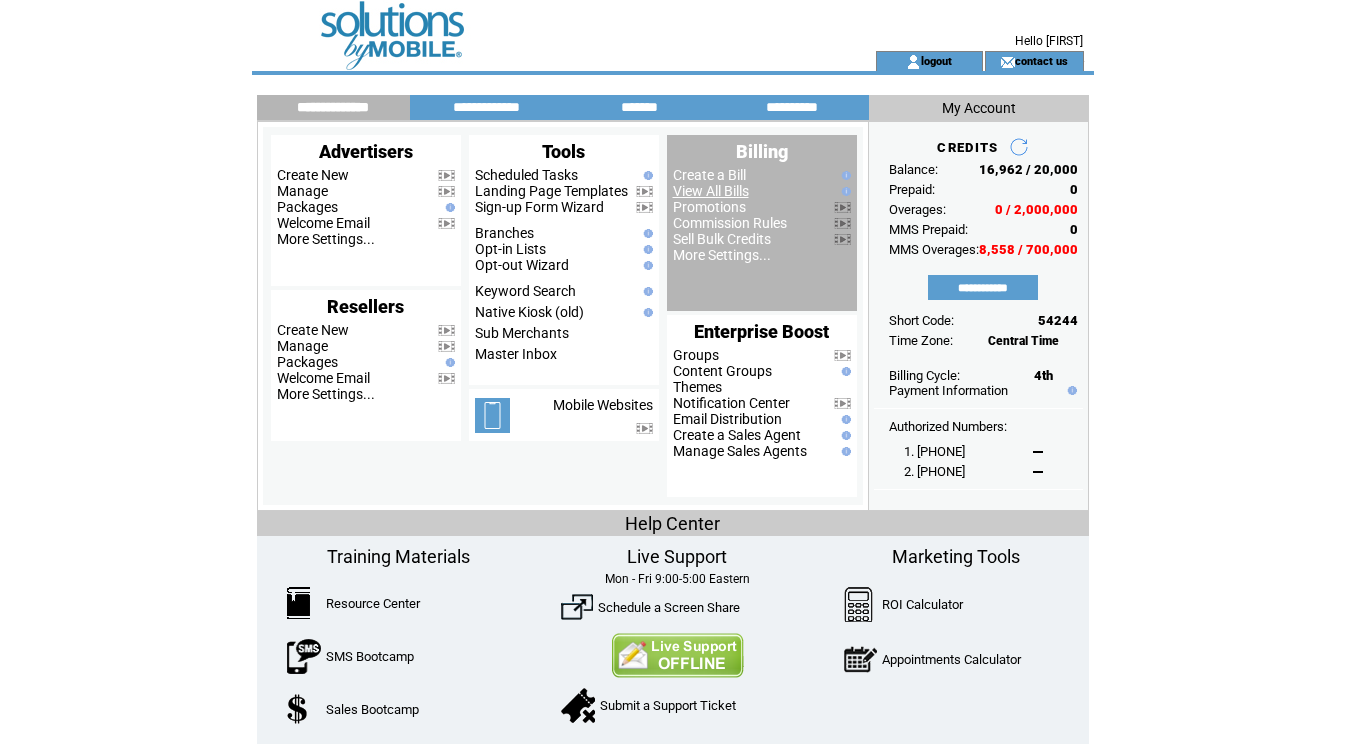 click on "View All Bills" at bounding box center [711, 191] 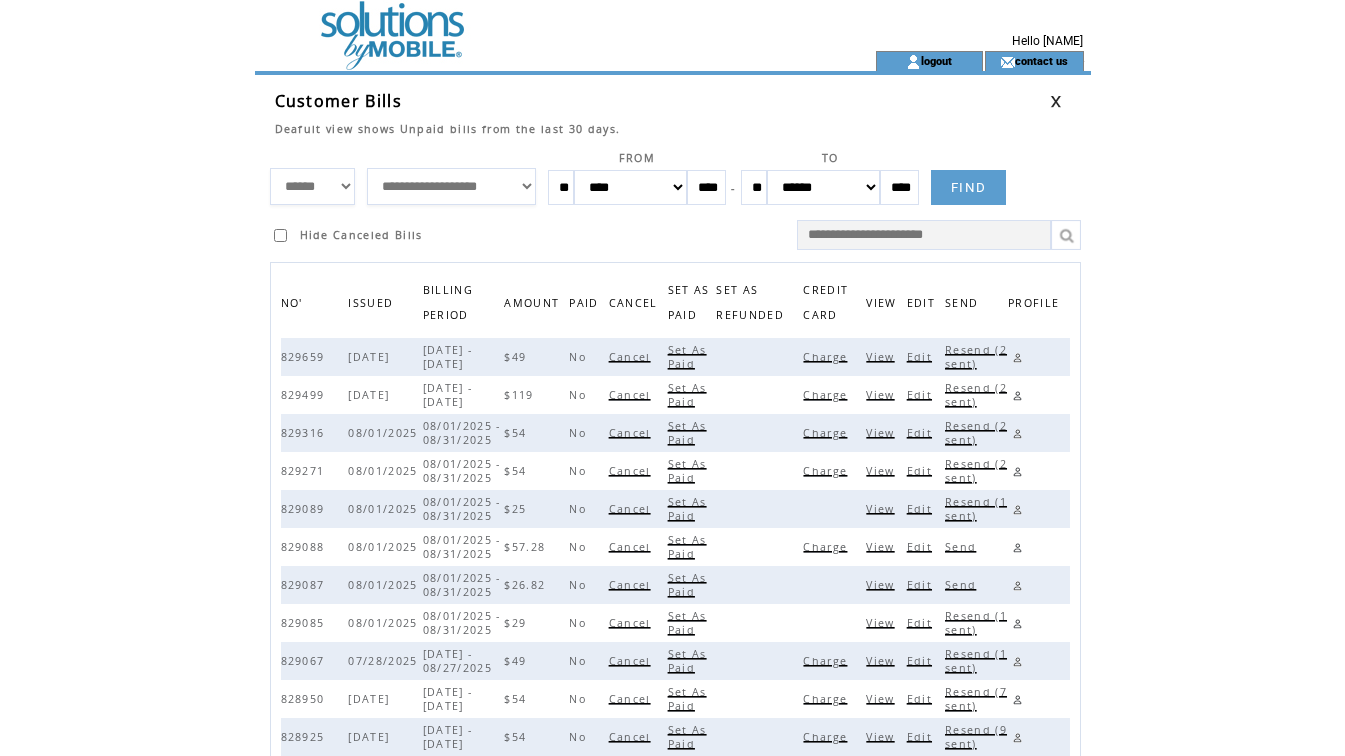 scroll, scrollTop: 0, scrollLeft: 0, axis: both 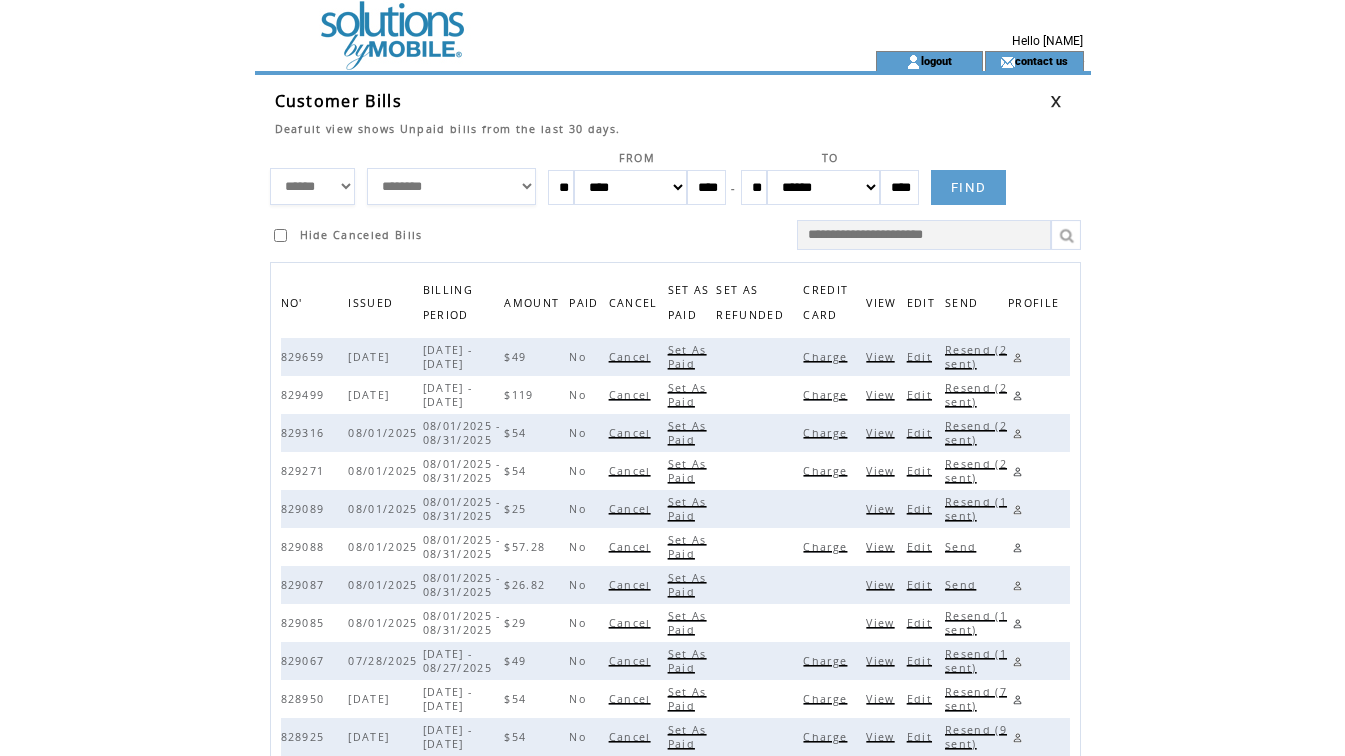 click on "**" at bounding box center (561, 187) 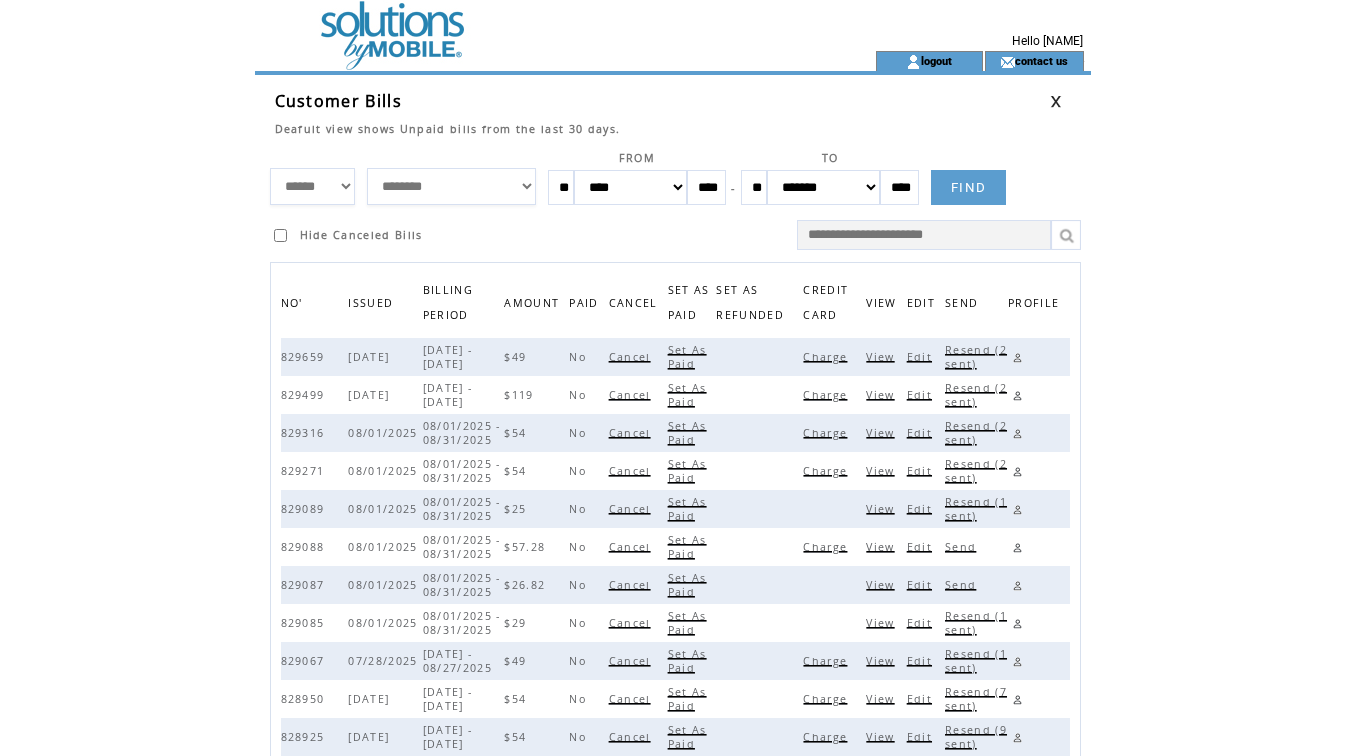 click on "******* 		 ******** 		 ***** 		 ***** 		 *** 		 **** 		 **** 		 ****** 		 ********* 		 ******* 		 ******** 		 ********" at bounding box center [823, 187] 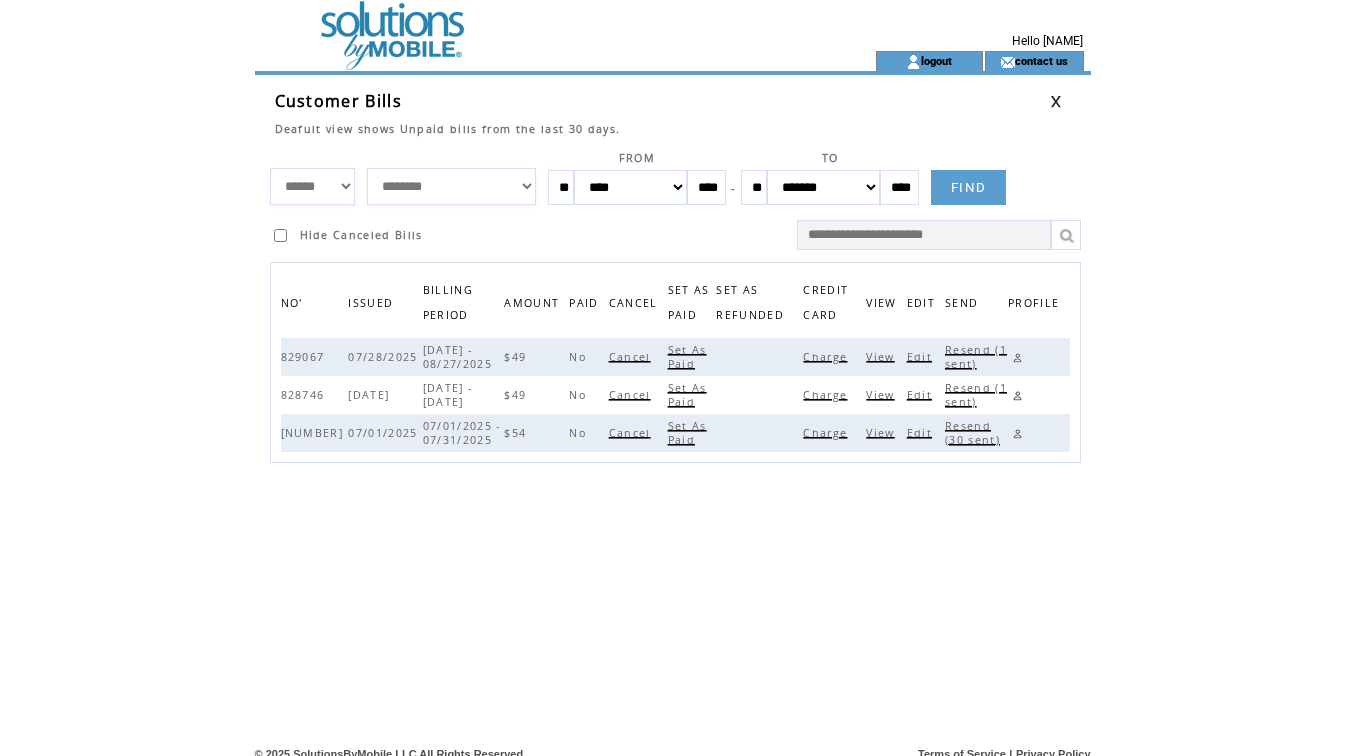 click on "View" at bounding box center (882, 357) 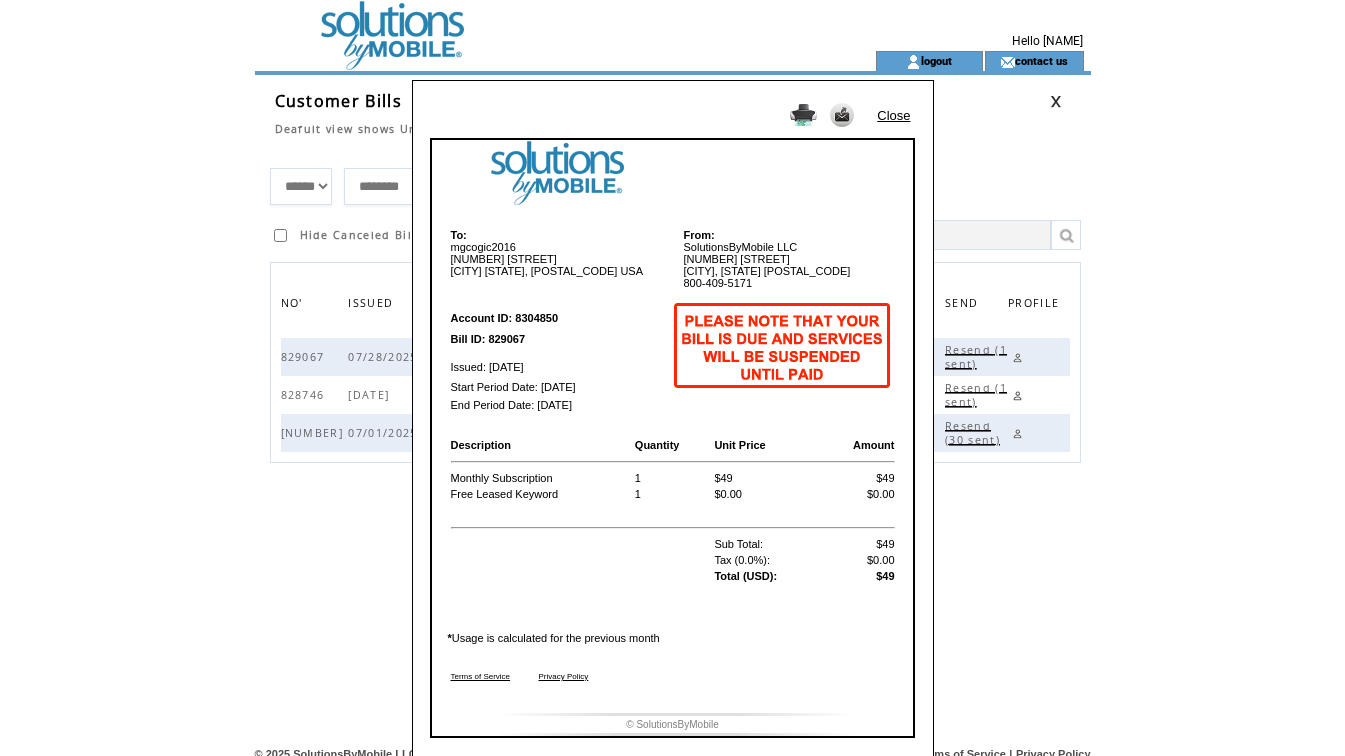 click on "Close" at bounding box center (893, 115) 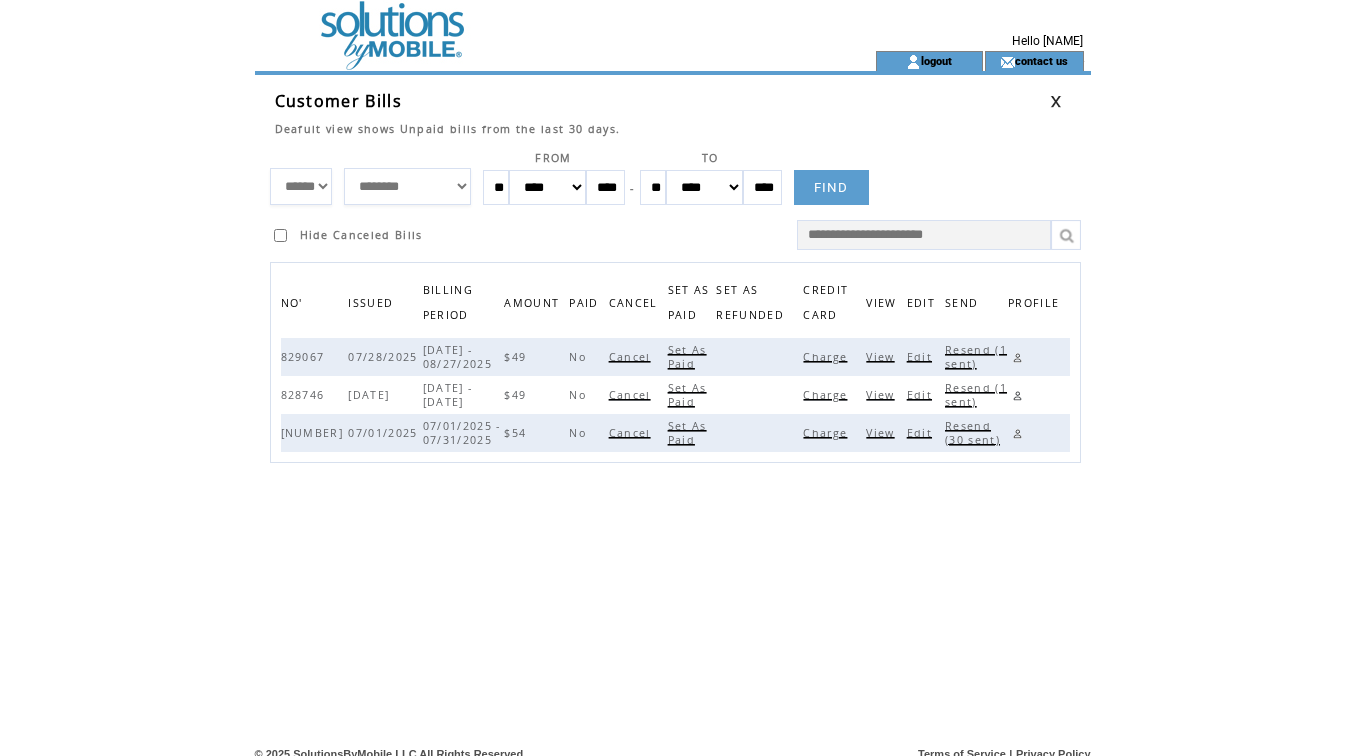 click on "View" at bounding box center (882, 395) 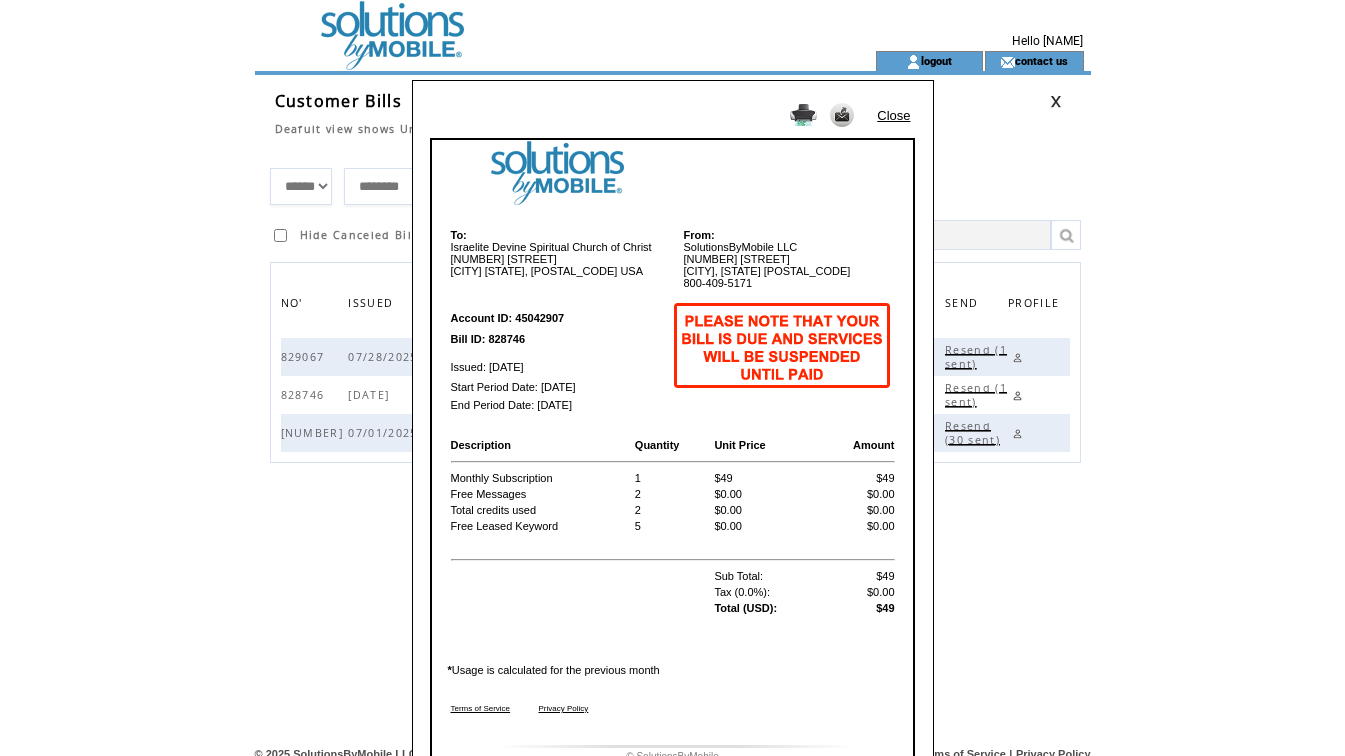 click on "Close" at bounding box center (893, 115) 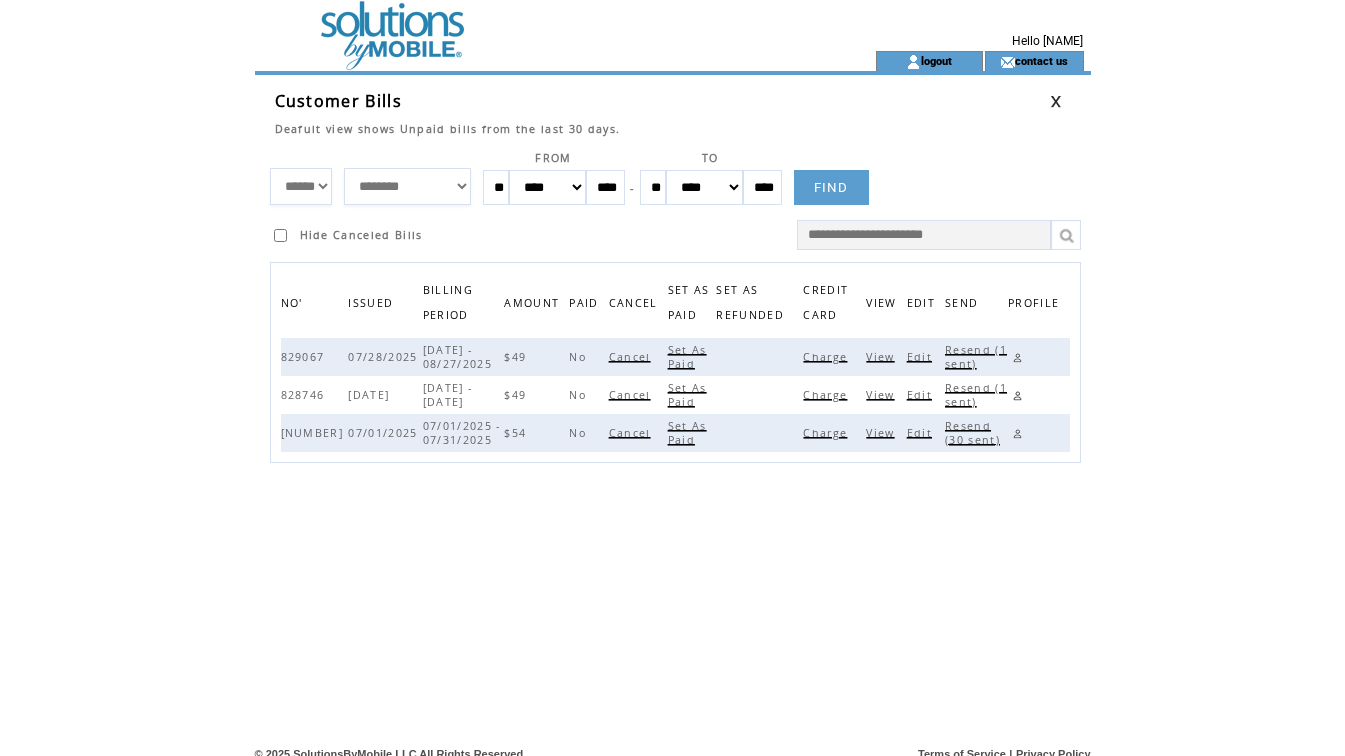 click at bounding box center [1056, 101] 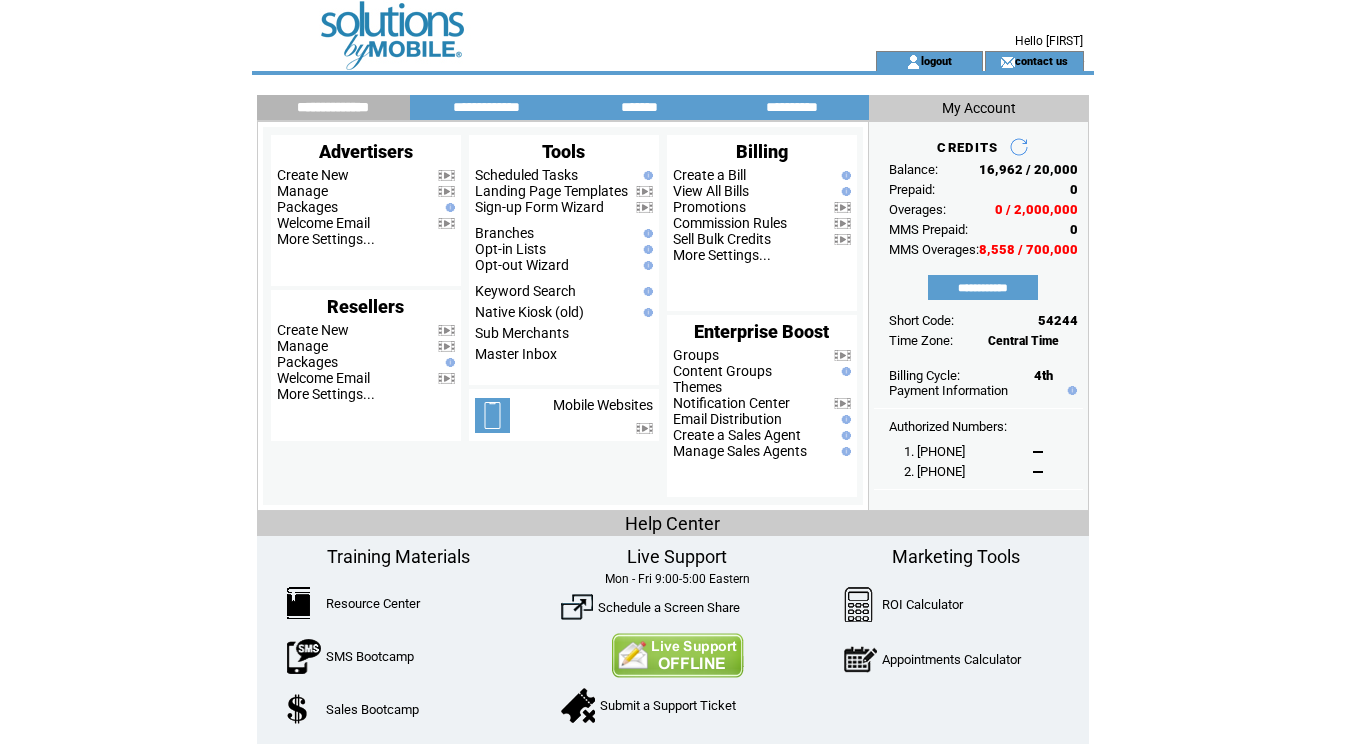 scroll, scrollTop: 0, scrollLeft: 0, axis: both 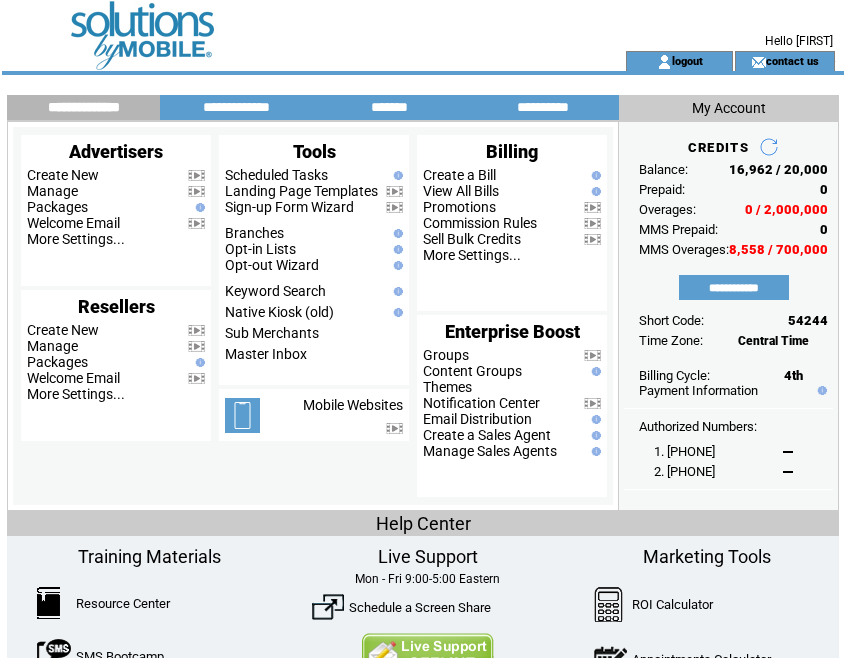 click at bounding box center (279, 25) 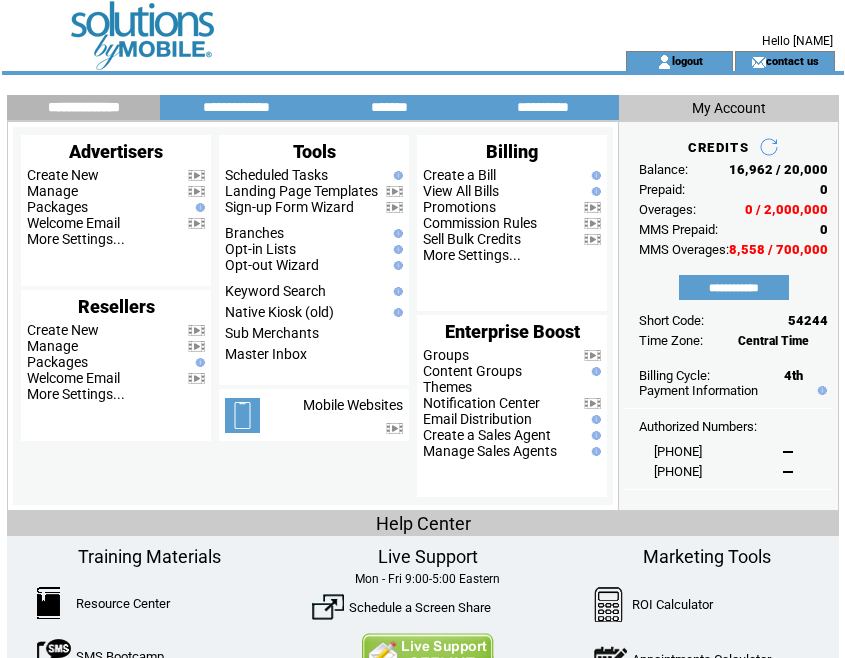 scroll, scrollTop: 0, scrollLeft: 0, axis: both 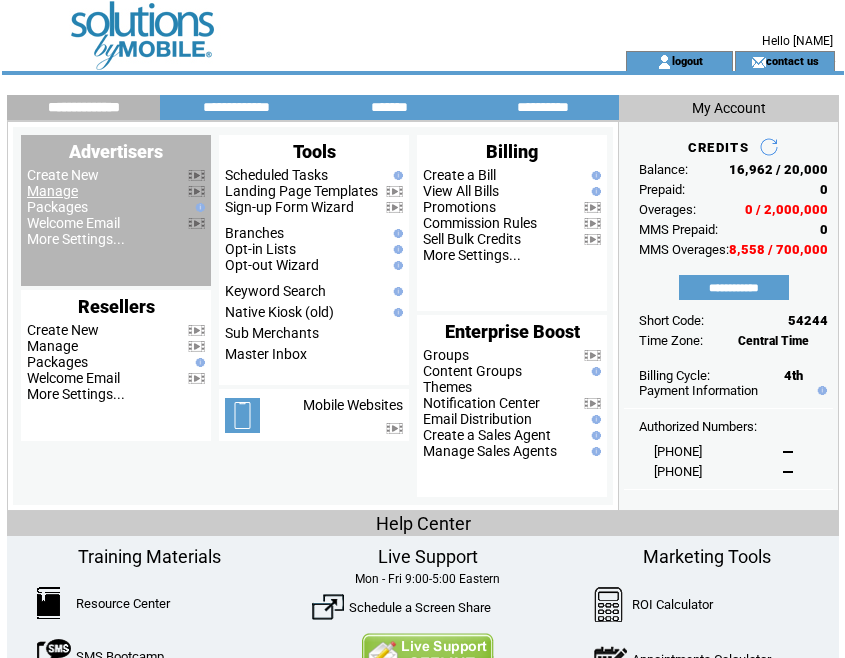 click on "Manage" at bounding box center (52, 191) 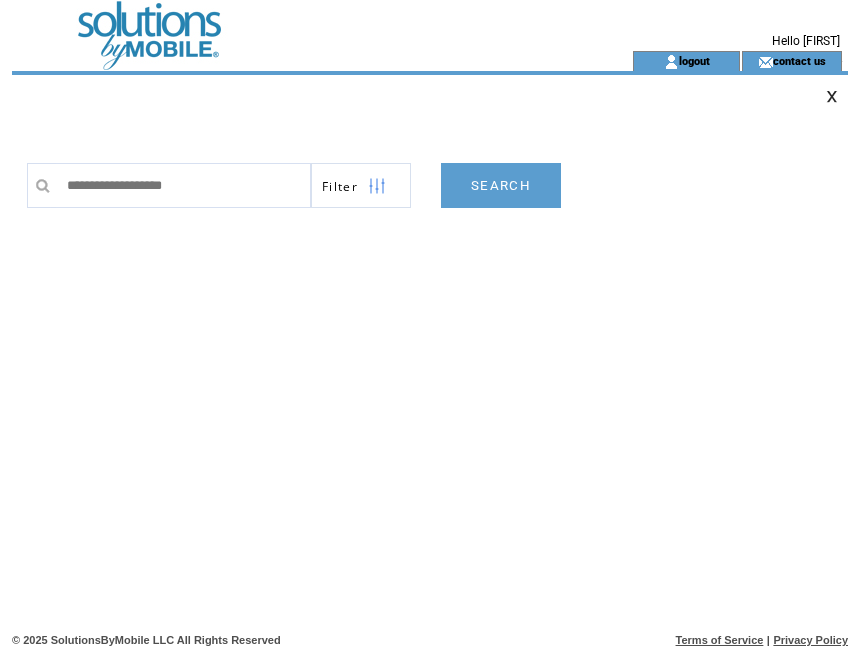 scroll, scrollTop: 0, scrollLeft: 0, axis: both 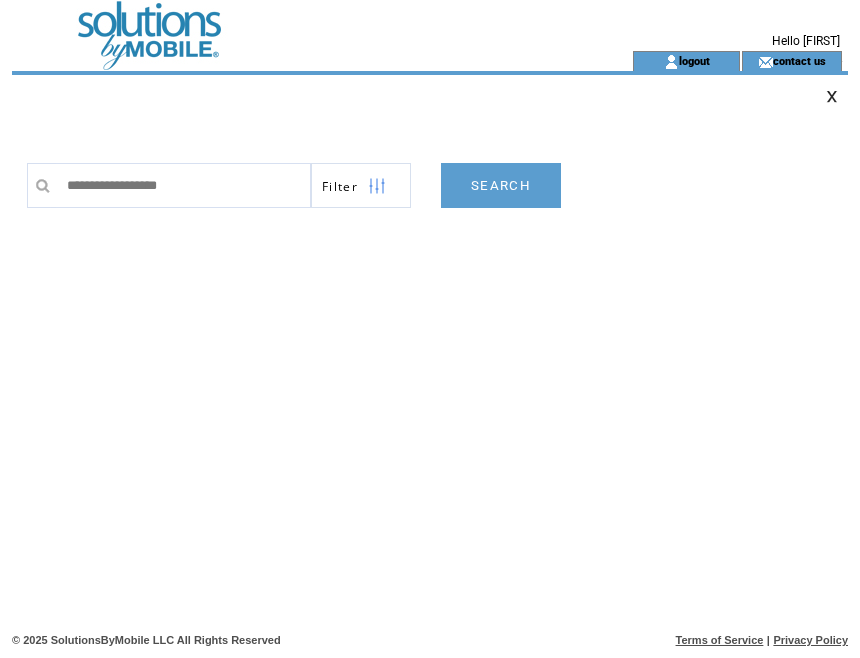 type on "**********" 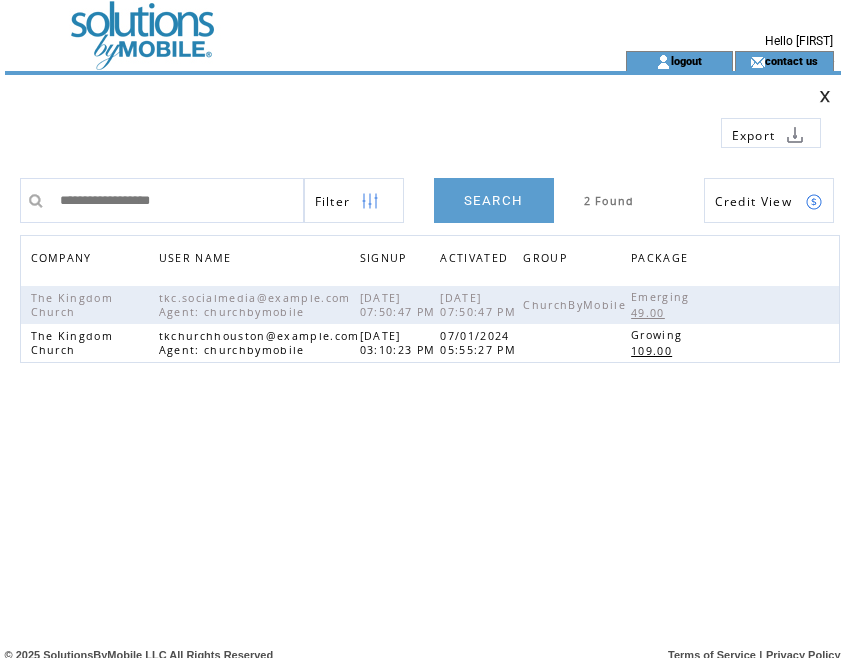 scroll, scrollTop: 0, scrollLeft: 0, axis: both 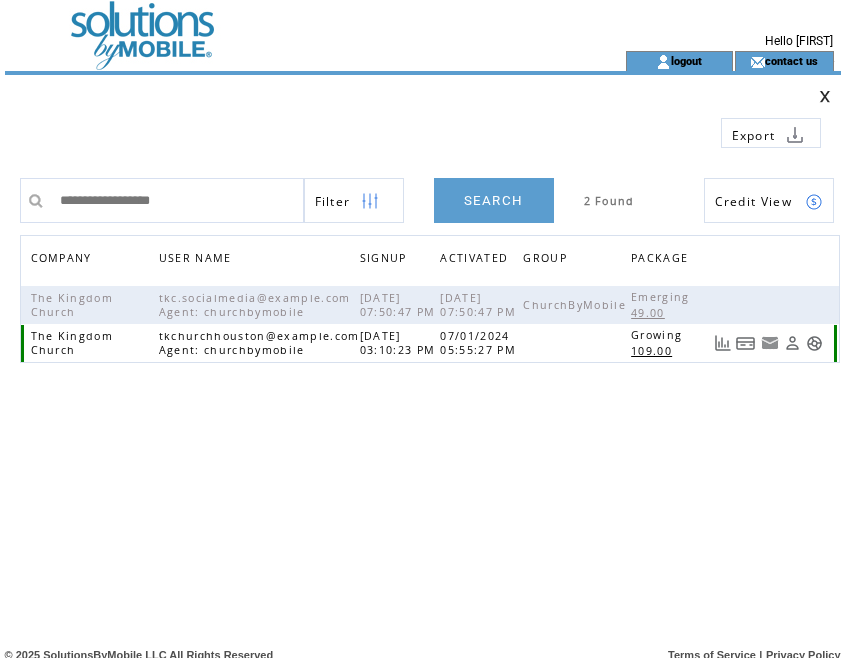 click at bounding box center (746, 343) 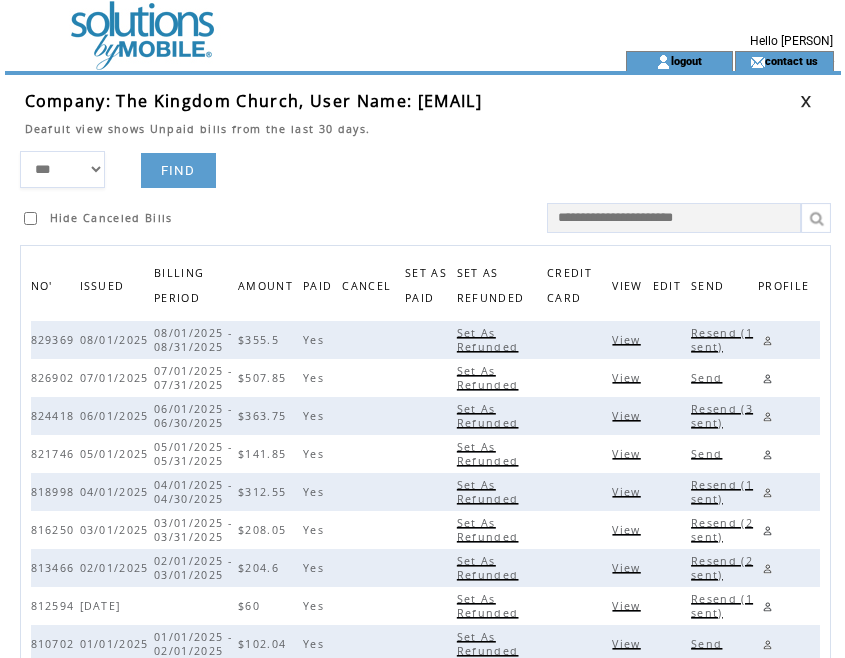 scroll, scrollTop: 0, scrollLeft: 0, axis: both 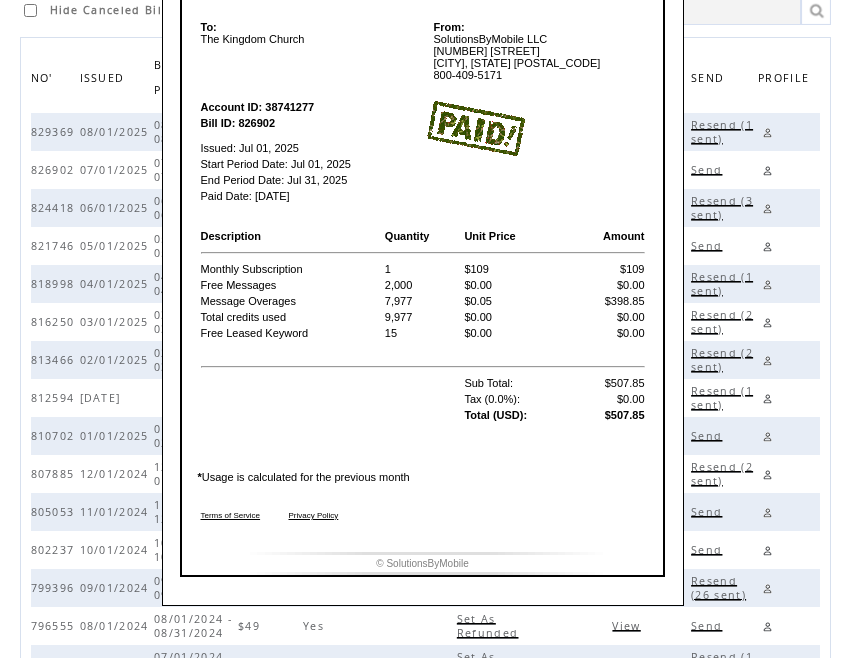 click on "Tax (0.0%):" at bounding box center (517, 399) 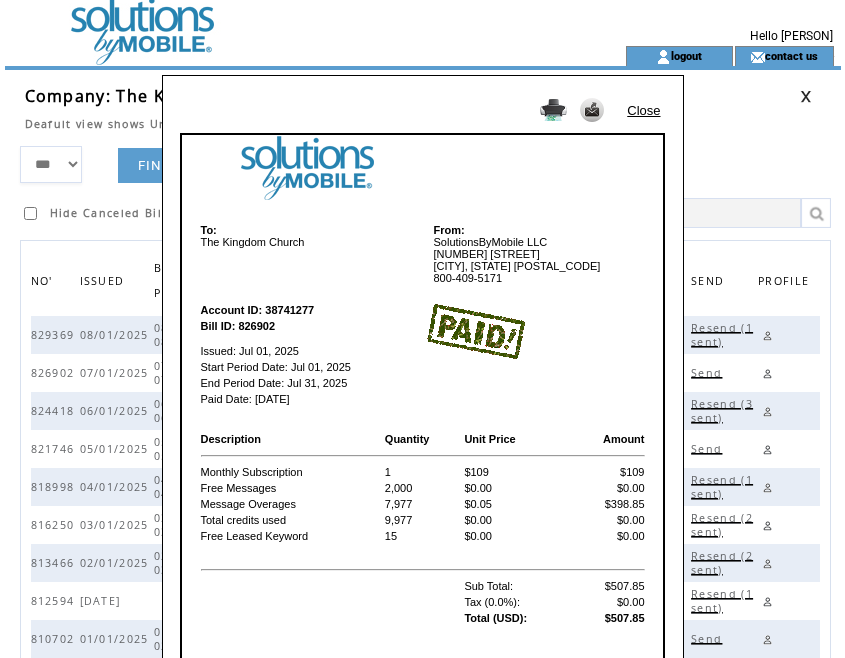 scroll, scrollTop: 0, scrollLeft: 0, axis: both 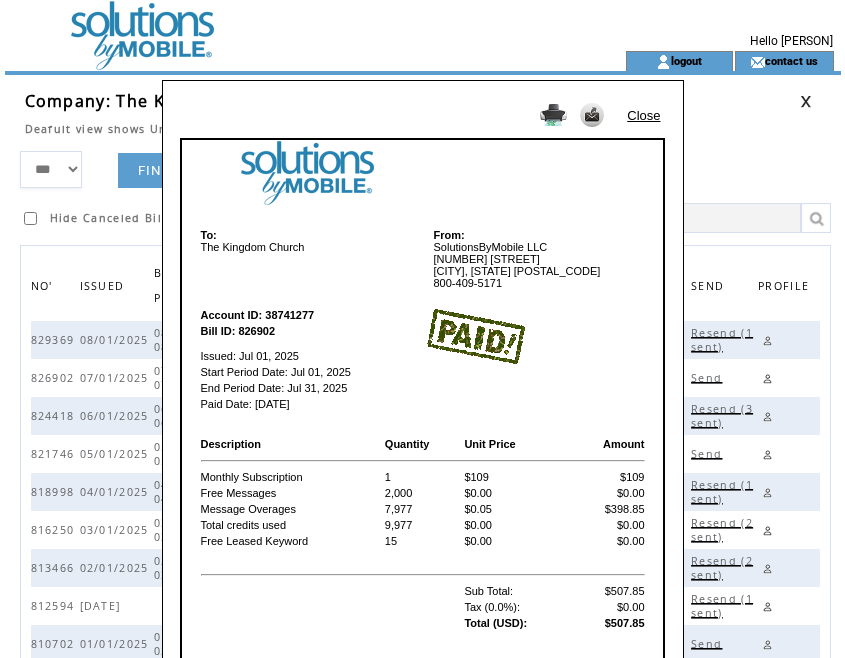 drag, startPoint x: 643, startPoint y: 109, endPoint x: 641, endPoint y: 121, distance: 12.165525 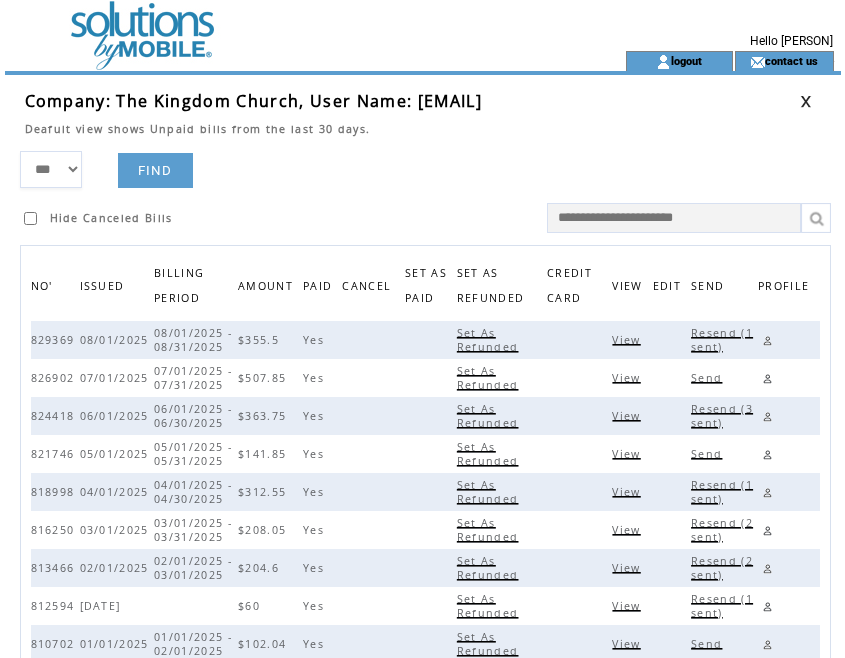 drag, startPoint x: 392, startPoint y: 195, endPoint x: 429, endPoint y: 178, distance: 40.718548 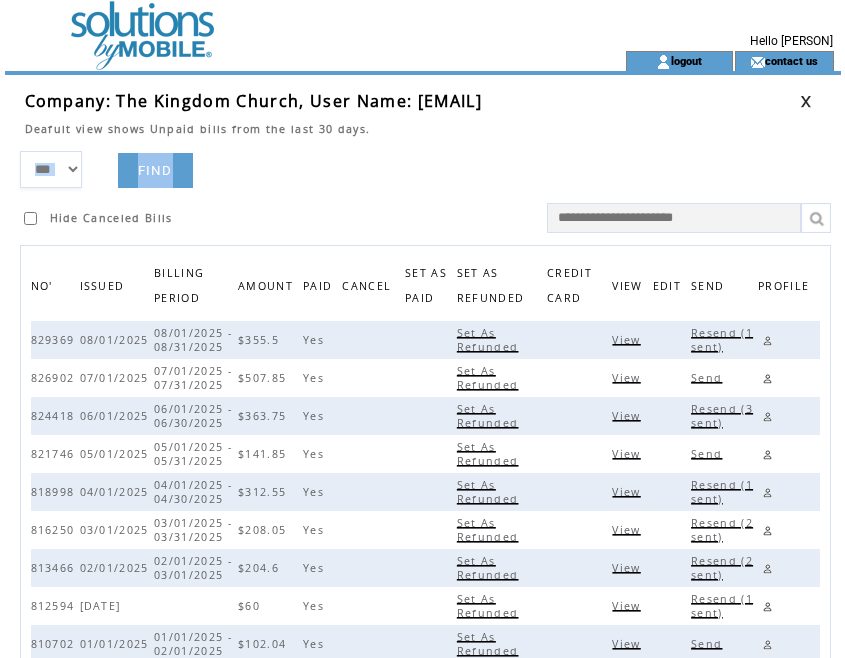 click at bounding box center (806, 101) 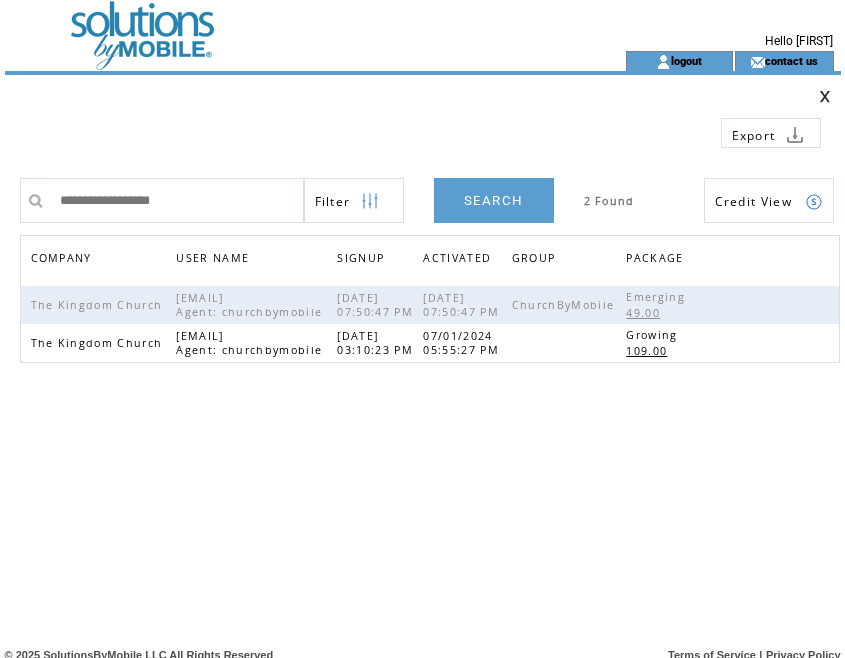 scroll, scrollTop: 0, scrollLeft: 0, axis: both 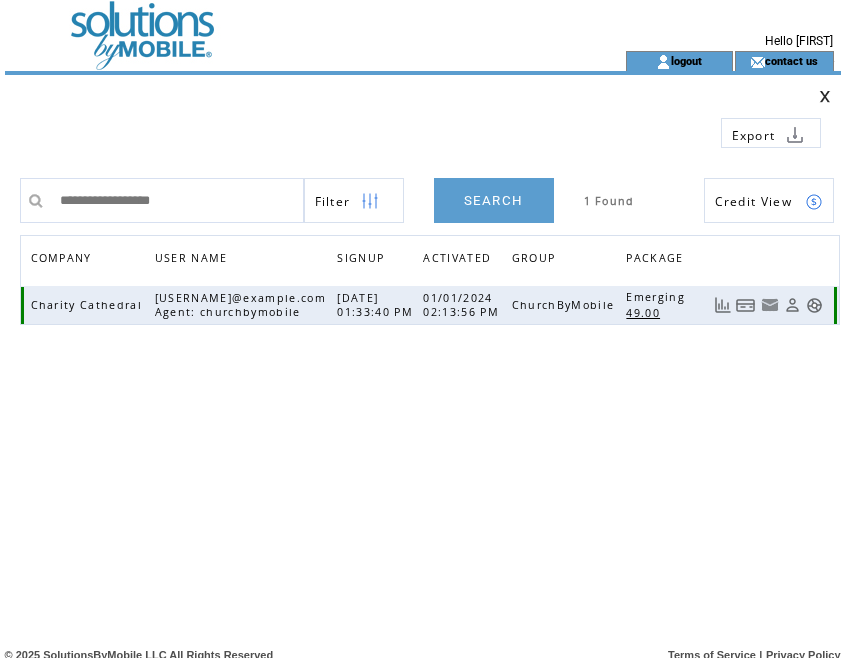 click at bounding box center [746, 305] 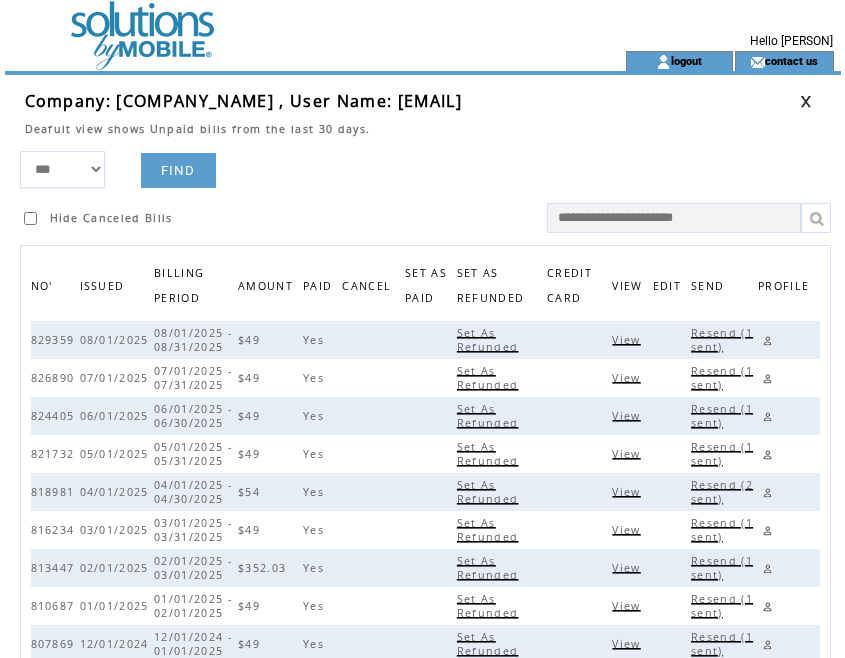 scroll, scrollTop: 0, scrollLeft: 0, axis: both 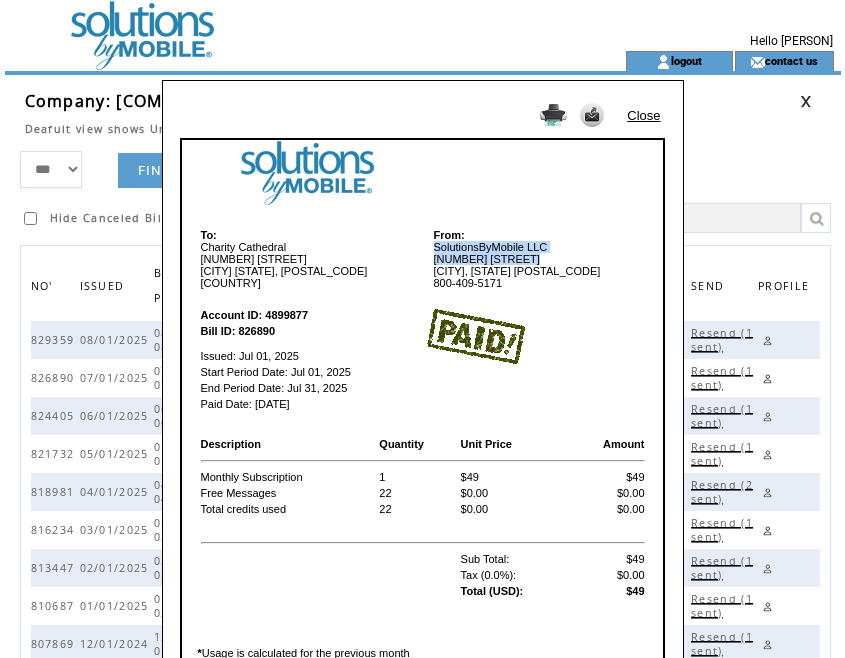 click on "From: SolutionsByMobile LLC 133 Feritti Drive Austin, Texas 78734 800-409-5171" at bounding box center (535, 259) 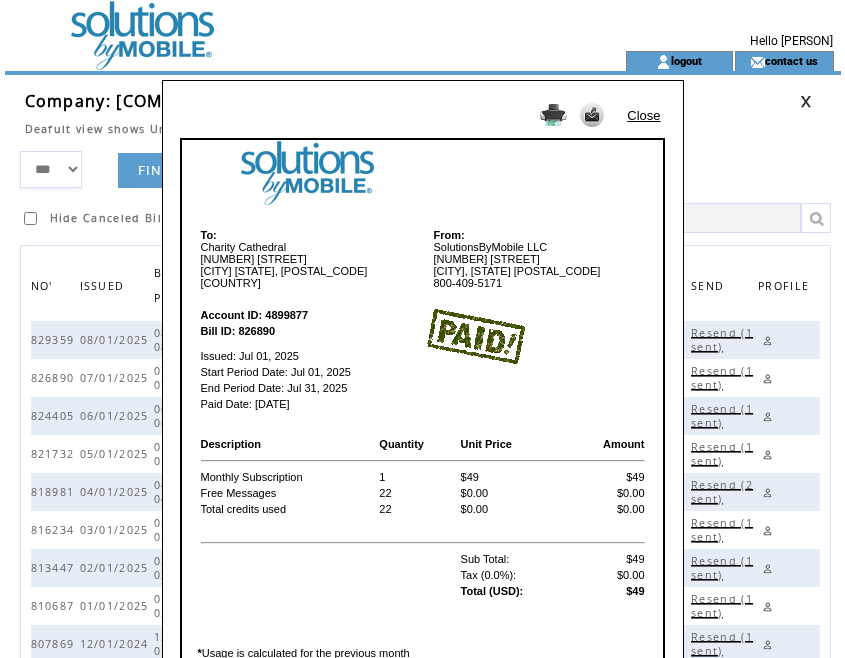 drag, startPoint x: 616, startPoint y: 247, endPoint x: 522, endPoint y: 118, distance: 159.61516 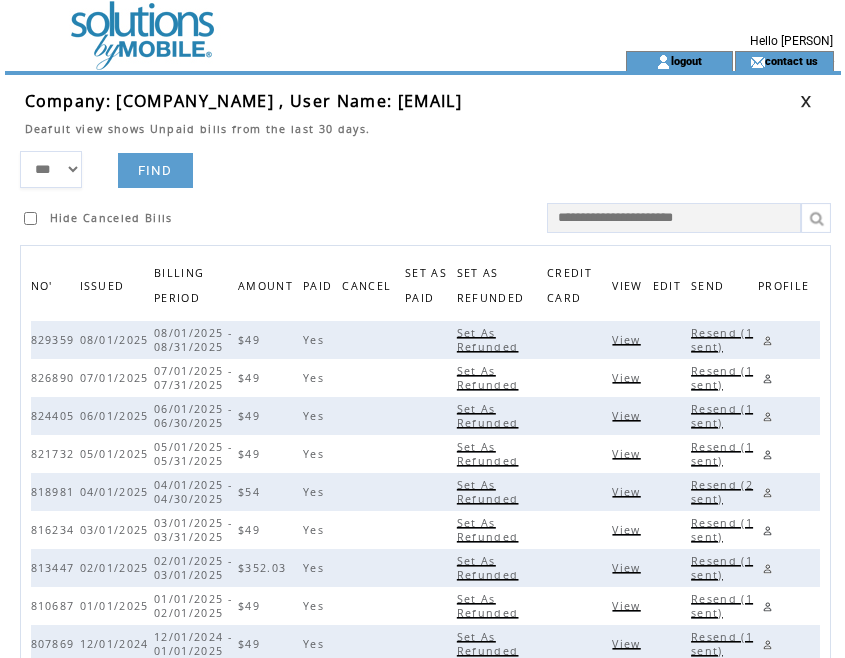 drag, startPoint x: 440, startPoint y: 187, endPoint x: 541, endPoint y: 165, distance: 103.36827 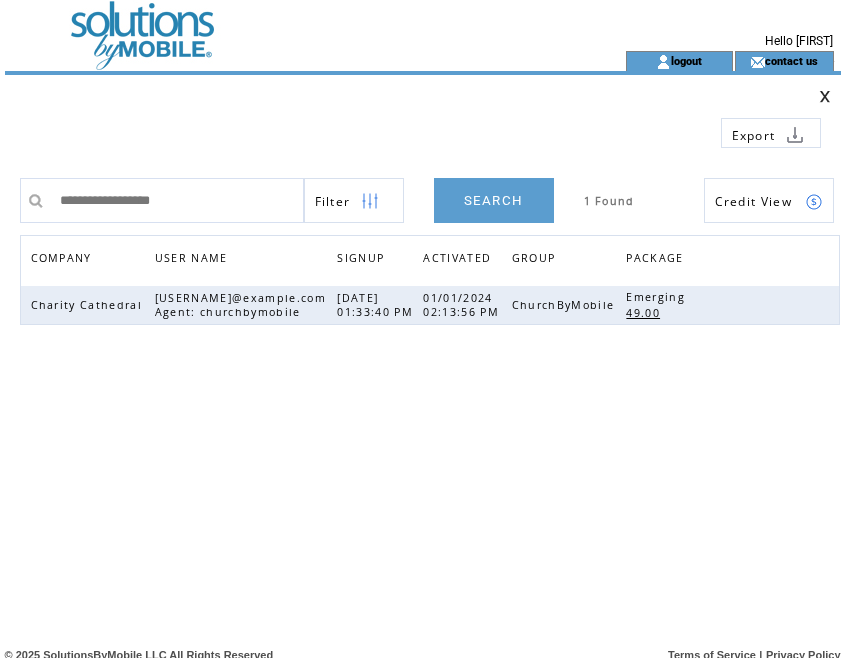 scroll, scrollTop: 0, scrollLeft: 0, axis: both 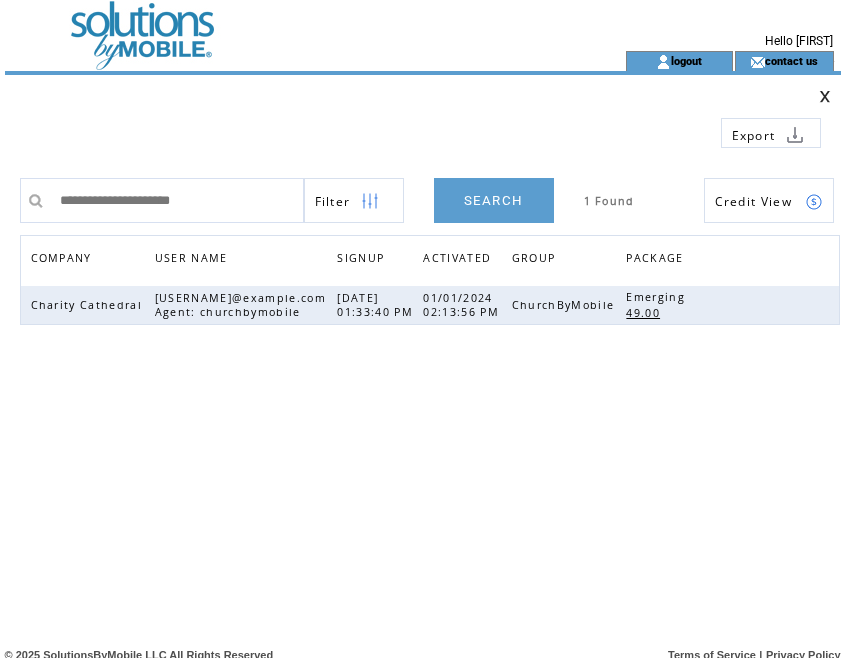 type on "**********" 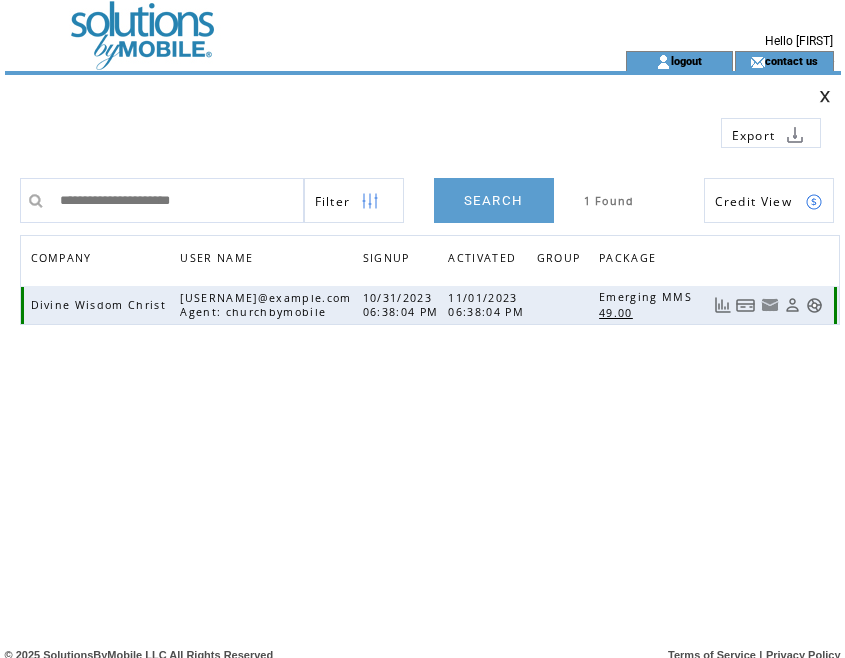 scroll, scrollTop: 0, scrollLeft: 0, axis: both 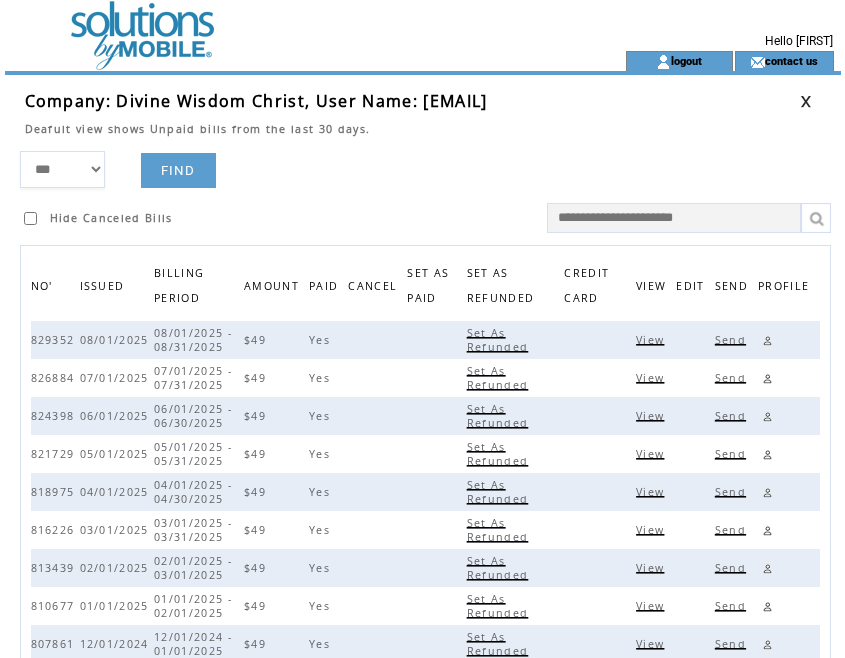 click on "View" at bounding box center [652, 378] 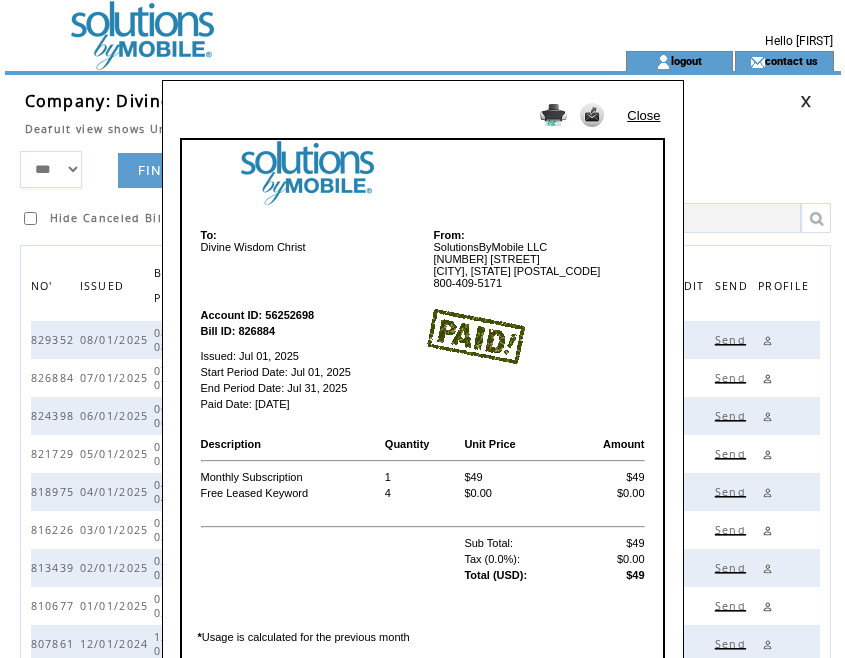 click on "Close" at bounding box center (643, 115) 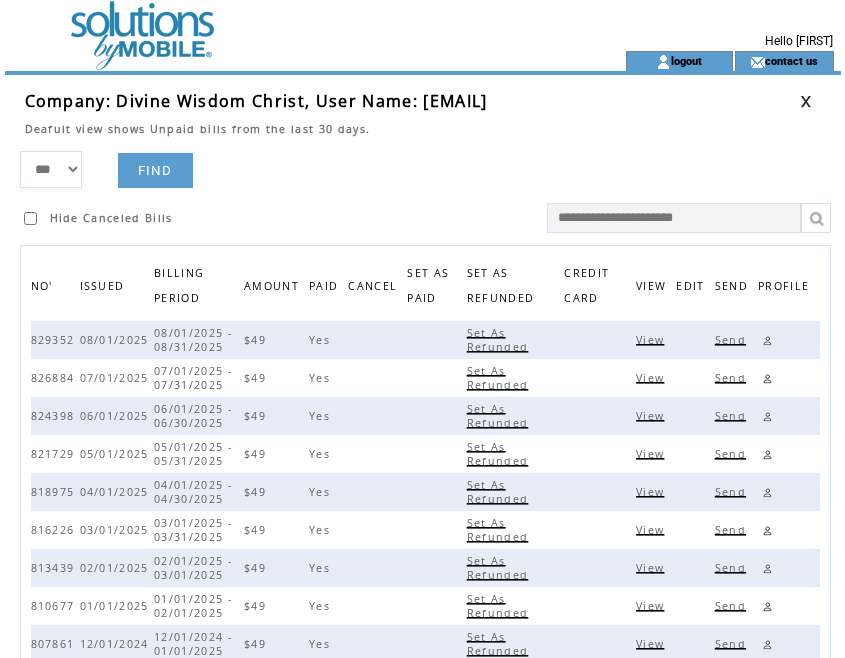 click at bounding box center [806, 101] 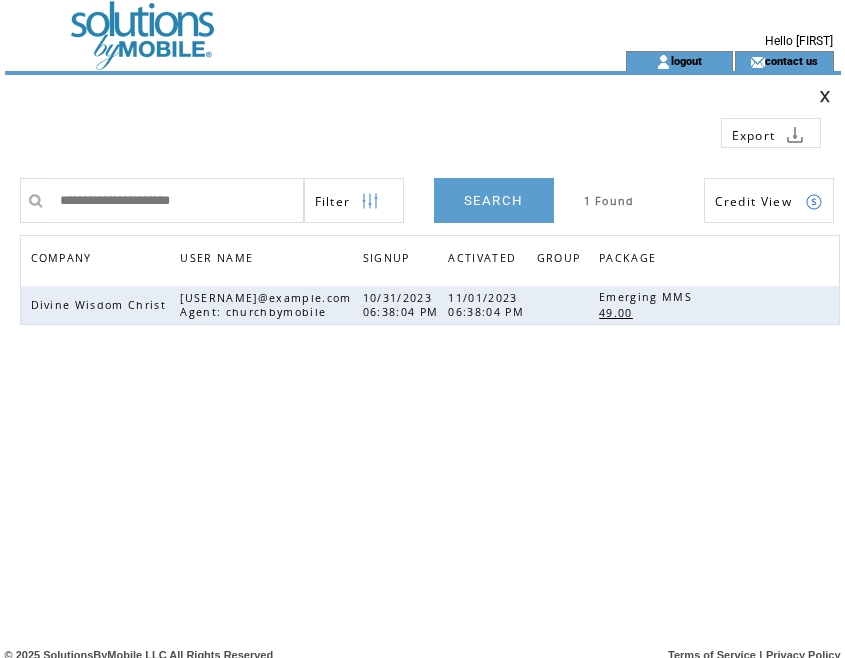 scroll, scrollTop: 0, scrollLeft: 0, axis: both 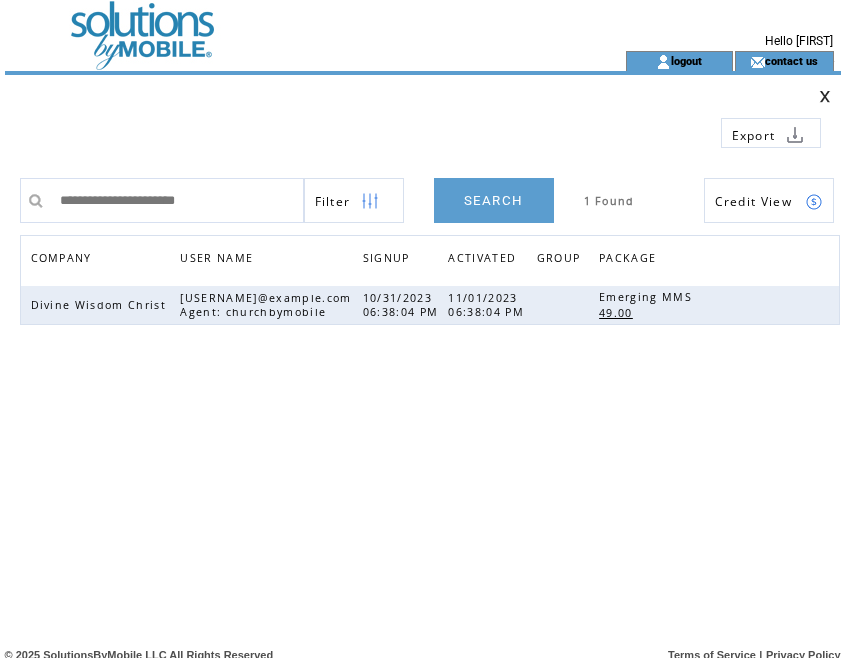 type on "**********" 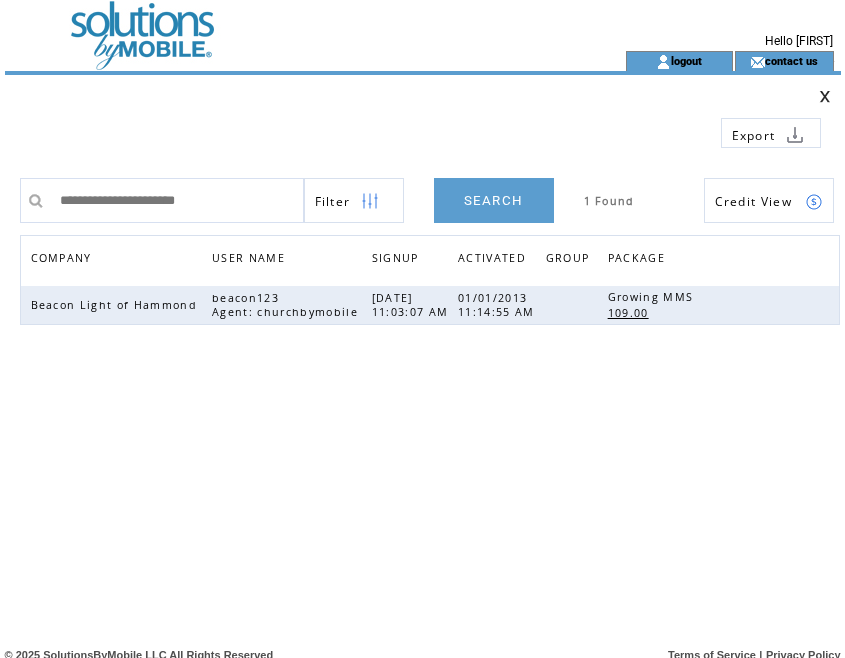 scroll, scrollTop: 0, scrollLeft: 0, axis: both 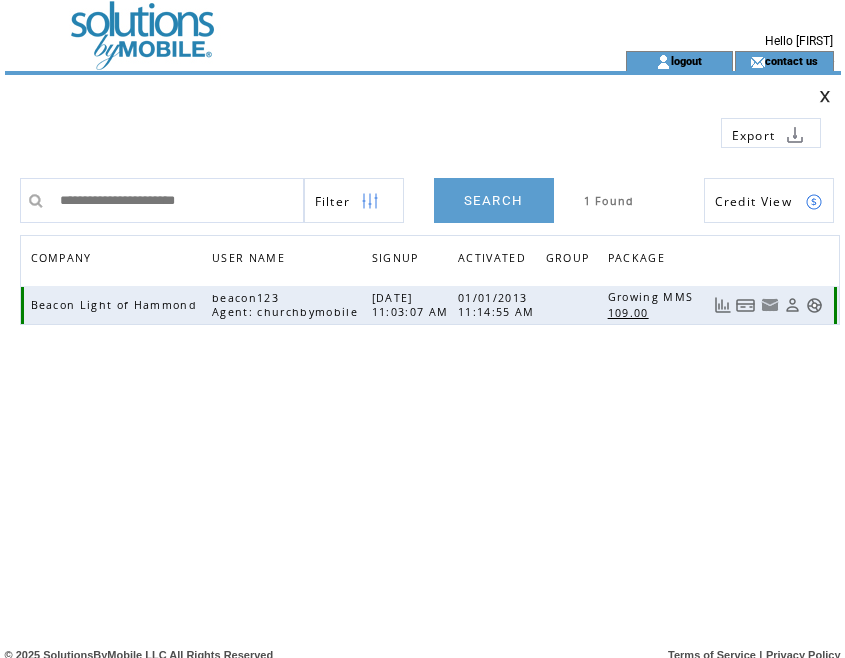 click at bounding box center [746, 305] 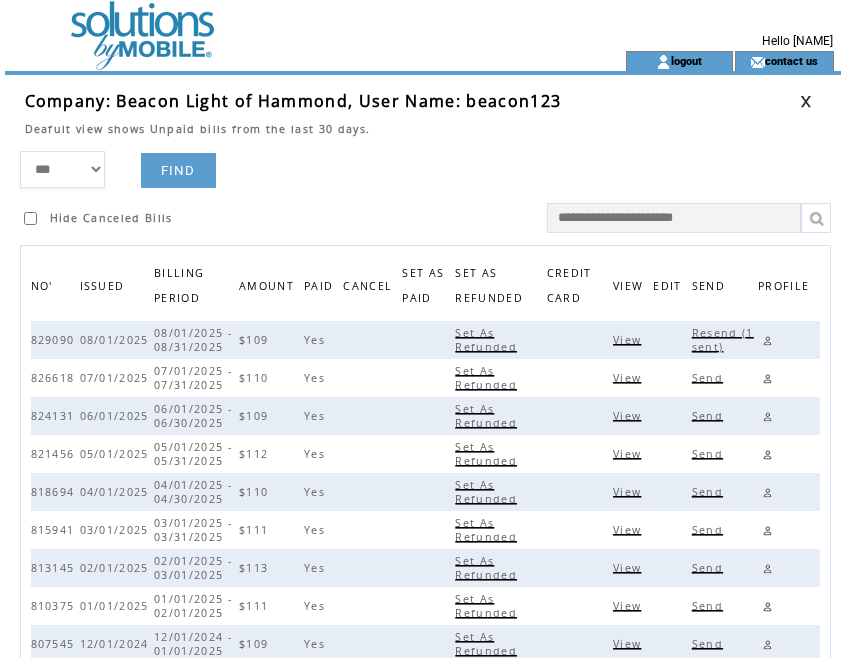 scroll, scrollTop: 0, scrollLeft: 0, axis: both 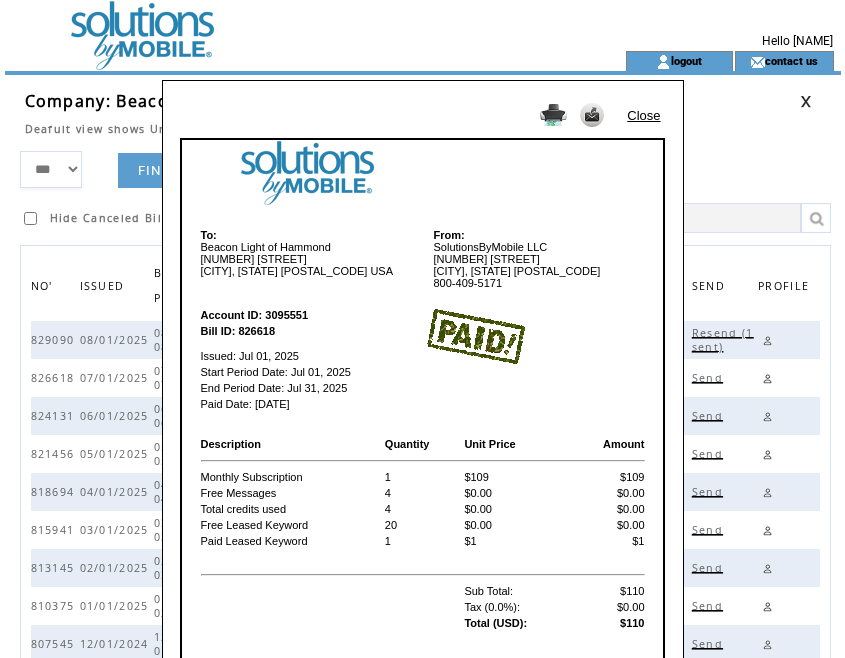 drag, startPoint x: 623, startPoint y: 258, endPoint x: 624, endPoint y: 216, distance: 42.0119 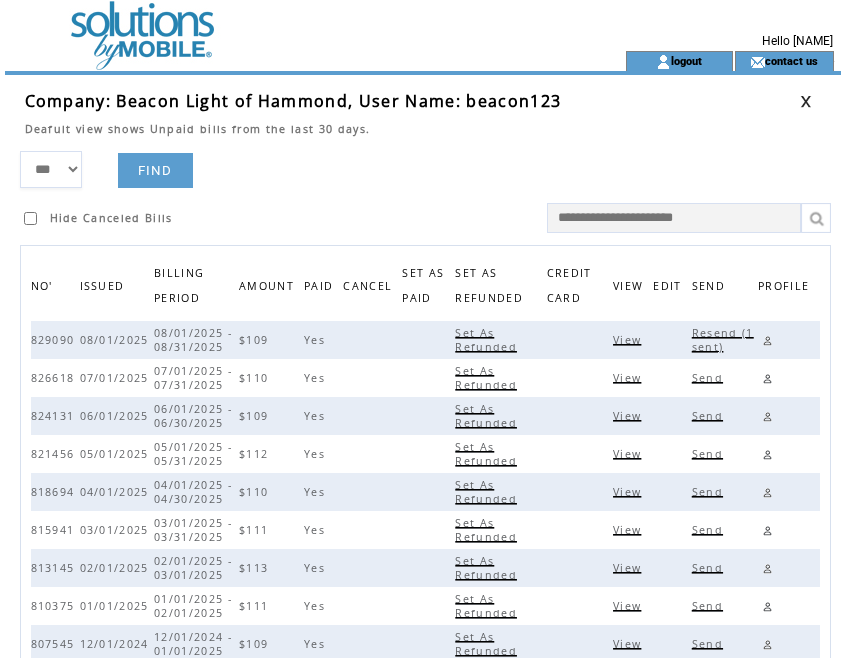 drag, startPoint x: 422, startPoint y: 181, endPoint x: 496, endPoint y: 160, distance: 76.922035 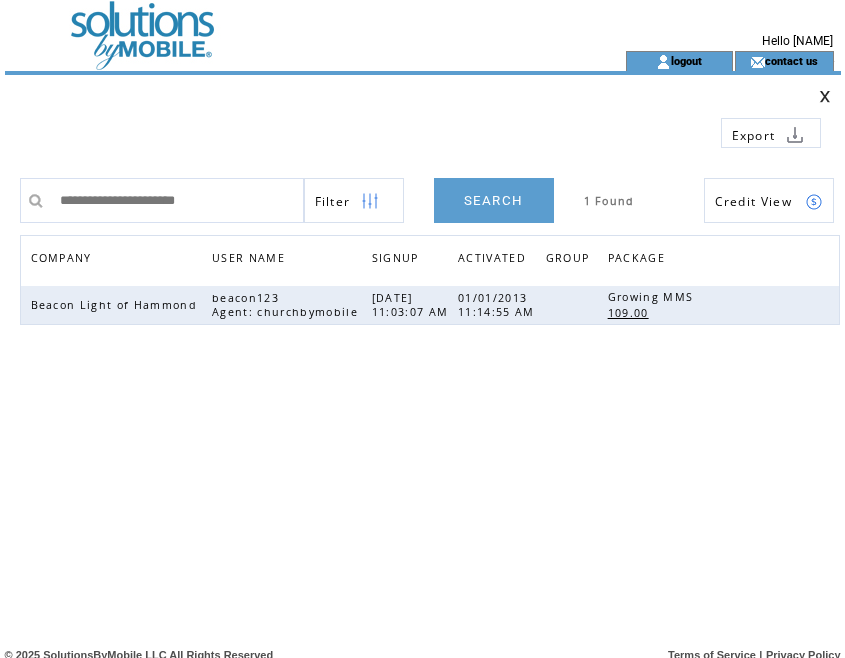 scroll, scrollTop: 0, scrollLeft: 0, axis: both 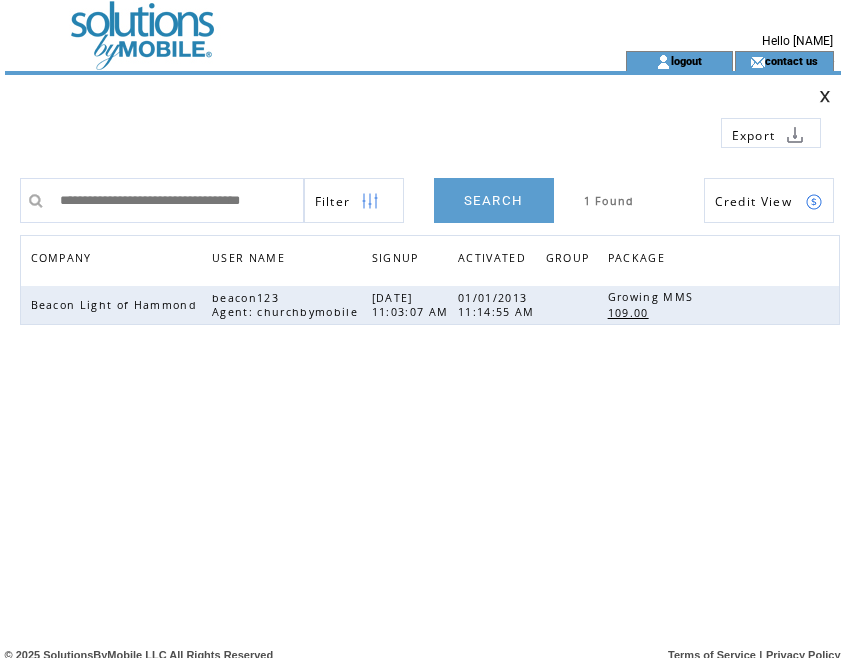 type on "**********" 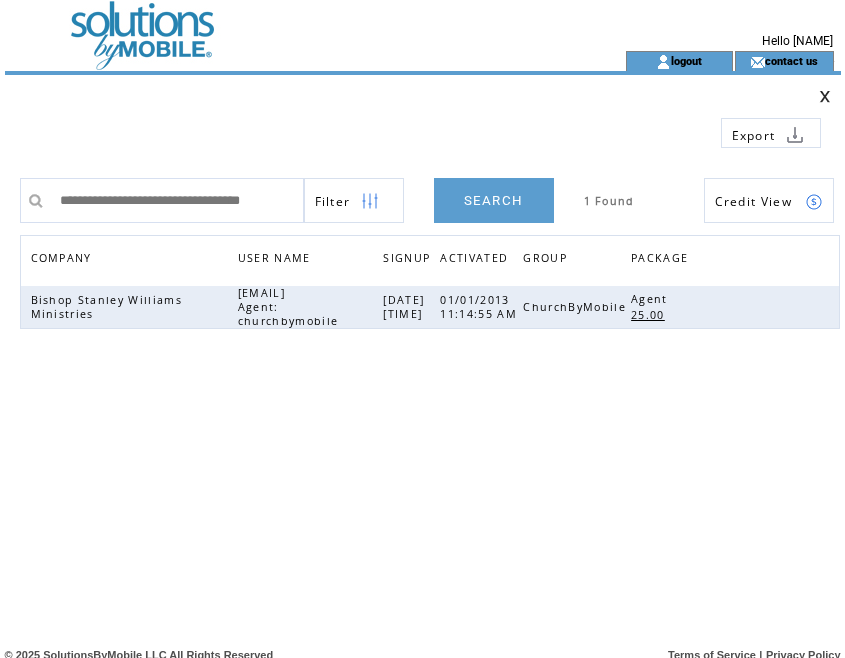 scroll, scrollTop: 0, scrollLeft: 0, axis: both 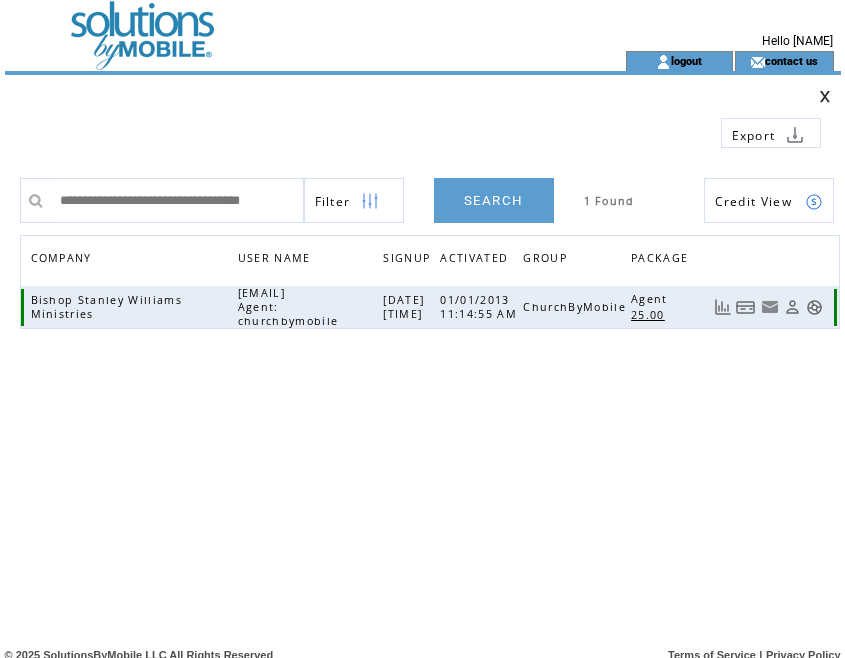 click at bounding box center (746, 307) 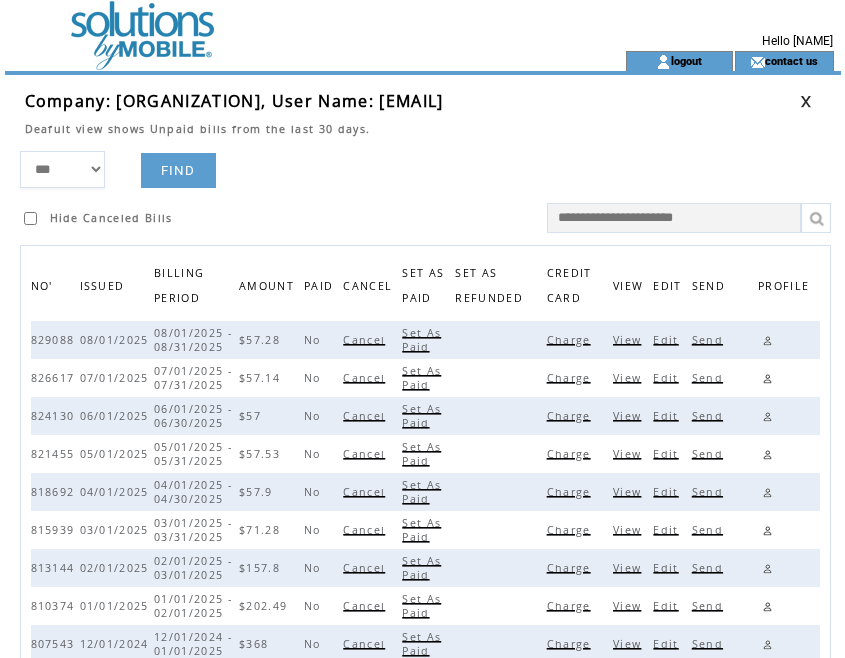 scroll, scrollTop: 0, scrollLeft: 0, axis: both 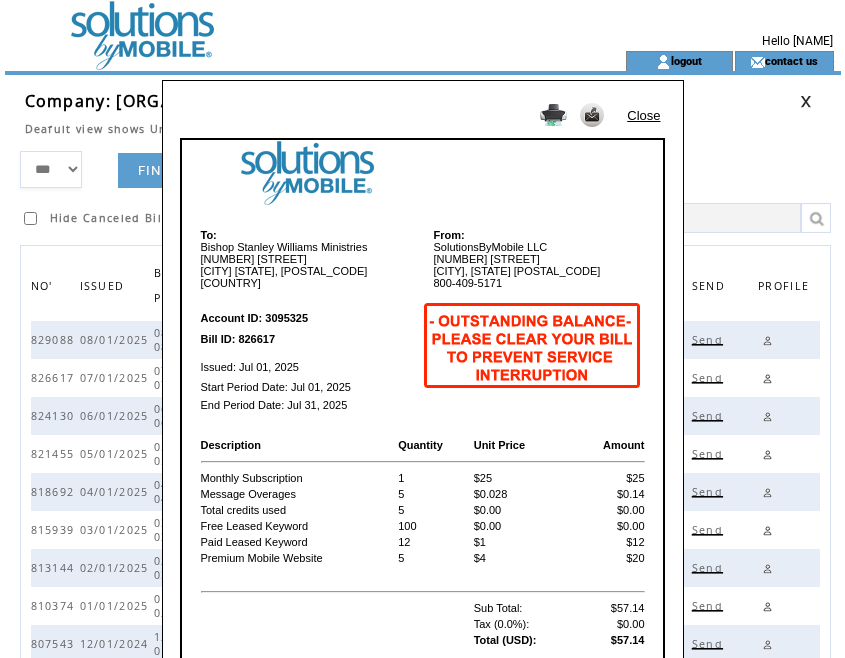 drag, startPoint x: 650, startPoint y: 109, endPoint x: 545, endPoint y: 125, distance: 106.21205 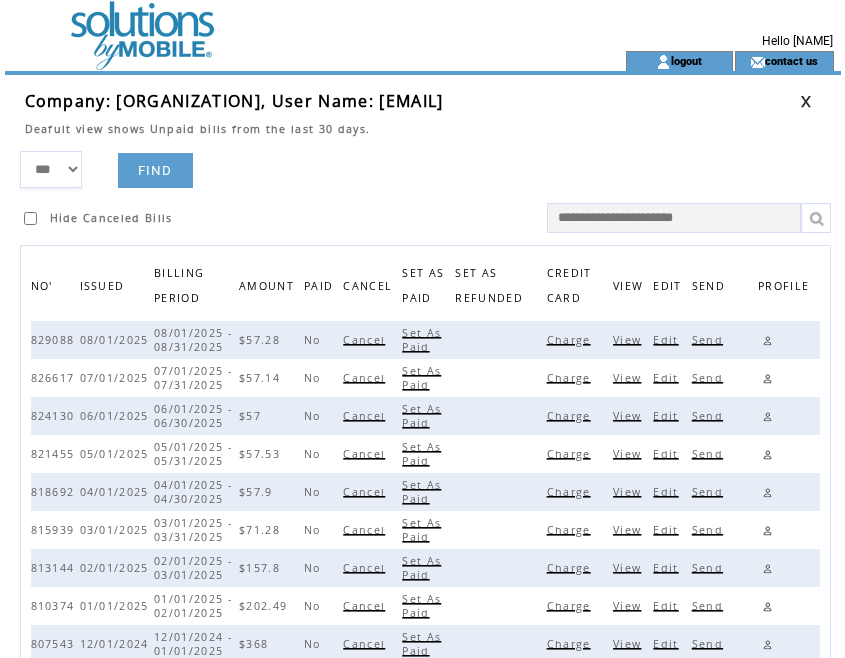 drag, startPoint x: 358, startPoint y: 136, endPoint x: 640, endPoint y: 137, distance: 282.00177 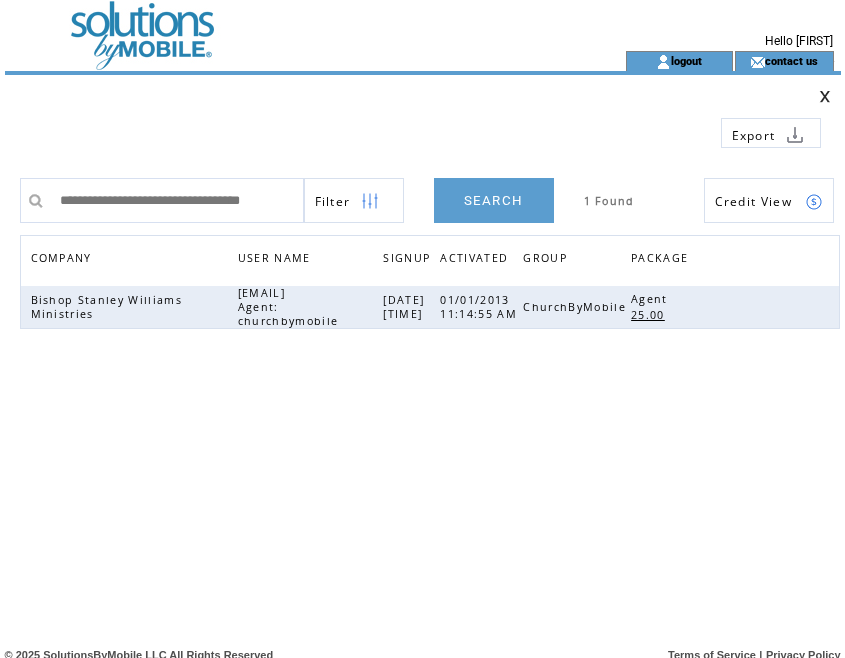 scroll, scrollTop: 0, scrollLeft: 0, axis: both 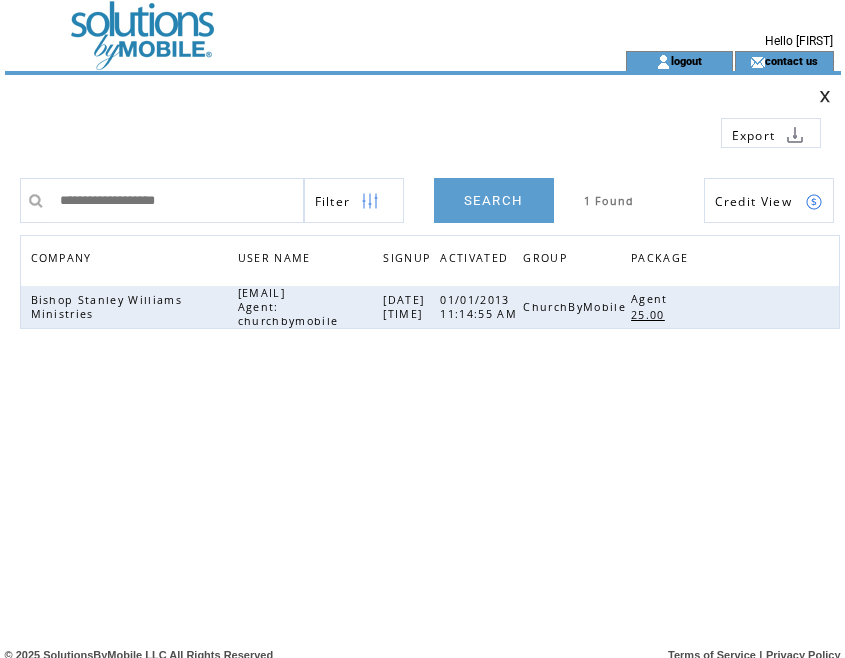 click on "SEARCH" at bounding box center (494, 200) 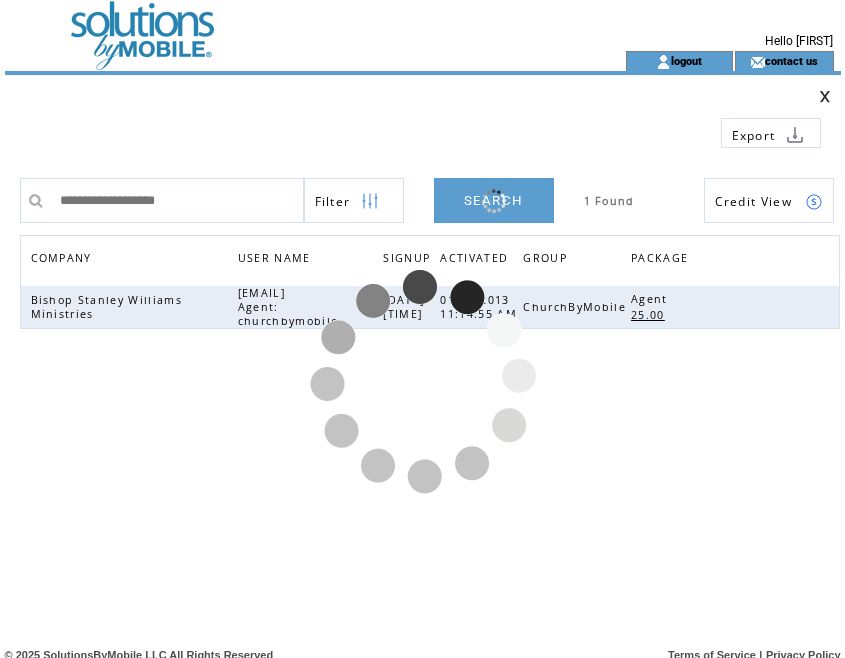 click at bounding box center [177, 200] 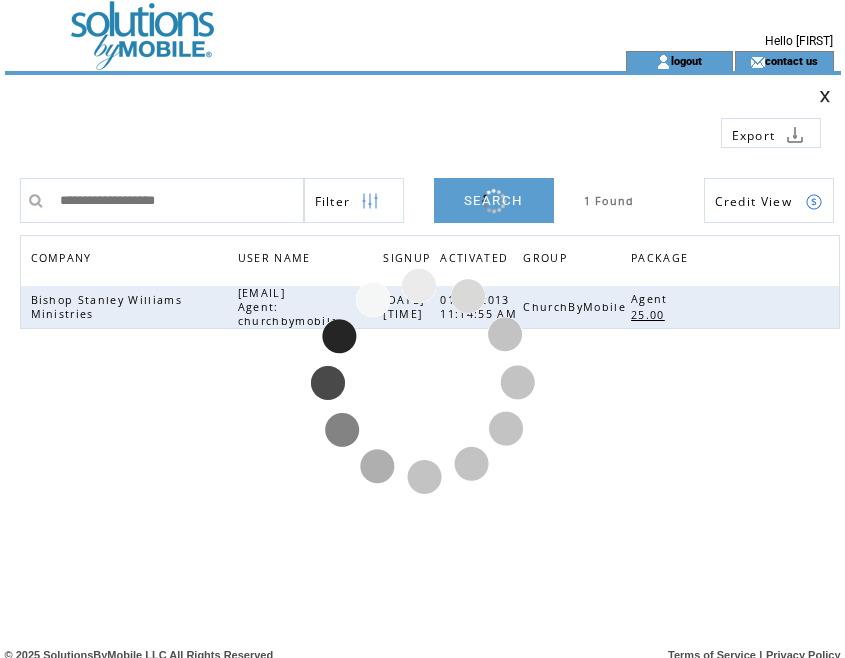 click at bounding box center (177, 200) 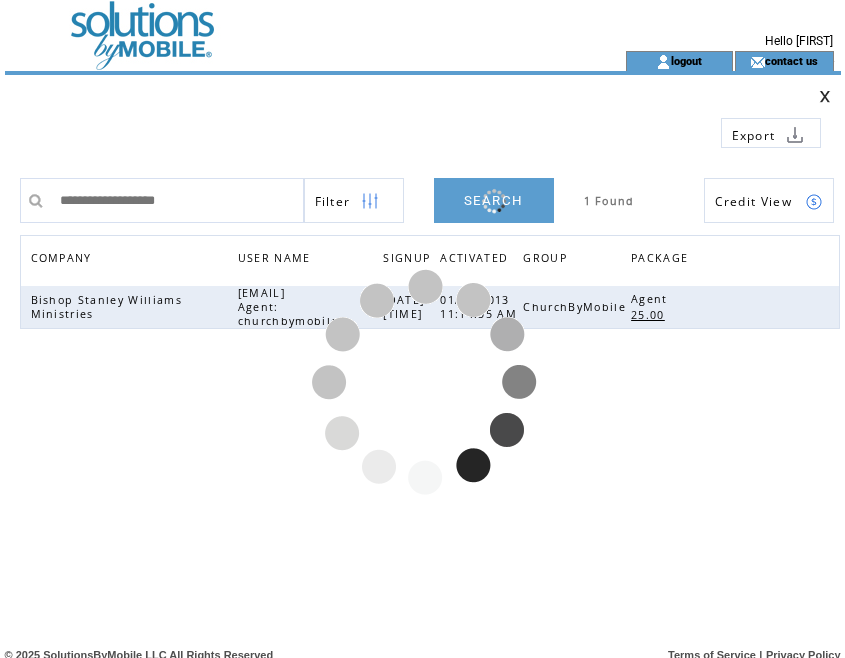 paste on "***" 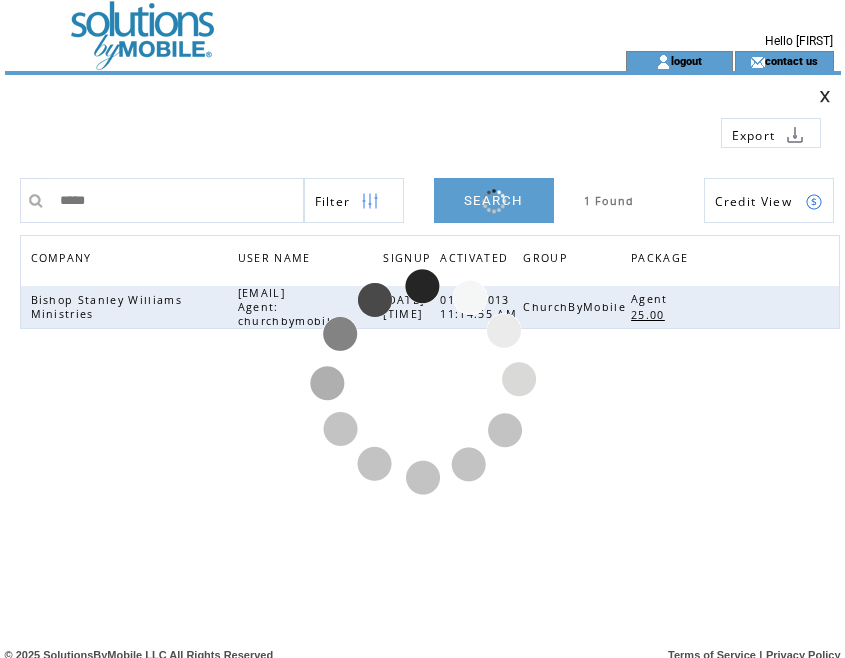 type on "***" 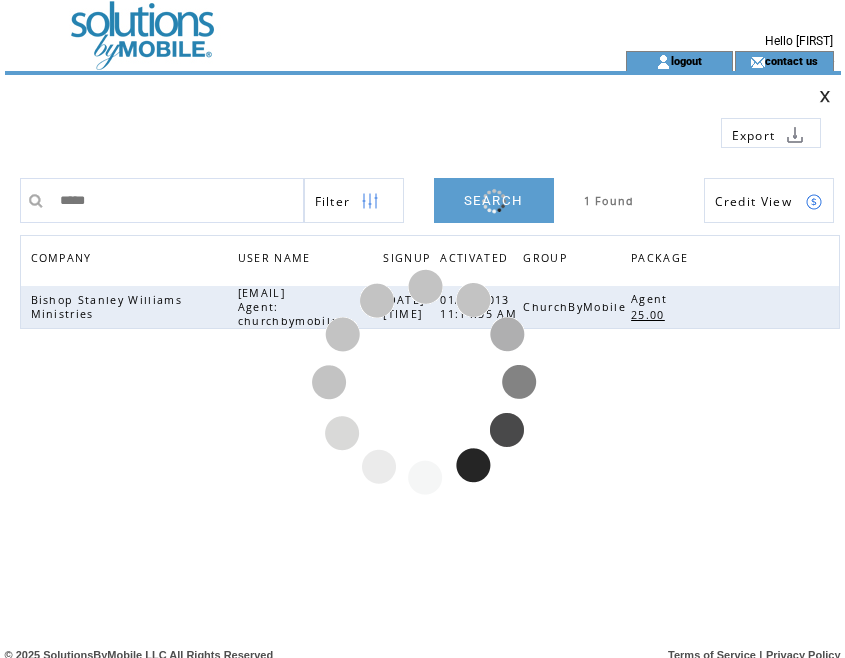 click on "SEARCH" at bounding box center [494, 200] 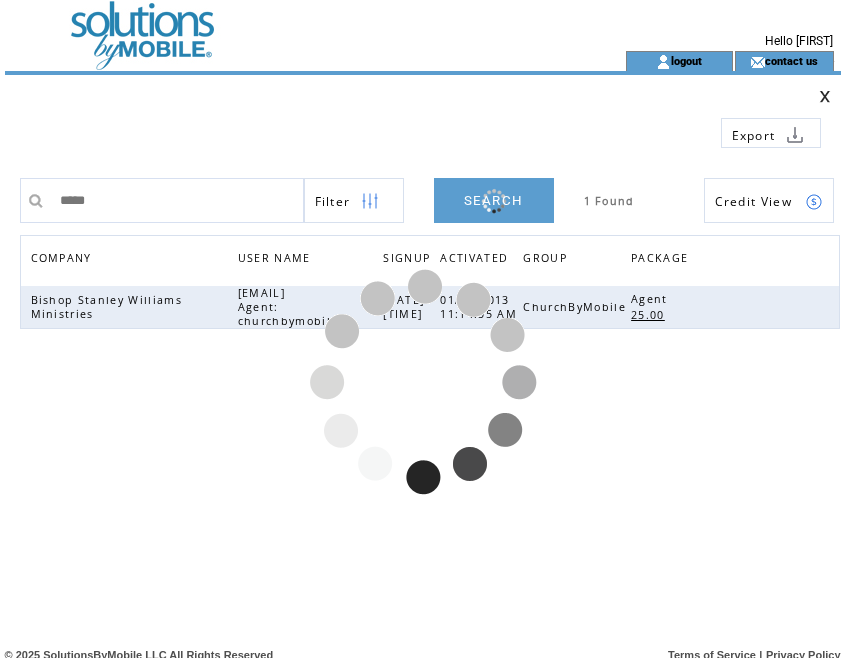 click on "SEARCH" at bounding box center (494, 200) 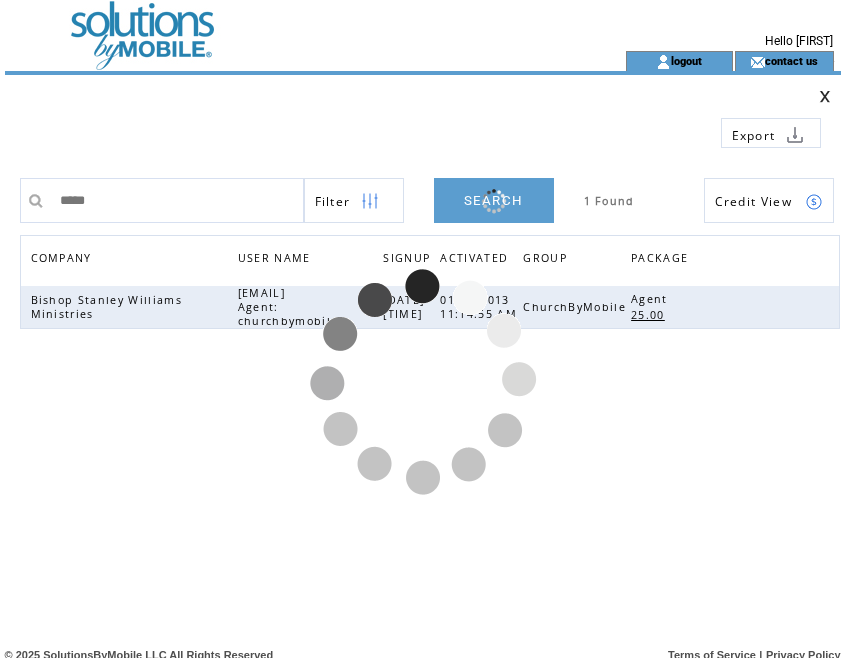 click on "1 Found" at bounding box center [609, 201] 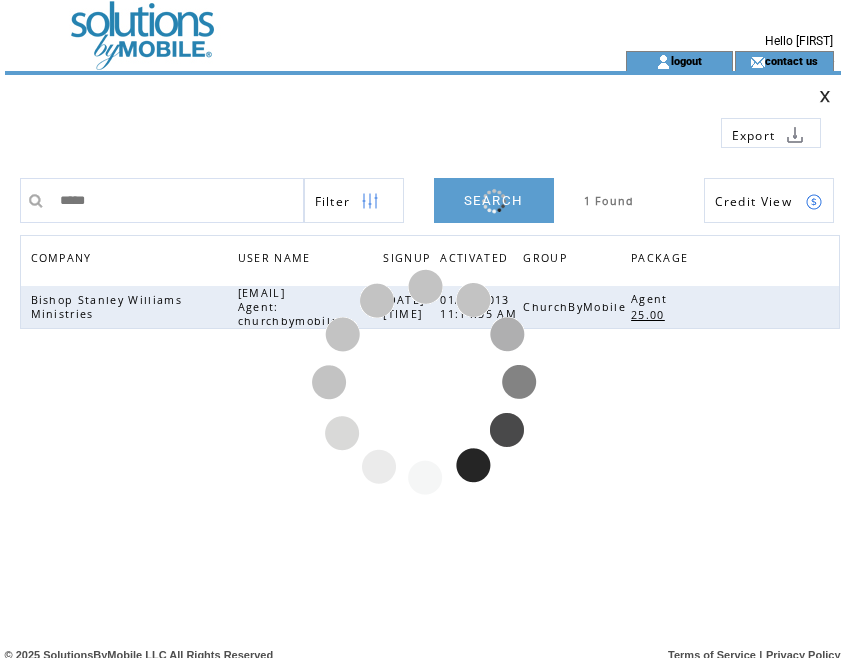 click on "***" at bounding box center [177, 200] 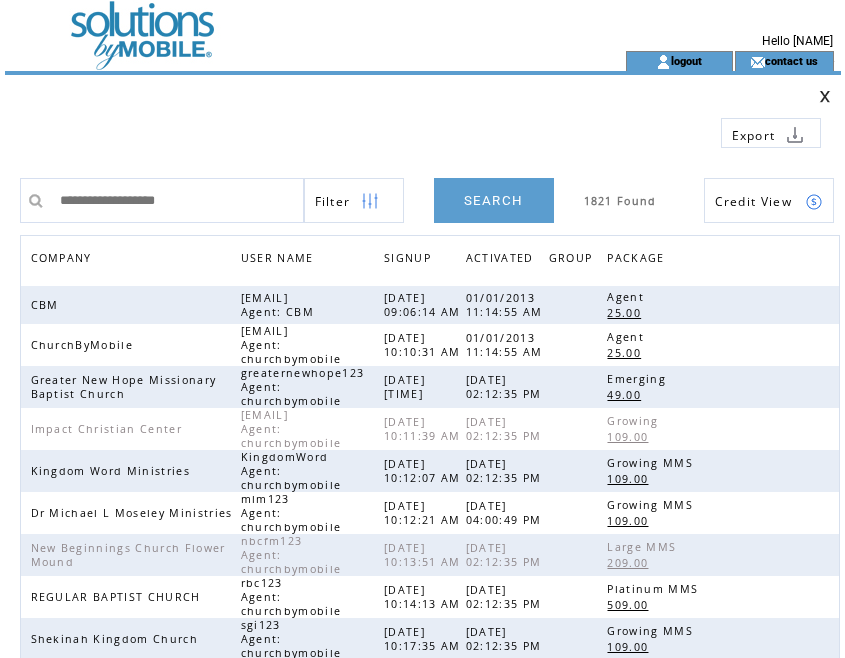 scroll, scrollTop: 0, scrollLeft: 0, axis: both 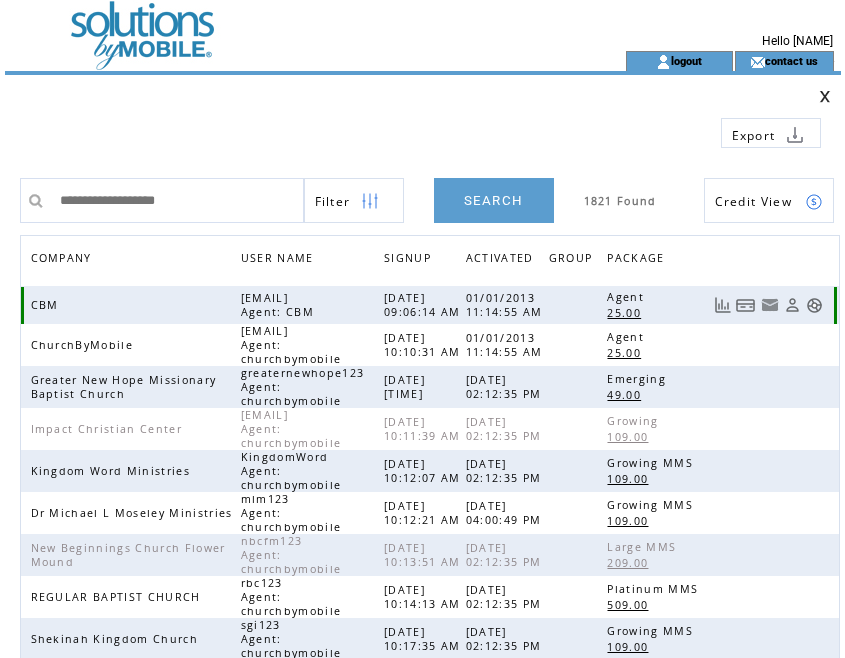 click at bounding box center (746, 305) 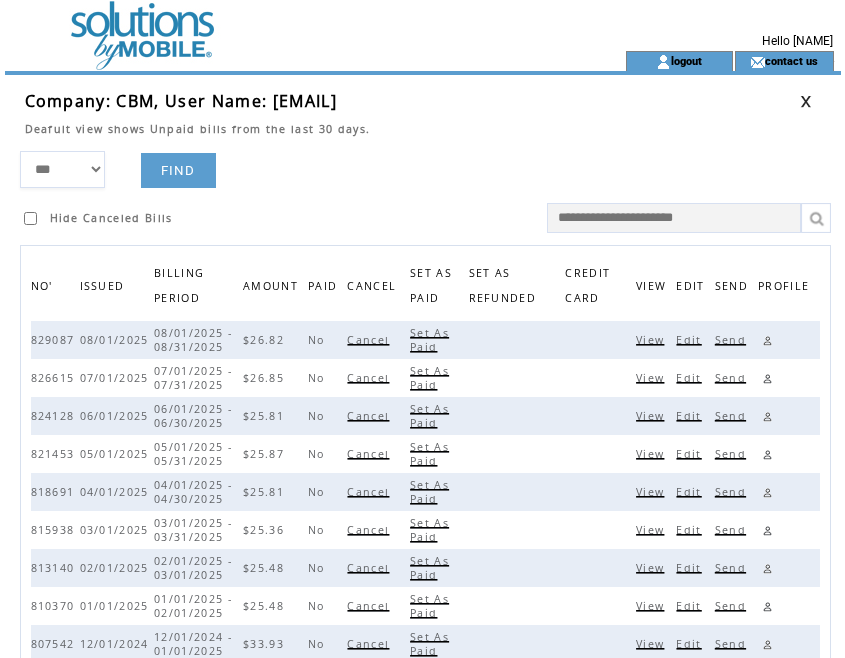 scroll, scrollTop: 0, scrollLeft: 0, axis: both 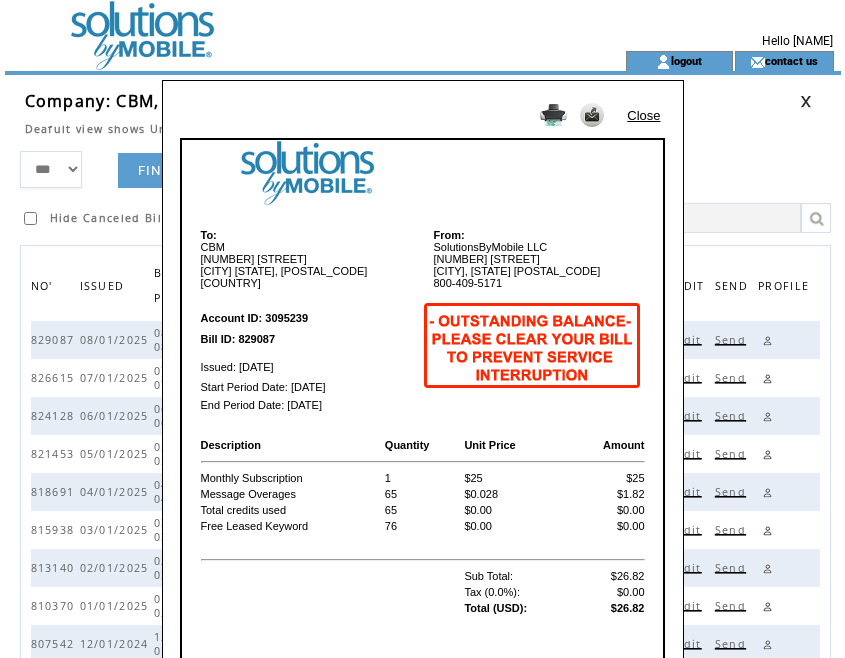 click on "Close" at bounding box center [643, 115] 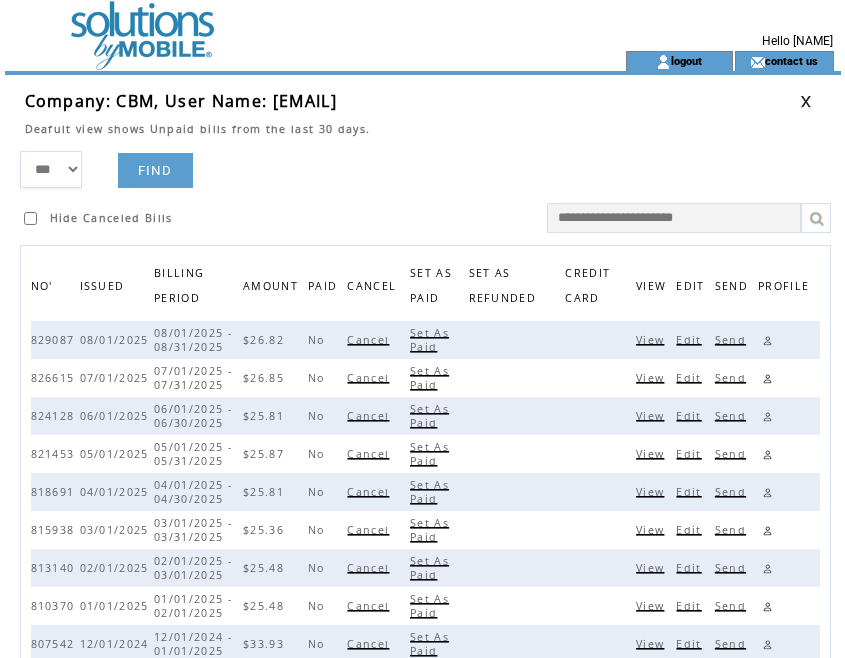 click at bounding box center [806, 101] 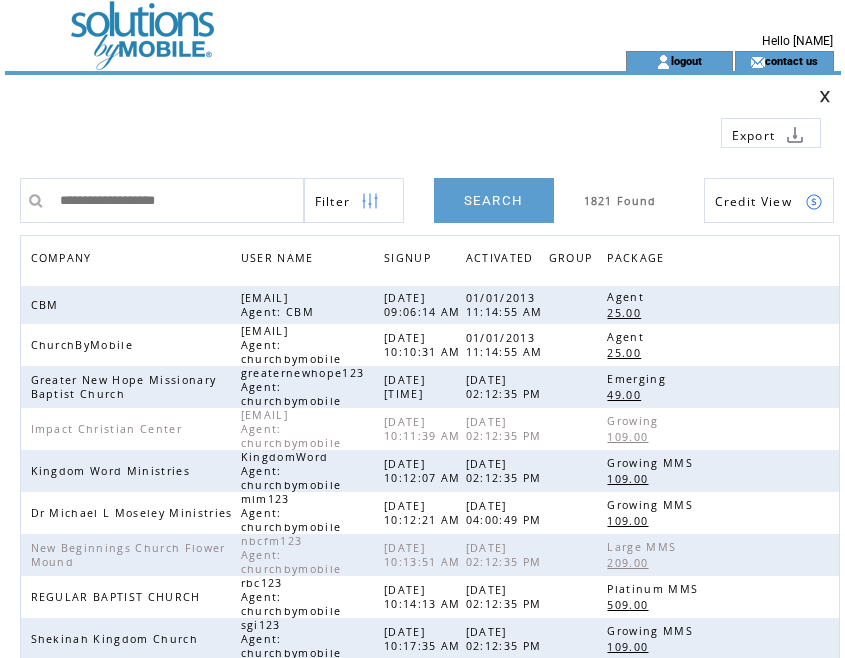 scroll, scrollTop: 0, scrollLeft: 0, axis: both 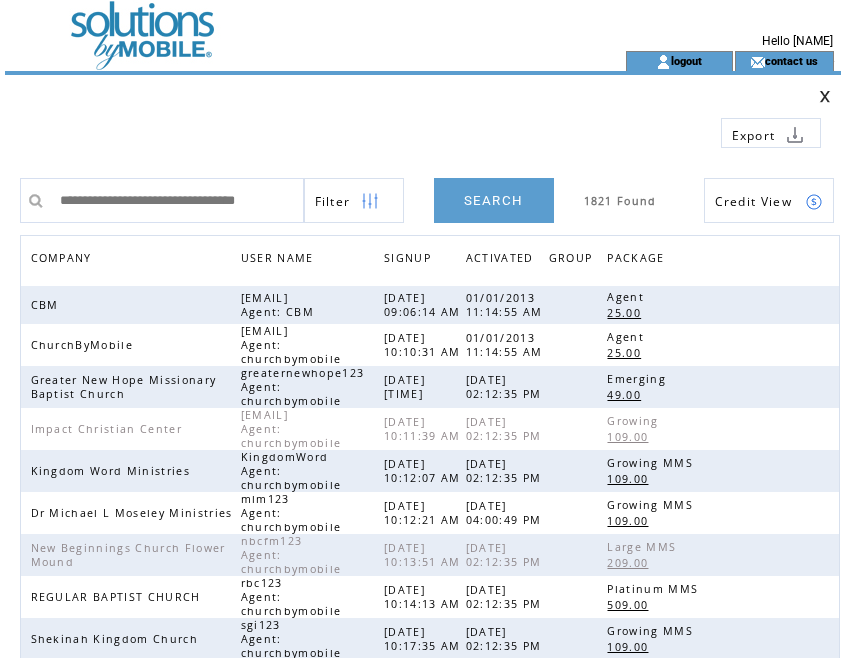 type on "**********" 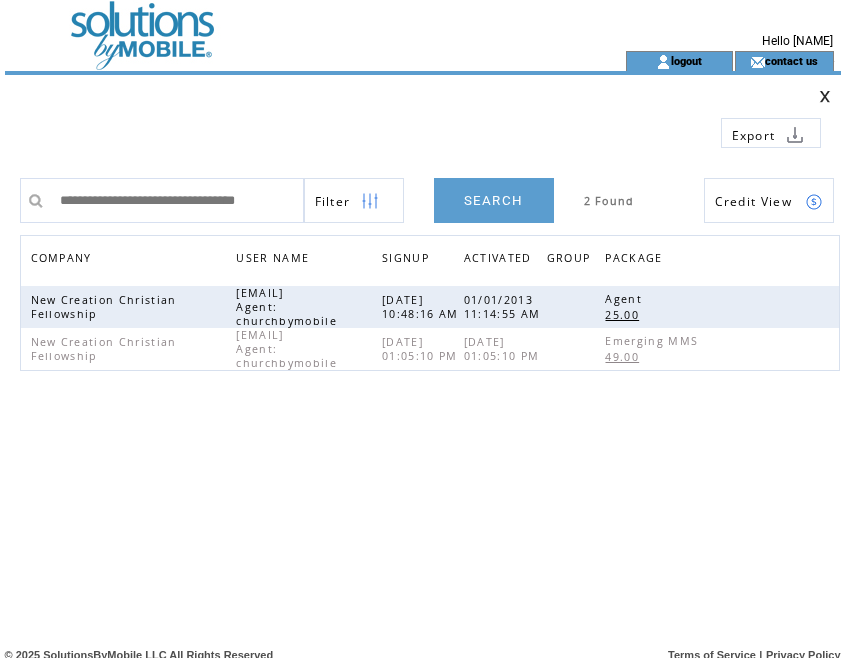 scroll, scrollTop: 0, scrollLeft: 0, axis: both 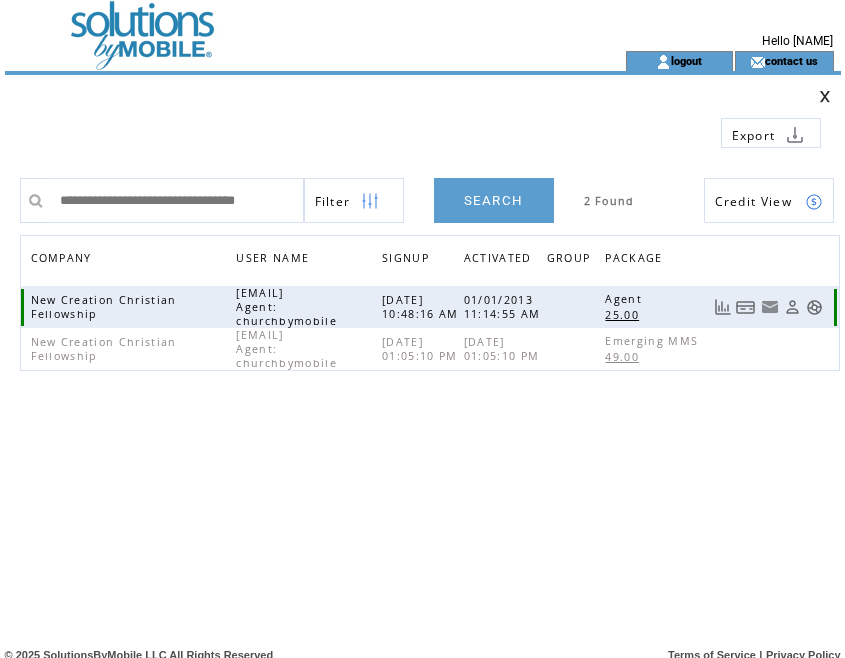 click at bounding box center (746, 307) 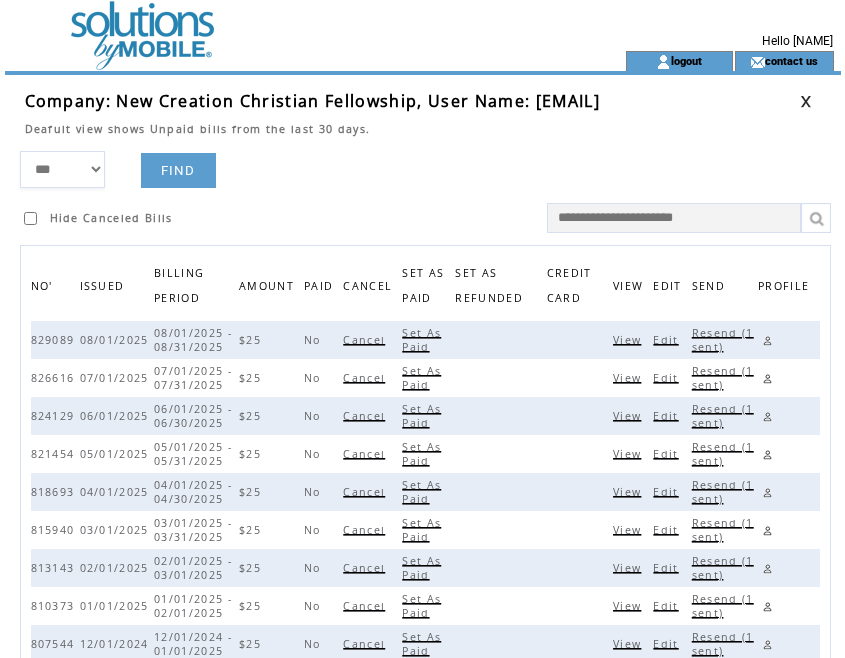 scroll, scrollTop: 0, scrollLeft: 0, axis: both 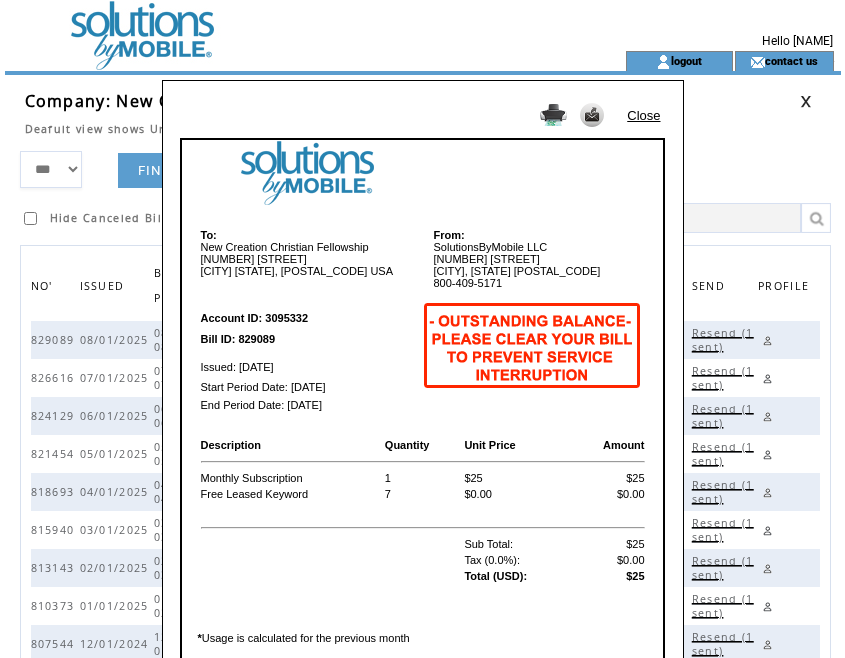 click on "Close" at bounding box center [643, 115] 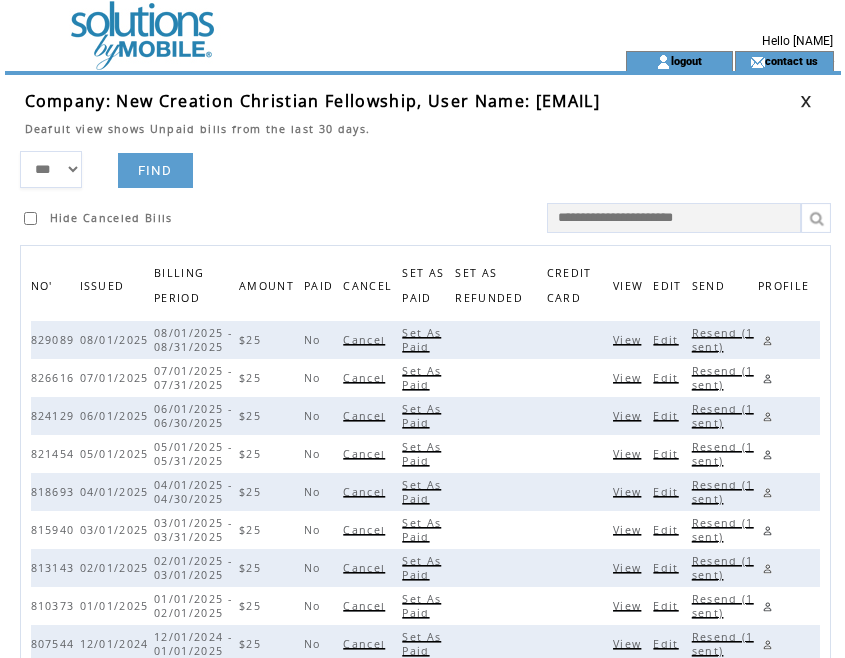click at bounding box center [806, 101] 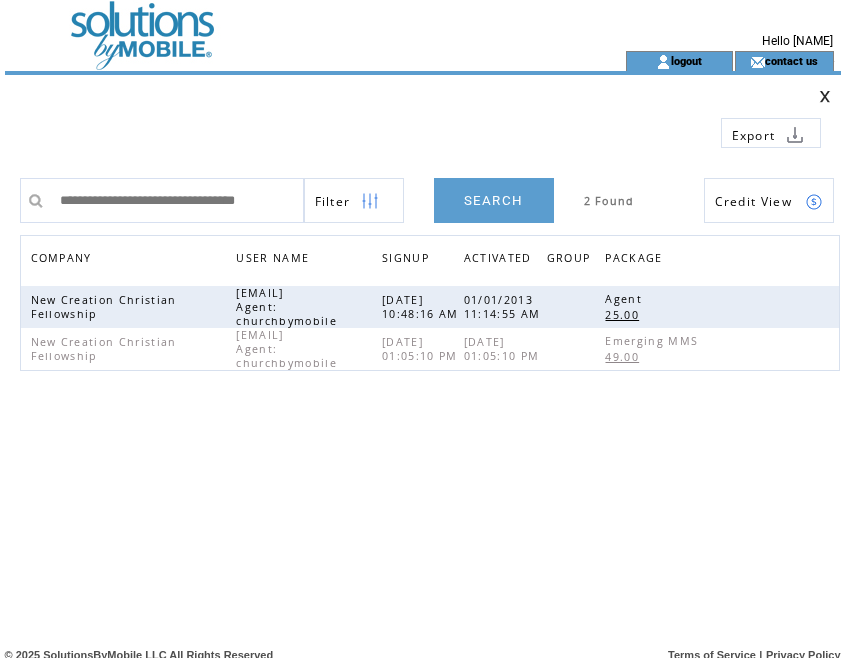 scroll, scrollTop: 0, scrollLeft: 0, axis: both 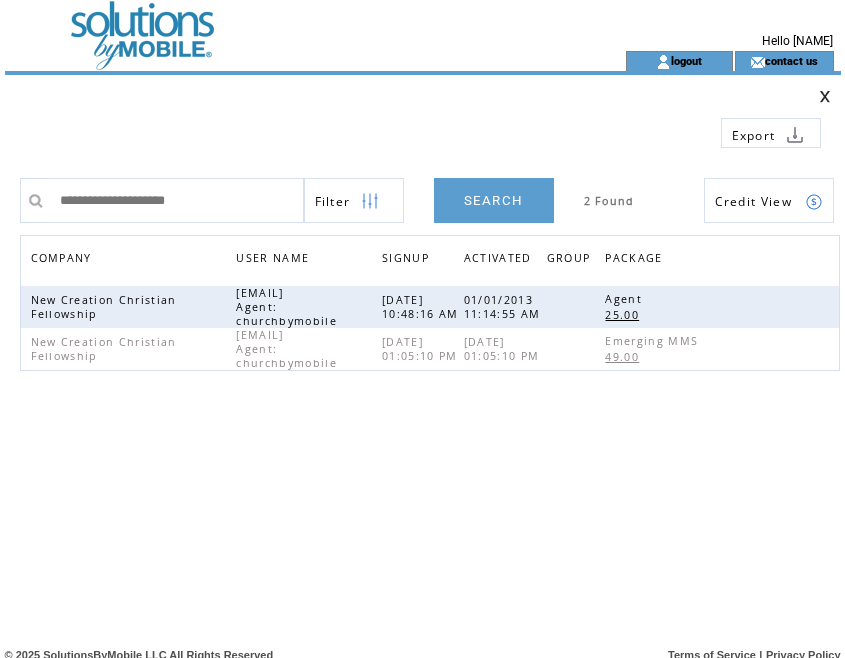 type on "**********" 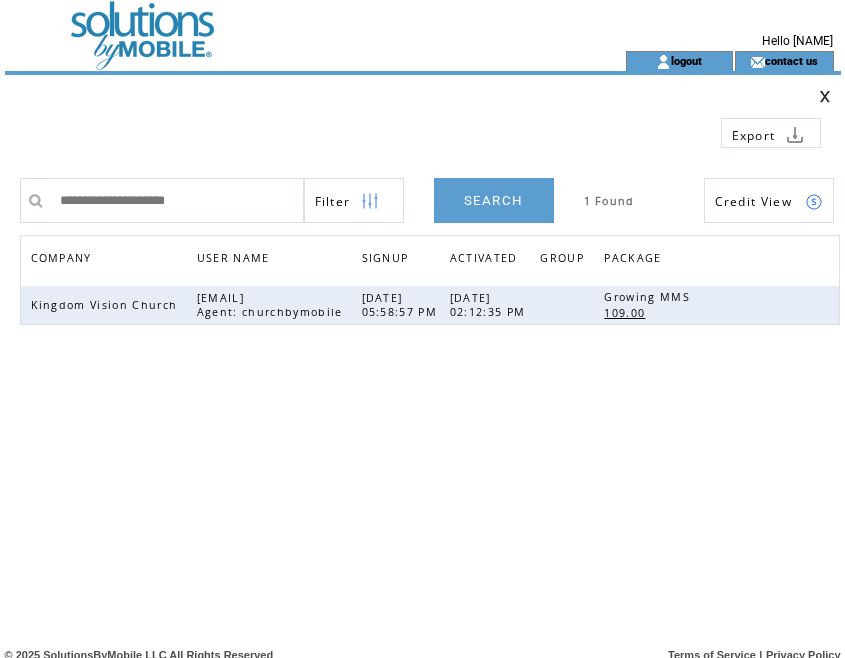 scroll, scrollTop: 0, scrollLeft: 0, axis: both 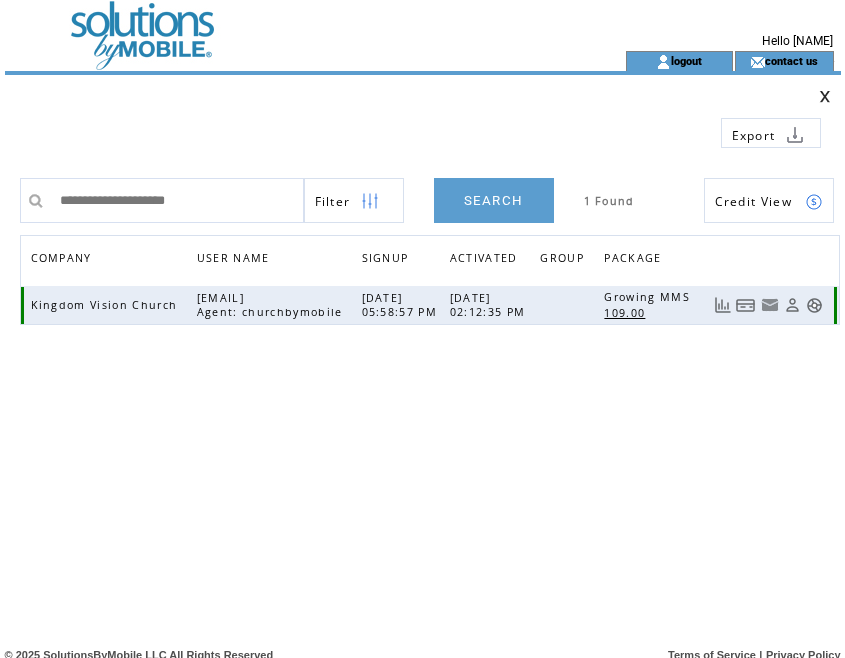 click at bounding box center (746, 305) 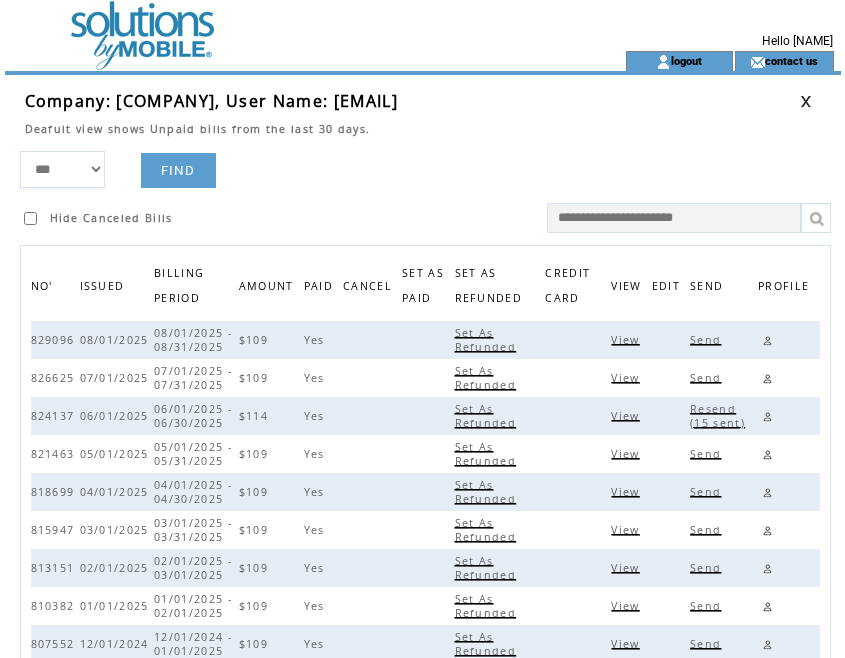 scroll, scrollTop: 0, scrollLeft: 0, axis: both 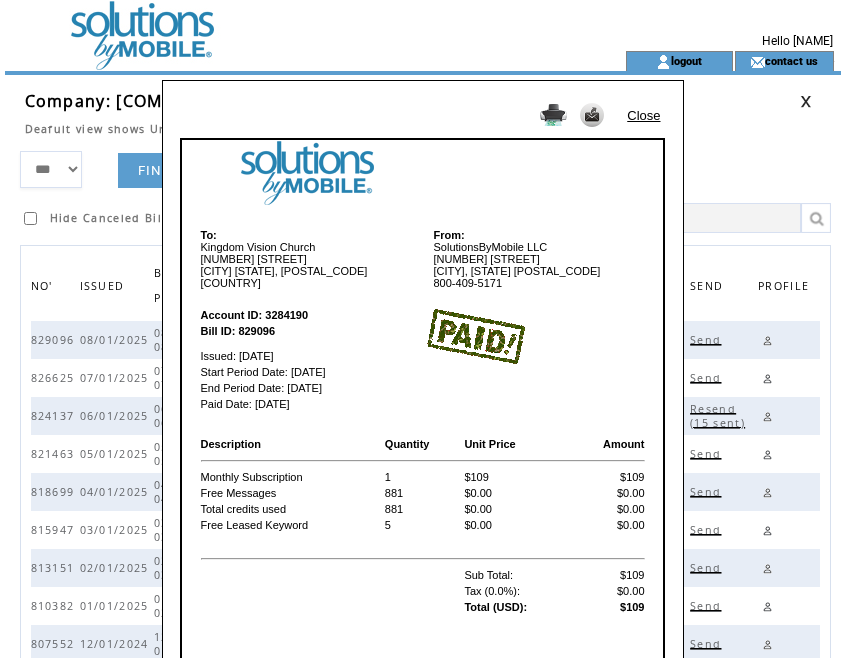 drag, startPoint x: 599, startPoint y: 266, endPoint x: 614, endPoint y: 243, distance: 27.45906 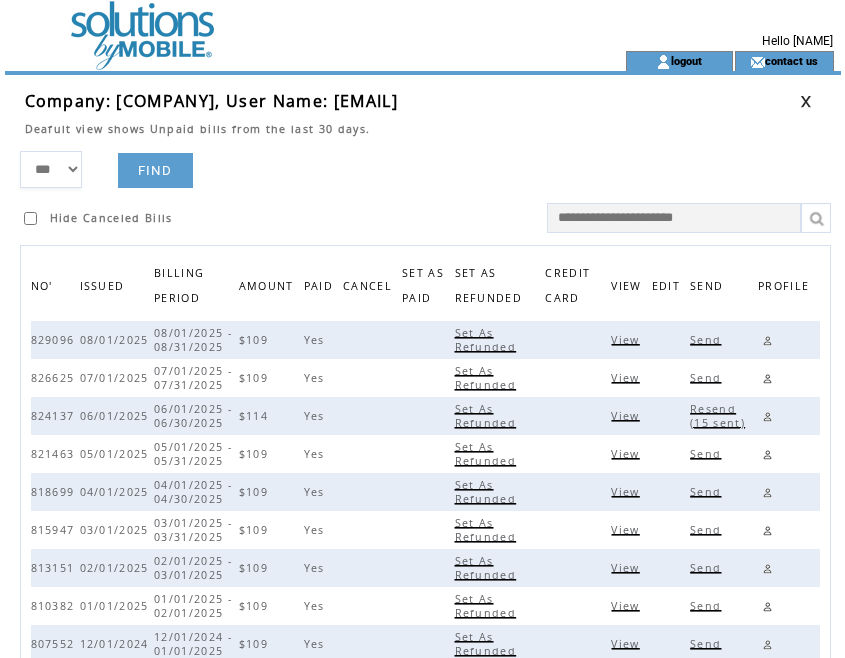 drag, startPoint x: 427, startPoint y: 176, endPoint x: 444, endPoint y: 165, distance: 20.248457 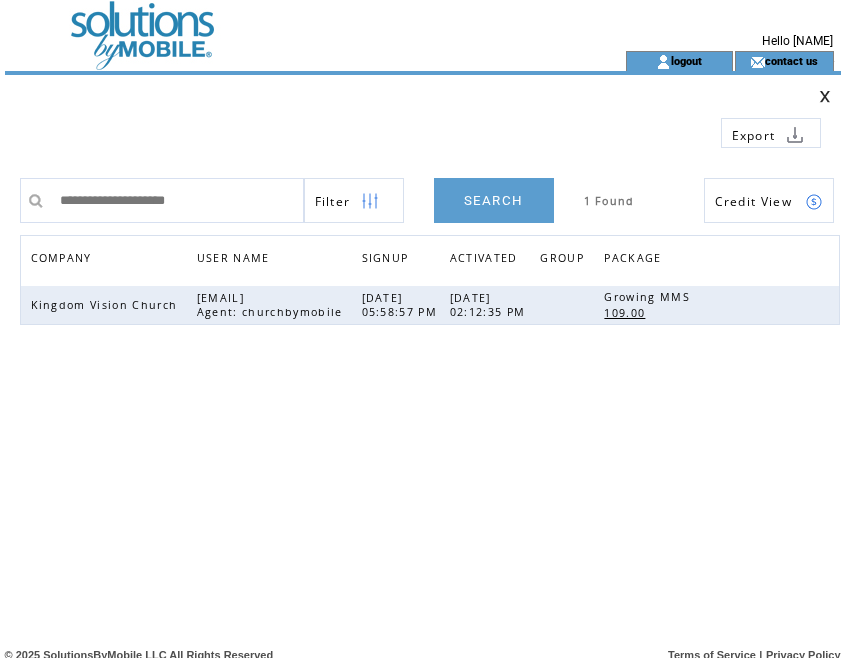 scroll, scrollTop: 0, scrollLeft: 0, axis: both 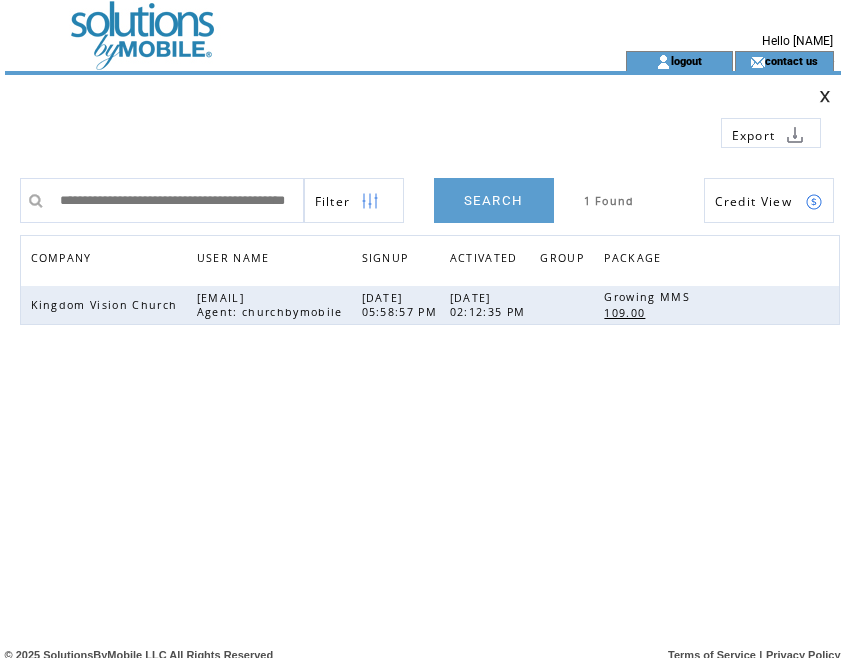 drag, startPoint x: 87, startPoint y: 196, endPoint x: 424, endPoint y: 198, distance: 337.00592 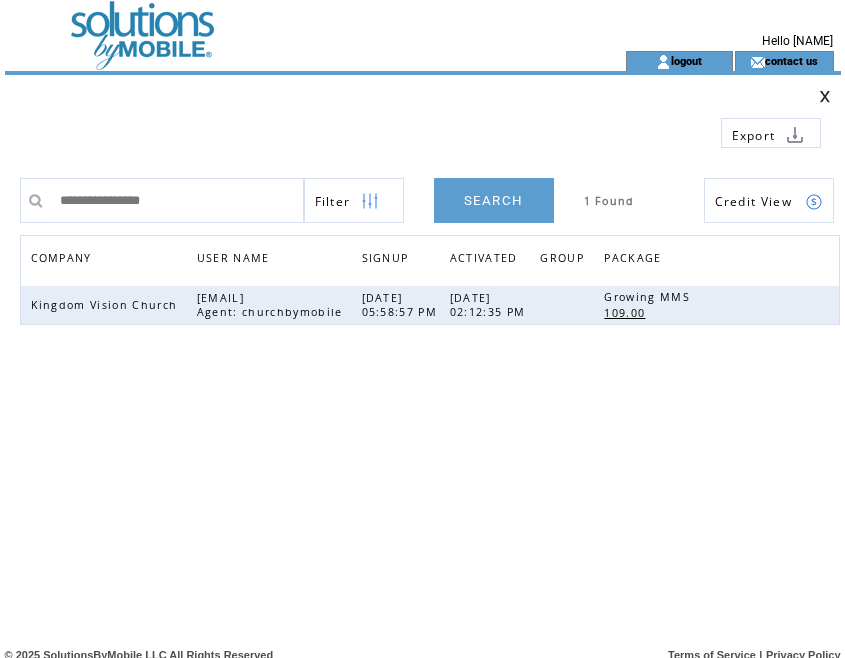 scroll, scrollTop: 0, scrollLeft: 0, axis: both 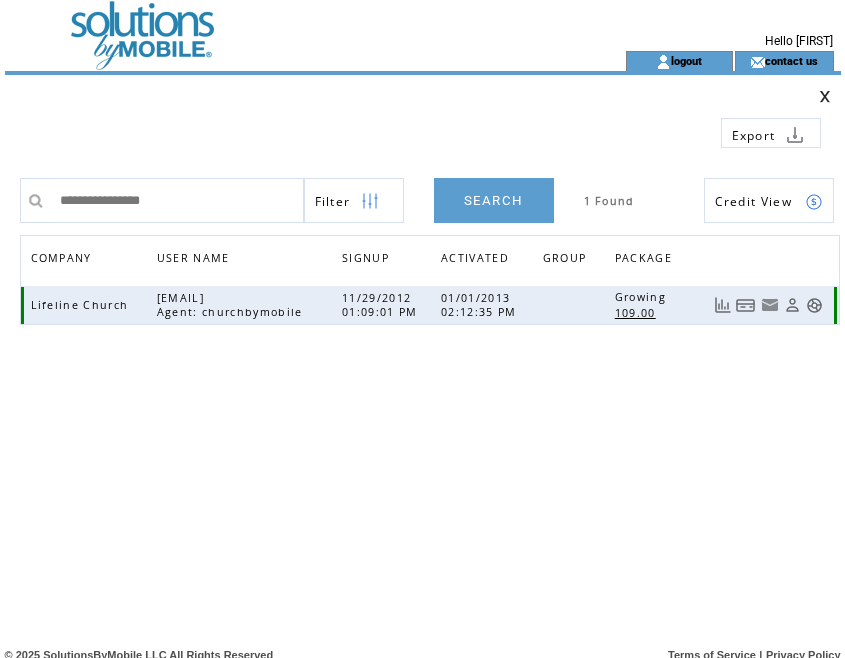 click at bounding box center [746, 305] 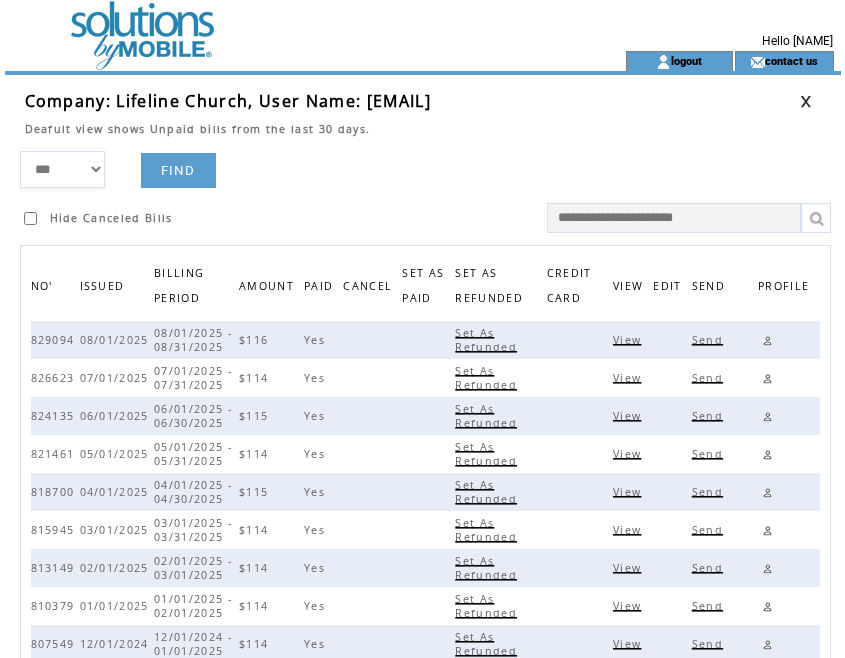 scroll, scrollTop: 0, scrollLeft: 0, axis: both 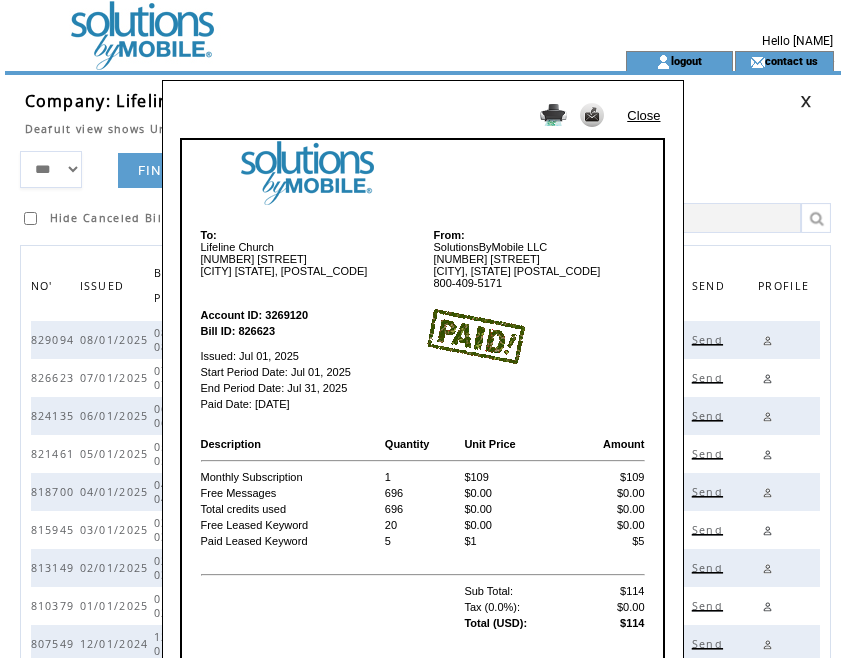 drag, startPoint x: 583, startPoint y: 307, endPoint x: 619, endPoint y: 259, distance: 60 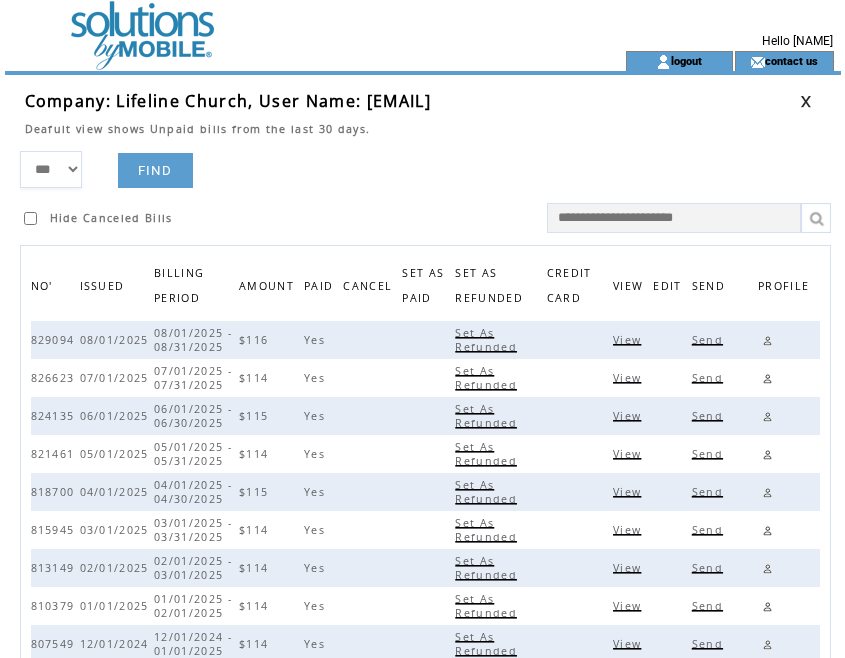 drag, startPoint x: 482, startPoint y: 168, endPoint x: 730, endPoint y: 151, distance: 248.58199 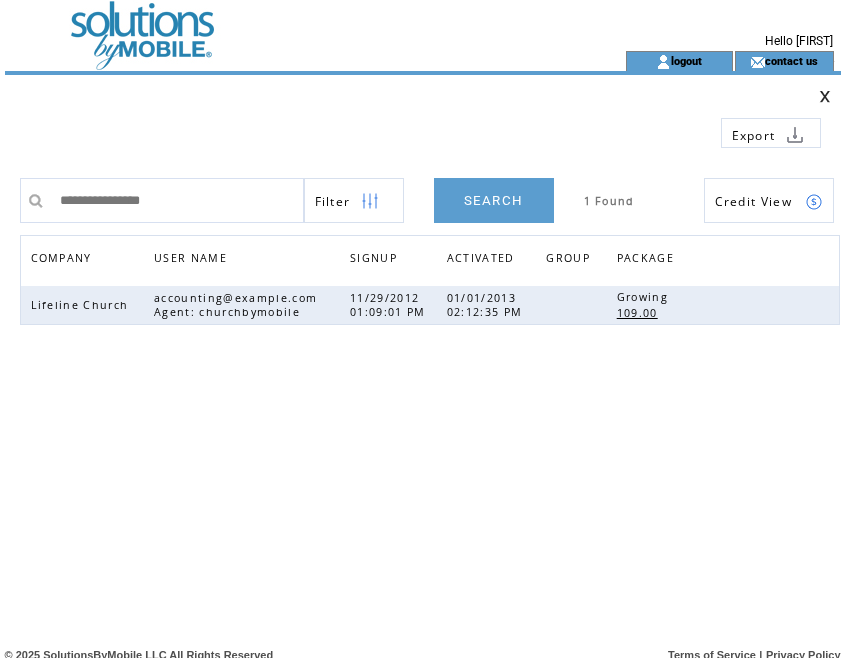 scroll, scrollTop: 0, scrollLeft: 0, axis: both 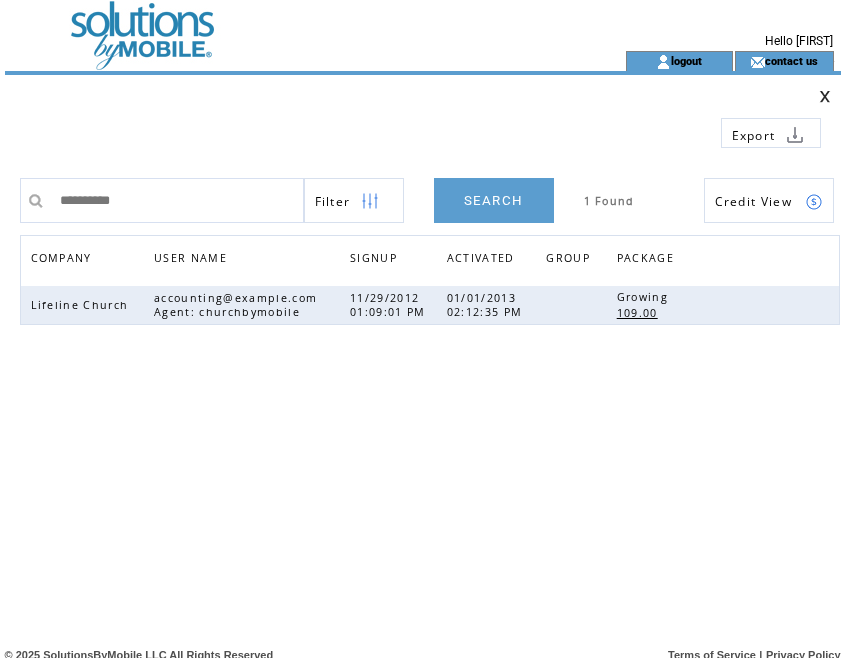 type on "*********" 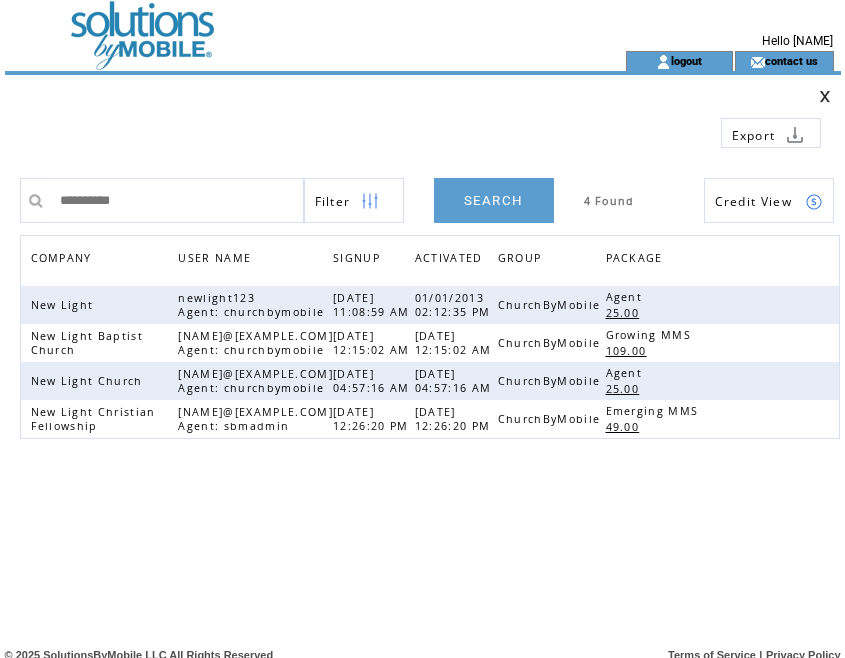 scroll, scrollTop: 0, scrollLeft: 0, axis: both 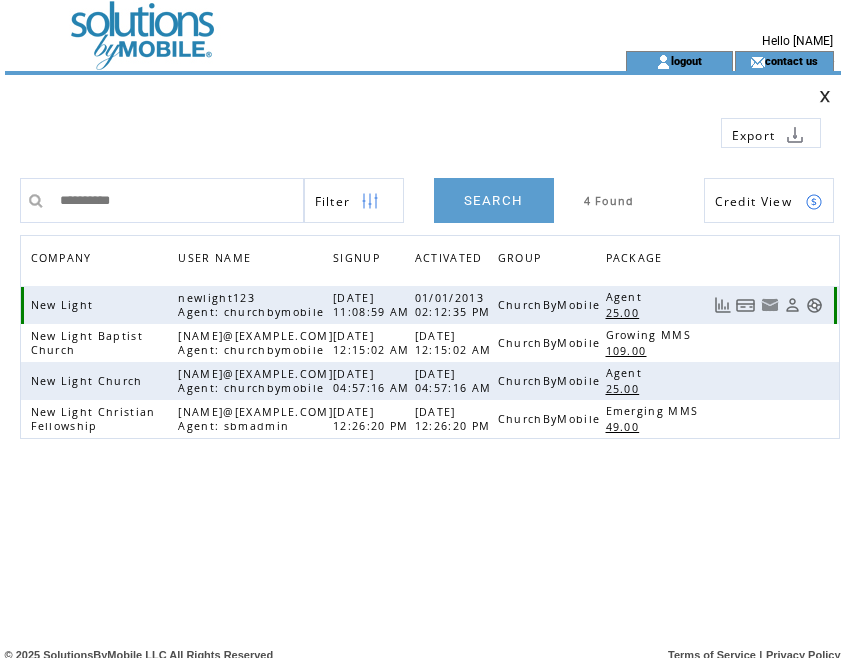 click at bounding box center (746, 305) 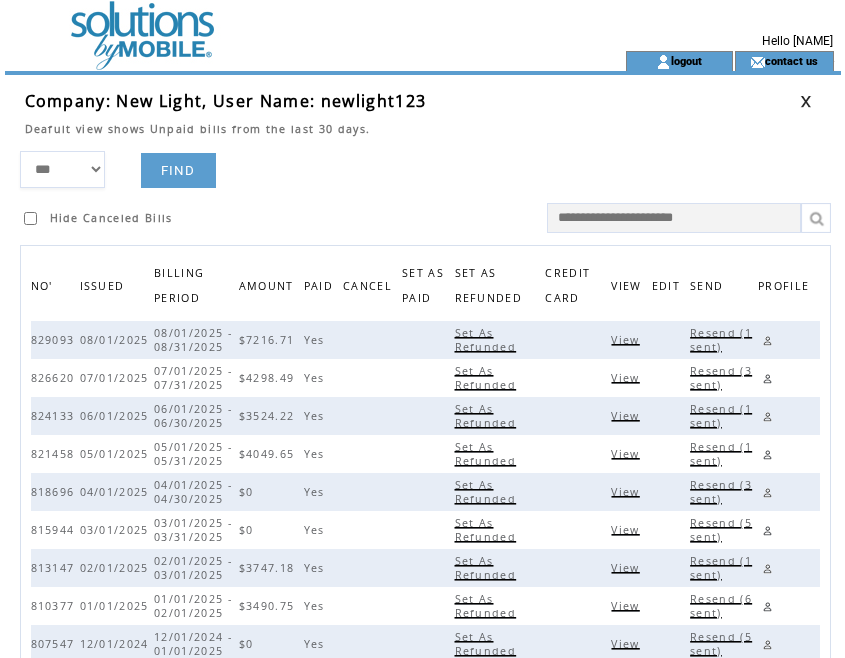 scroll, scrollTop: 0, scrollLeft: 0, axis: both 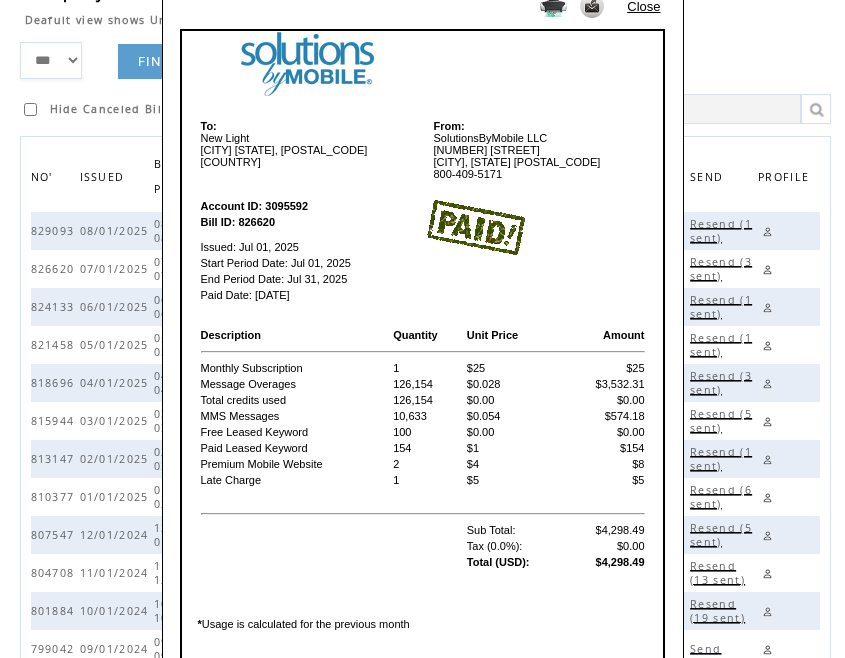 drag, startPoint x: 642, startPoint y: 8, endPoint x: 630, endPoint y: 26, distance: 21.633308 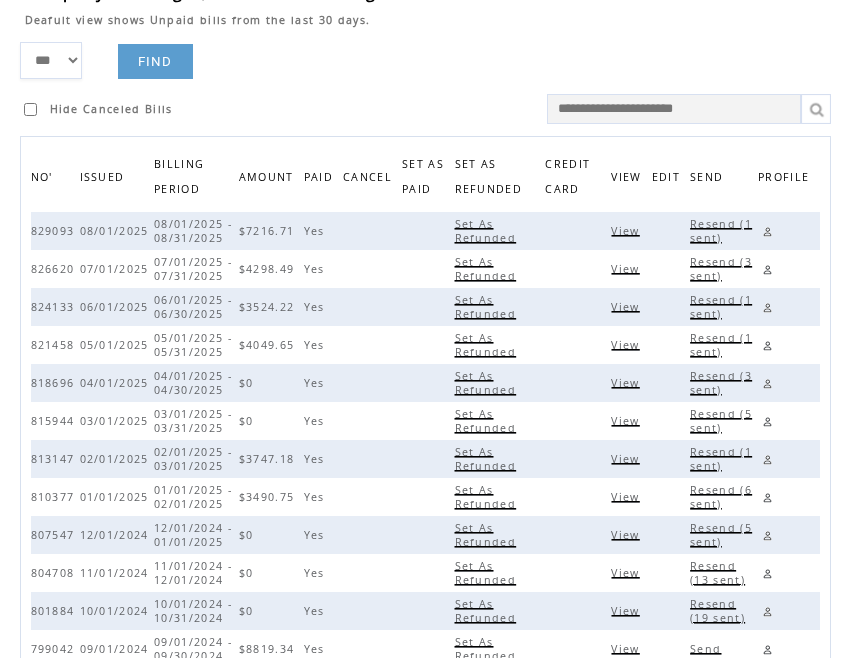 click on "Company: New Light, User Name: newlight123 Deafult view shows Unpaid bills from the last 30 days. *** **** ****** FIND Hide Canceled Bills NO' ISSUED BILLING PERIOD AMOUNT PAID CANCEL SET AS PAID SET AS REFUNDED CREDIT CARD VIEW EDIT SEND PROFILE 829093 08/01/2025 08/01/2025 - 08/31/2025 $7216.71 Yes Set As Refunded View Resend (1 sent) 826620 07/01/2025 07/01/2025 - 07/31/2025 $4298.49 Yes Set As Refunded View Resend (3 sent) 824133 06/01/2025 06/01/2025 - 06/30/2025 $3524.22 Yes Set As Refunded View Resend (1 sent) 821458 05/01/2025 05/01/2025 - 05/31/2025 $4049.65 Yes Set As Refunded View Resend (1 sent) 818696 04/01/2025 04/01/2025 - 04/30/2025 $0 Yes Set As Refunded View Resend (3 sent) 815944 03/01/2025 03/01/2025 - 03/31/2025 $0 Yes Set As Refunded View Resend (5 sent) 813147 02/01/2025 02/01/2025 - 03/01/2025 $3747.18 Yes Set As Refunded View Resend (1 sent) 810377 01/01/2025 01/01/2025 - 02/01/2025 $3490.75 Yes Set As Refunded View Resend (6 sent) 807547 12/01/2024 12/01/2024 - 01/01/2025 $0 Yes View" at bounding box center (423, 1083) 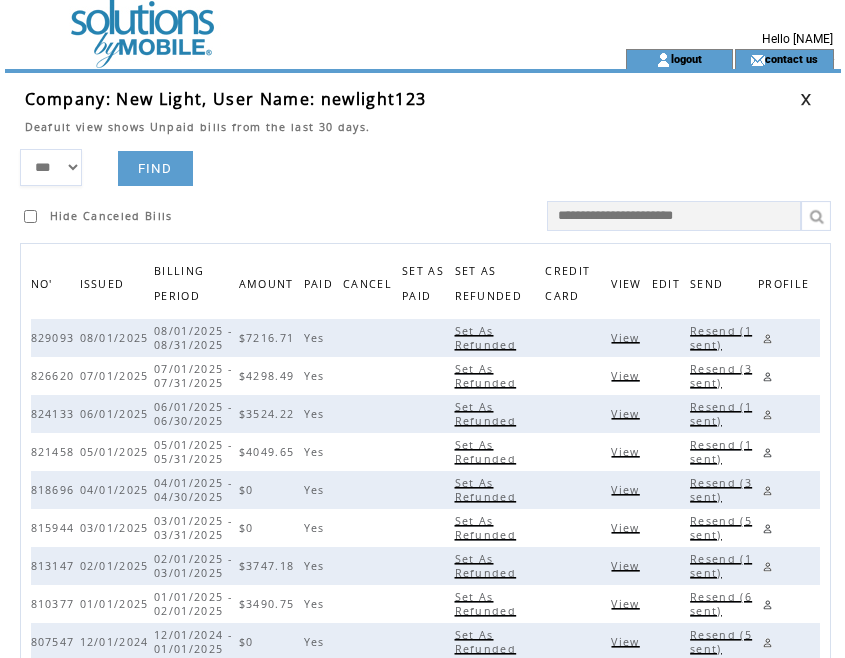 scroll, scrollTop: 0, scrollLeft: 0, axis: both 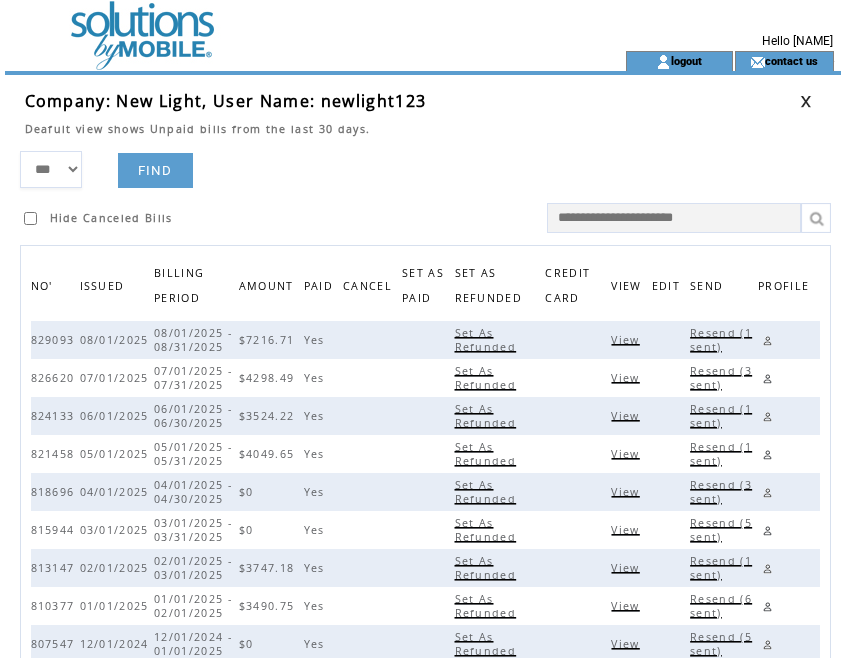 click at bounding box center [806, 101] 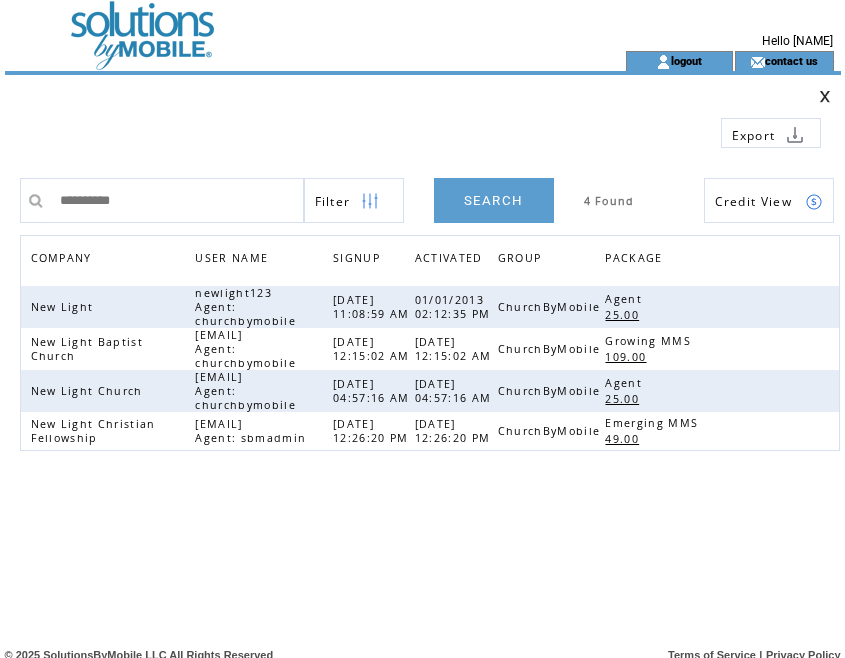 scroll, scrollTop: 0, scrollLeft: 0, axis: both 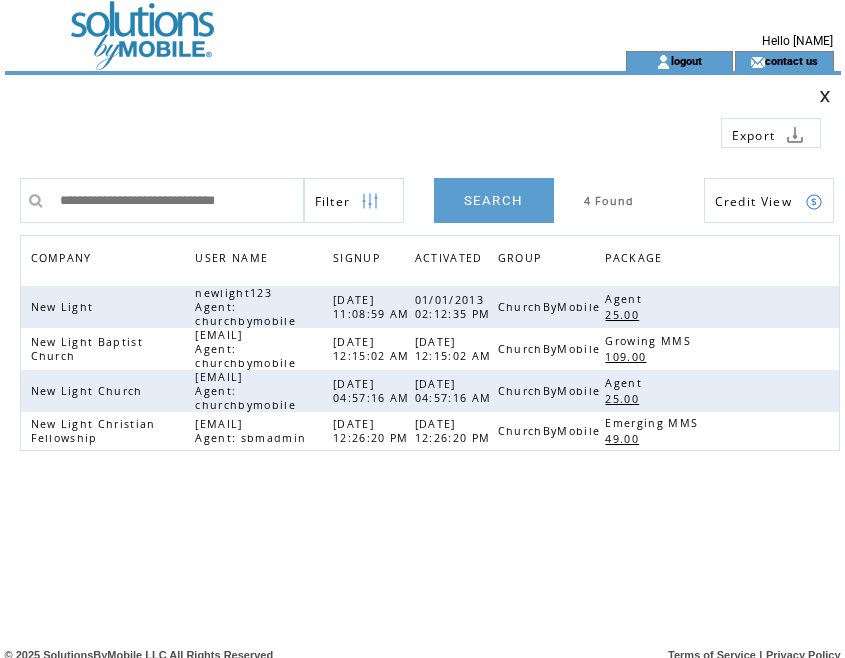 type on "**********" 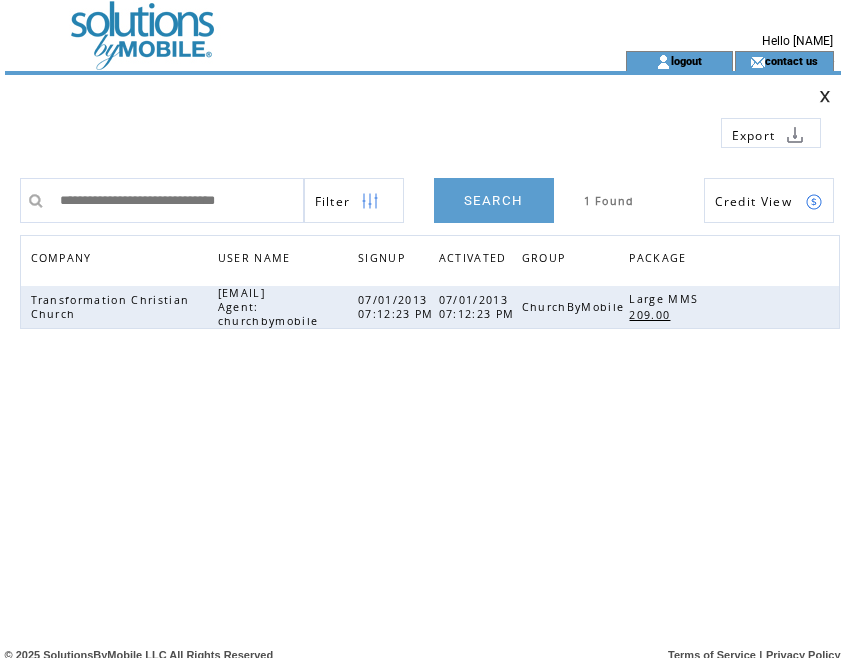 scroll, scrollTop: 0, scrollLeft: 0, axis: both 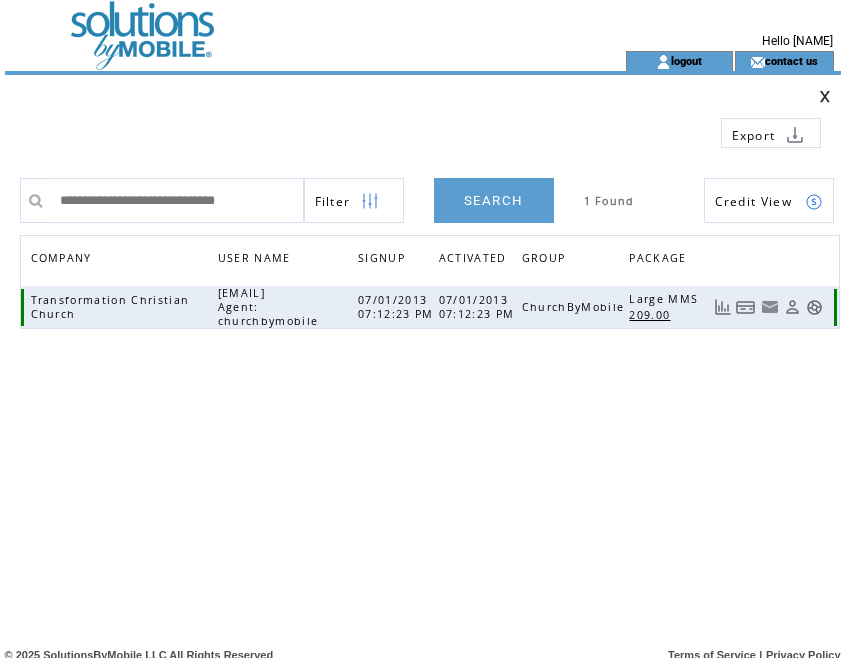 click at bounding box center [746, 307] 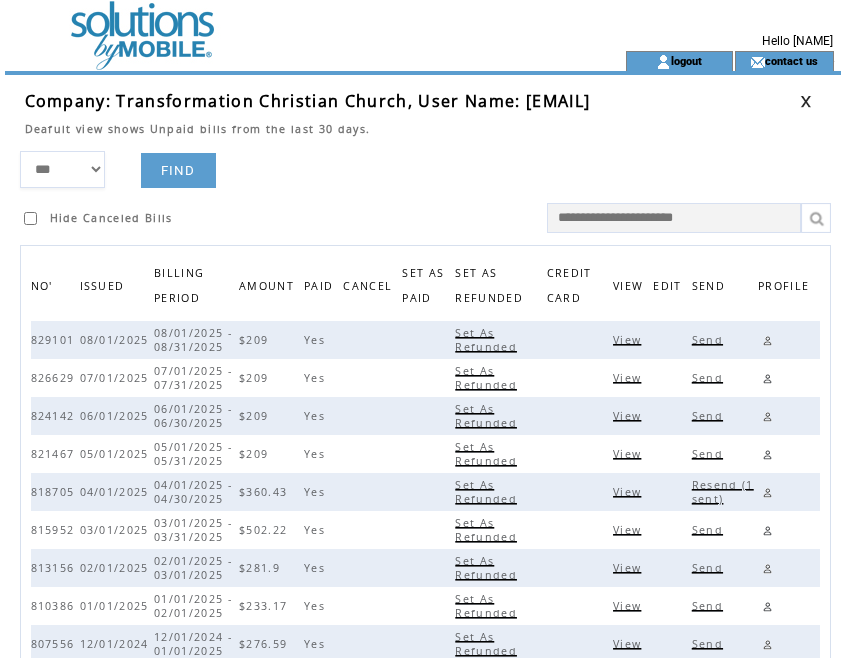 scroll, scrollTop: 0, scrollLeft: 0, axis: both 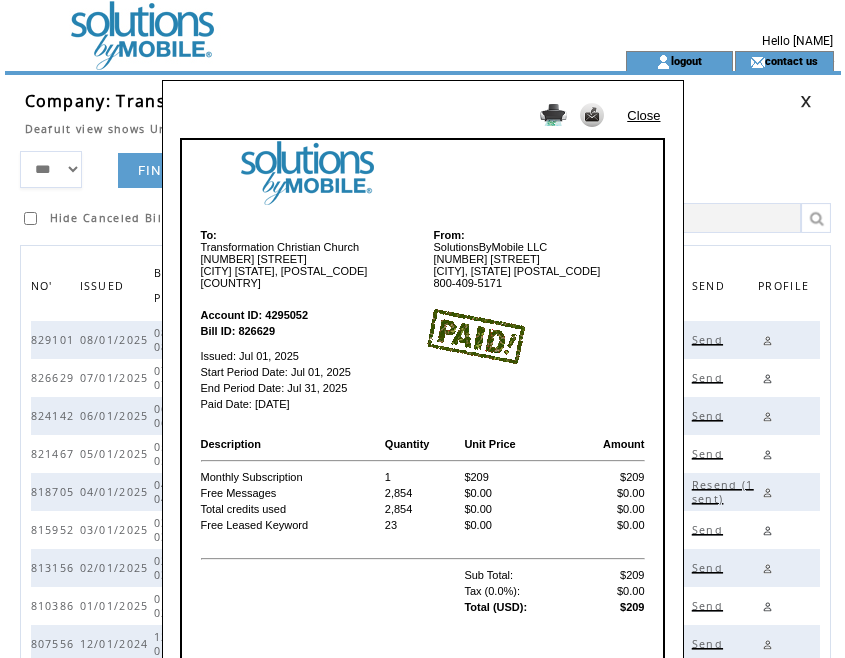 click at bounding box center (535, 336) 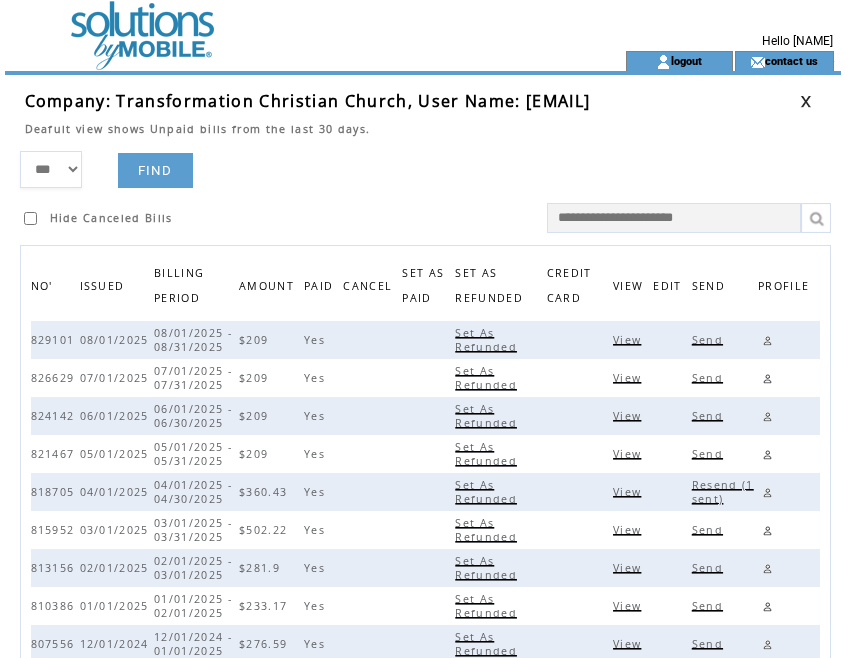 drag, startPoint x: 411, startPoint y: 200, endPoint x: 298, endPoint y: 244, distance: 121.264175 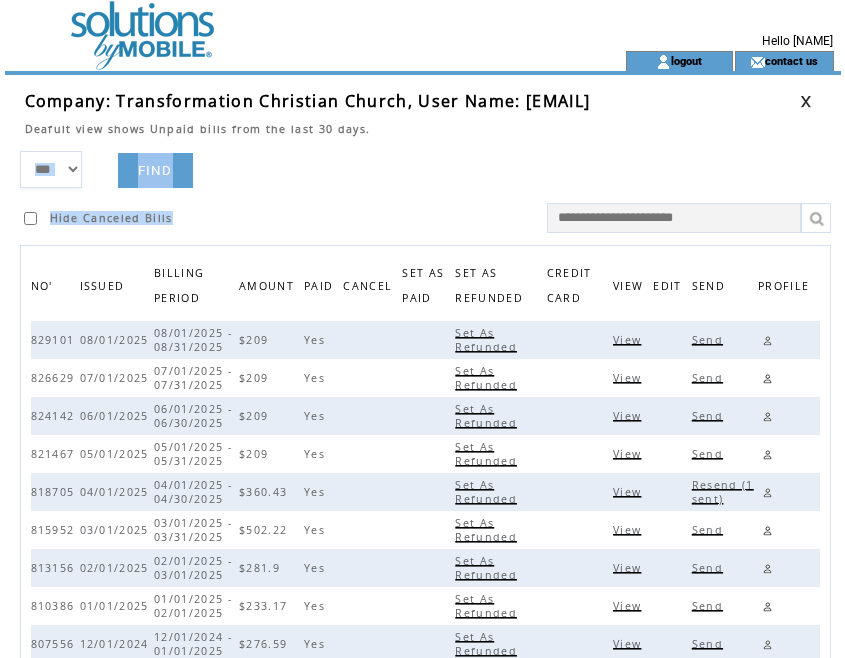 drag, startPoint x: 454, startPoint y: 203, endPoint x: 486, endPoint y: 171, distance: 45.254833 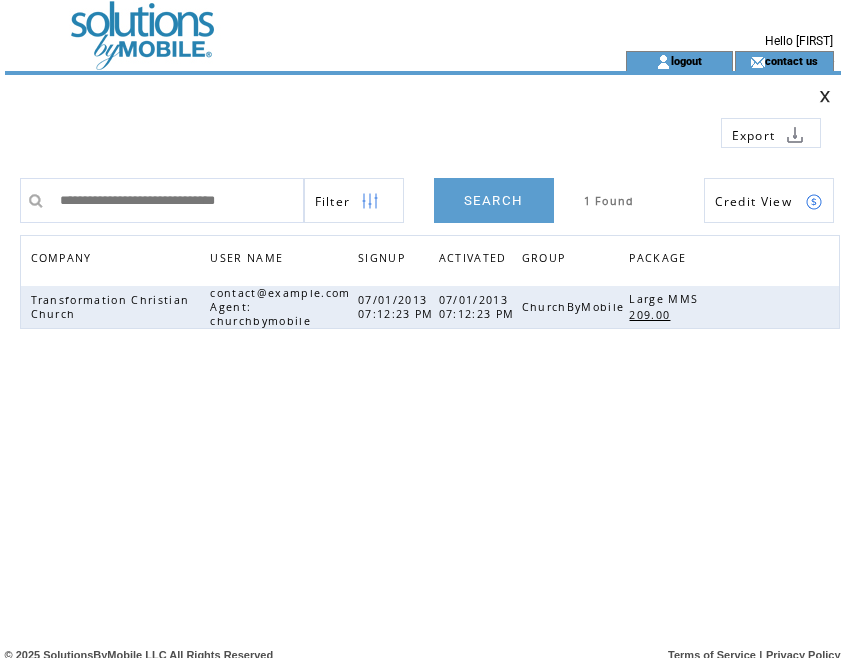 scroll, scrollTop: 0, scrollLeft: 0, axis: both 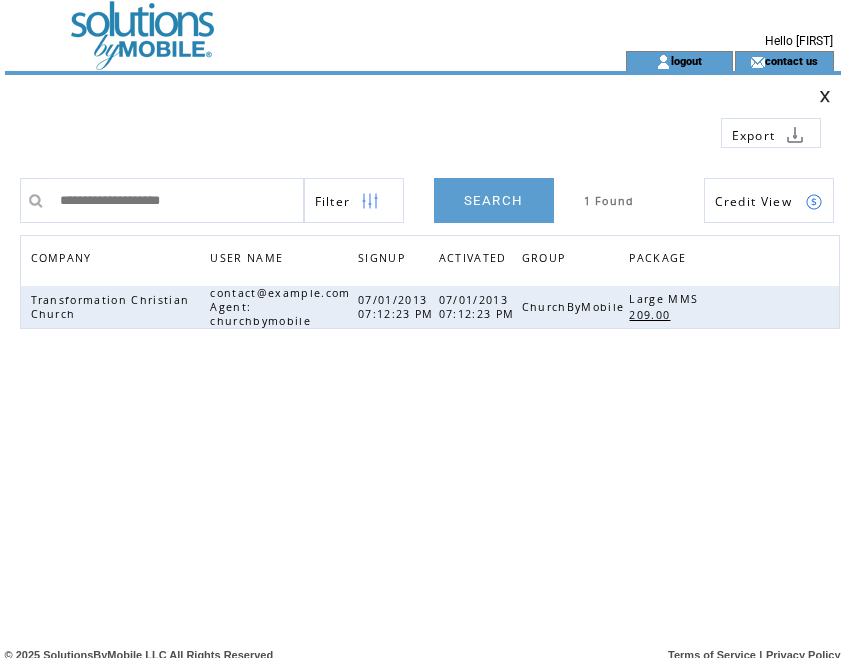 drag, startPoint x: 123, startPoint y: 198, endPoint x: -77, endPoint y: 187, distance: 200.30228 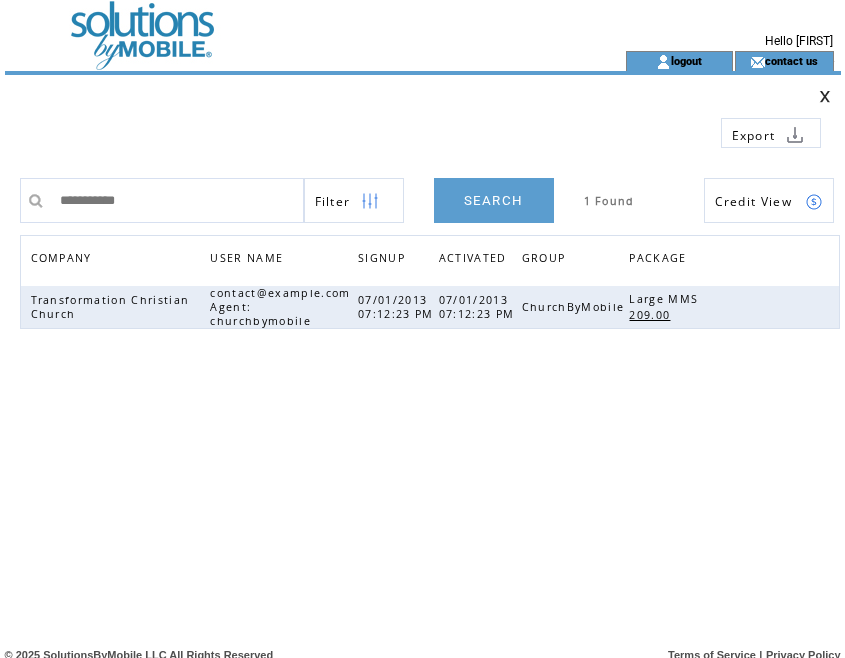 type on "**********" 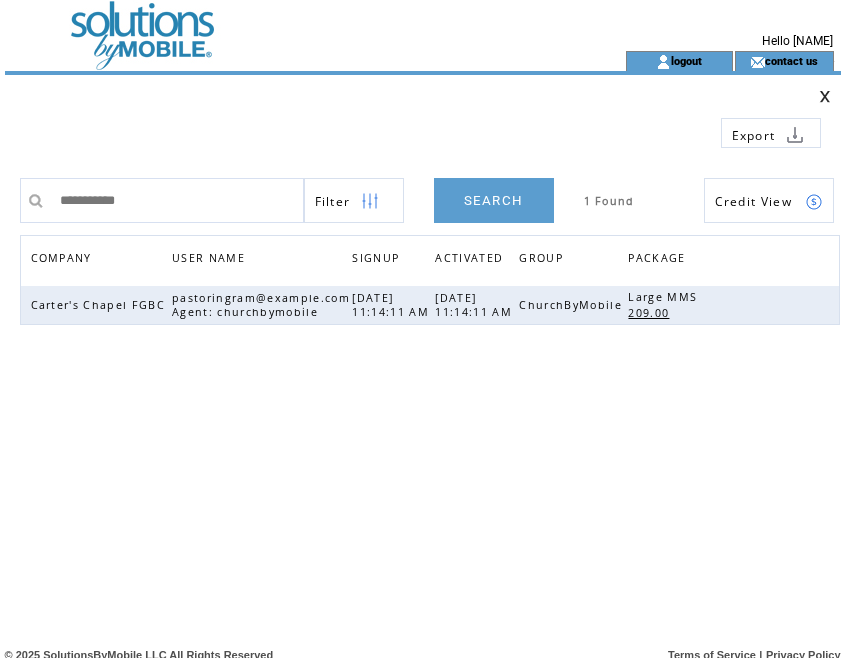 scroll, scrollTop: 0, scrollLeft: 0, axis: both 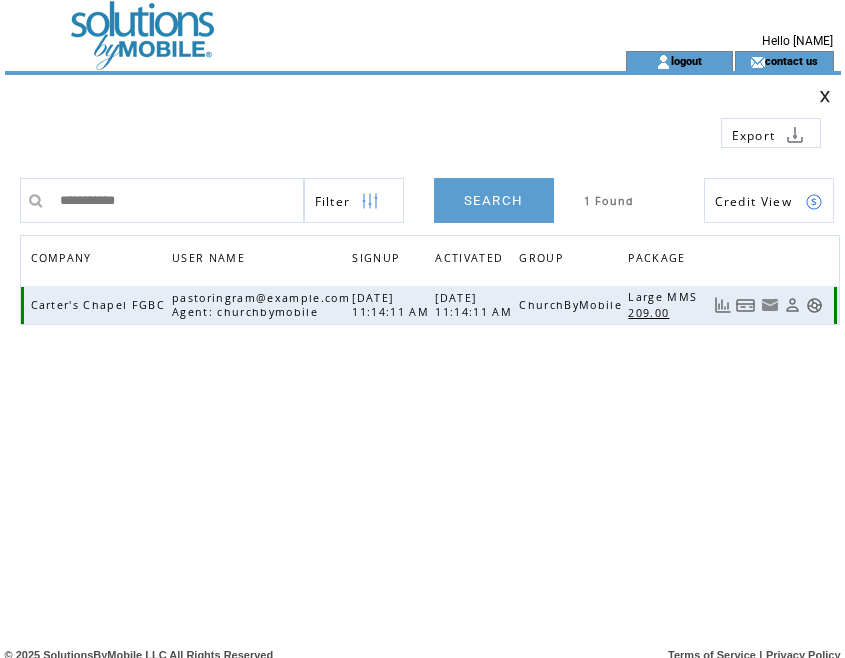 click at bounding box center (746, 305) 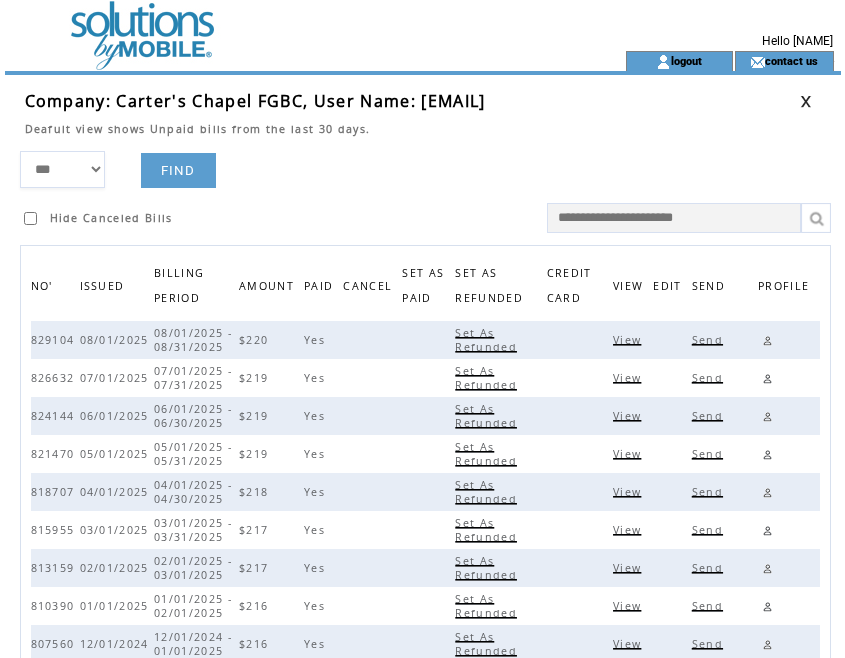 scroll, scrollTop: 0, scrollLeft: 0, axis: both 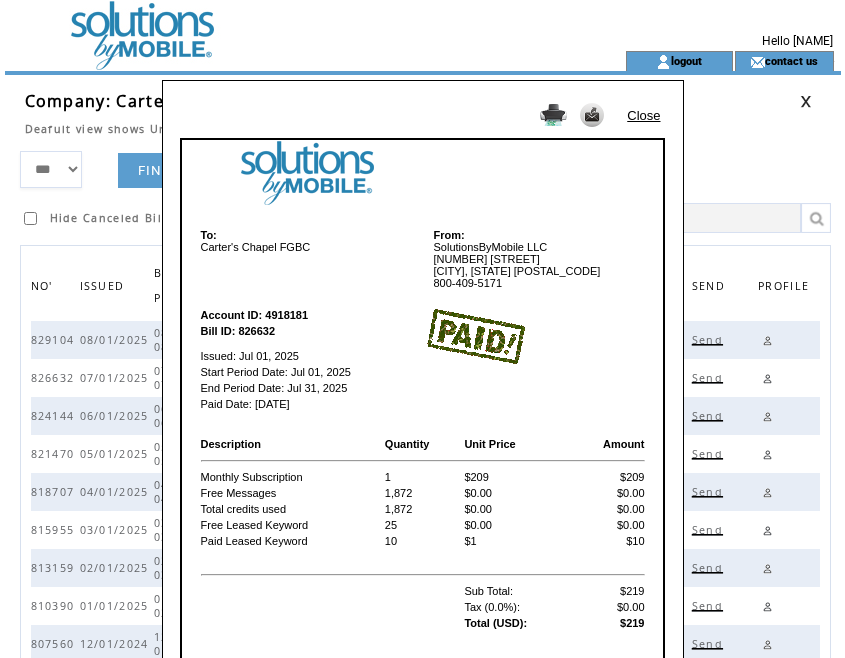 click on "Close" at bounding box center [643, 115] 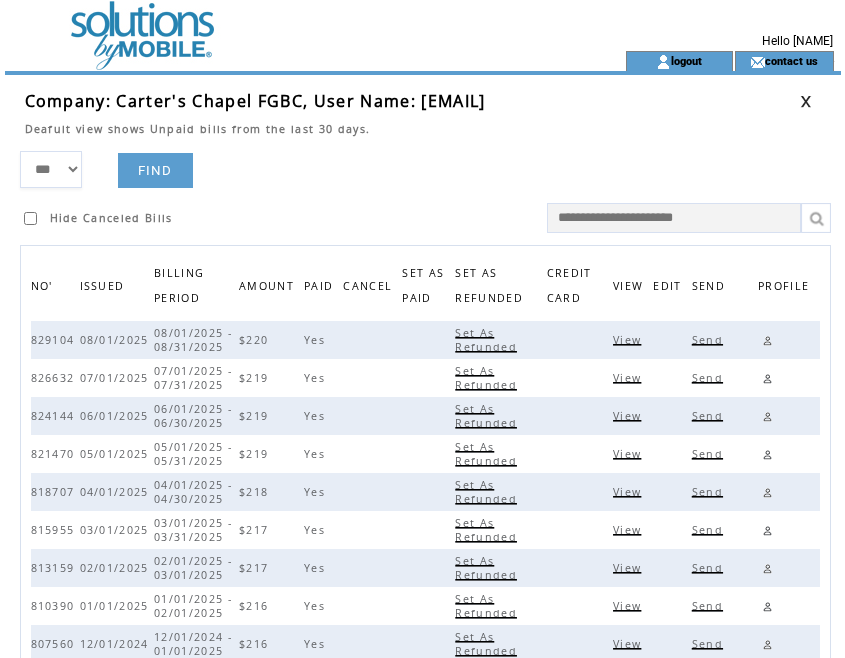 click at bounding box center (806, 101) 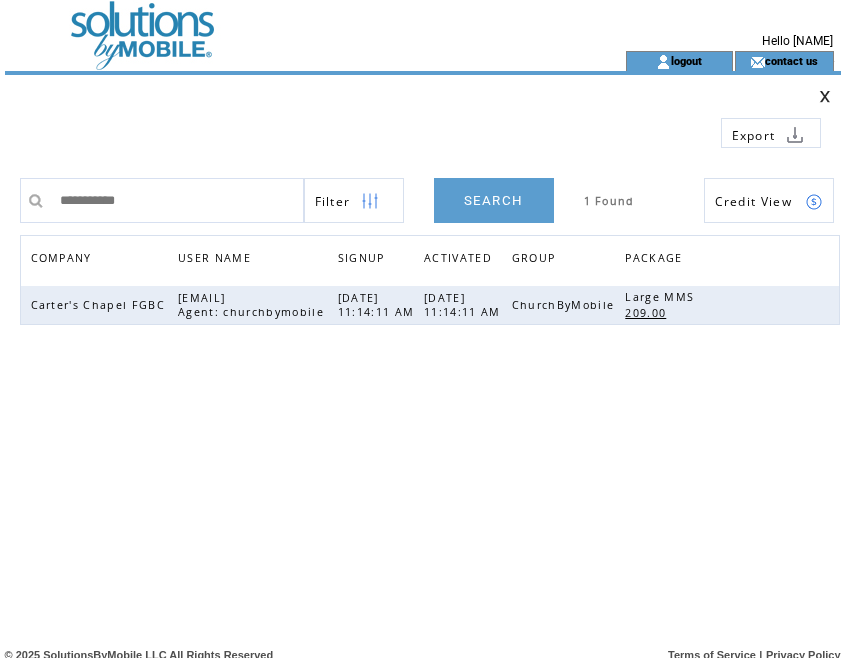 scroll, scrollTop: 0, scrollLeft: 0, axis: both 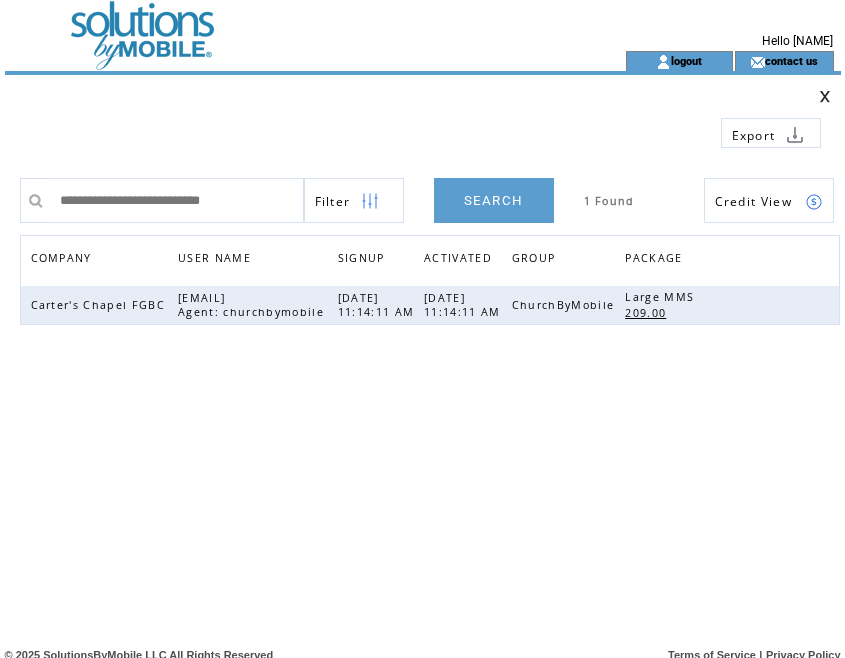 type on "**********" 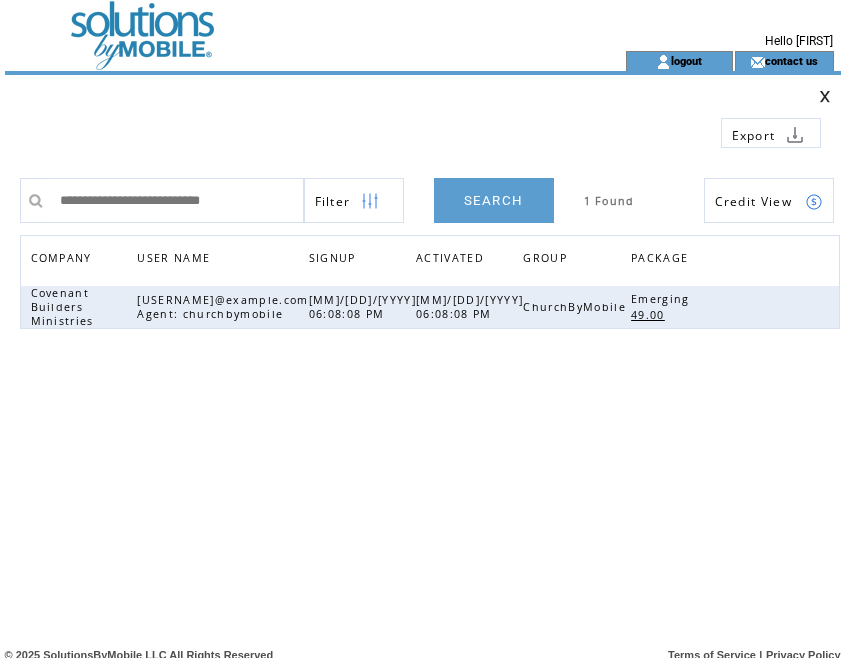 scroll, scrollTop: 0, scrollLeft: 0, axis: both 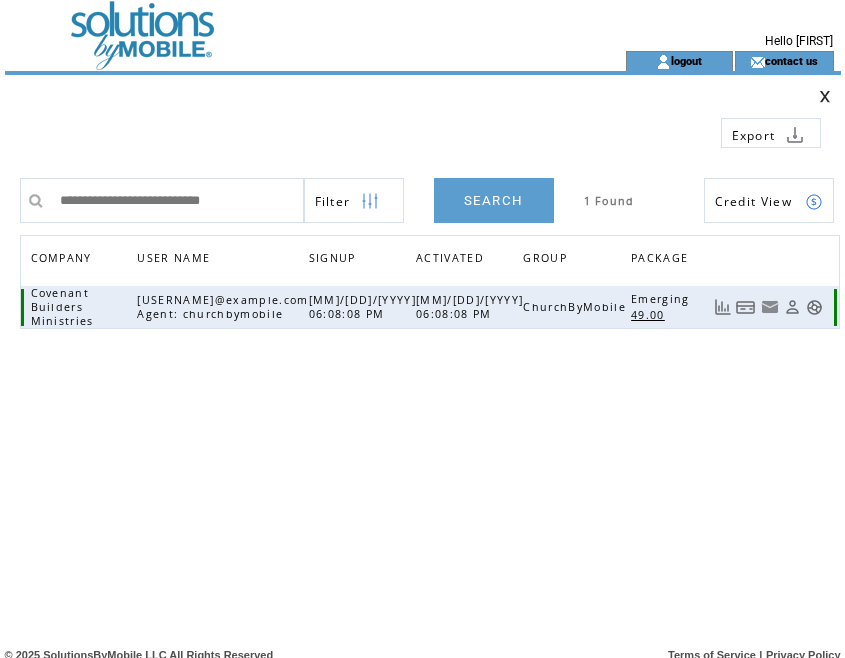 click at bounding box center [746, 307] 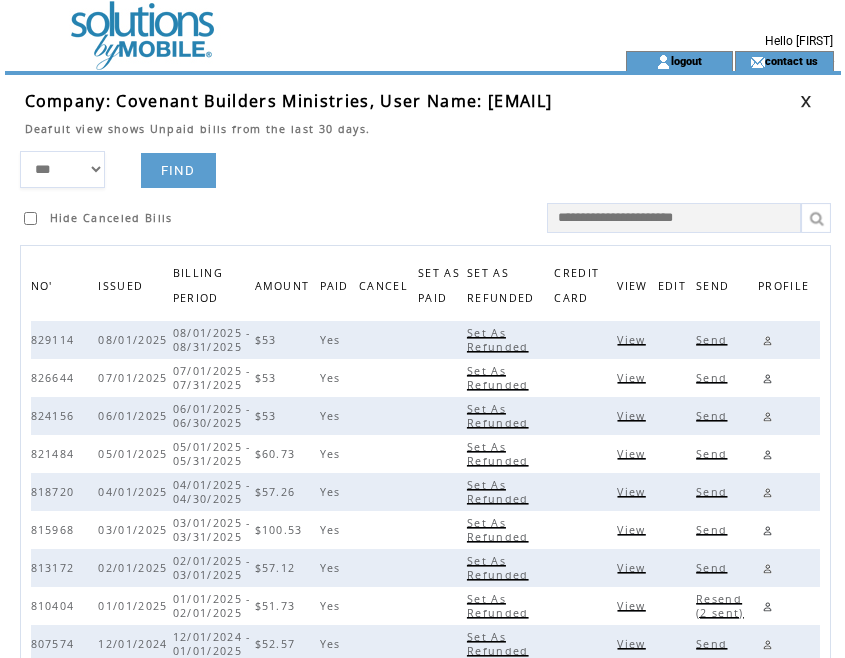 scroll, scrollTop: 0, scrollLeft: 0, axis: both 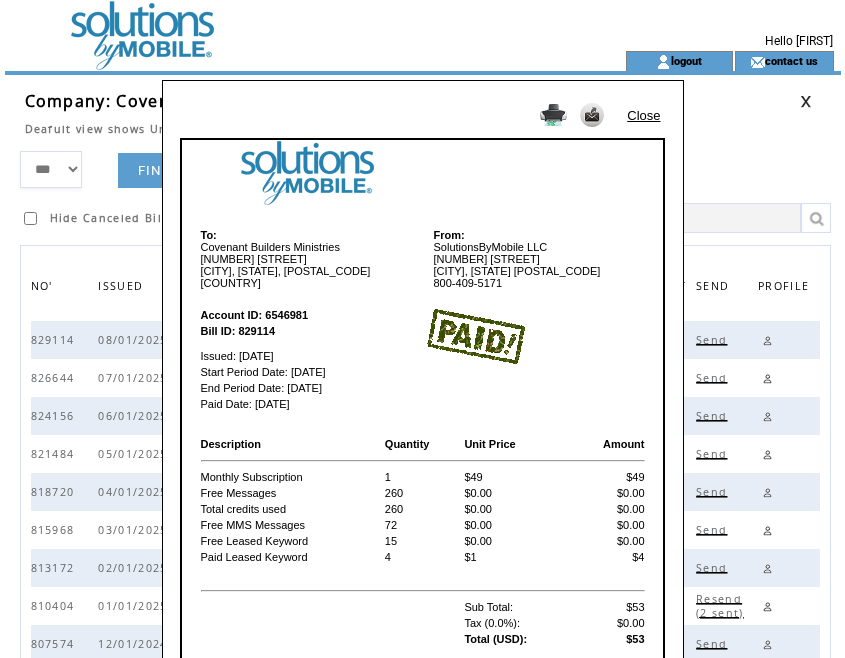click on "Close" at bounding box center [643, 115] 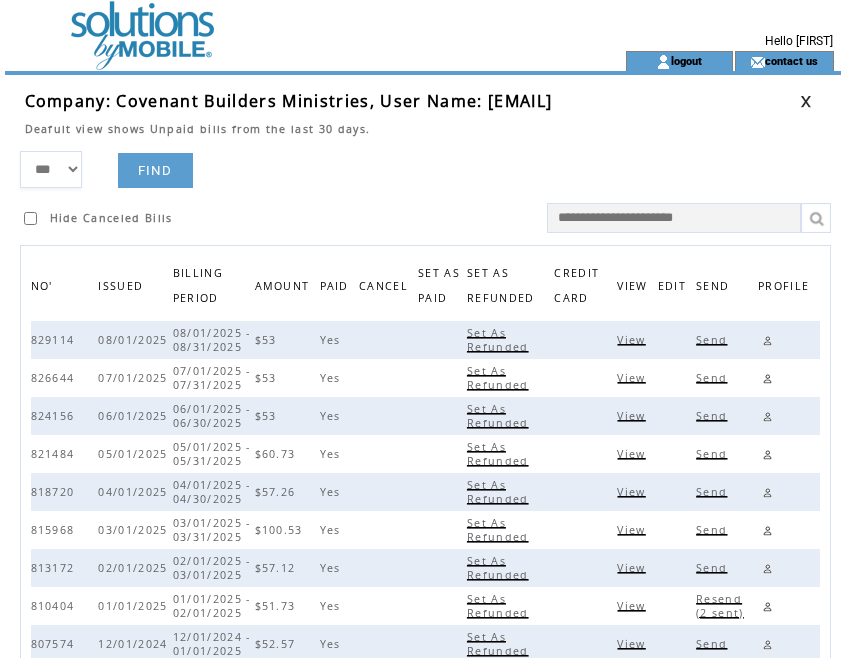 click on "View" at bounding box center (633, 378) 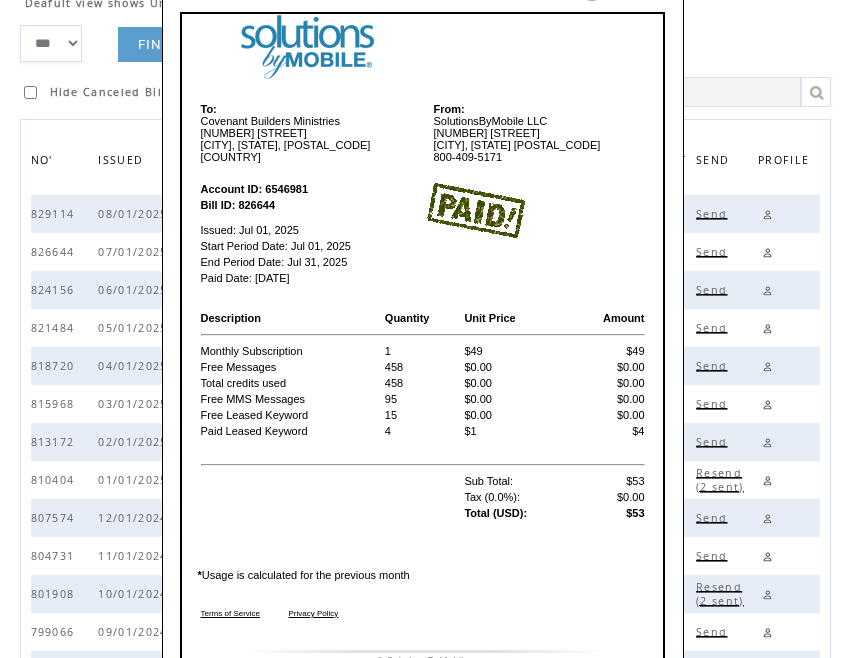 scroll, scrollTop: 126, scrollLeft: 0, axis: vertical 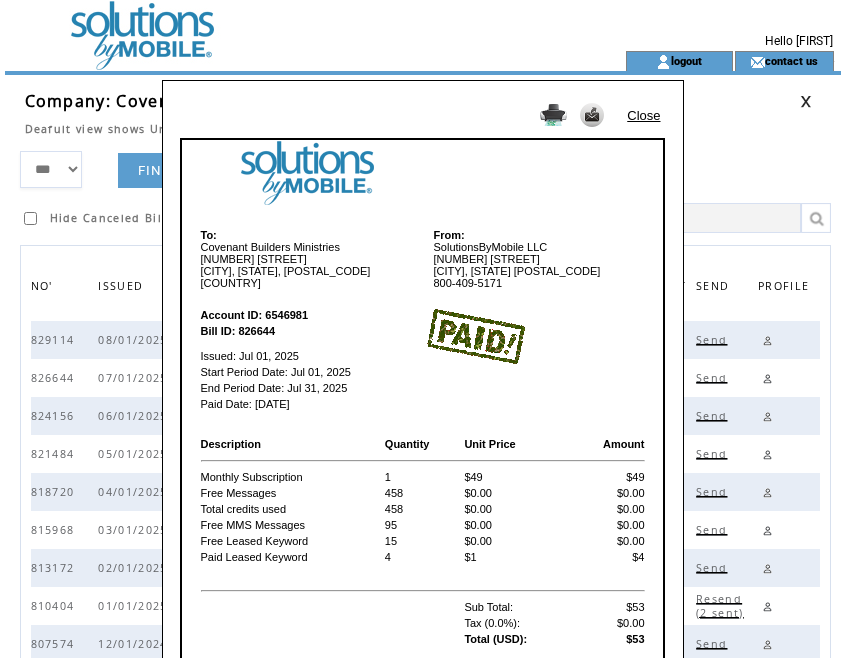 click on "Close" at bounding box center [643, 115] 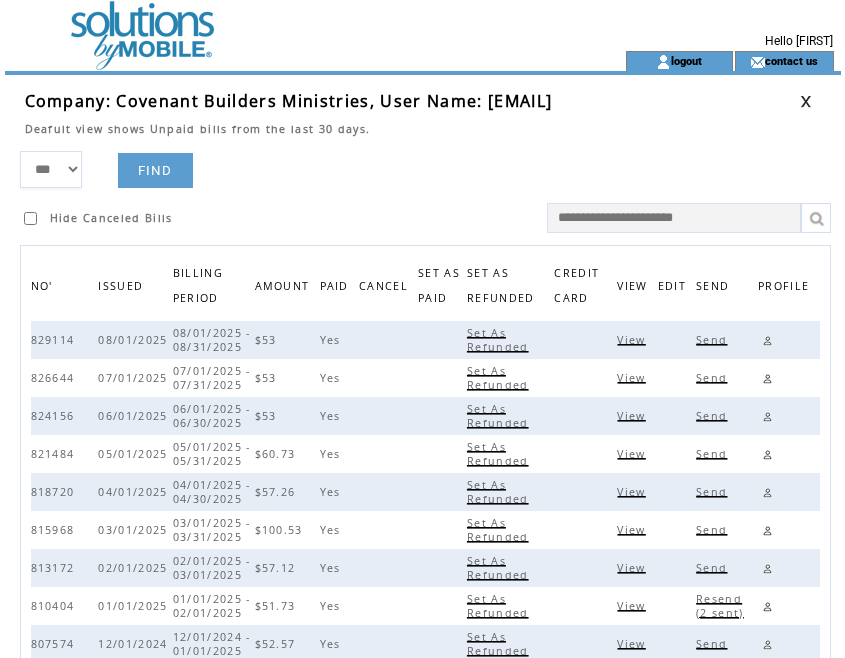 click at bounding box center [806, 101] 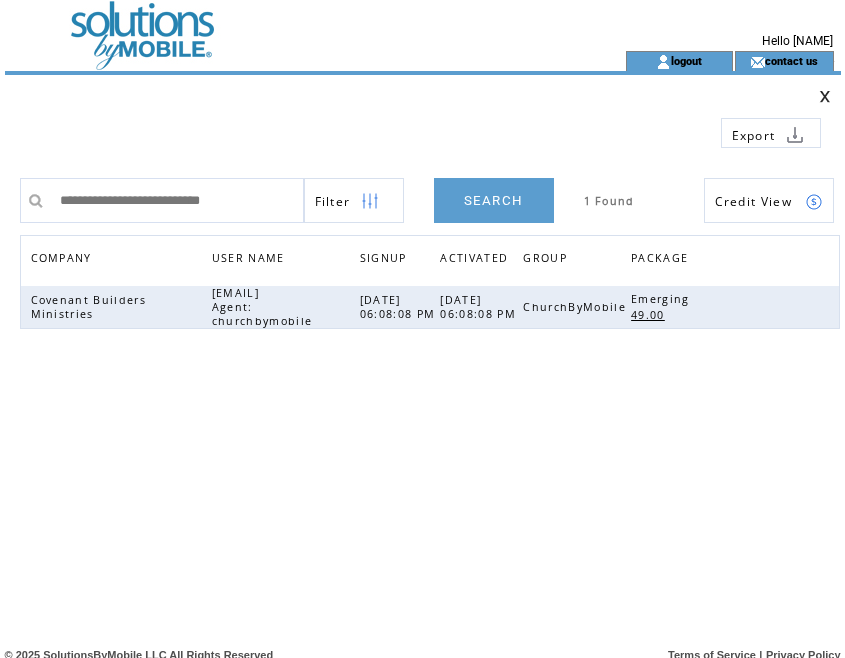 scroll, scrollTop: 0, scrollLeft: 0, axis: both 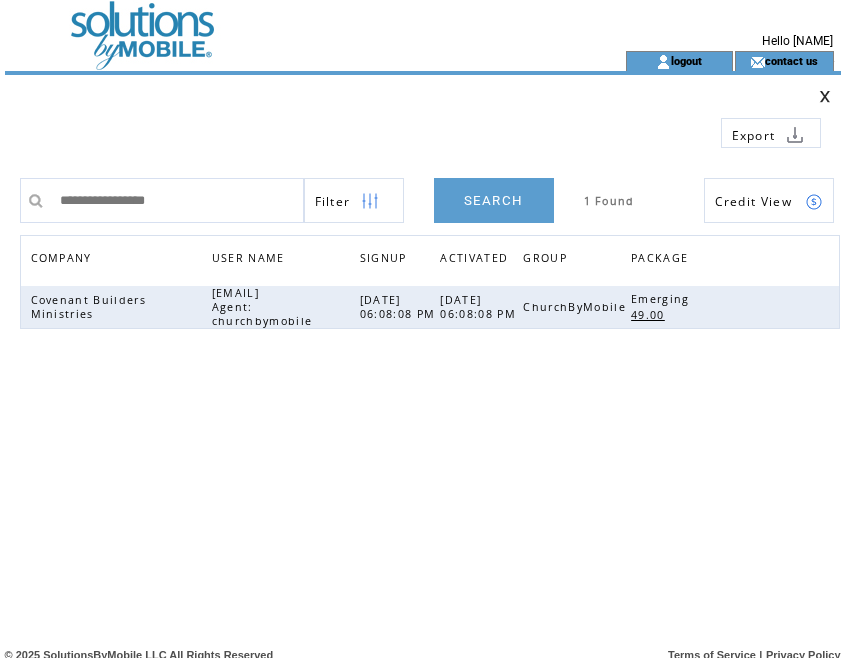 type on "**********" 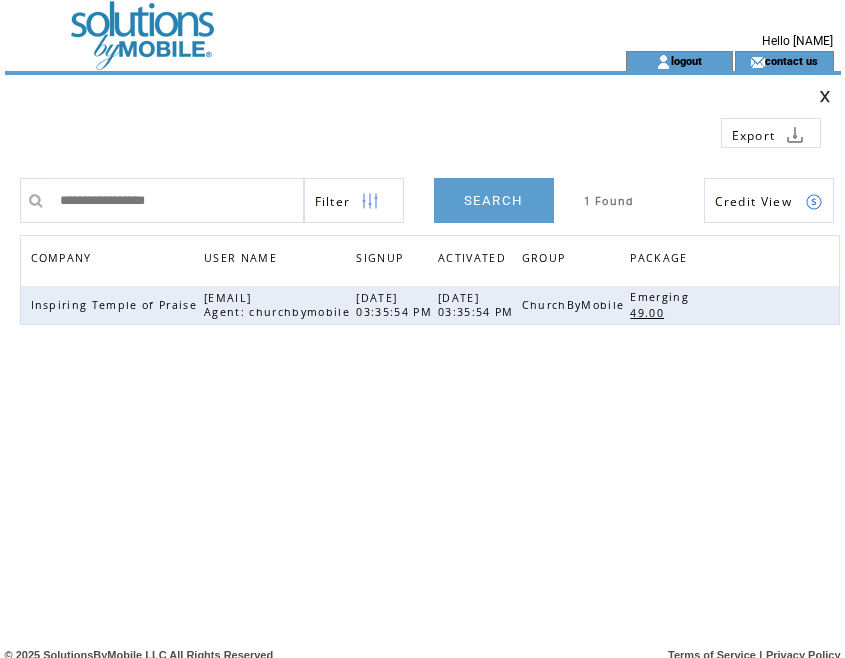 scroll, scrollTop: 0, scrollLeft: 0, axis: both 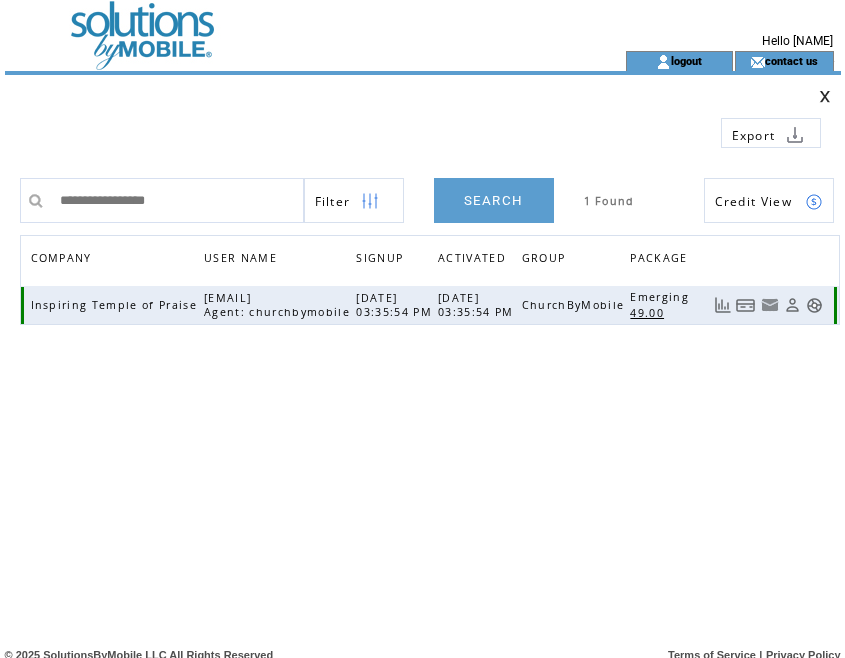 click at bounding box center [746, 305] 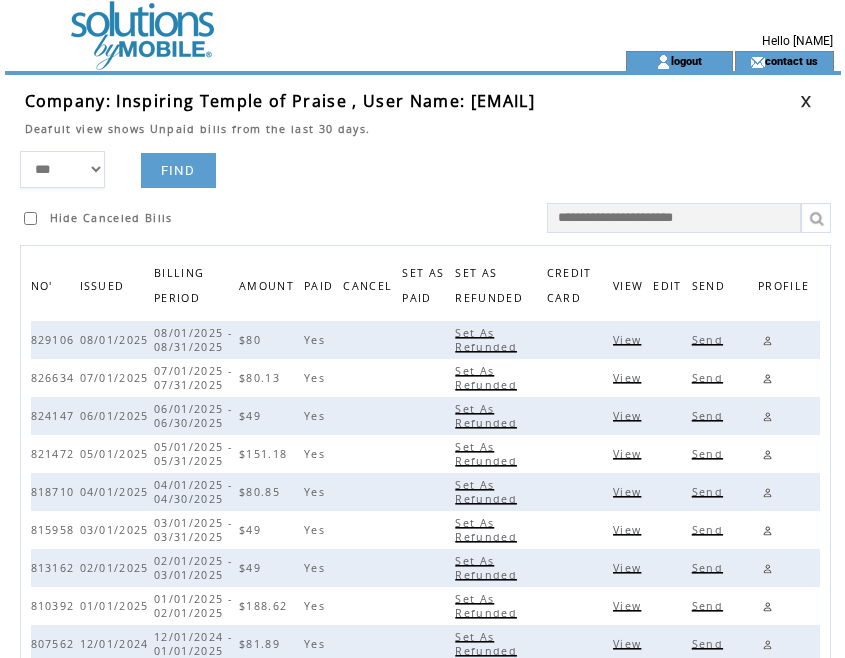 scroll, scrollTop: 0, scrollLeft: 0, axis: both 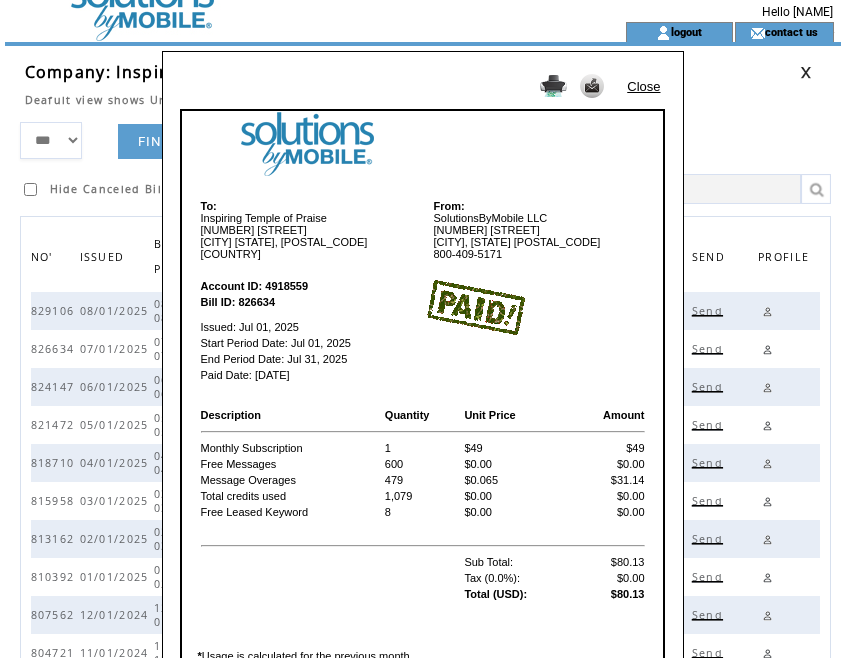 click at bounding box center (535, 307) 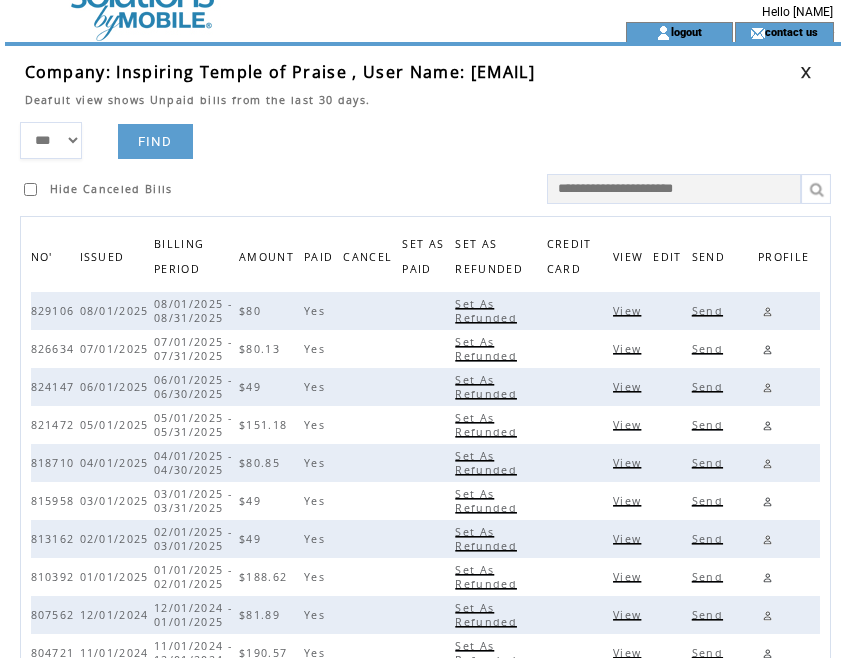 click on "*** **** ****** FIND Hide Canceled Bills" at bounding box center [430, 163] 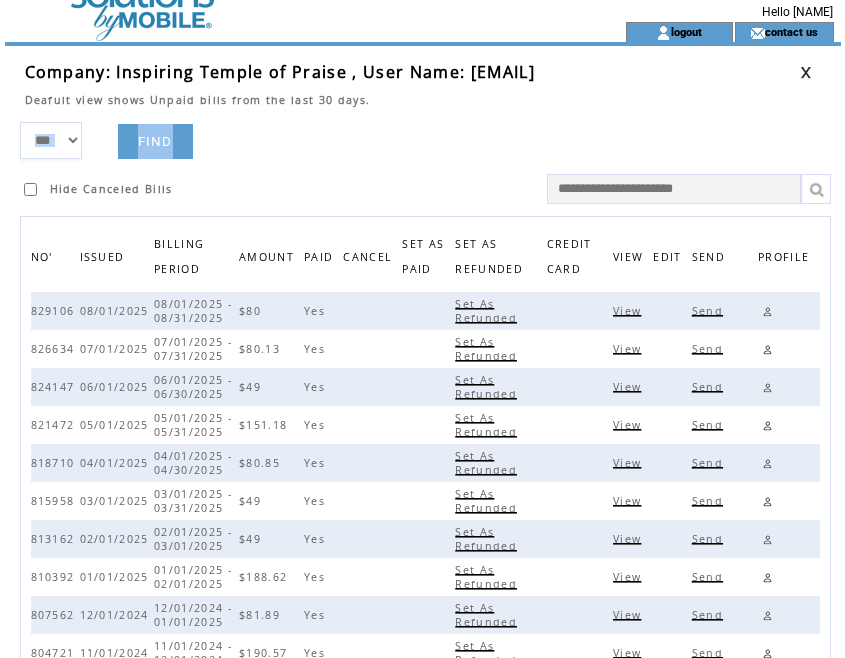click at bounding box center (806, 72) 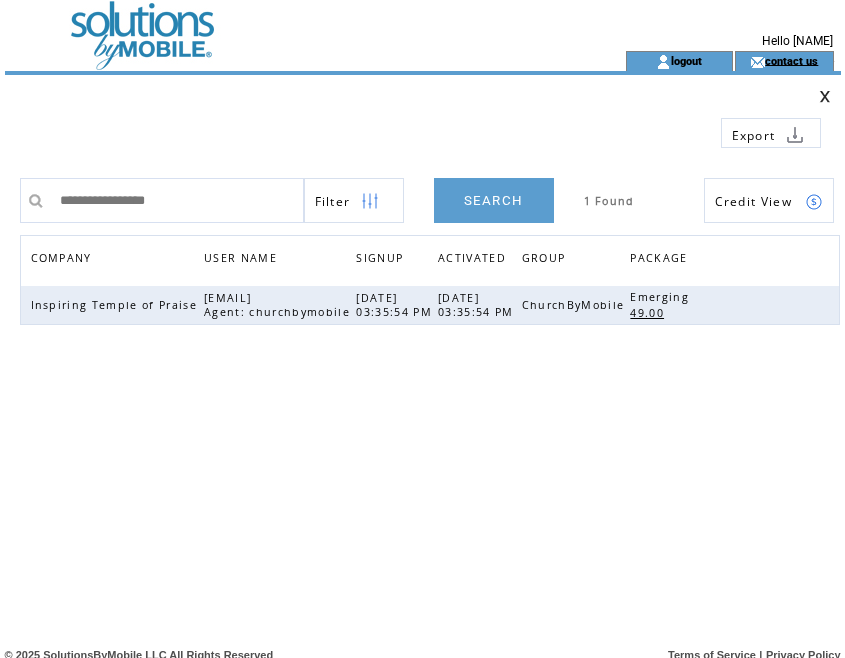 scroll, scrollTop: 0, scrollLeft: 0, axis: both 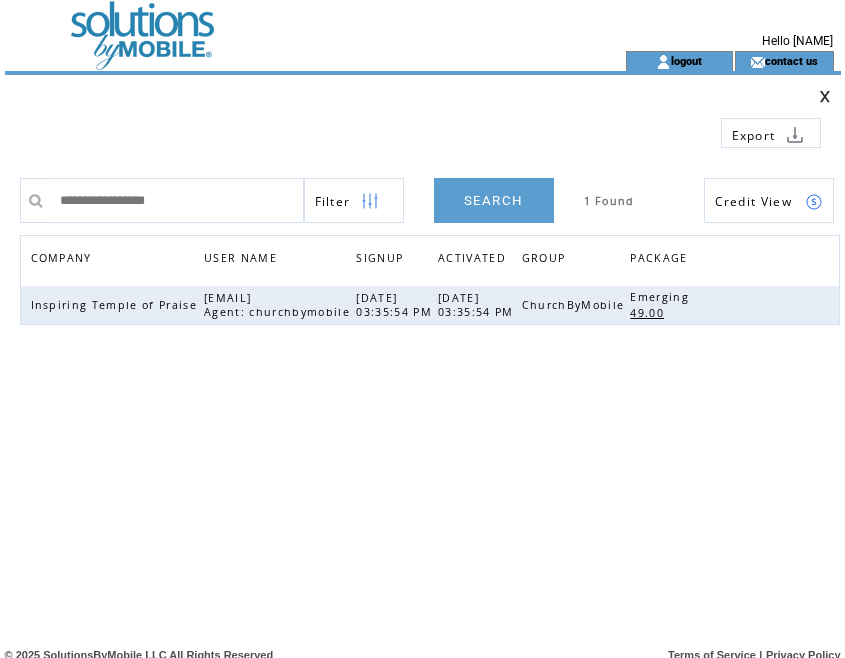 drag, startPoint x: 189, startPoint y: 199, endPoint x: -167, endPoint y: 166, distance: 357.5262 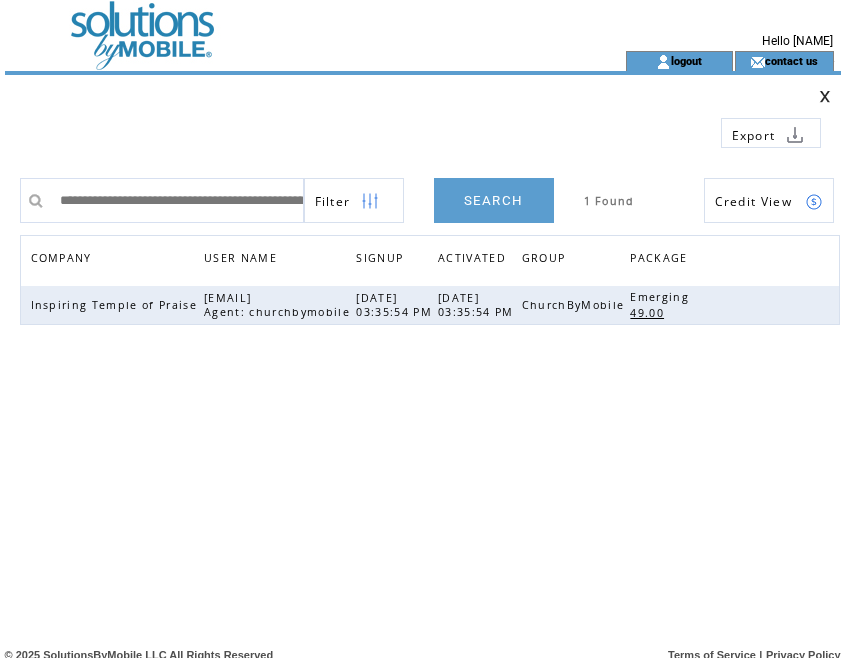 scroll, scrollTop: 0, scrollLeft: 381, axis: horizontal 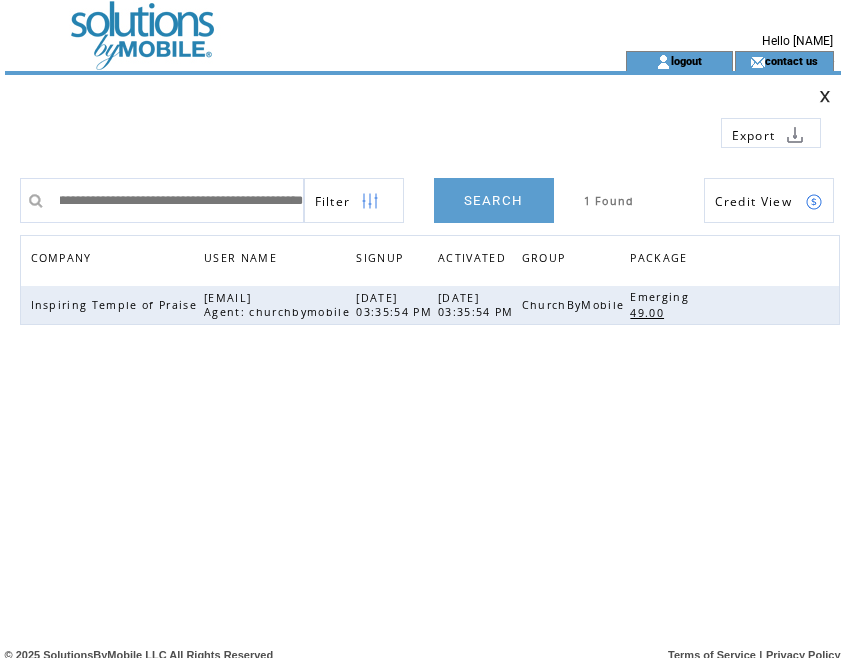 type on "**********" 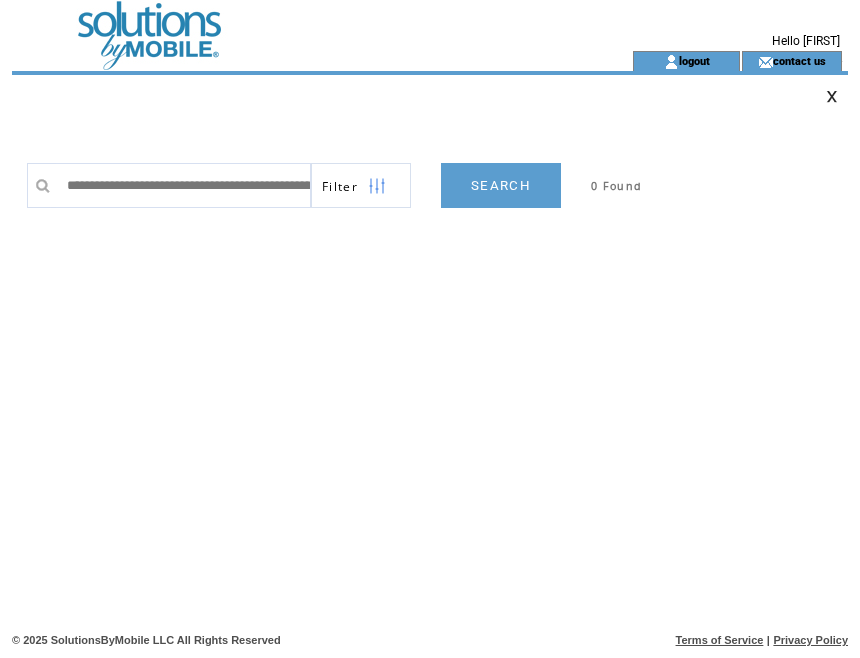 scroll, scrollTop: 0, scrollLeft: 0, axis: both 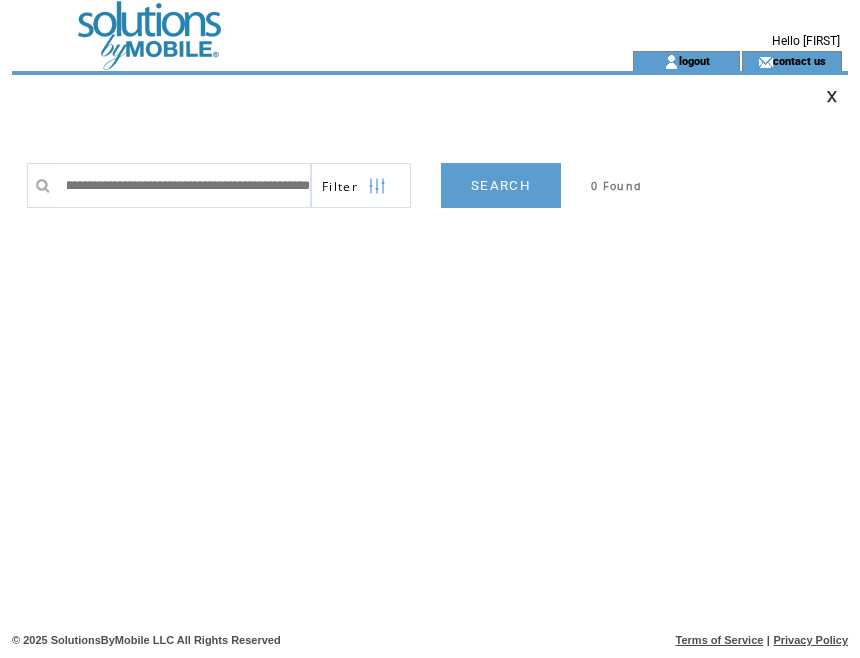 drag, startPoint x: 297, startPoint y: 193, endPoint x: 390, endPoint y: 189, distance: 93.08598 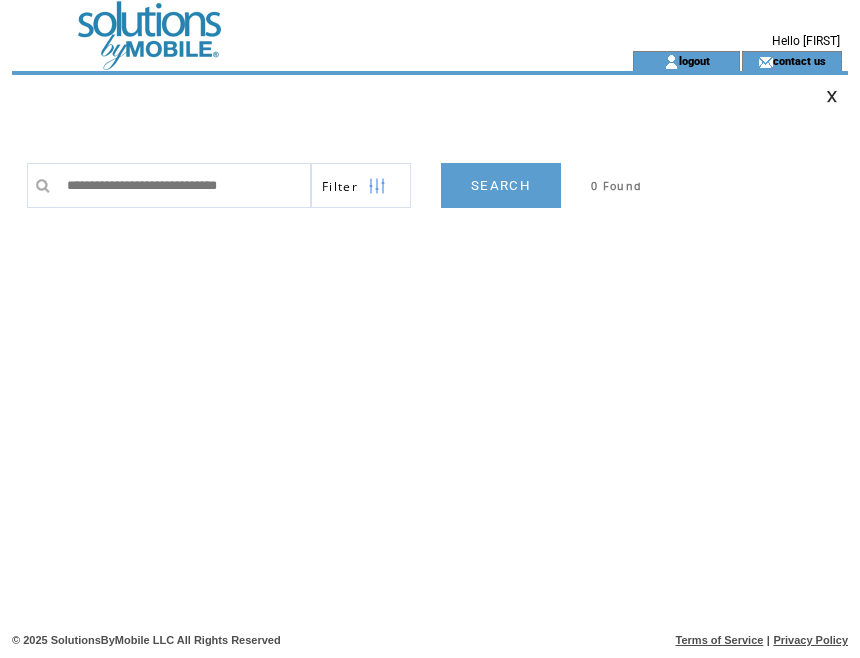 scroll, scrollTop: 0, scrollLeft: 0, axis: both 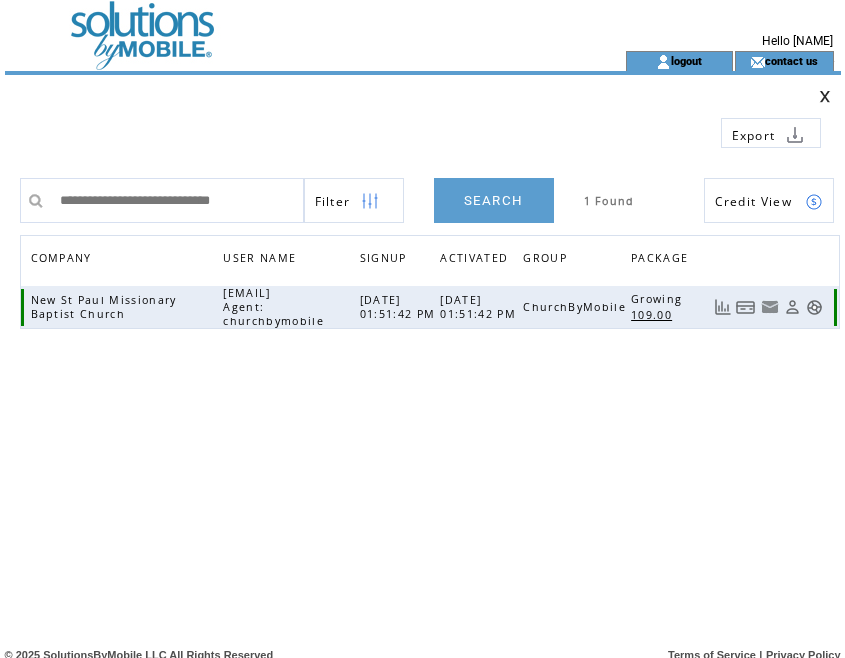 click at bounding box center [746, 307] 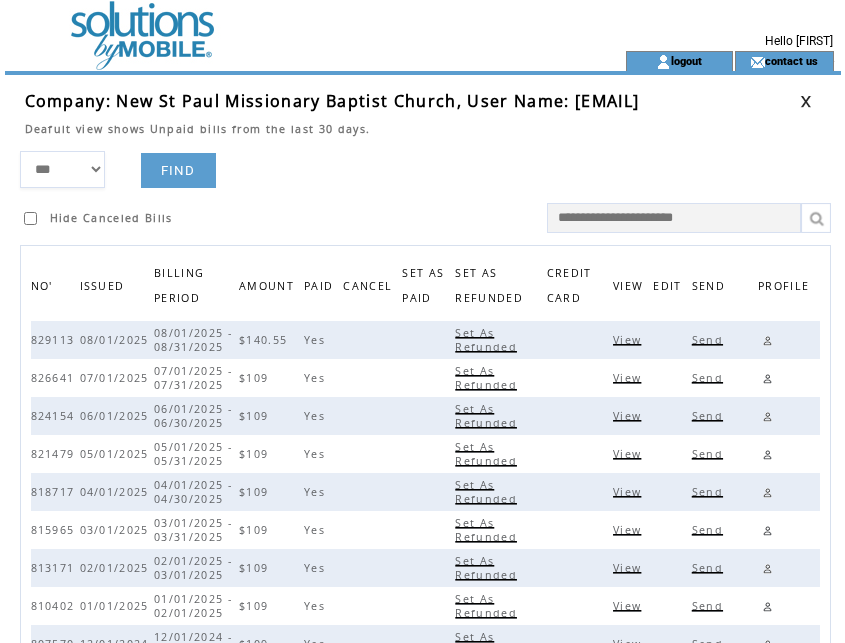scroll, scrollTop: 0, scrollLeft: 0, axis: both 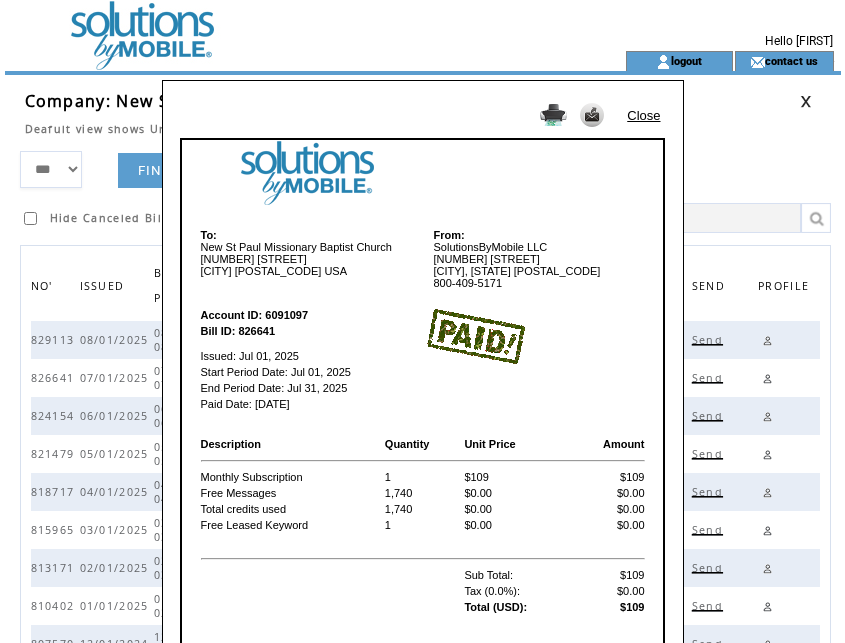 drag, startPoint x: 583, startPoint y: 280, endPoint x: 588, endPoint y: 266, distance: 14.866069 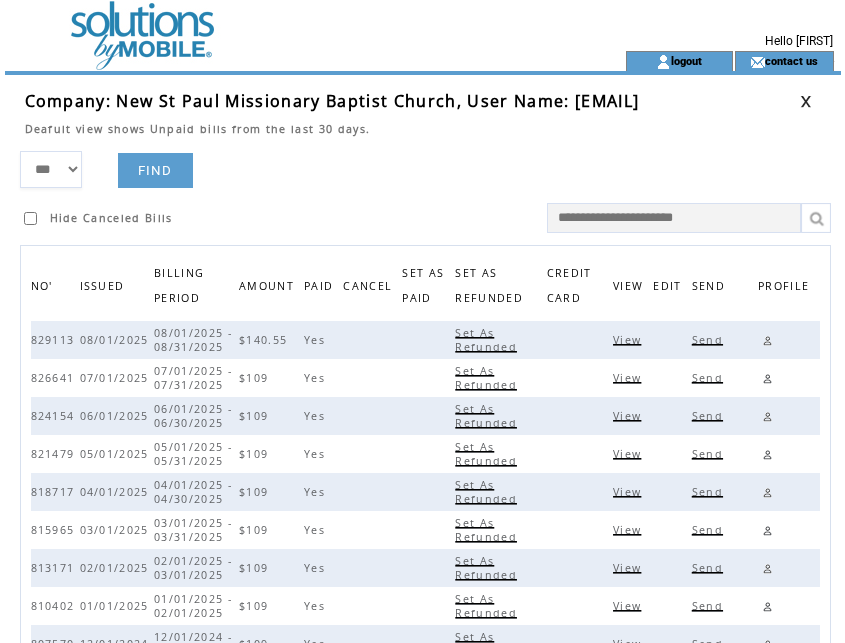scroll, scrollTop: 0, scrollLeft: 14, axis: horizontal 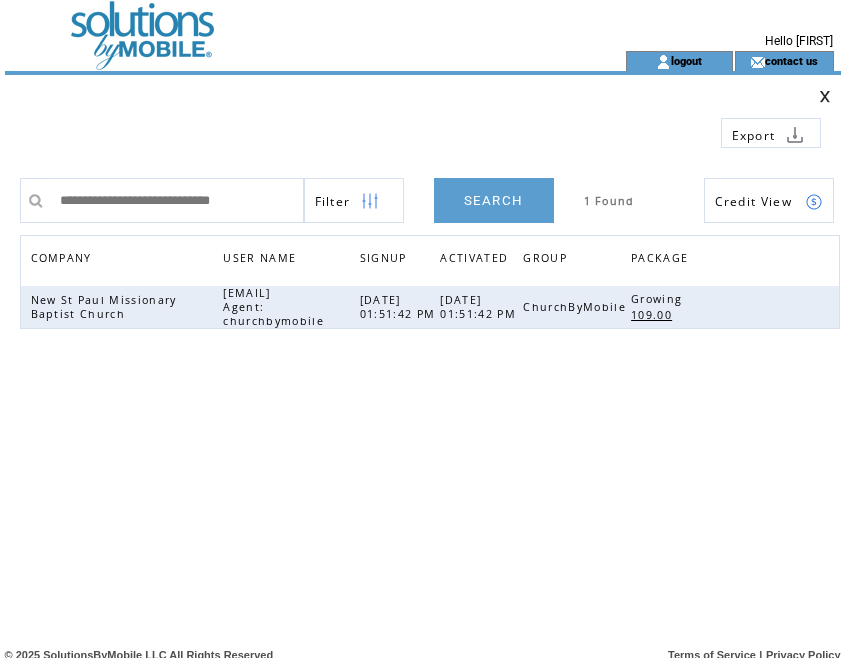 drag, startPoint x: 297, startPoint y: 200, endPoint x: -244, endPoint y: 158, distance: 542.62787 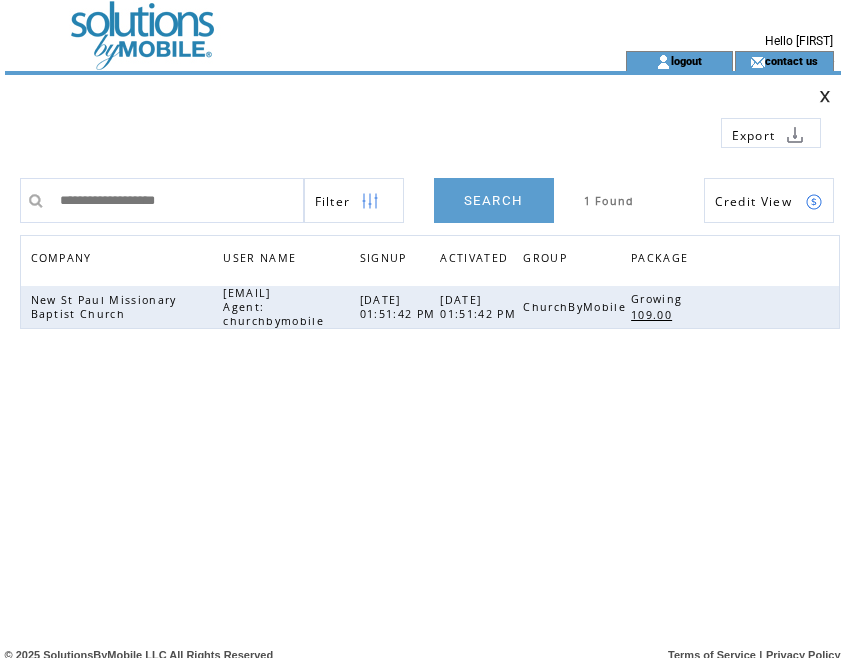 type on "**********" 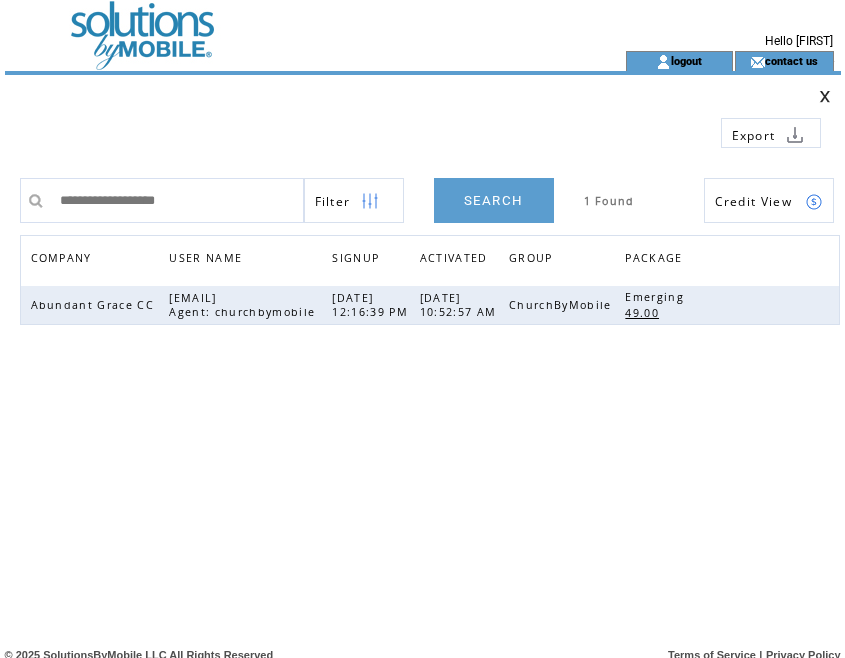 scroll, scrollTop: 0, scrollLeft: 0, axis: both 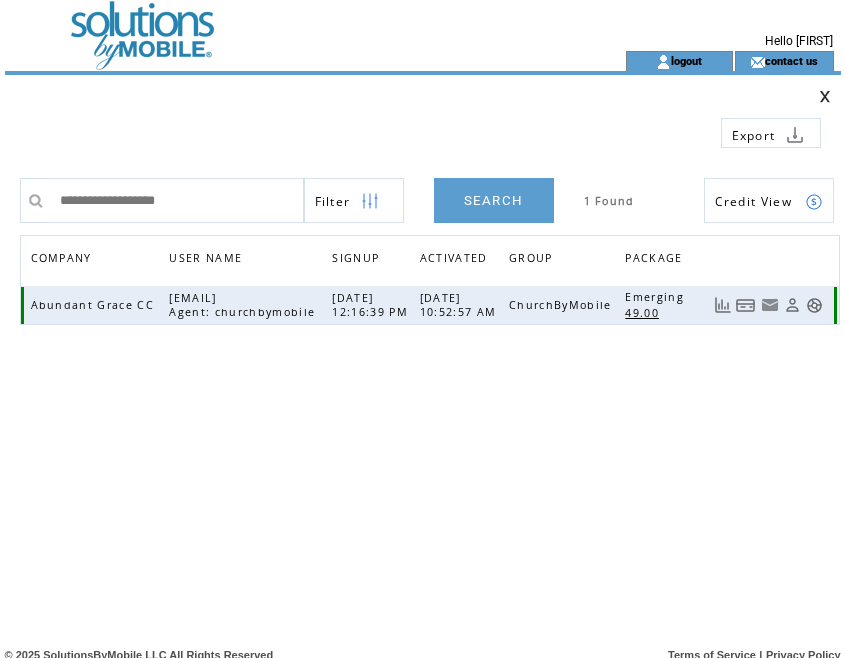 click at bounding box center (746, 305) 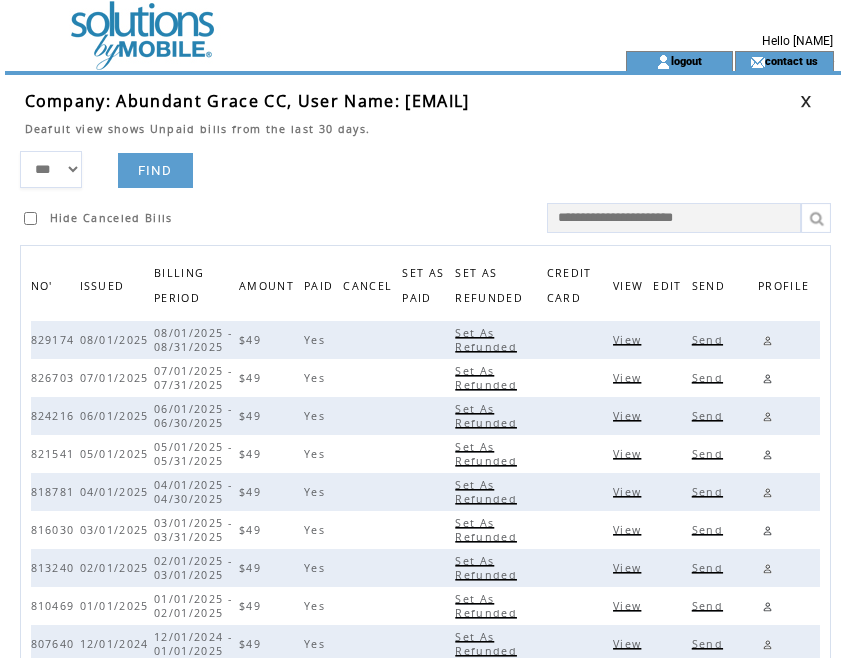 scroll, scrollTop: 0, scrollLeft: 0, axis: both 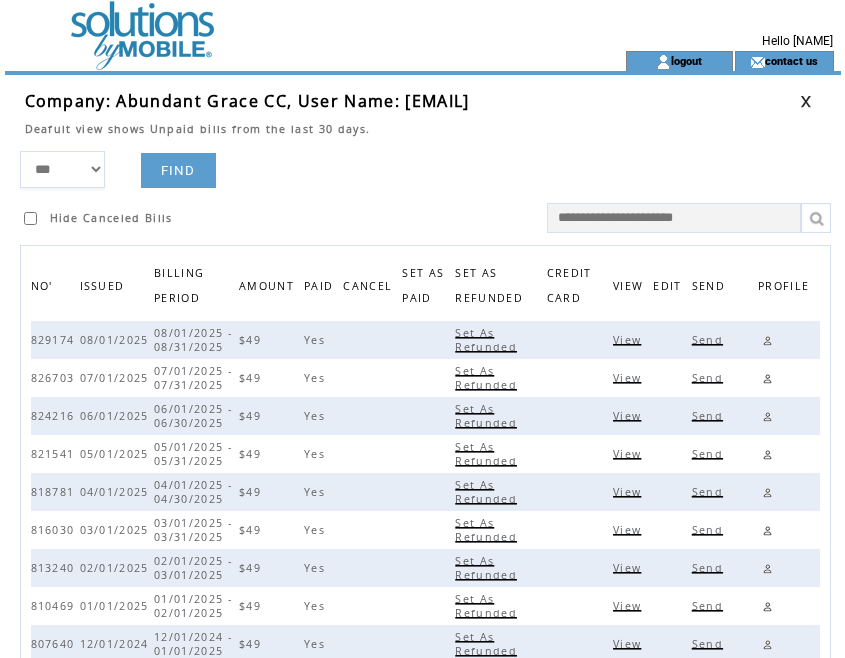 click on "View" at bounding box center [629, 340] 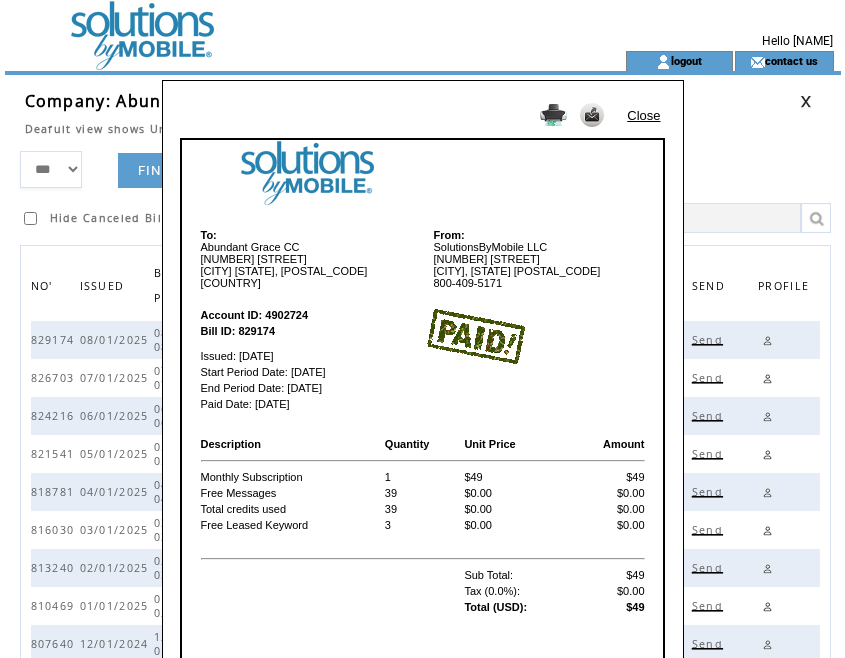 click on "Close" at bounding box center (643, 115) 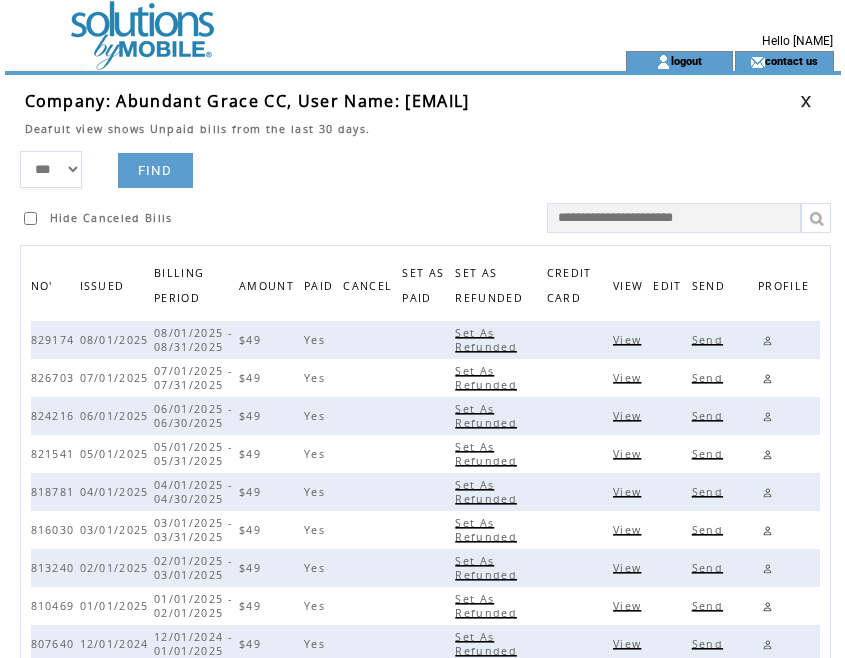 click on "View" at bounding box center (629, 378) 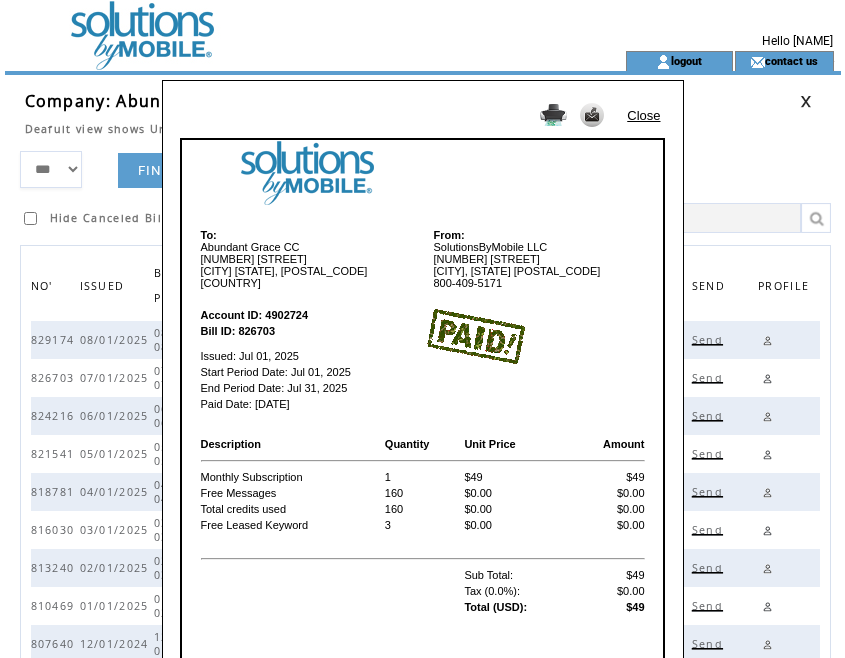 click on "Close" at bounding box center [643, 115] 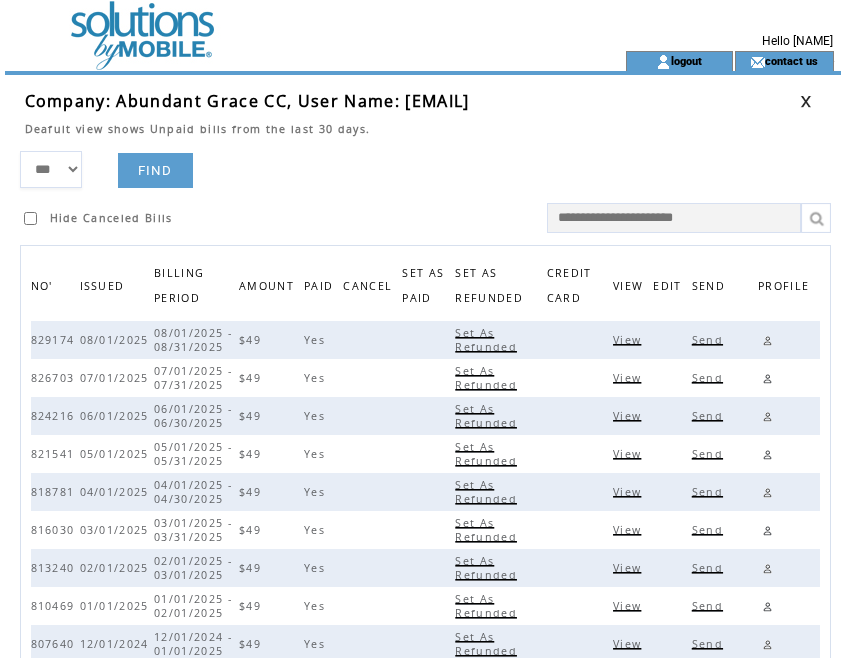 drag, startPoint x: 381, startPoint y: 190, endPoint x: 411, endPoint y: 180, distance: 31.622776 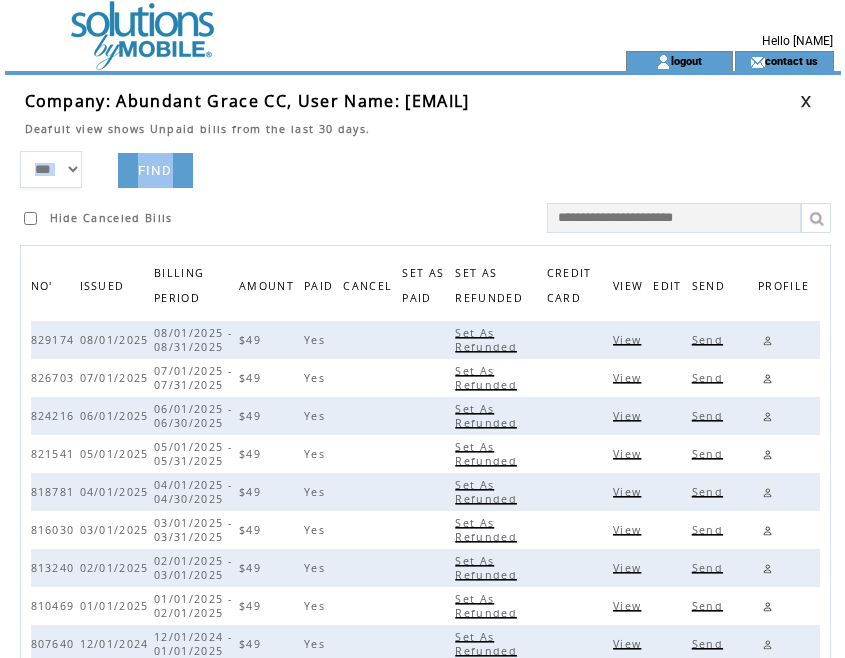 click at bounding box center (806, 101) 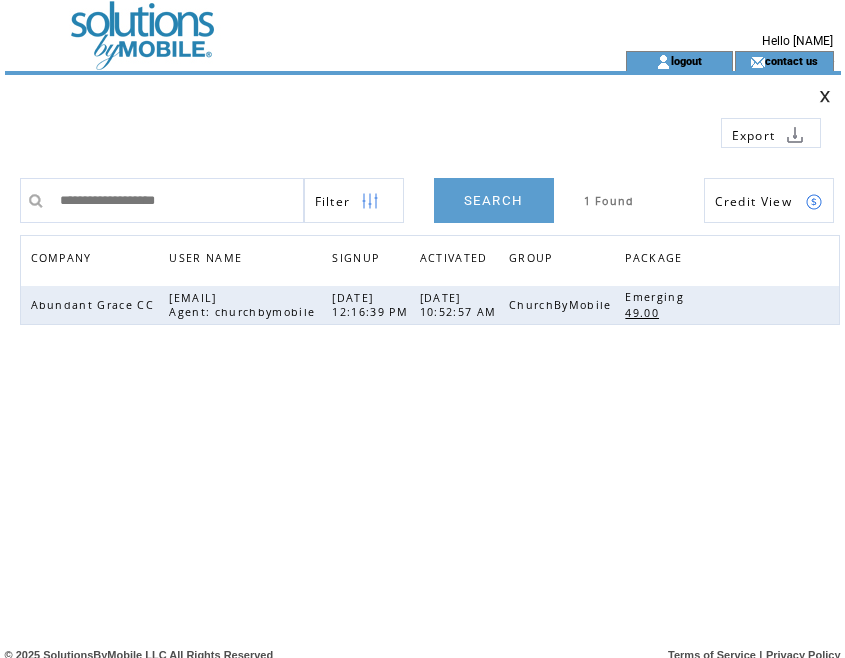 scroll, scrollTop: 0, scrollLeft: 0, axis: both 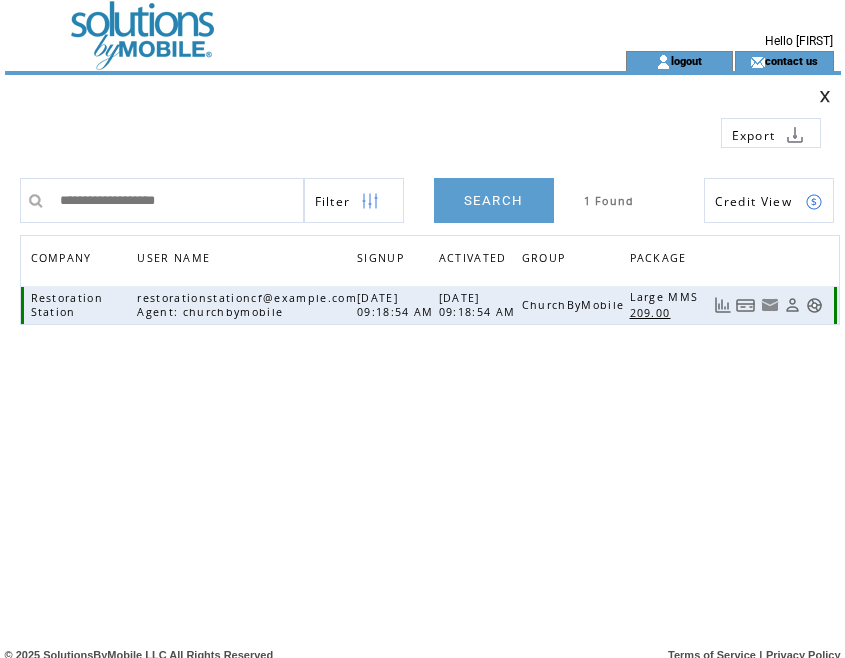 click at bounding box center (746, 305) 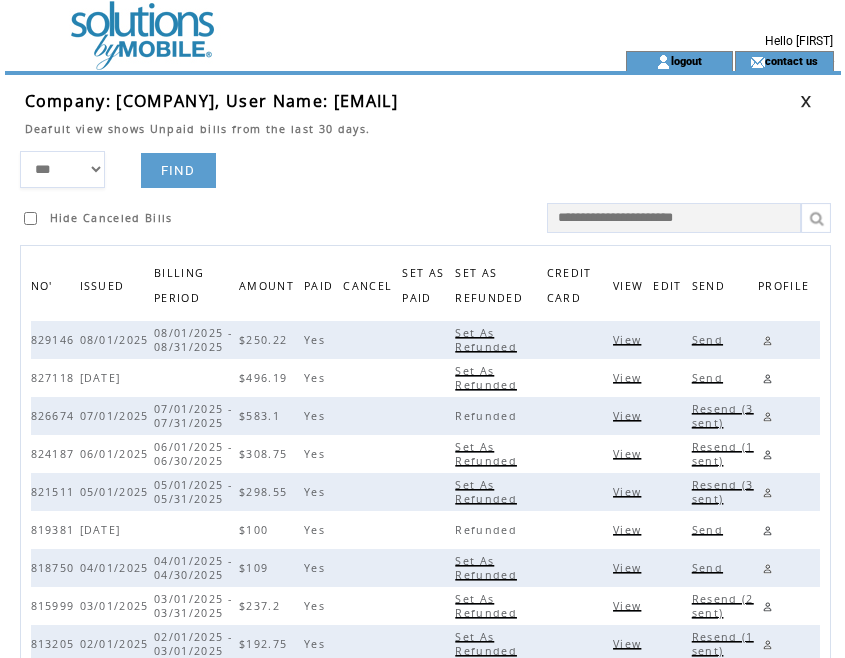 scroll, scrollTop: 0, scrollLeft: 0, axis: both 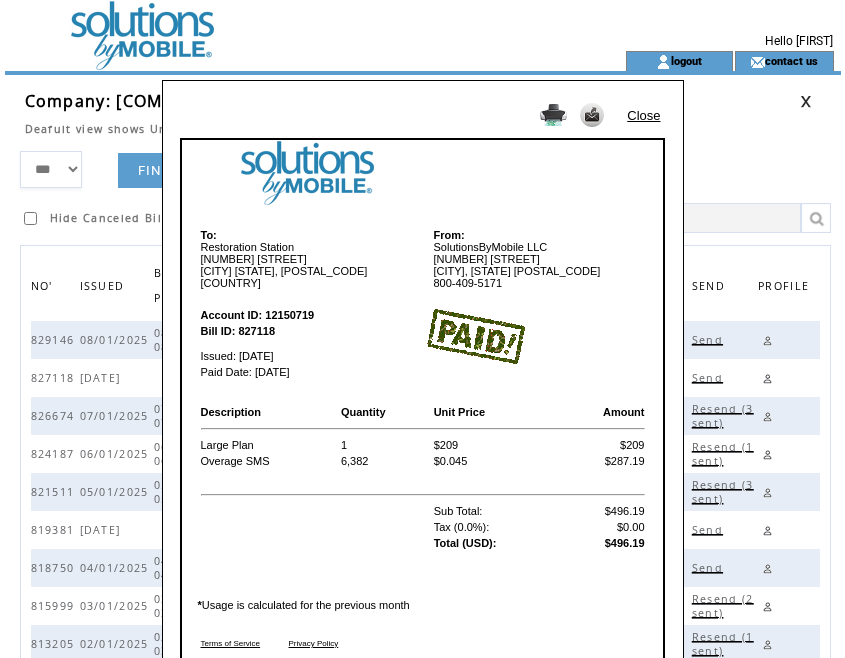 drag, startPoint x: 608, startPoint y: 273, endPoint x: 610, endPoint y: 250, distance: 23.086792 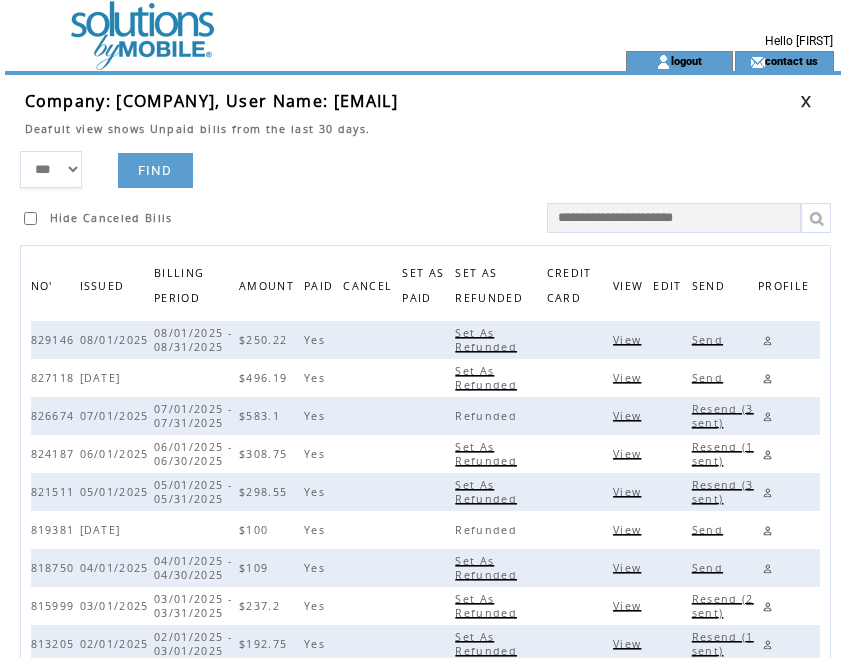 click at bounding box center [806, 101] 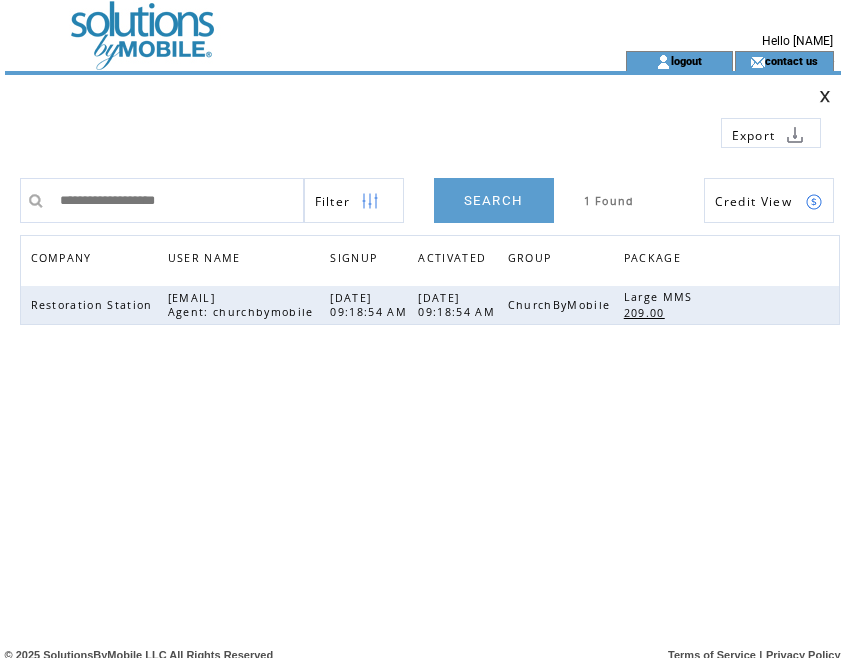 scroll, scrollTop: 0, scrollLeft: 0, axis: both 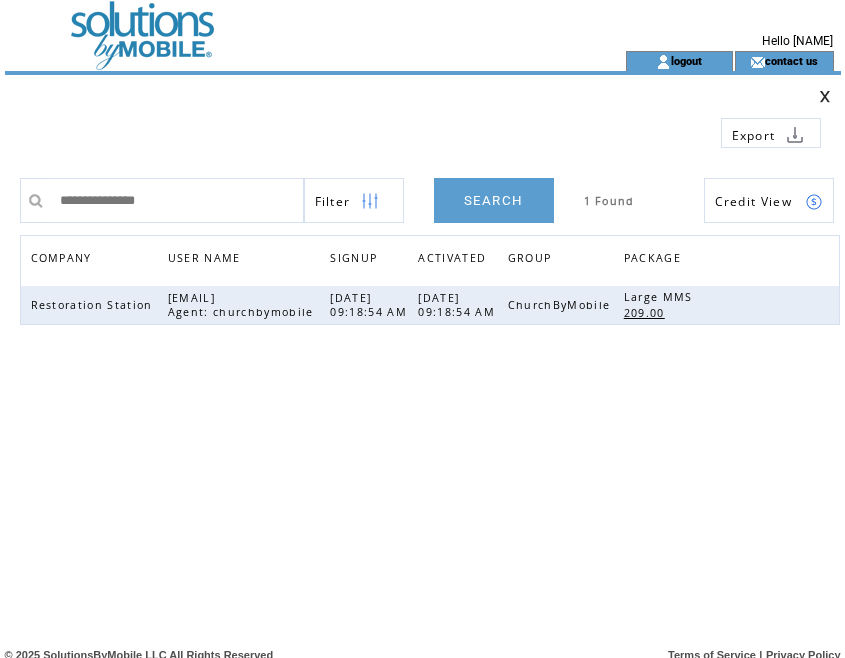 type on "**********" 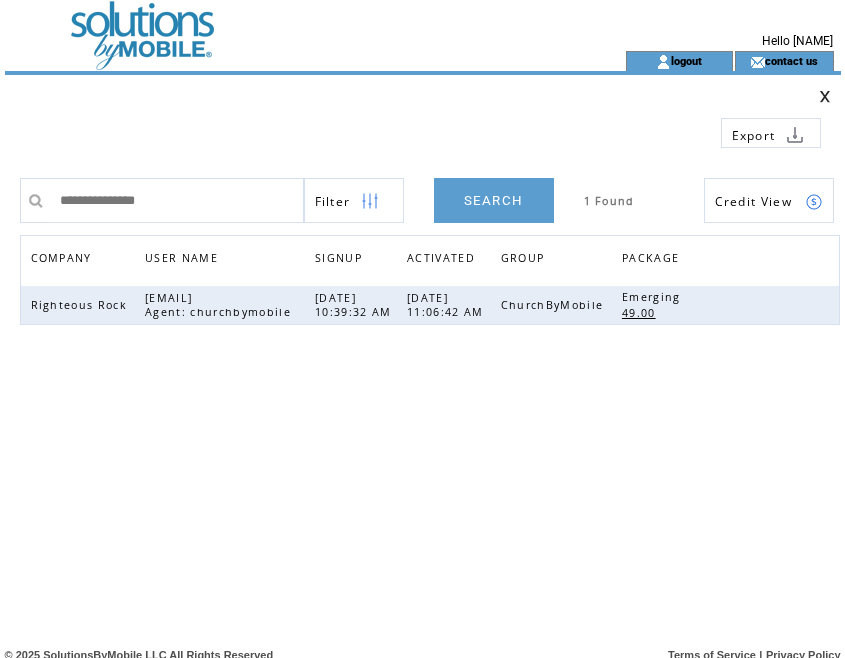 scroll, scrollTop: 0, scrollLeft: 0, axis: both 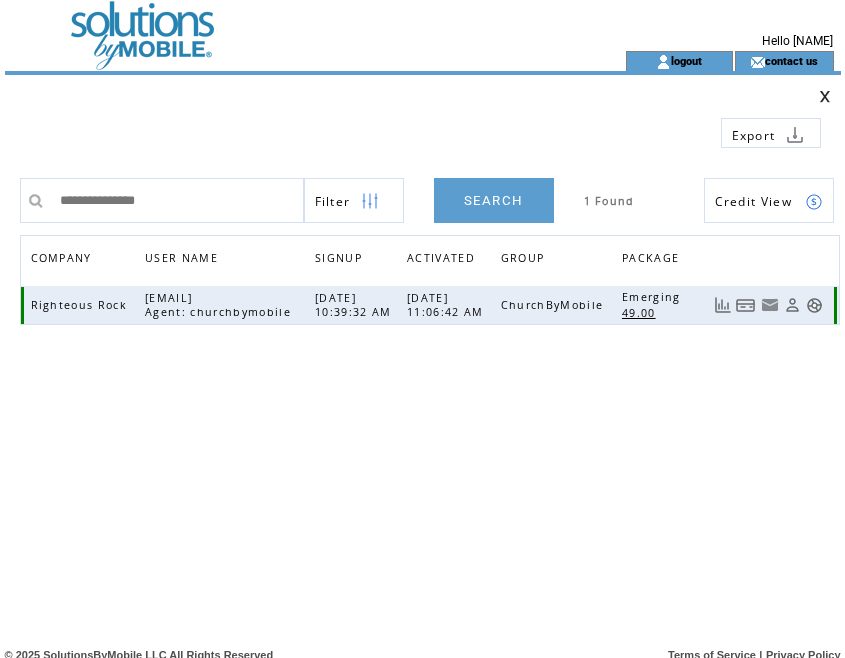 click at bounding box center (746, 305) 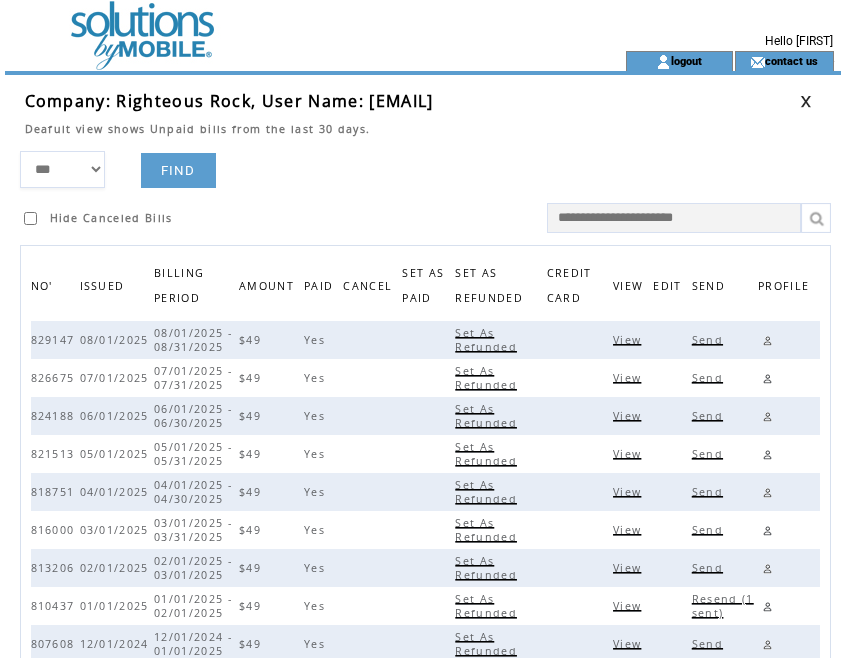scroll, scrollTop: 0, scrollLeft: 0, axis: both 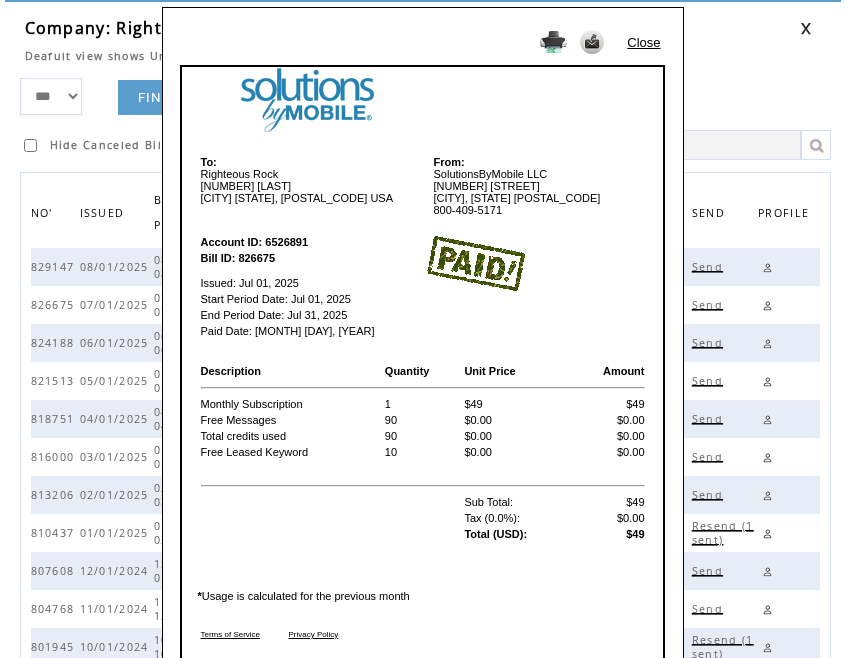 drag, startPoint x: 561, startPoint y: 305, endPoint x: 574, endPoint y: 281, distance: 27.294687 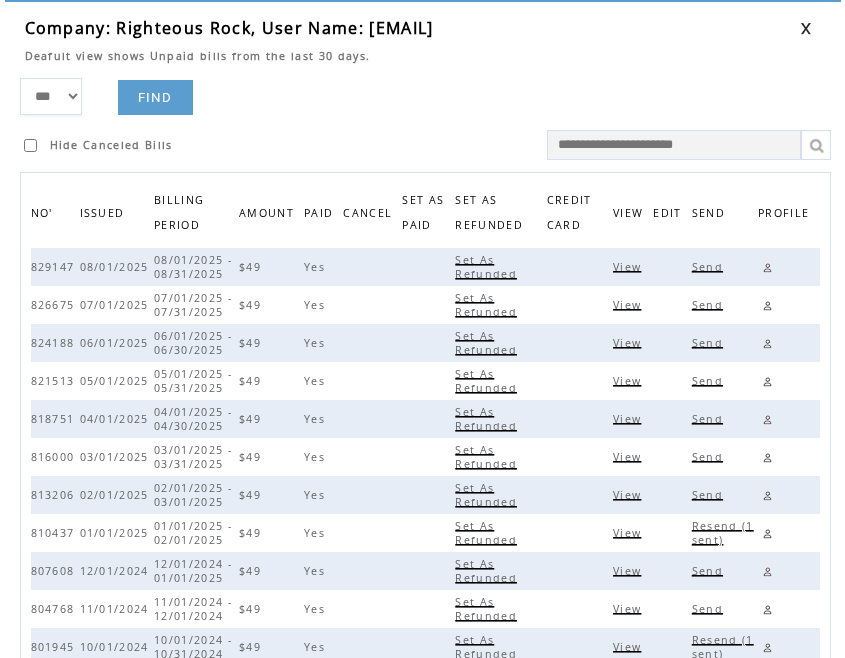 click at bounding box center (806, 28) 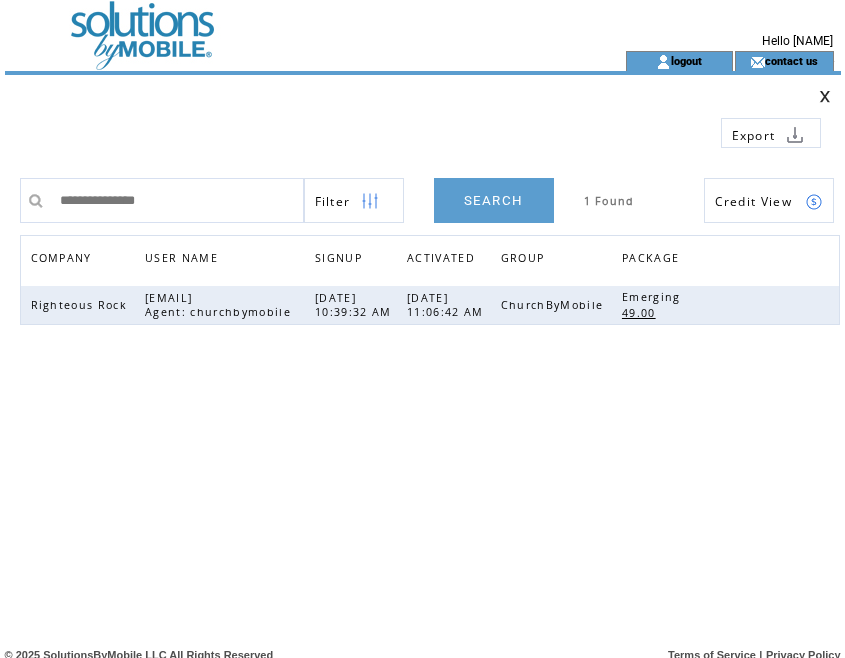 scroll, scrollTop: 0, scrollLeft: 0, axis: both 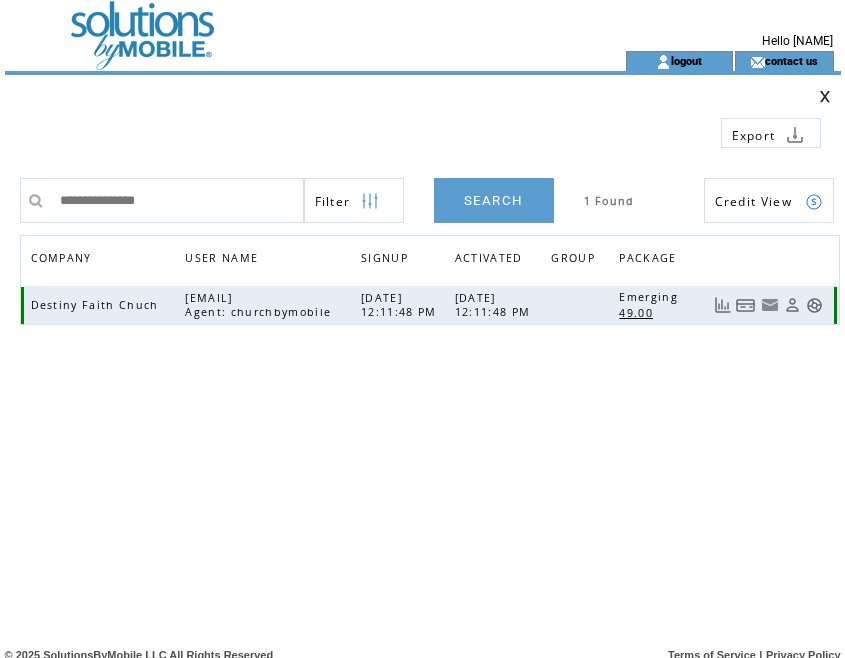 click at bounding box center (746, 305) 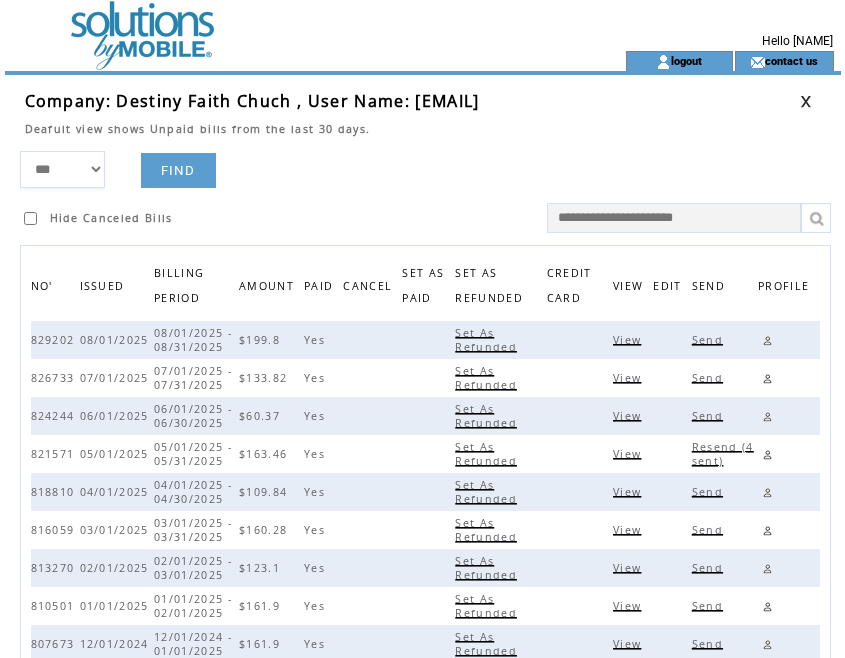 scroll, scrollTop: 0, scrollLeft: 0, axis: both 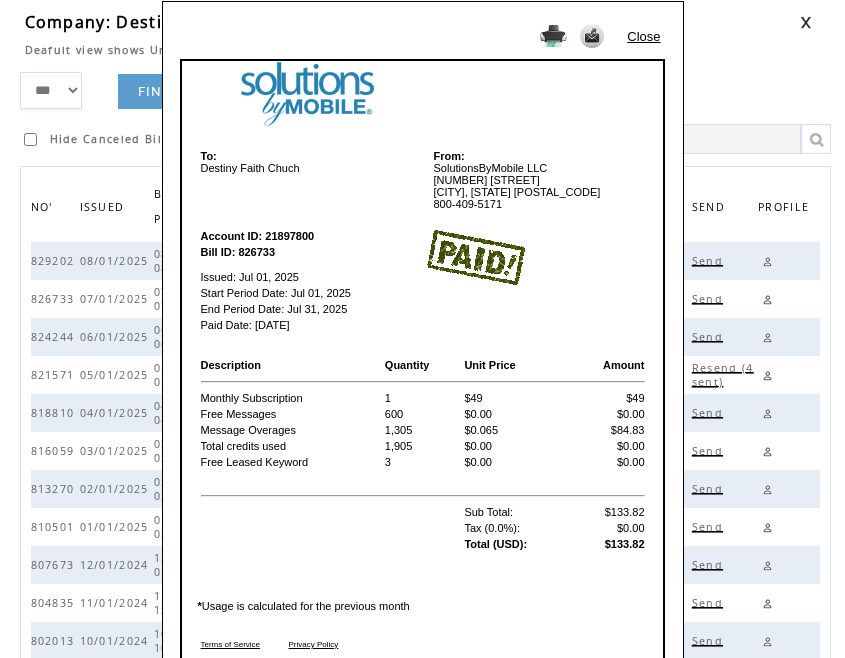 click at bounding box center [535, 257] 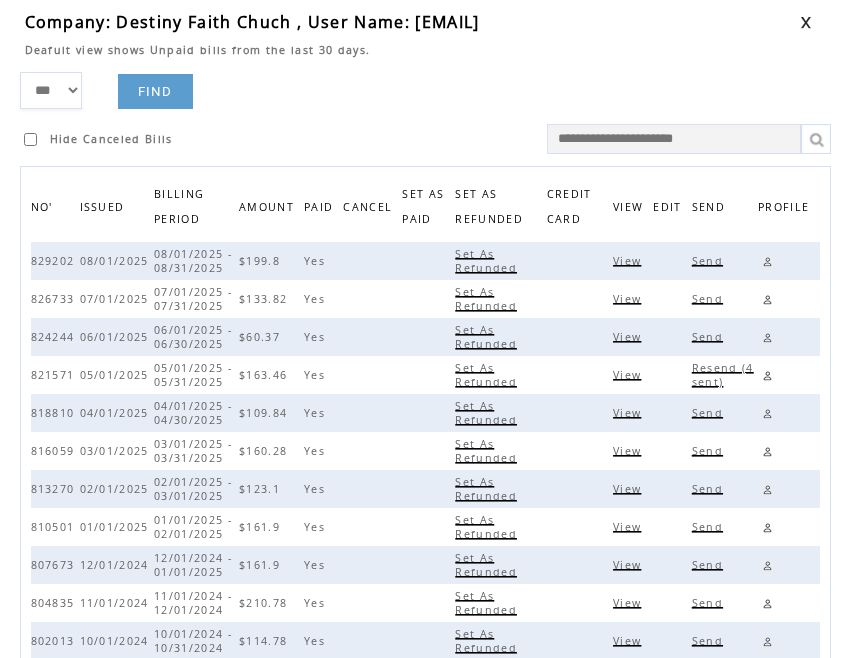drag, startPoint x: 413, startPoint y: 123, endPoint x: 423, endPoint y: 104, distance: 21.470911 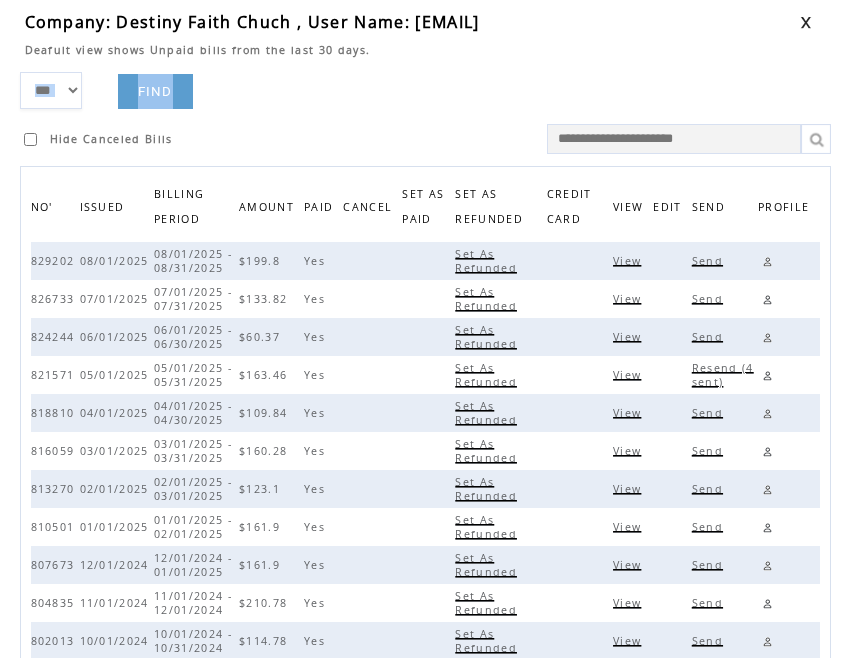 click at bounding box center (806, 22) 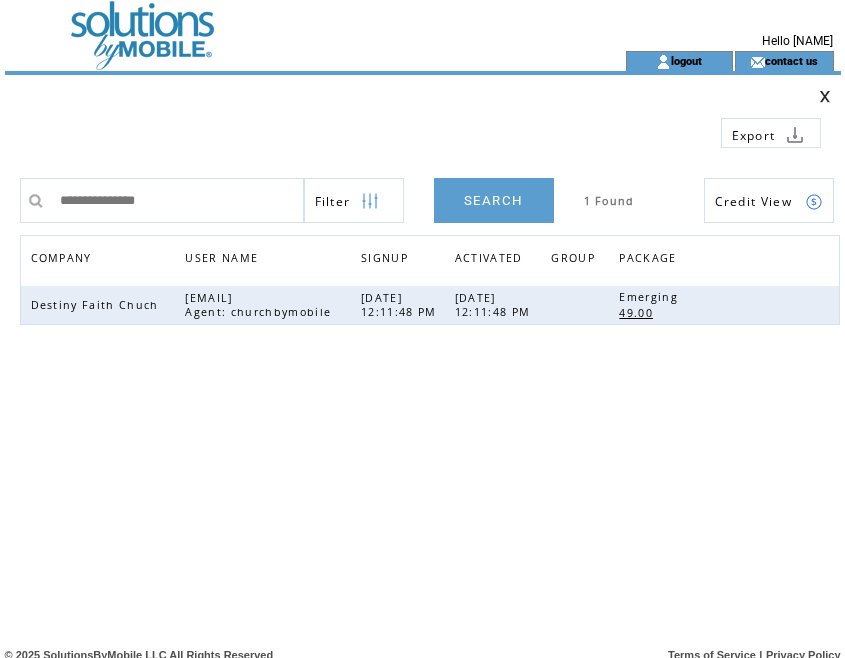 scroll, scrollTop: 0, scrollLeft: 0, axis: both 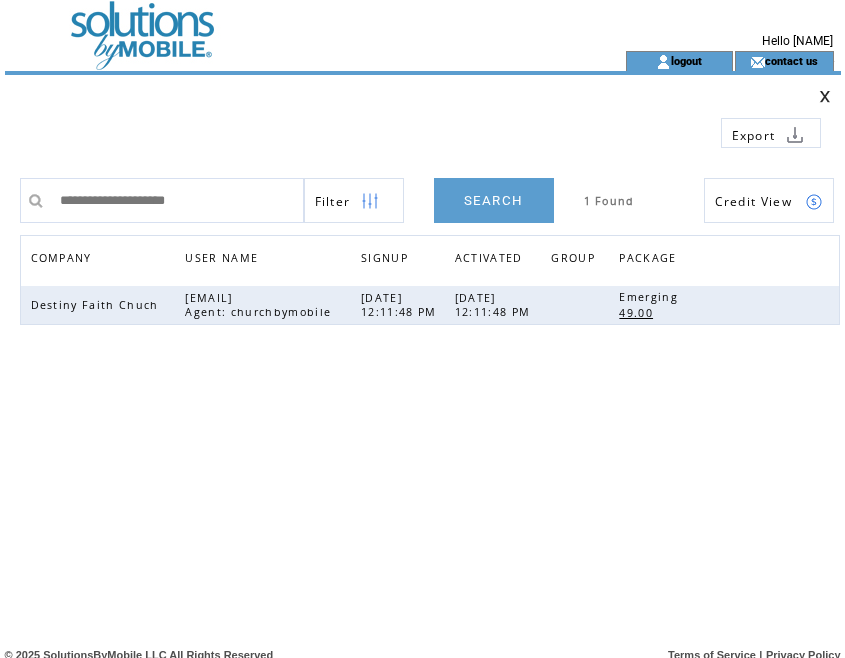 type on "**********" 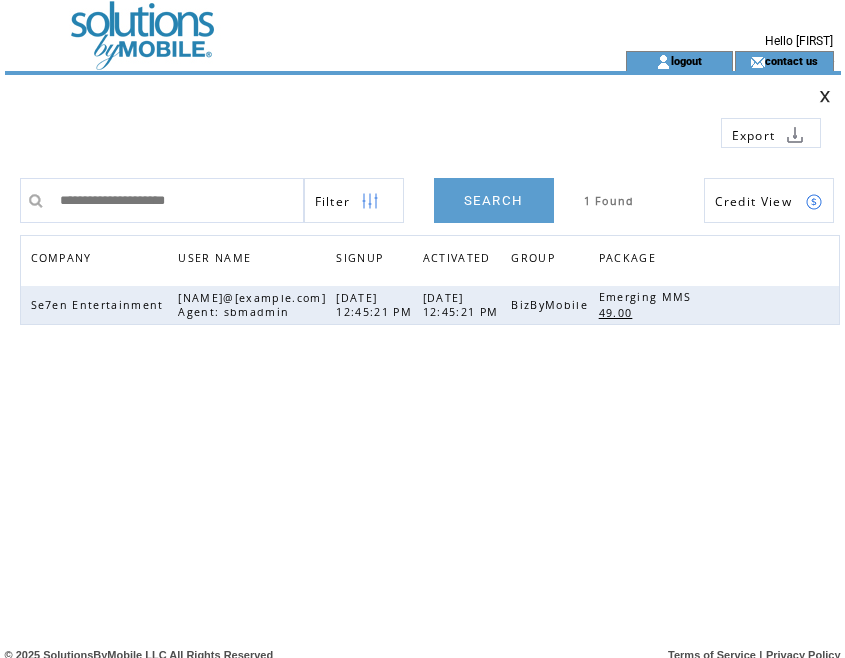 scroll, scrollTop: 0, scrollLeft: 0, axis: both 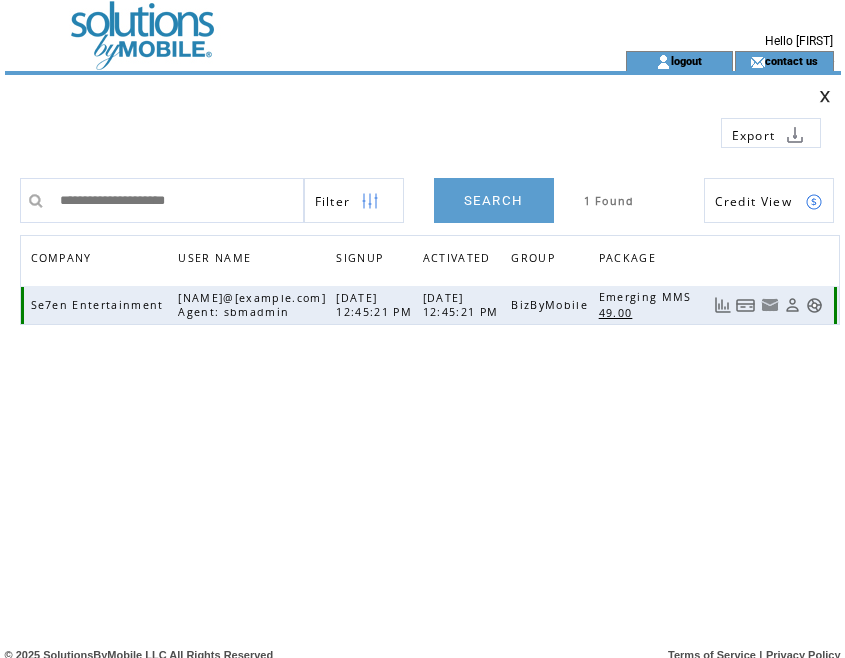 click at bounding box center [746, 305] 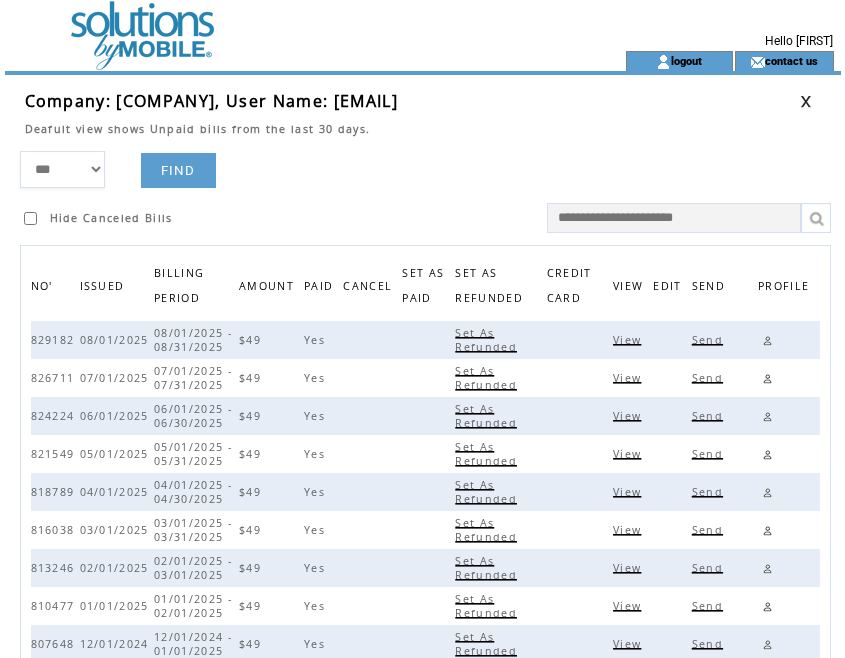 scroll, scrollTop: 0, scrollLeft: 0, axis: both 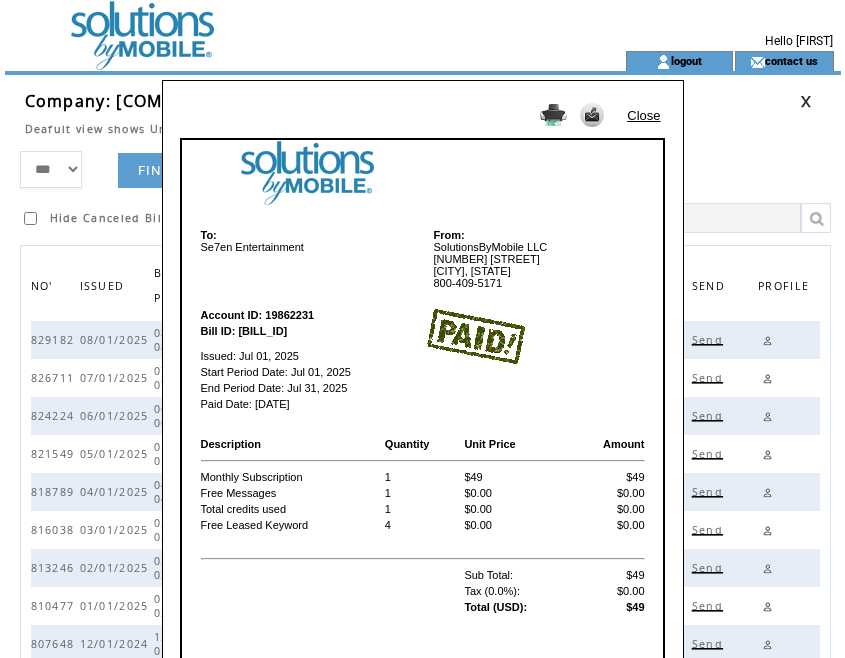 drag, startPoint x: 584, startPoint y: 218, endPoint x: 615, endPoint y: 190, distance: 41.773197 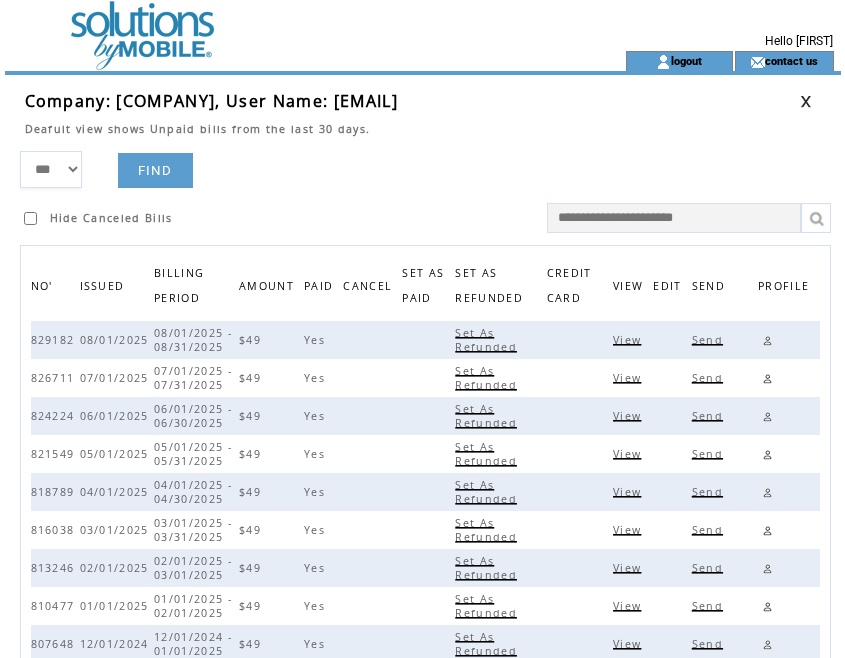 click at bounding box center (806, 101) 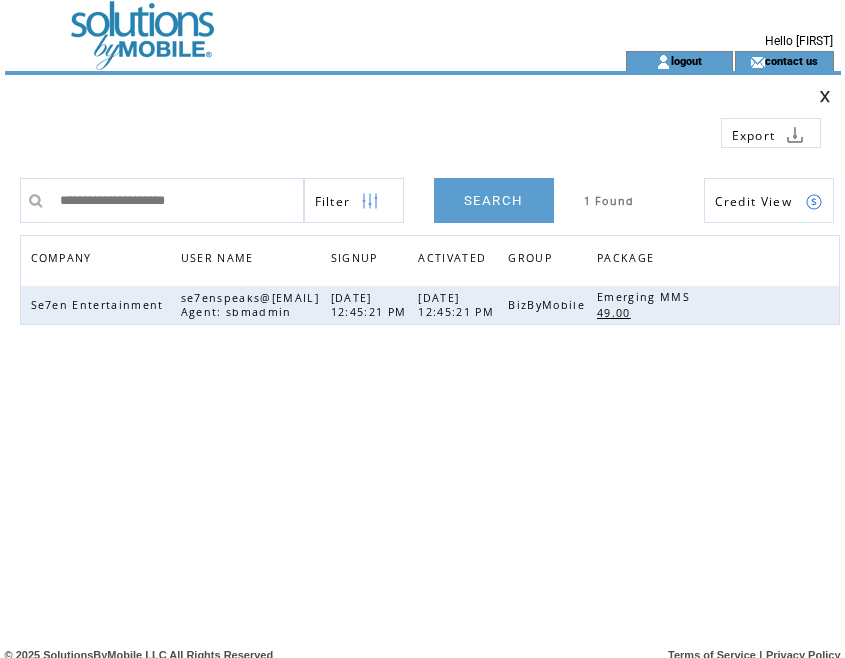 scroll, scrollTop: 0, scrollLeft: 0, axis: both 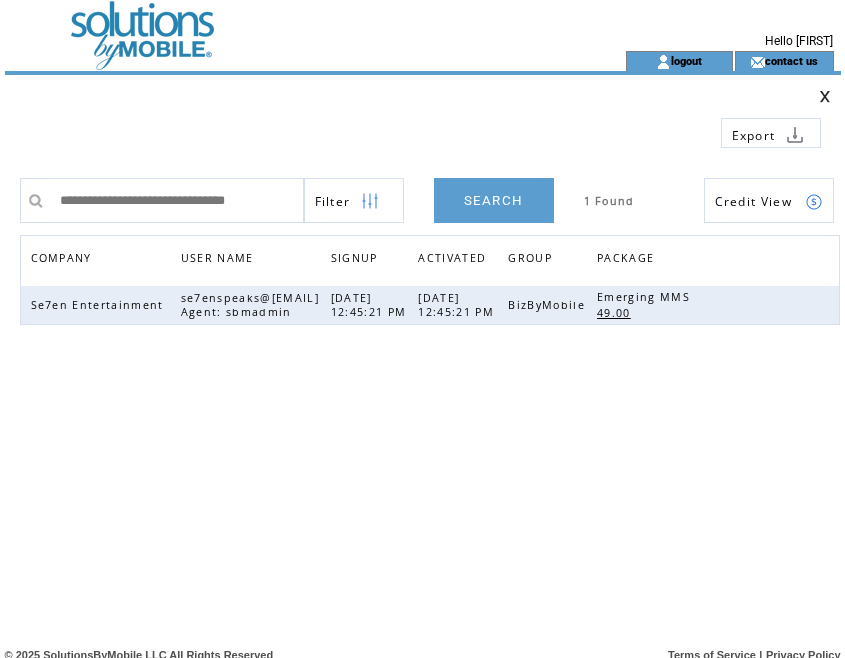 type on "**********" 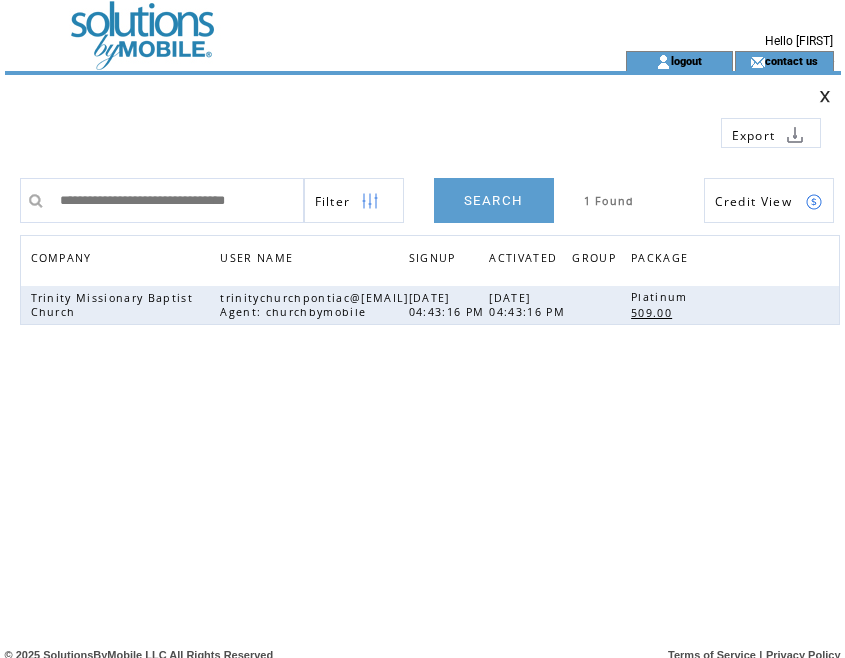 scroll, scrollTop: 0, scrollLeft: 0, axis: both 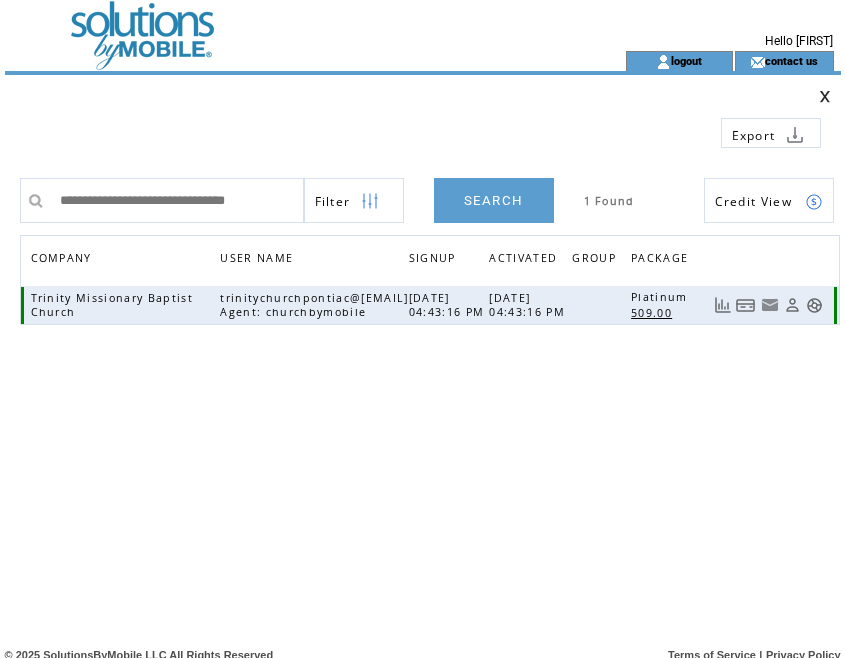 click at bounding box center [746, 305] 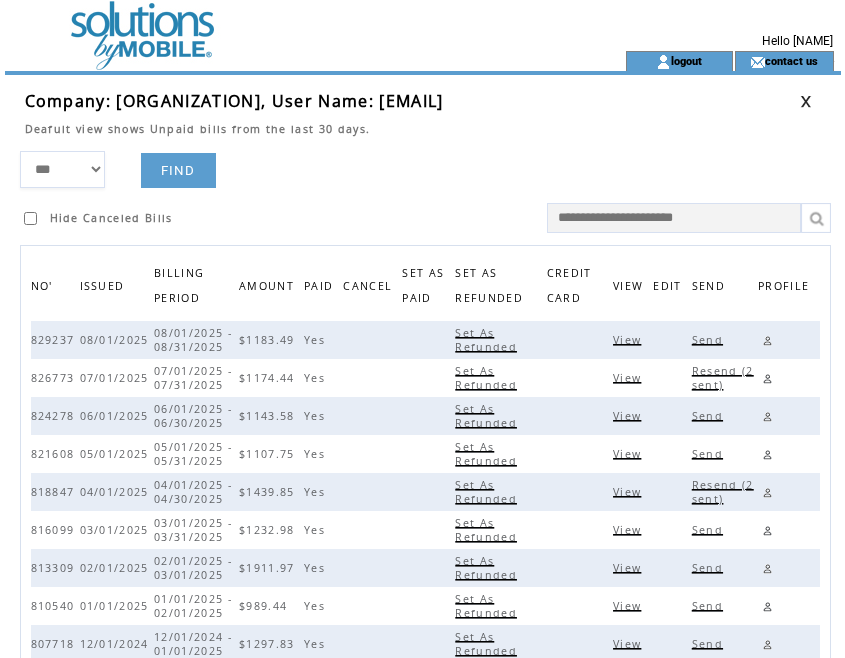 scroll, scrollTop: 0, scrollLeft: 0, axis: both 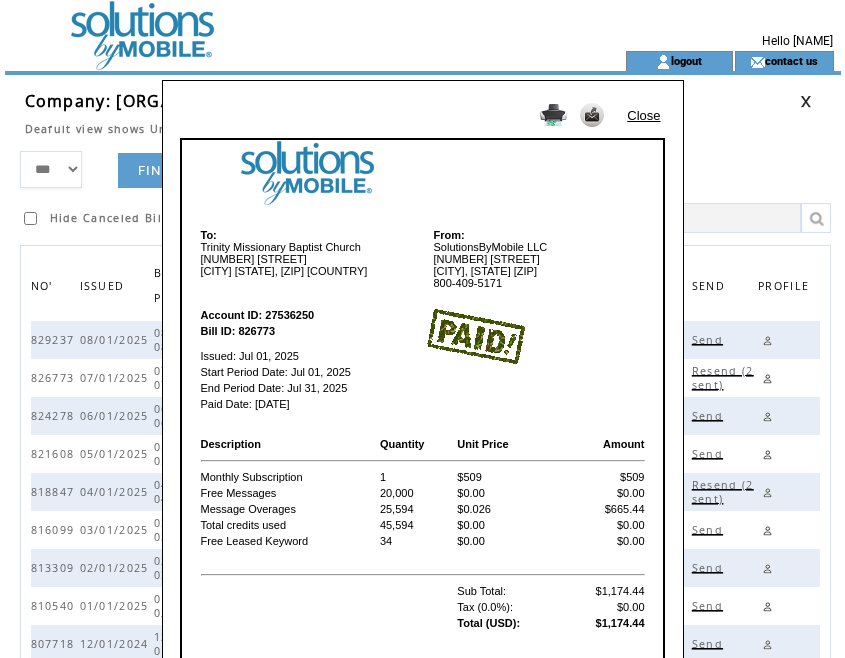 drag, startPoint x: 630, startPoint y: 317, endPoint x: 639, endPoint y: 288, distance: 30.364452 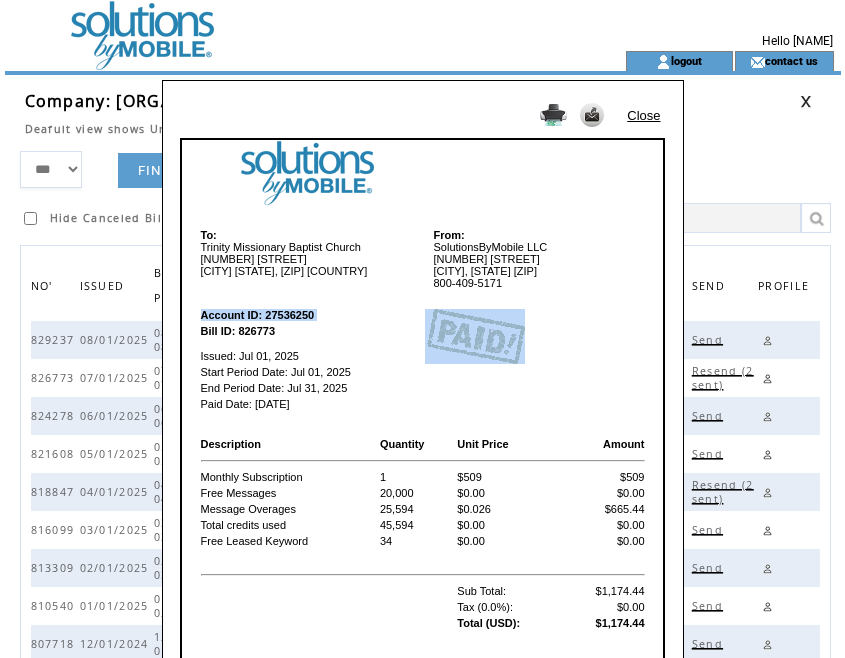 drag, startPoint x: 639, startPoint y: 288, endPoint x: 642, endPoint y: 111, distance: 177.02542 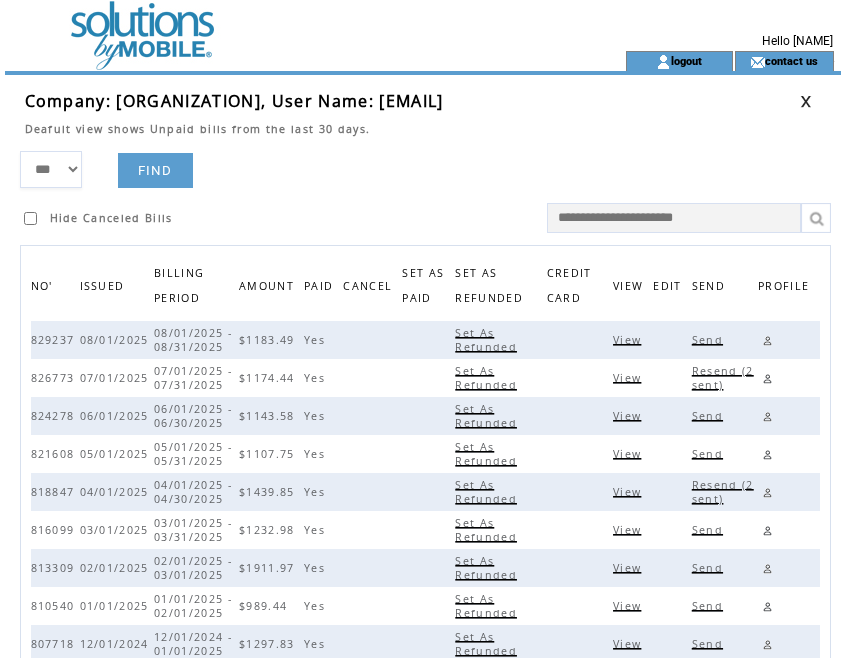 click on "*** **** ****** FIND Hide Canceled Bills" at bounding box center (430, 192) 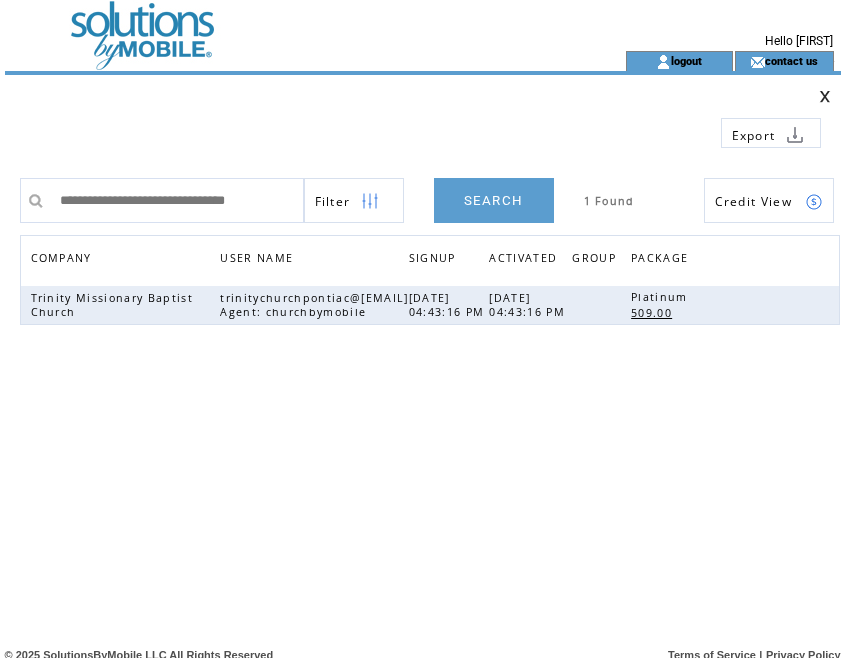 scroll, scrollTop: 0, scrollLeft: 0, axis: both 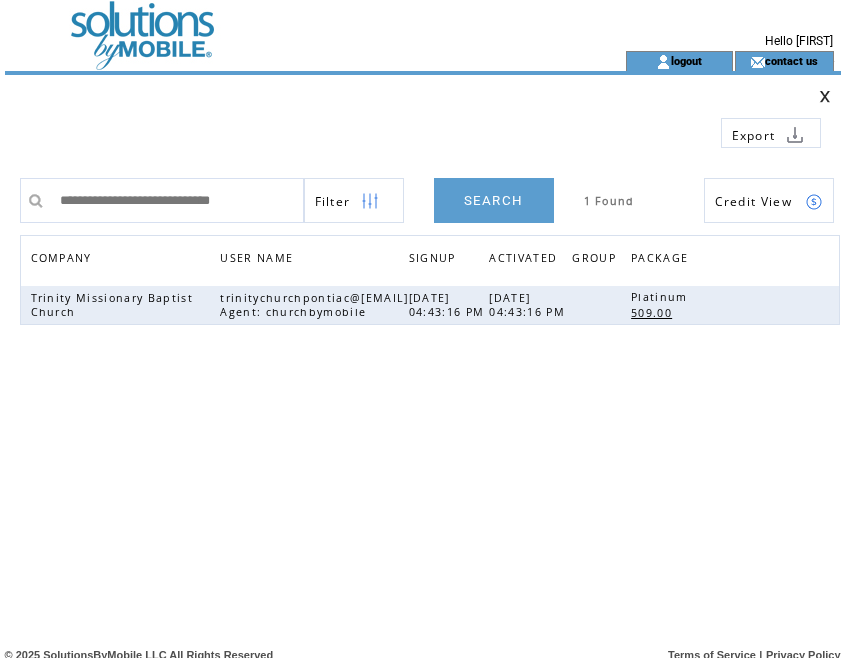 type on "**********" 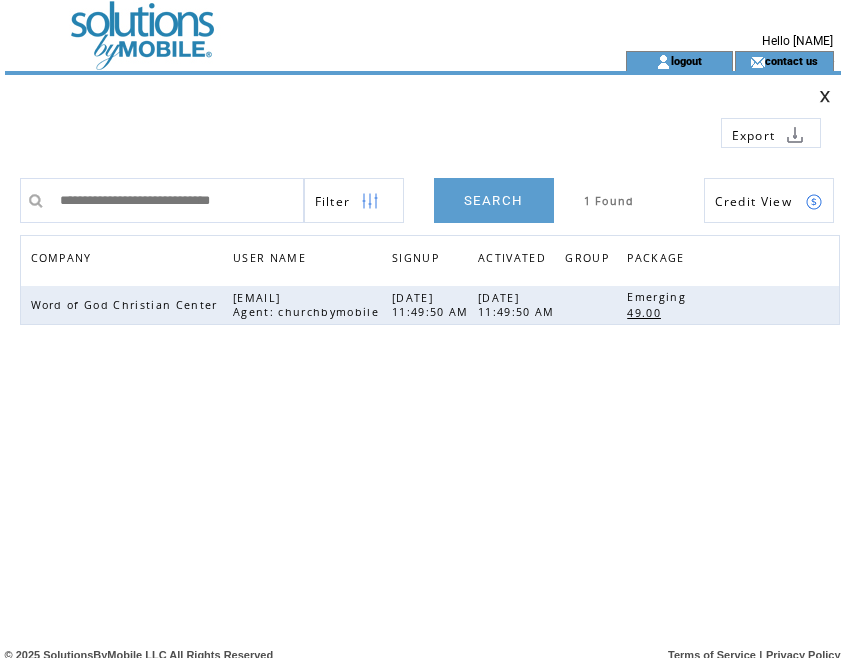 scroll, scrollTop: 0, scrollLeft: 0, axis: both 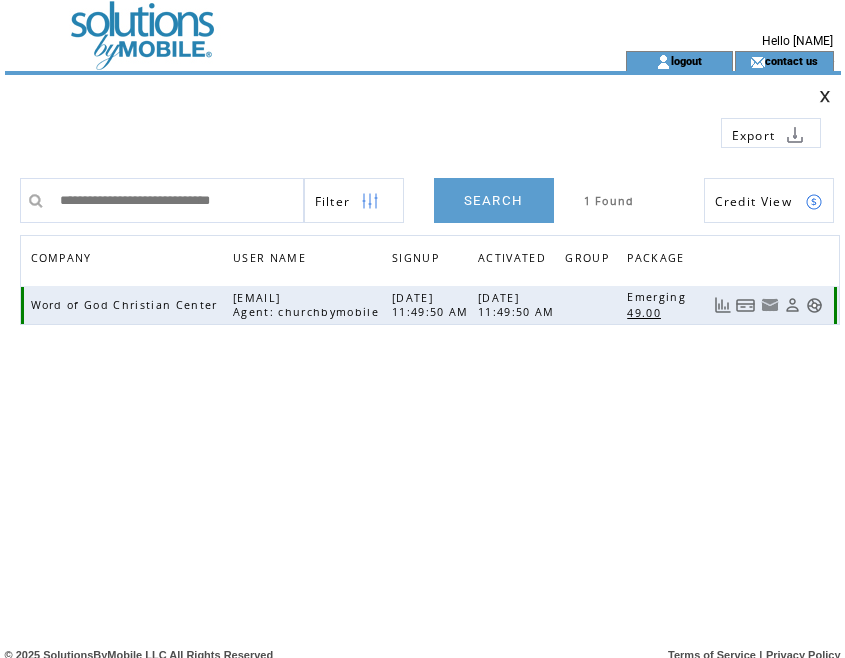 click at bounding box center (746, 305) 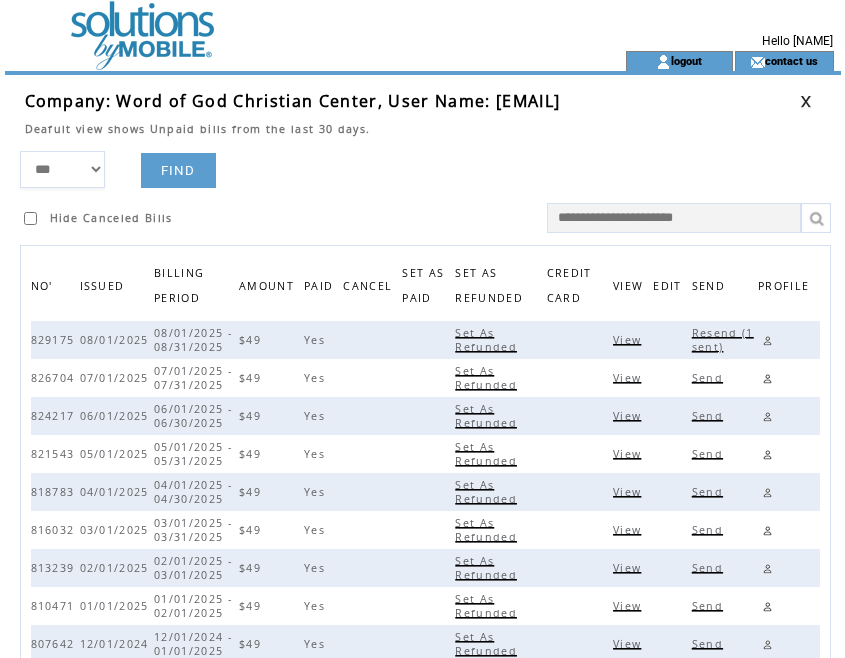 scroll, scrollTop: 0, scrollLeft: 0, axis: both 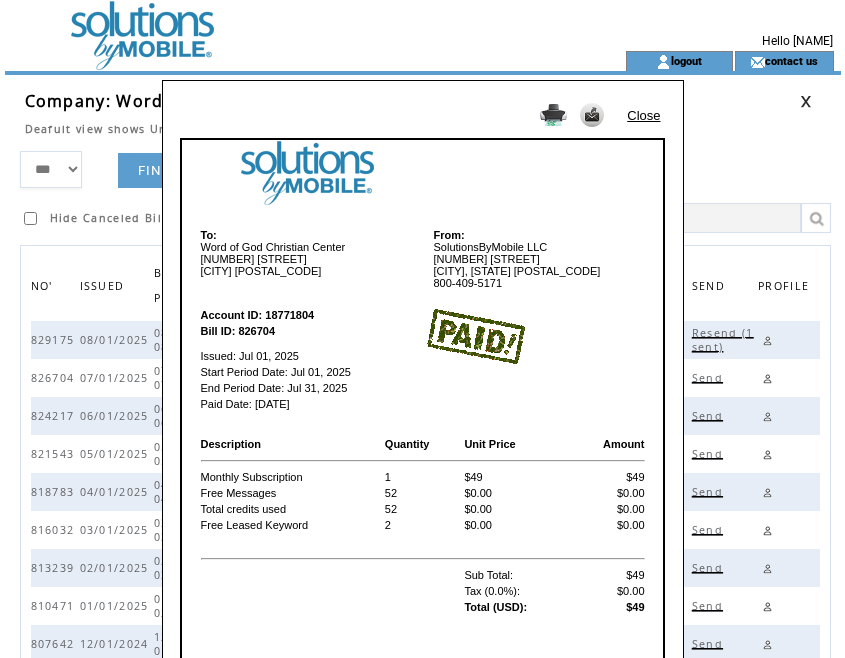 drag, startPoint x: 588, startPoint y: 259, endPoint x: 609, endPoint y: 237, distance: 30.413813 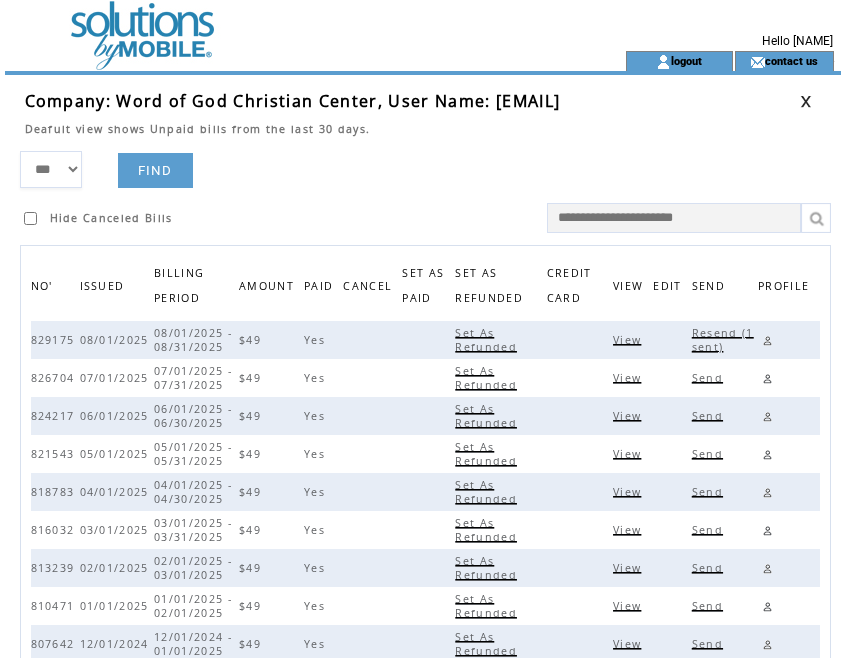 click at bounding box center [806, 101] 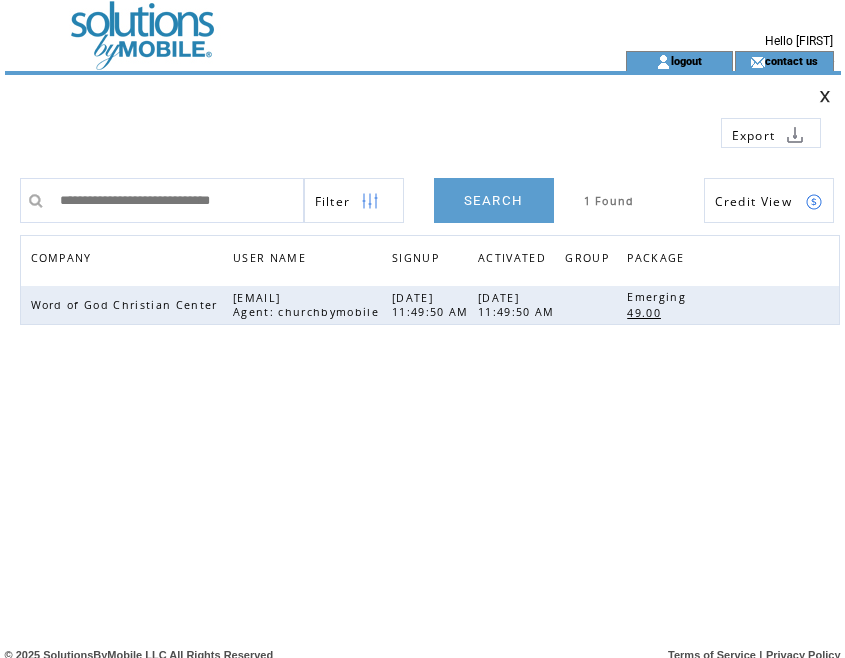 scroll, scrollTop: 0, scrollLeft: 0, axis: both 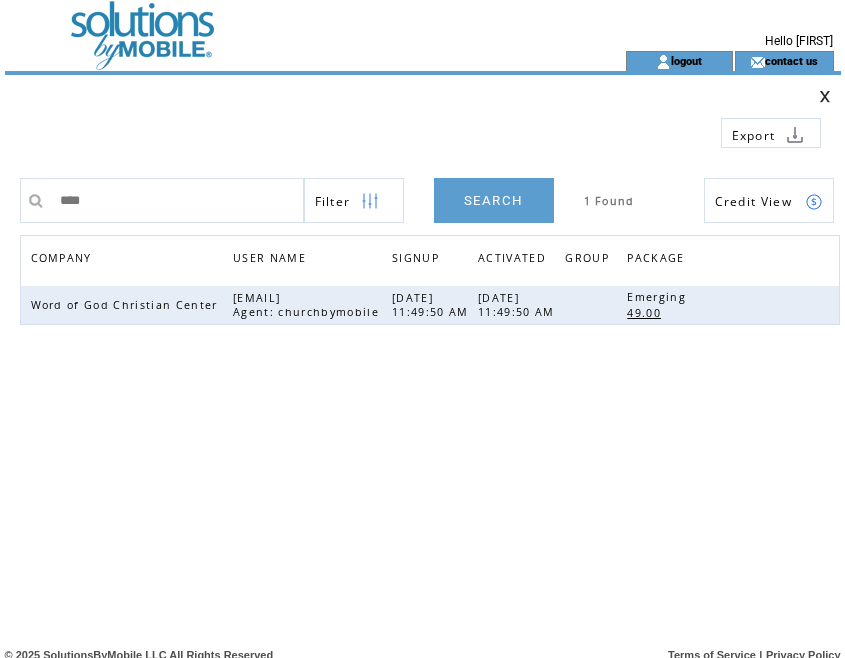 type on "****" 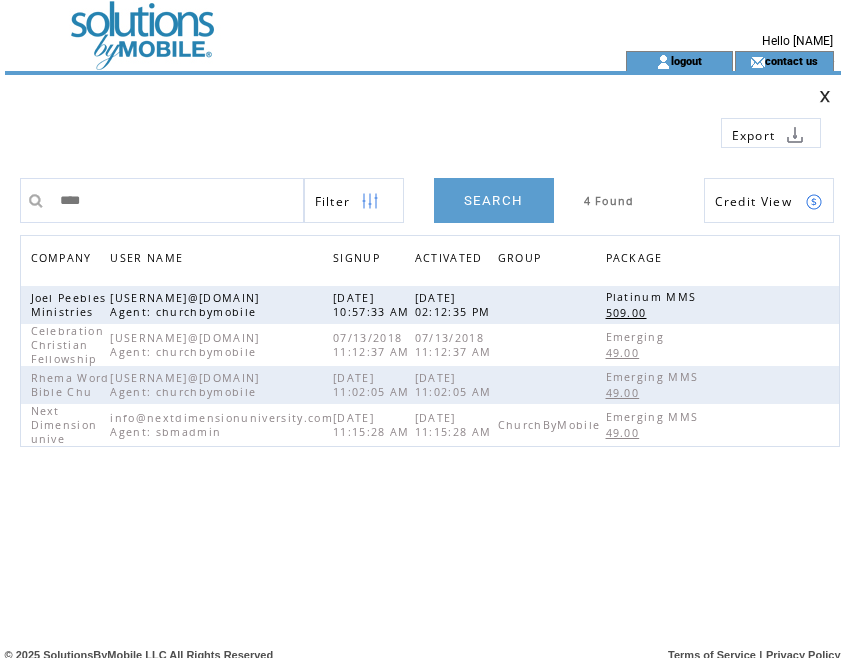 scroll, scrollTop: 0, scrollLeft: 0, axis: both 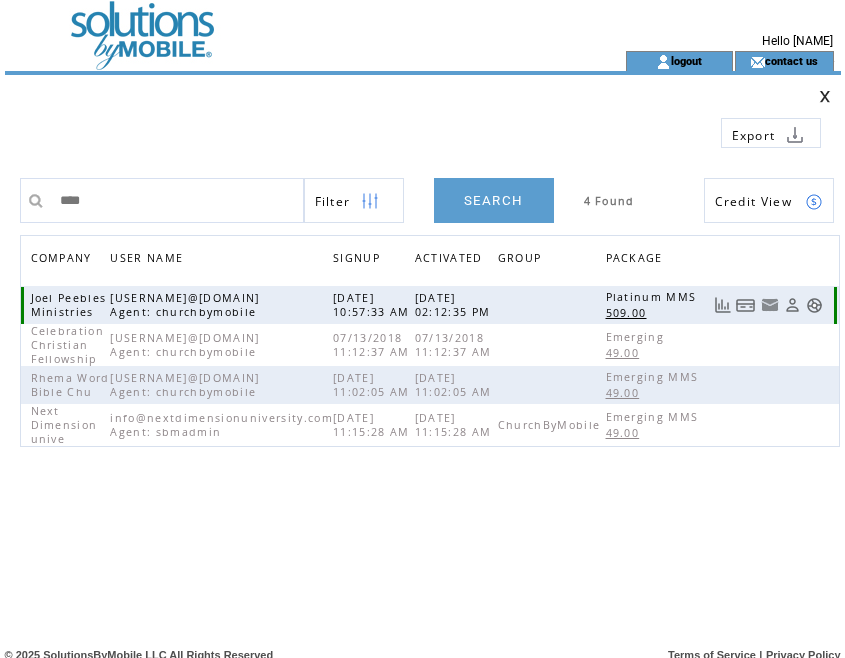 click at bounding box center (722, 305) 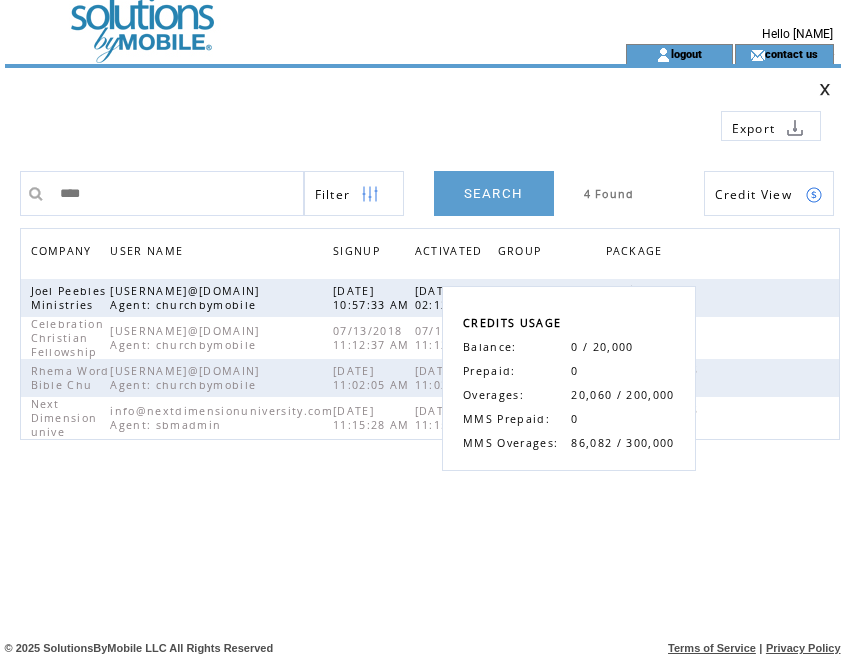 scroll, scrollTop: 14, scrollLeft: 0, axis: vertical 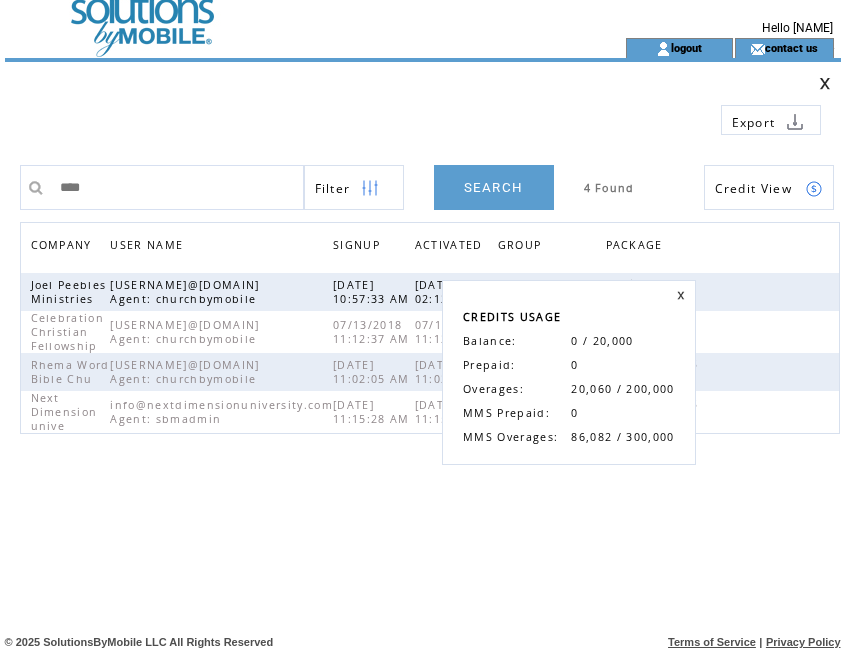 click at bounding box center (681, 295) 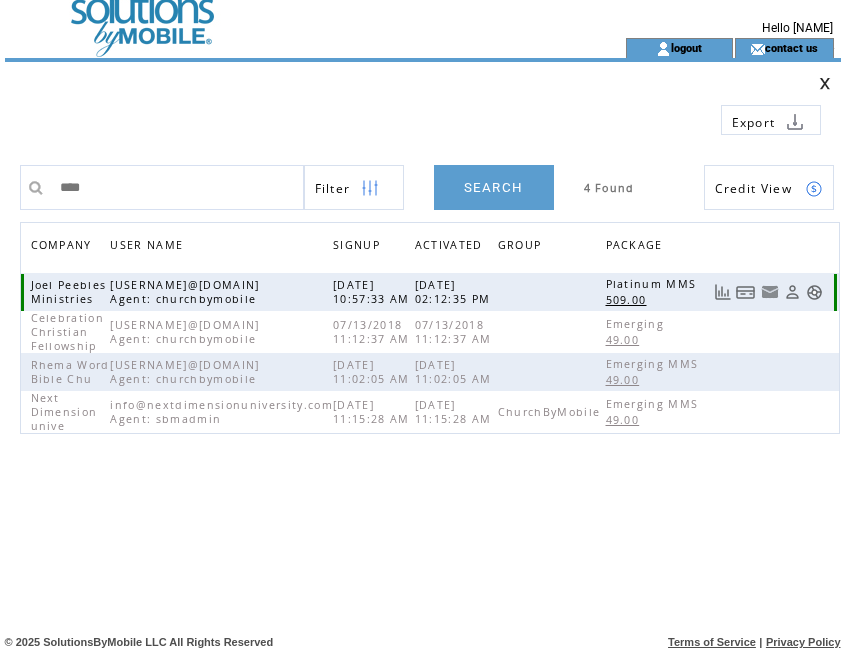 click at bounding box center (746, 292) 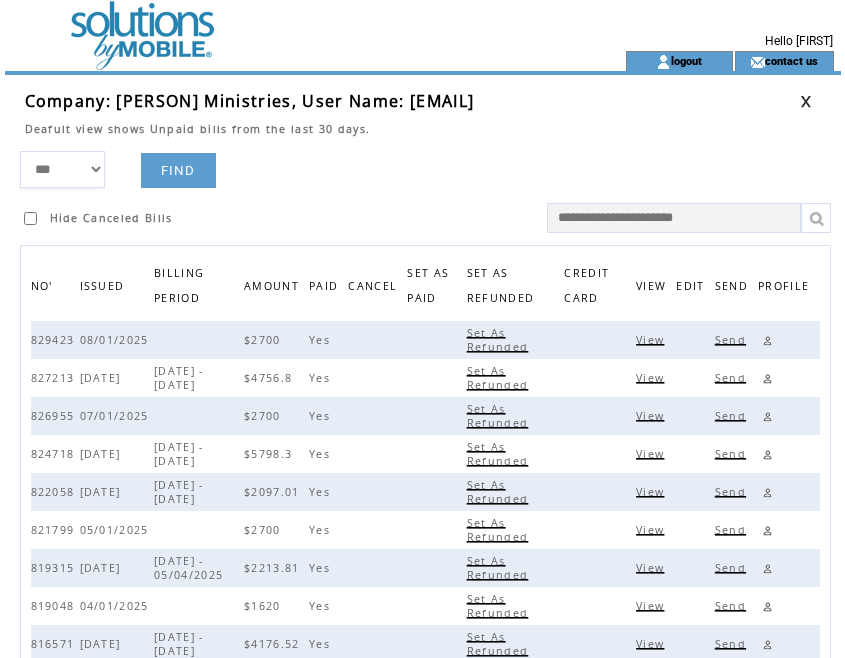 scroll, scrollTop: 0, scrollLeft: 0, axis: both 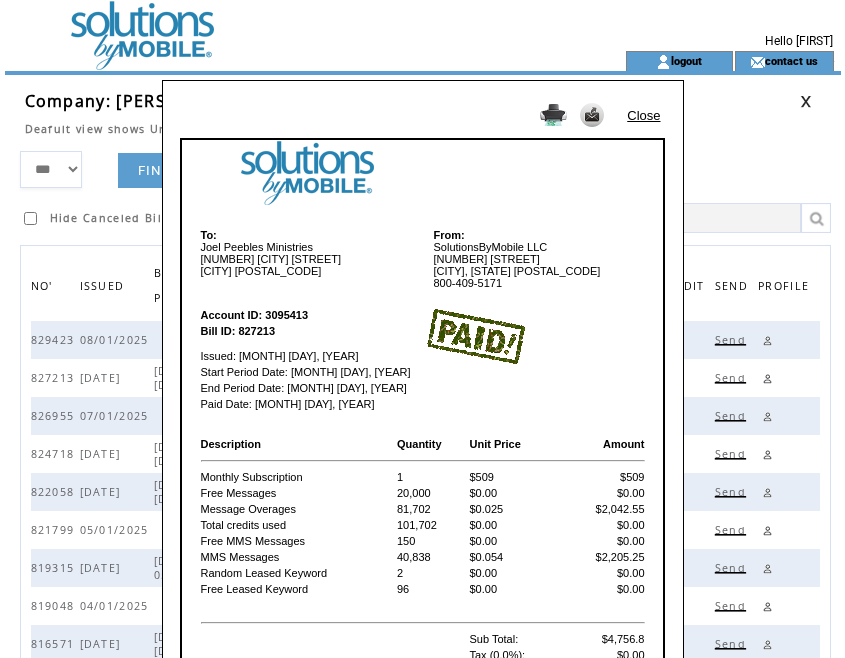 click on "Close" at bounding box center (643, 115) 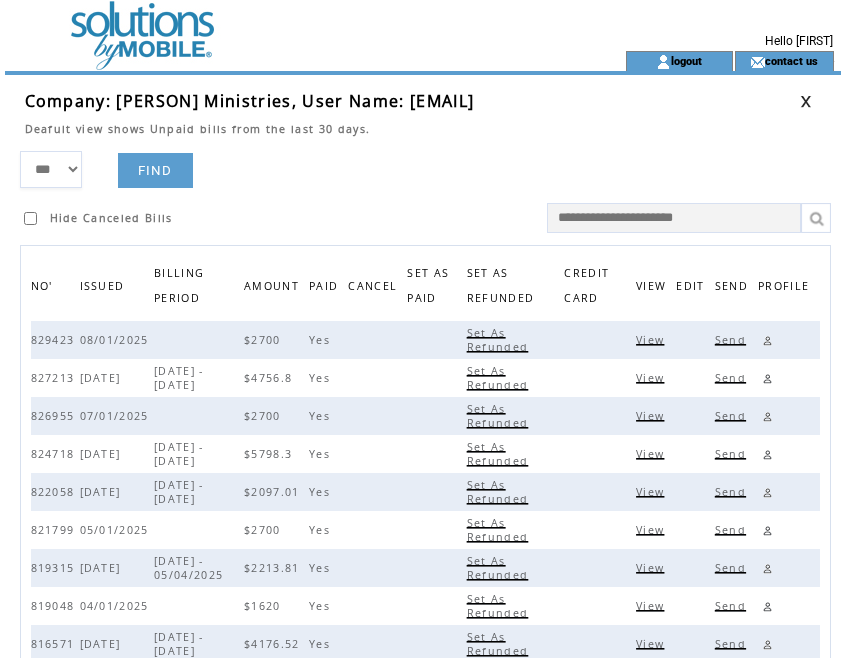 click at bounding box center [806, 101] 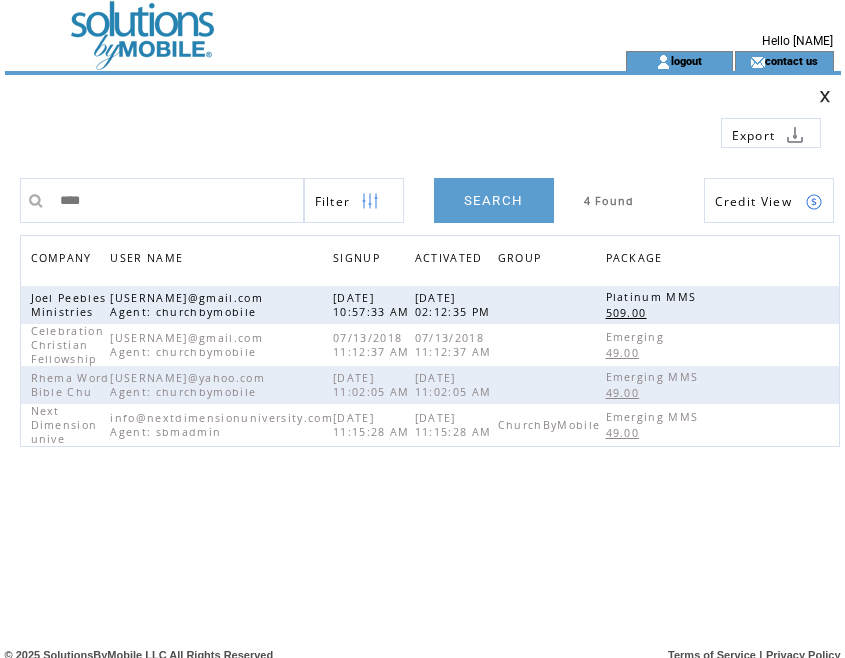 scroll, scrollTop: 0, scrollLeft: 0, axis: both 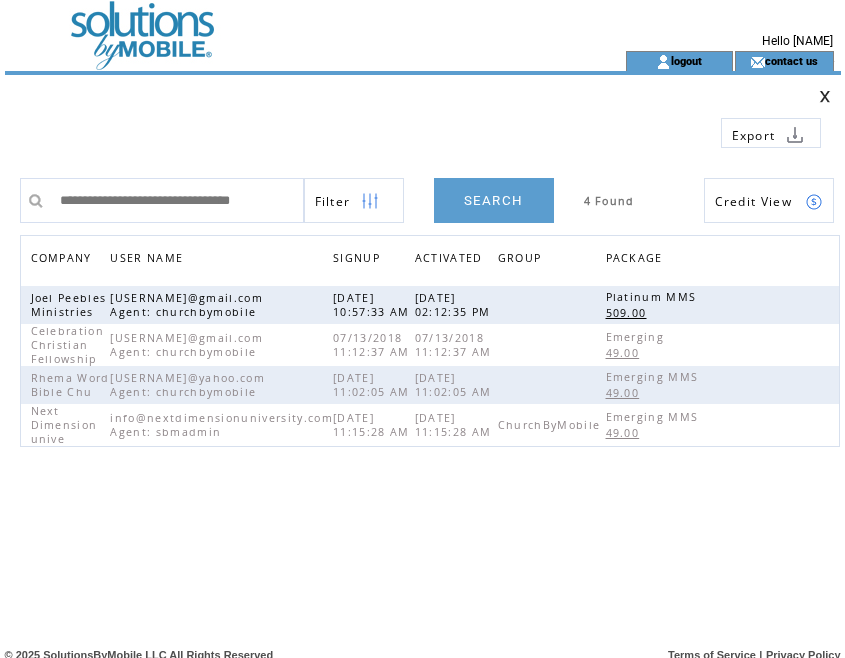 type on "**********" 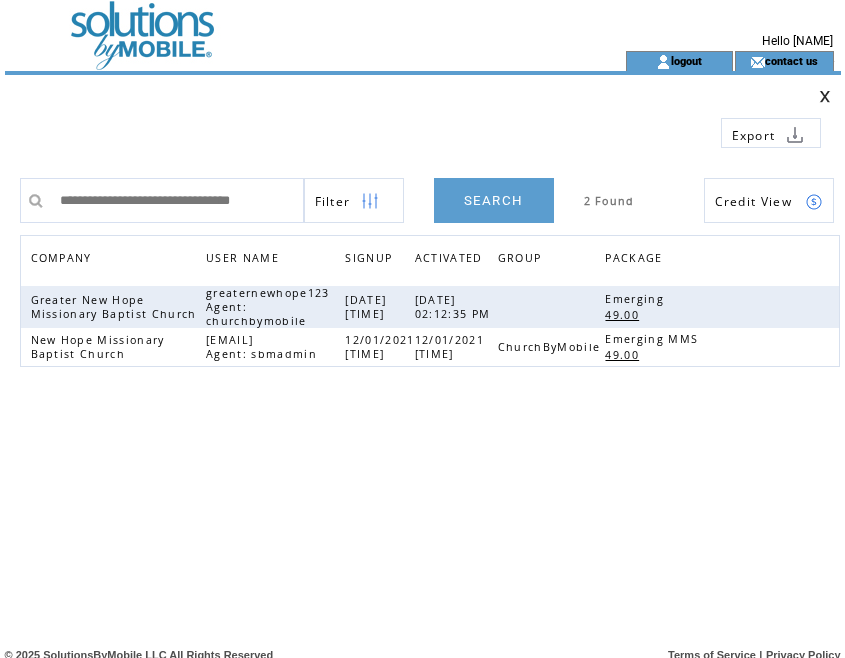 scroll, scrollTop: 0, scrollLeft: 0, axis: both 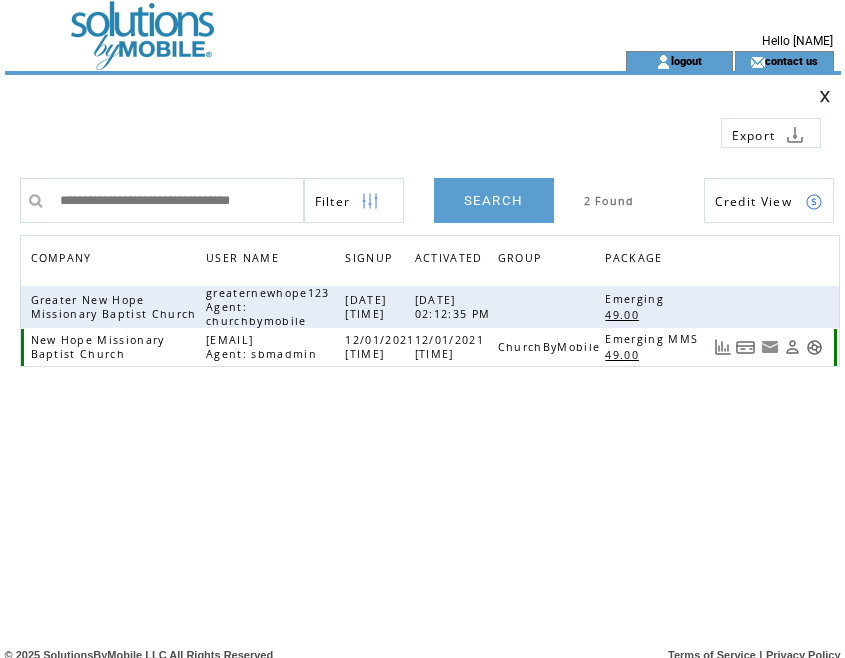 click at bounding box center (746, 347) 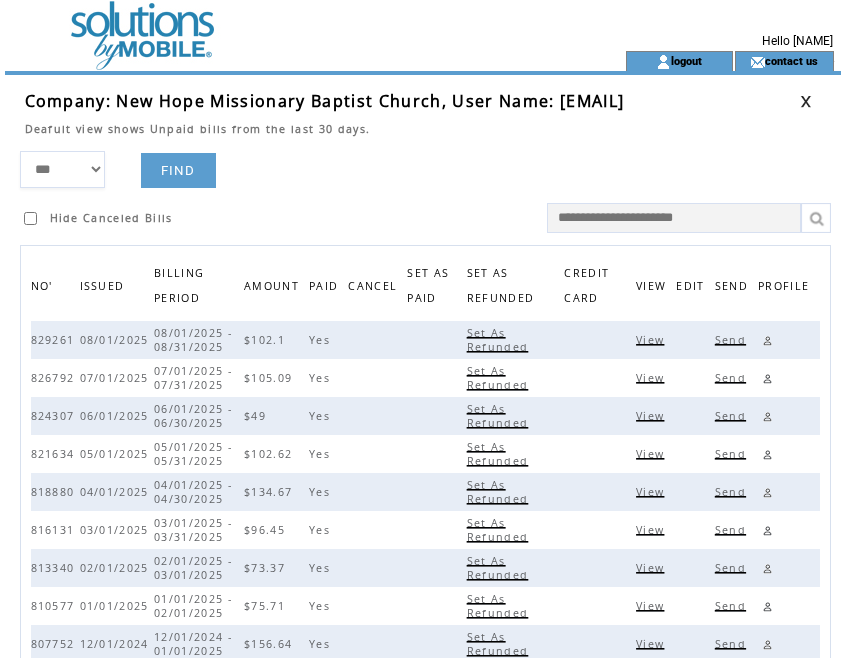scroll, scrollTop: 0, scrollLeft: 0, axis: both 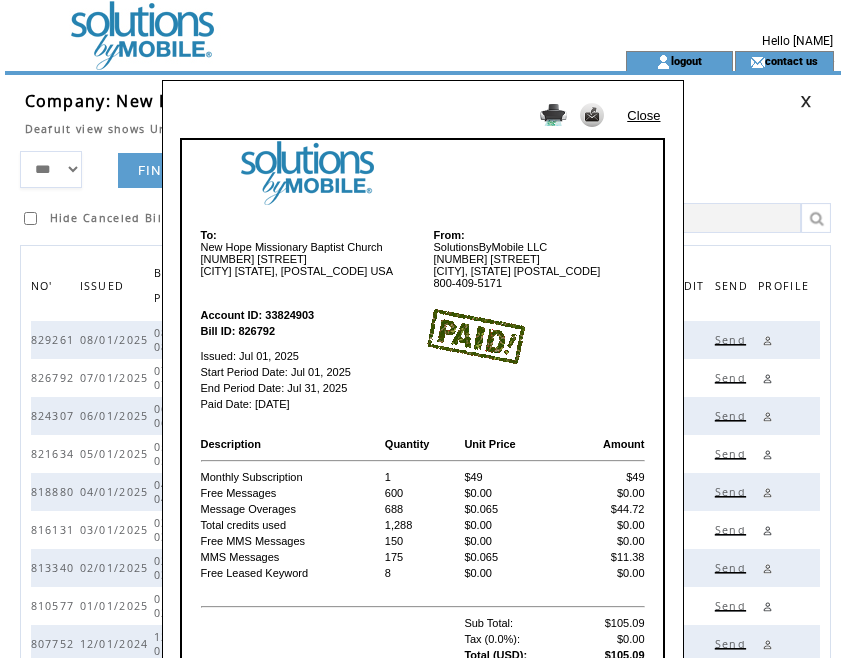 drag, startPoint x: 608, startPoint y: 288, endPoint x: 630, endPoint y: 267, distance: 30.413813 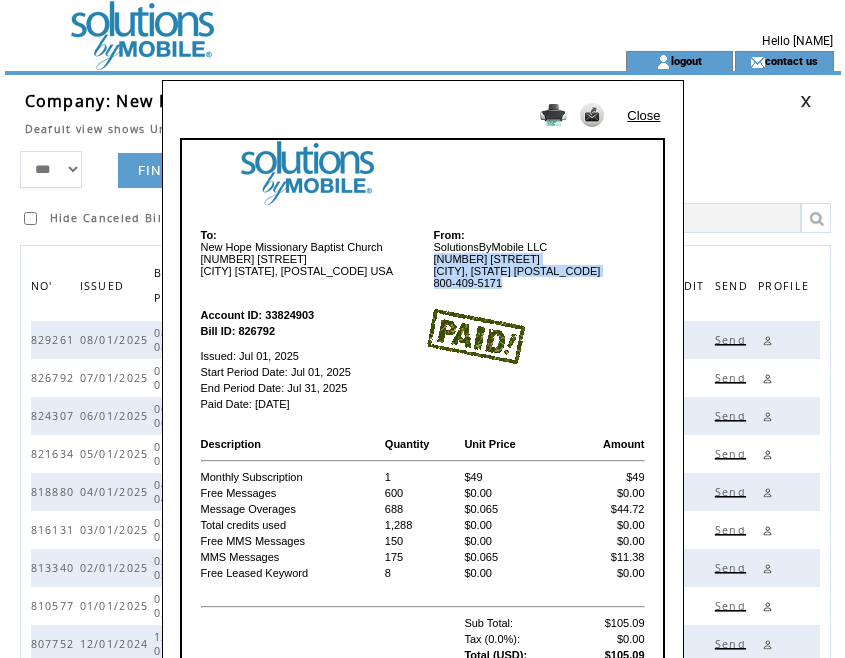 drag, startPoint x: 630, startPoint y: 267, endPoint x: 636, endPoint y: 114, distance: 153.1176 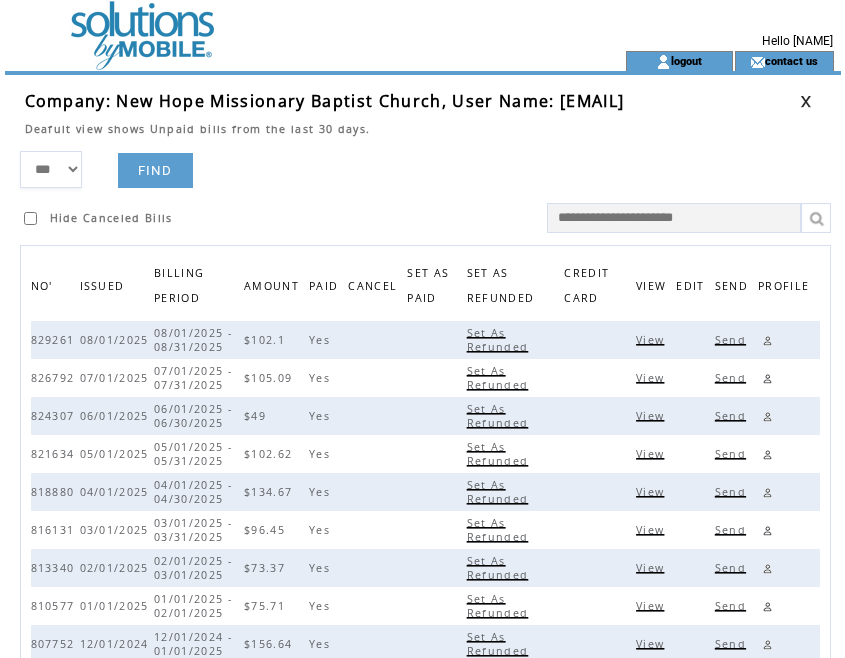 drag, startPoint x: 501, startPoint y: 170, endPoint x: 600, endPoint y: 136, distance: 104.67569 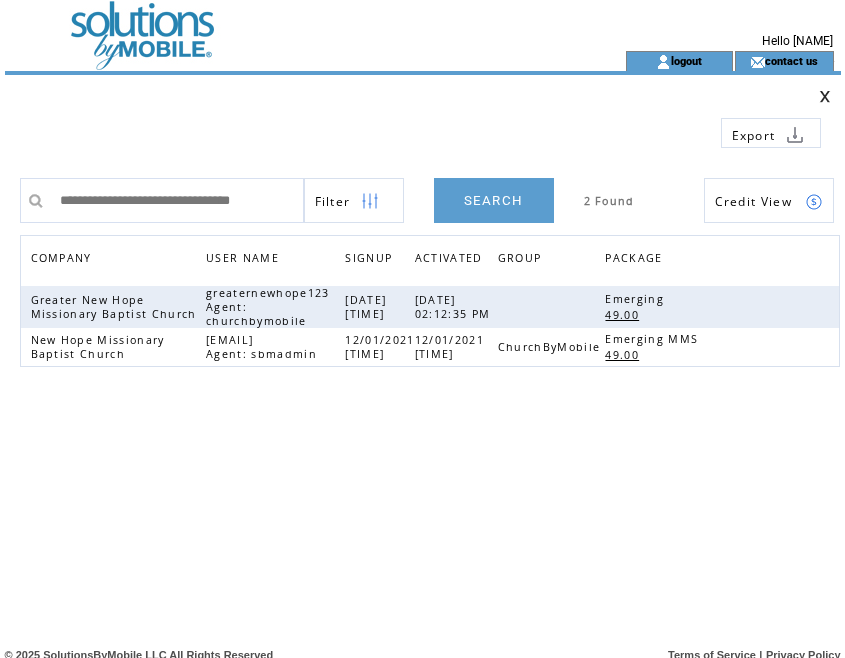 scroll, scrollTop: 0, scrollLeft: 0, axis: both 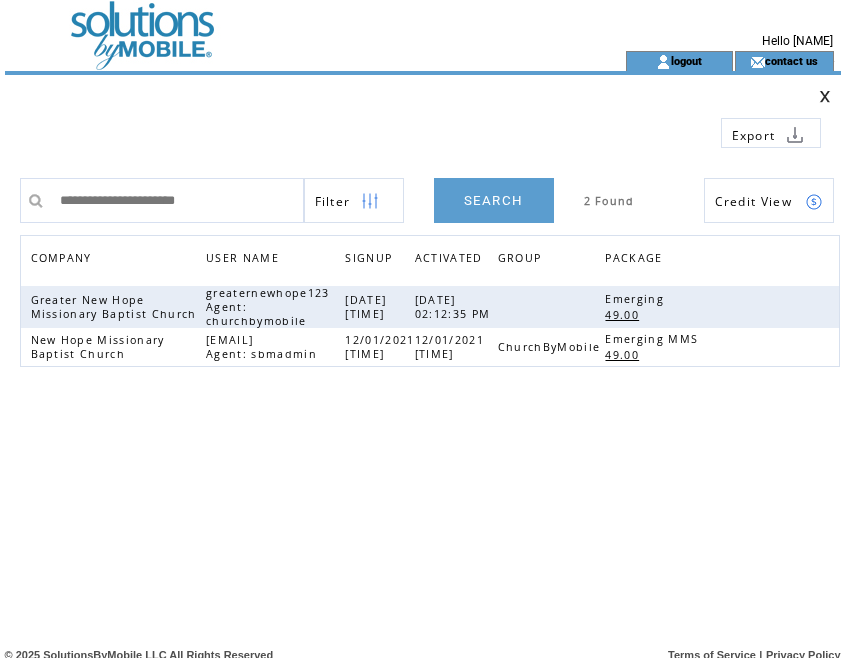type on "**********" 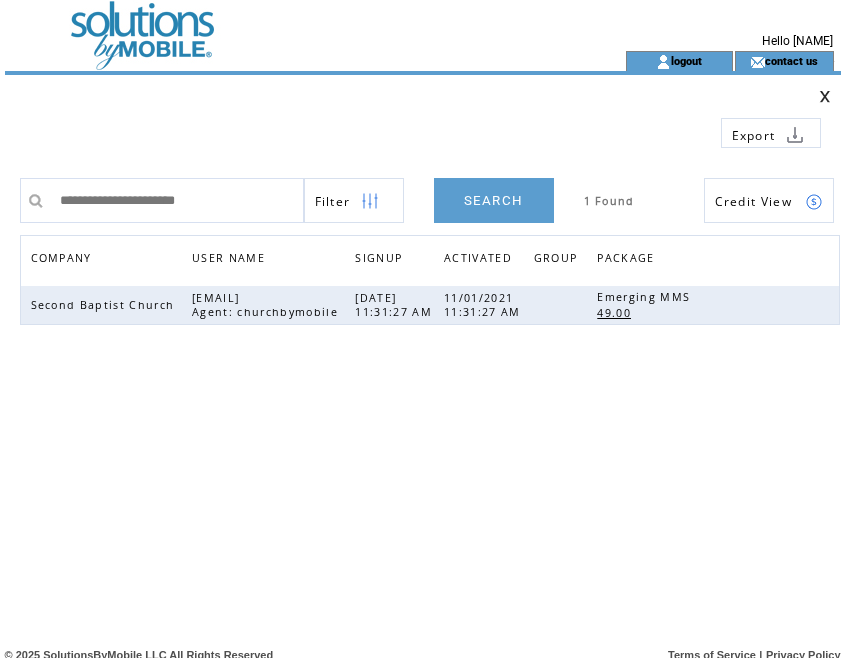 scroll, scrollTop: 0, scrollLeft: 0, axis: both 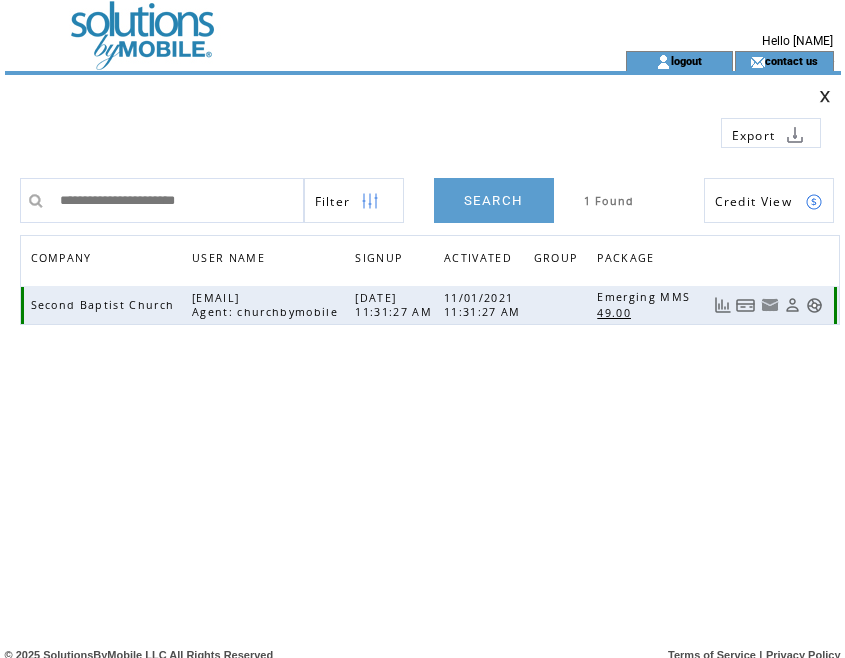 click at bounding box center [746, 305] 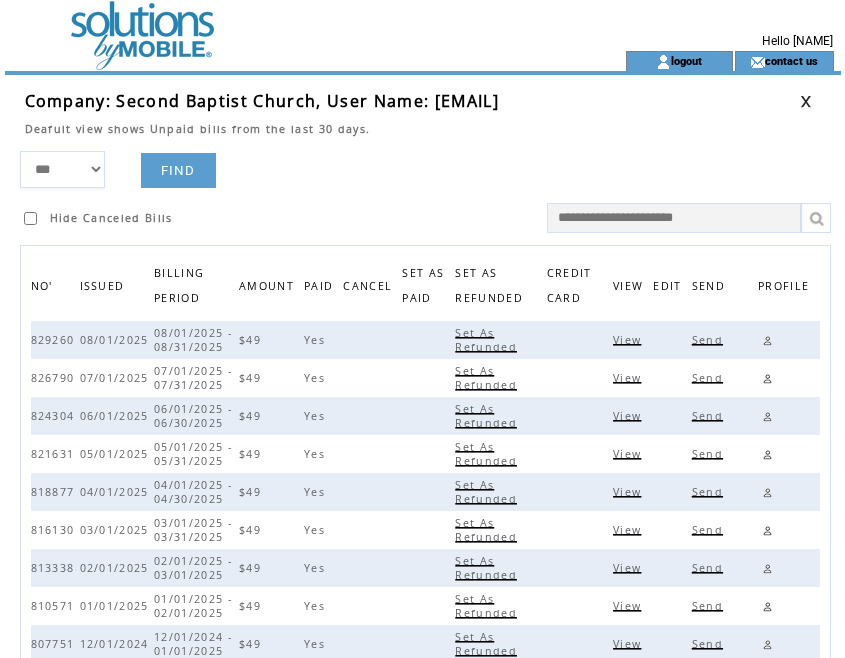 scroll, scrollTop: 0, scrollLeft: 0, axis: both 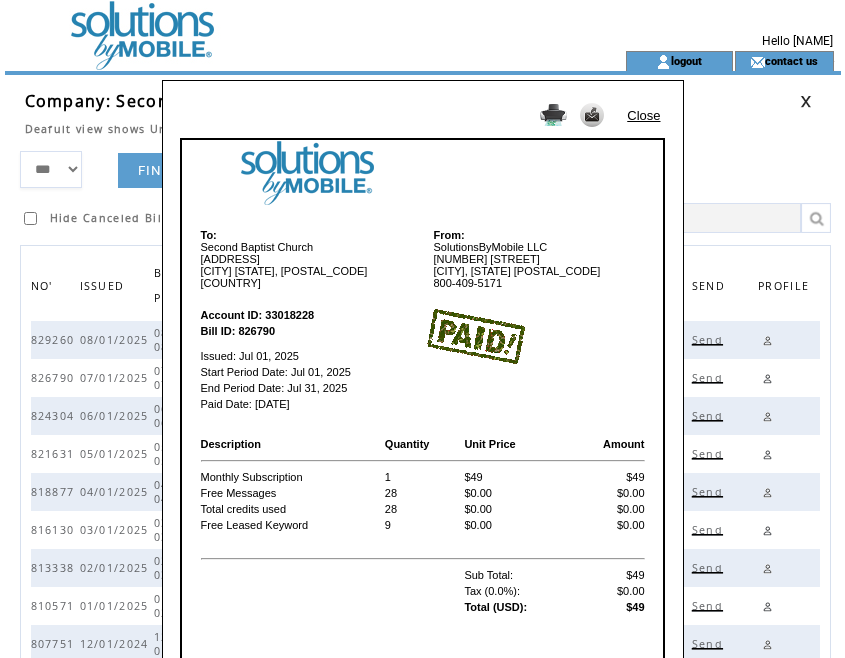 drag, startPoint x: 596, startPoint y: 317, endPoint x: 608, endPoint y: 307, distance: 15.6205 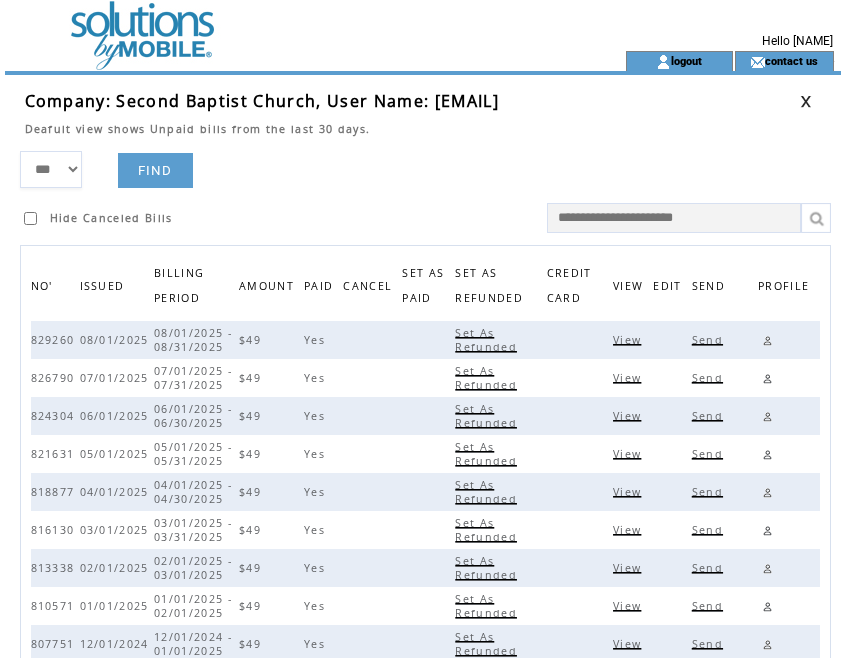 click at bounding box center [806, 101] 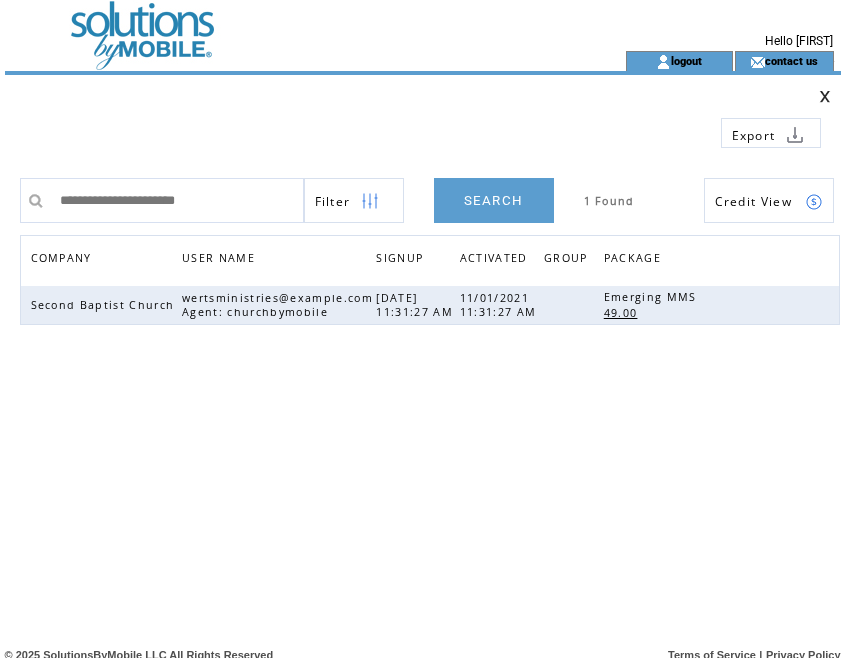 scroll, scrollTop: 0, scrollLeft: 0, axis: both 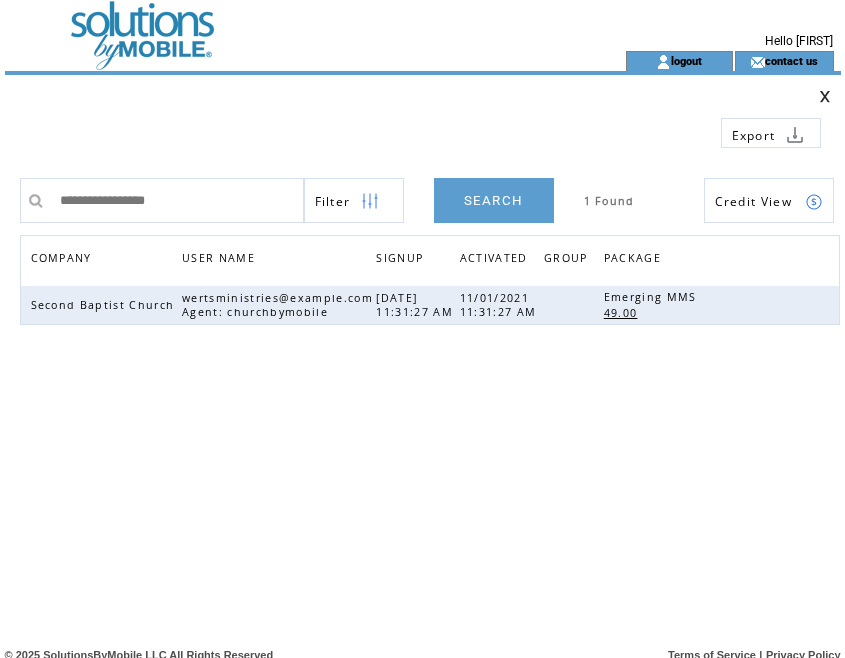 type on "**********" 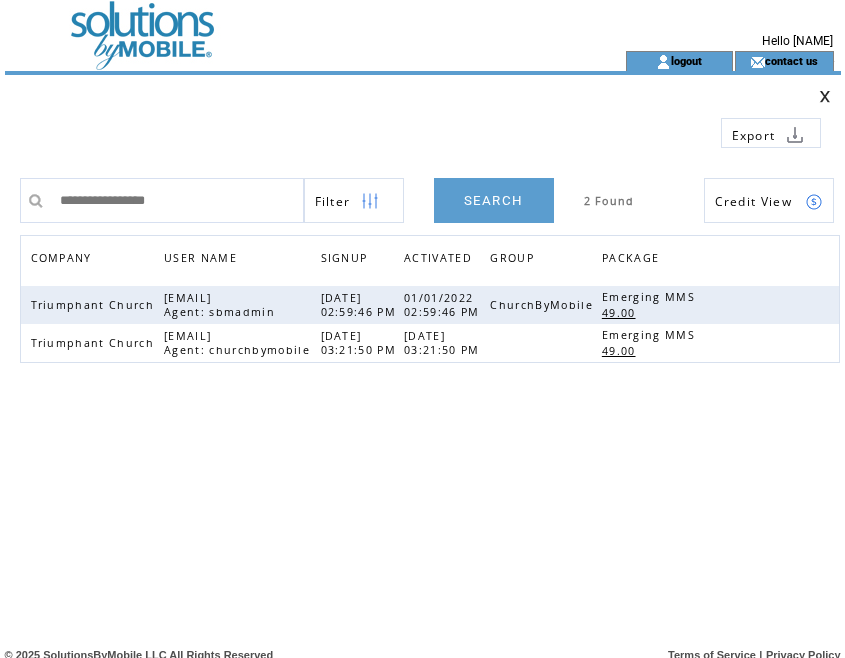 scroll, scrollTop: 0, scrollLeft: 0, axis: both 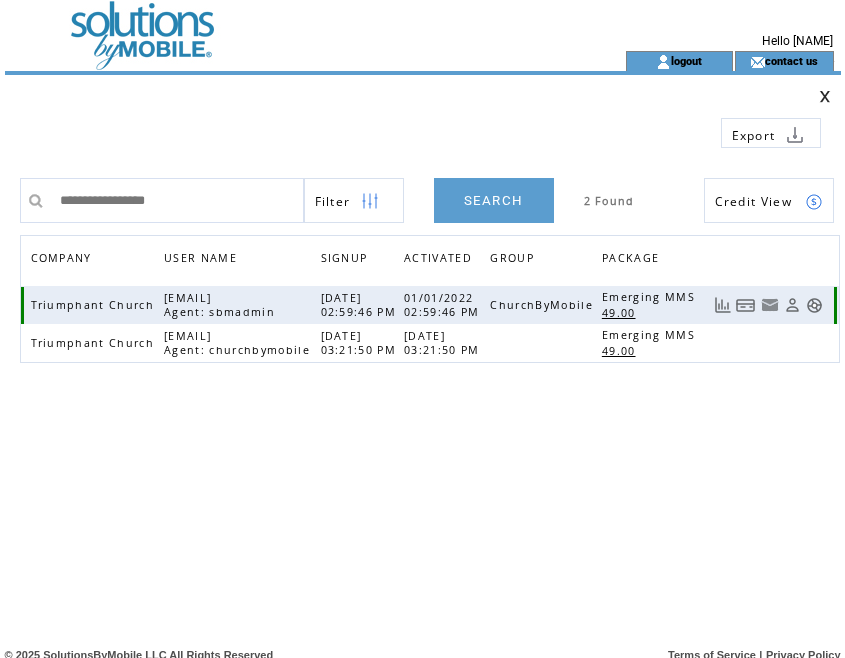 click at bounding box center (746, 305) 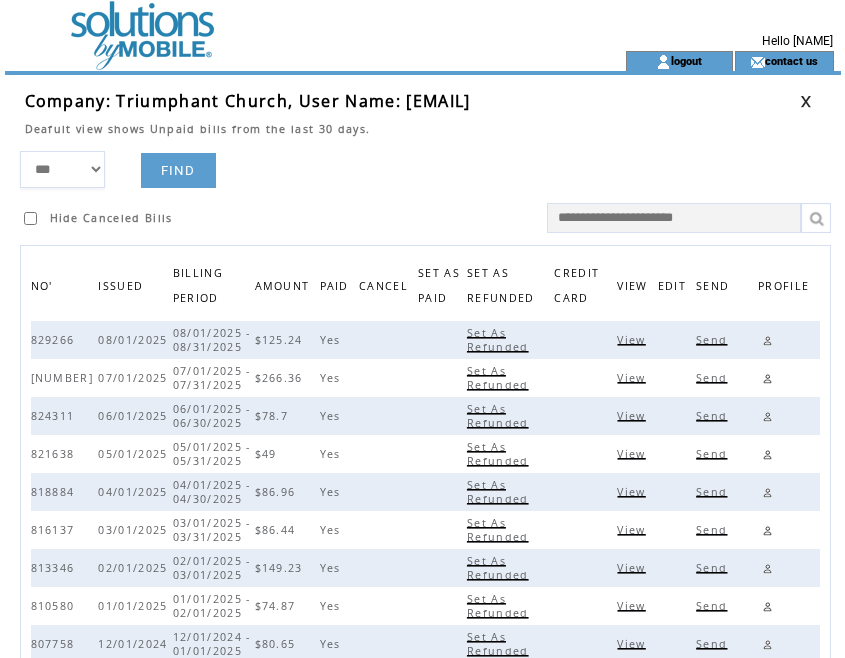 scroll, scrollTop: 0, scrollLeft: 0, axis: both 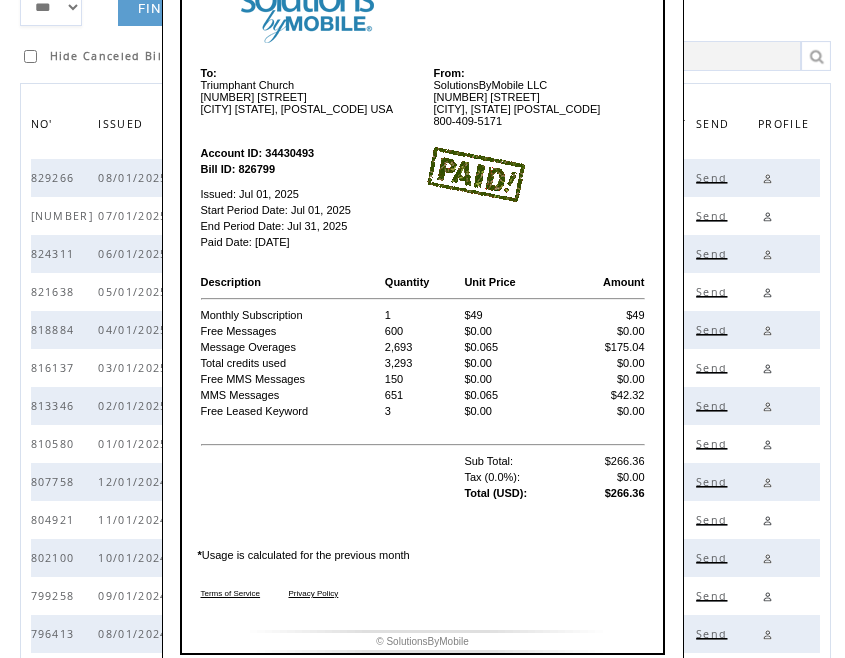 drag, startPoint x: 605, startPoint y: 227, endPoint x: 553, endPoint y: 196, distance: 60.53924 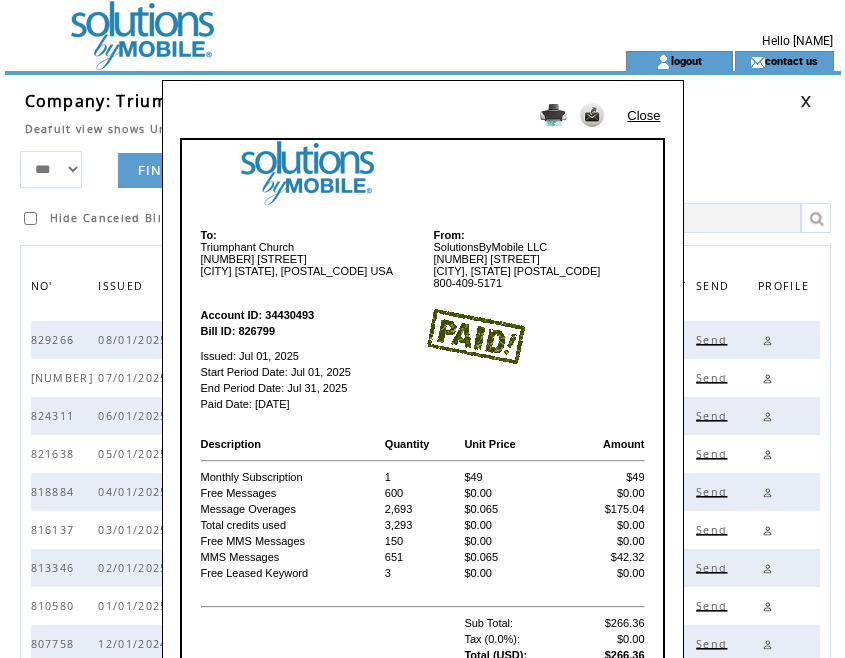 click on "Close" at bounding box center (643, 115) 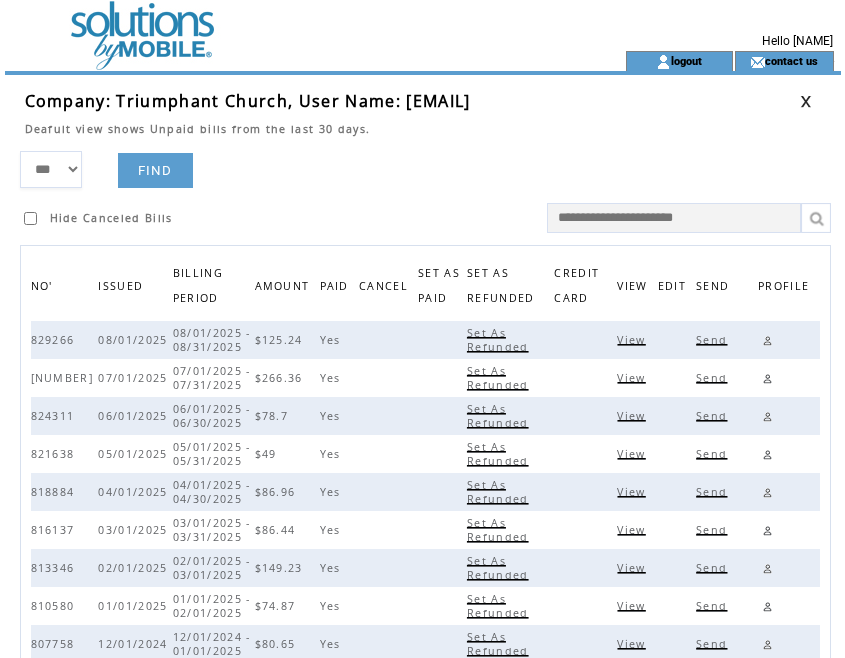 drag, startPoint x: 809, startPoint y: 94, endPoint x: 772, endPoint y: 106, distance: 38.8973 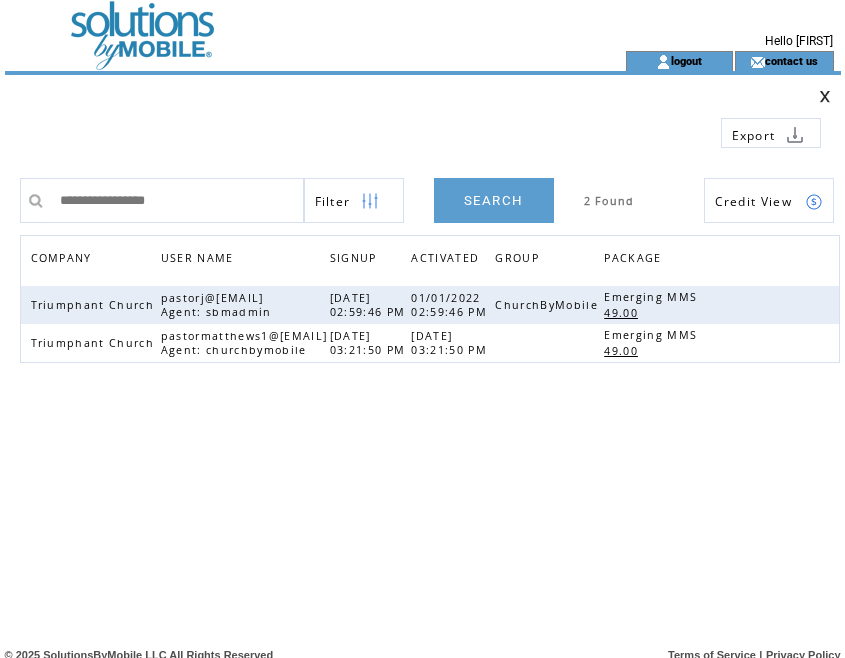 scroll, scrollTop: 0, scrollLeft: 0, axis: both 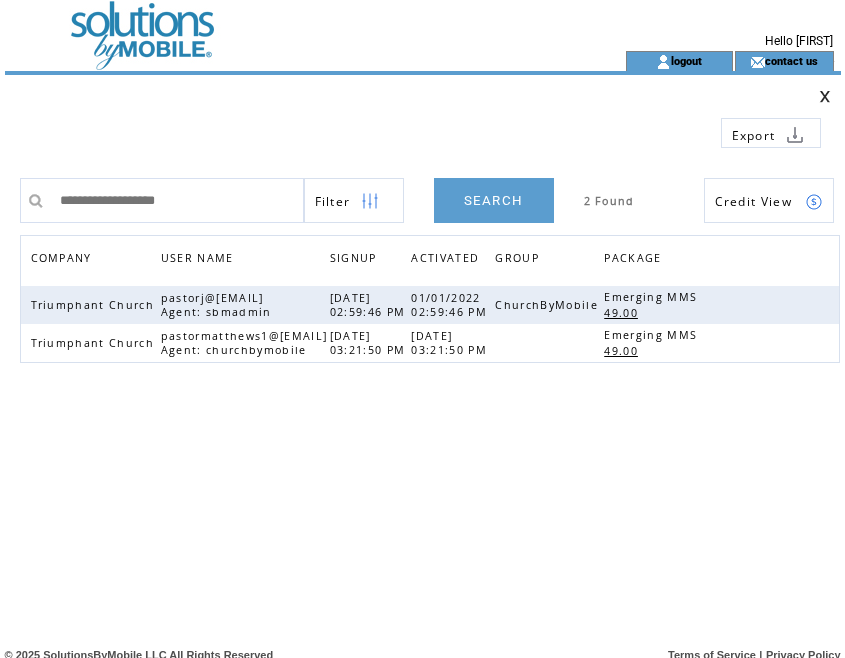 drag, startPoint x: 317, startPoint y: 133, endPoint x: 204, endPoint y: 215, distance: 139.61734 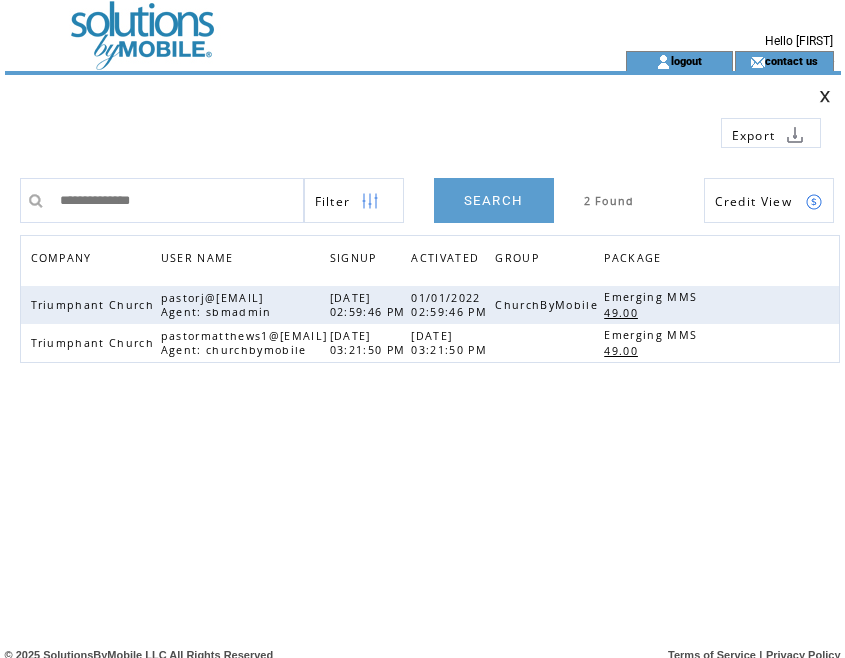 type on "**********" 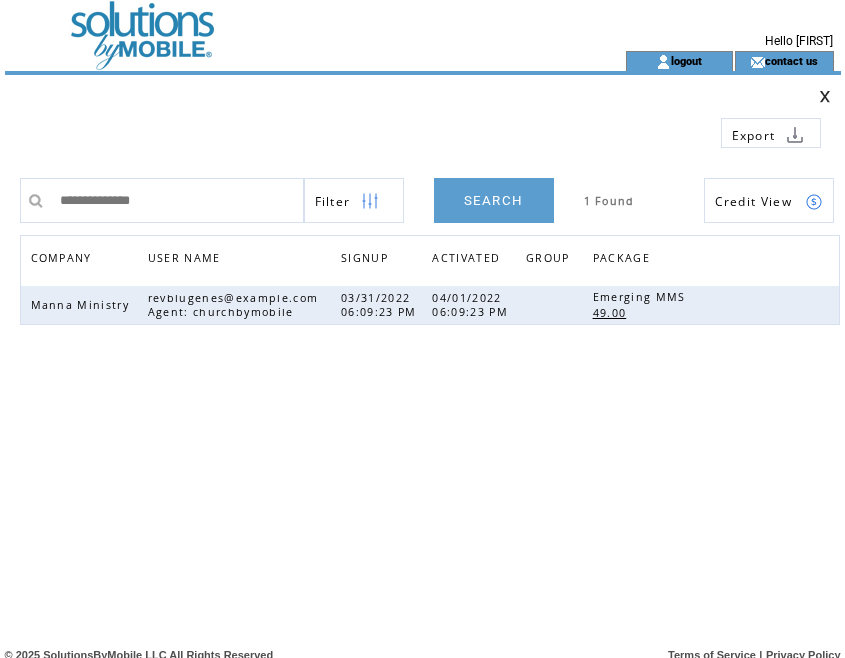 scroll, scrollTop: 0, scrollLeft: 0, axis: both 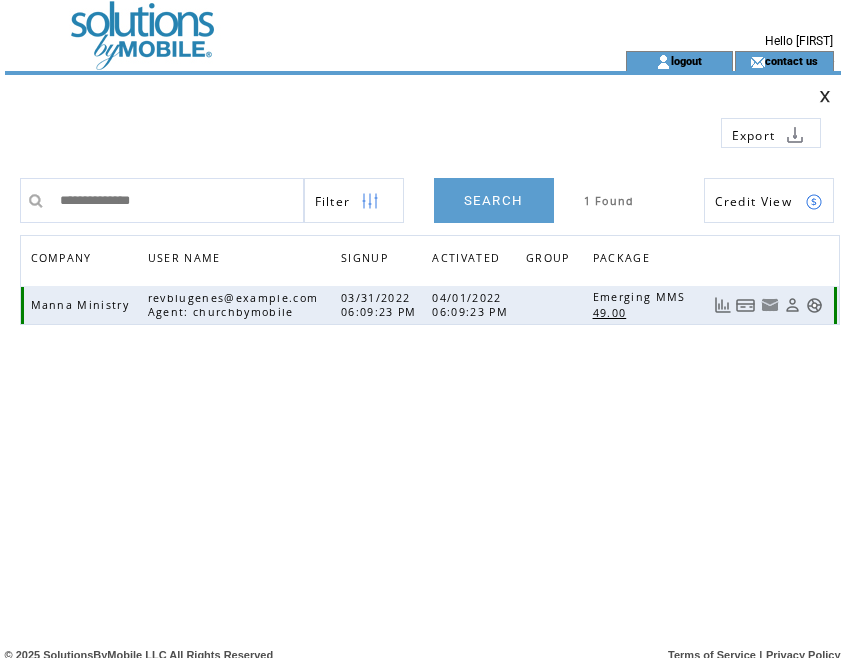 click at bounding box center [746, 305] 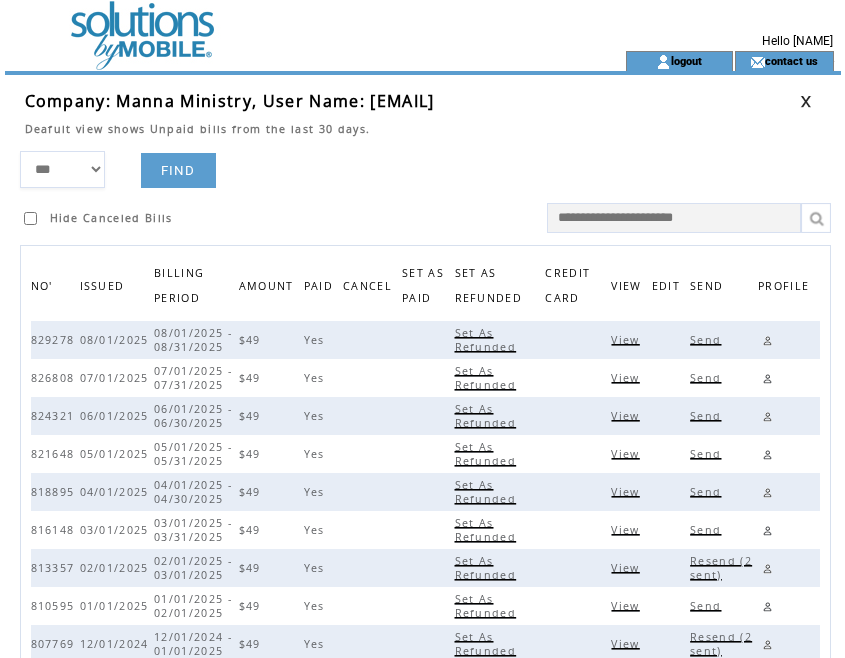 scroll, scrollTop: 0, scrollLeft: 0, axis: both 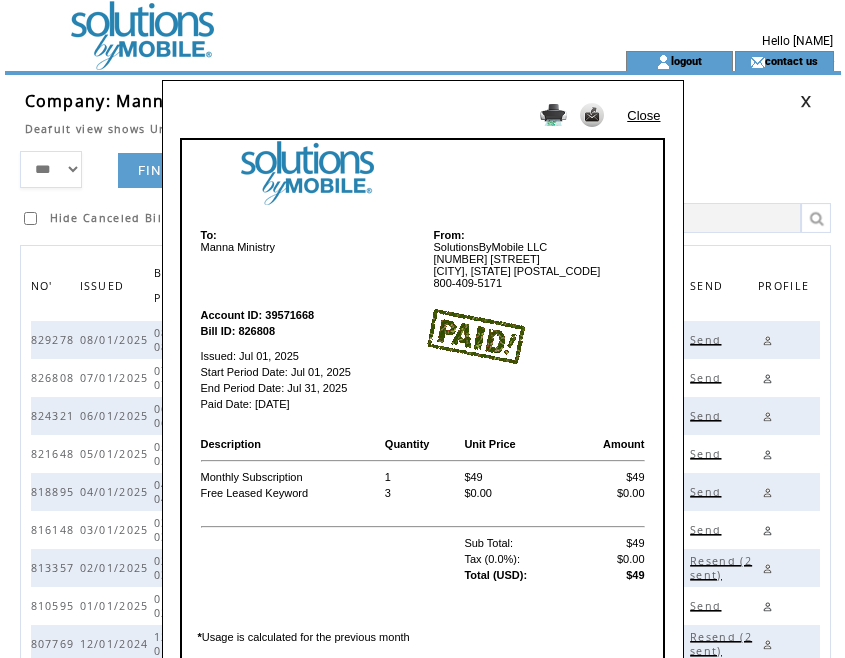 click on "Account ID: 39571668 Bill ID: 826808 Issued: [DATE] Start Period Date: [DATE] End Period Date: [DATE] Paid Date: [DATE]" at bounding box center [423, 363] 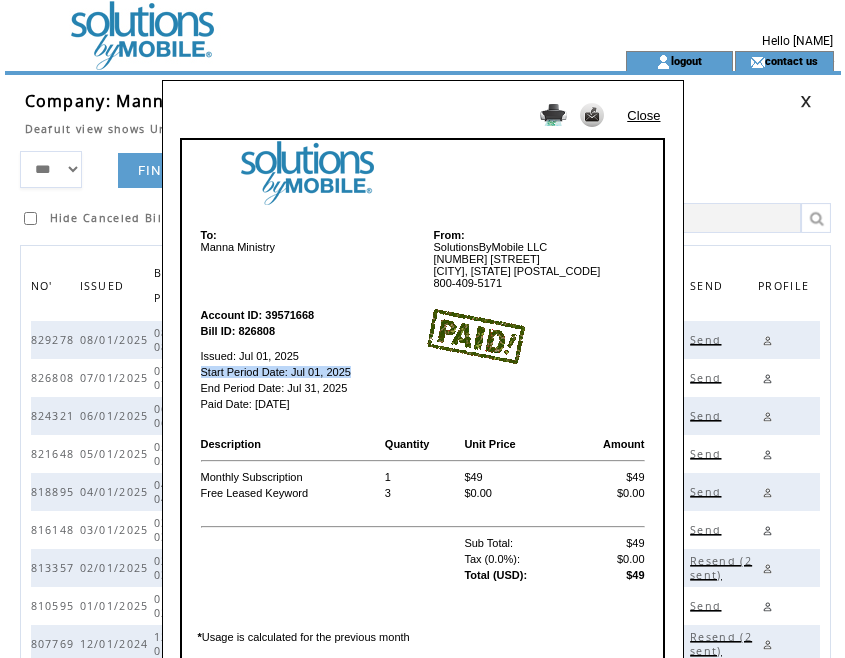 drag, startPoint x: 389, startPoint y: 370, endPoint x: 647, endPoint y: 108, distance: 367.7064 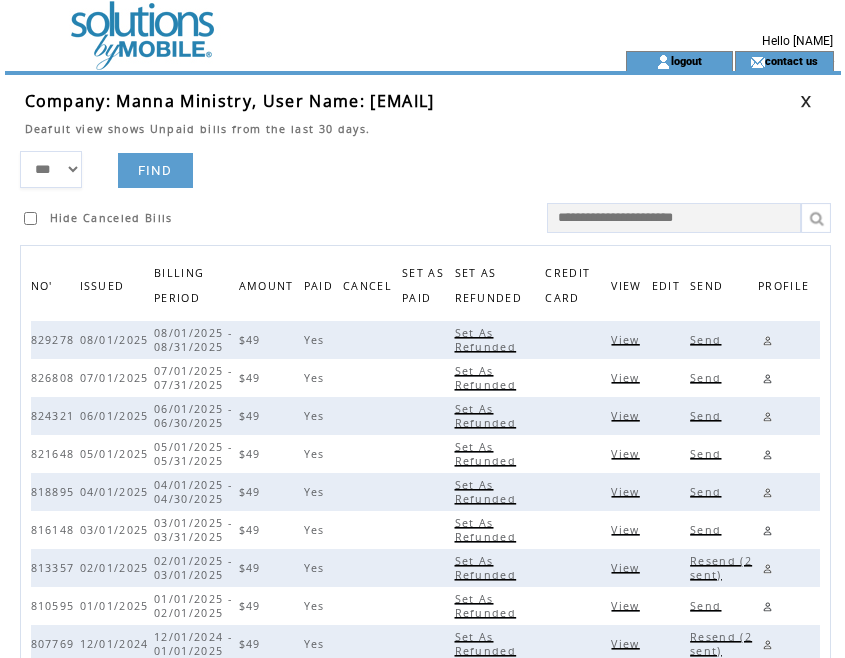 click at bounding box center [806, 101] 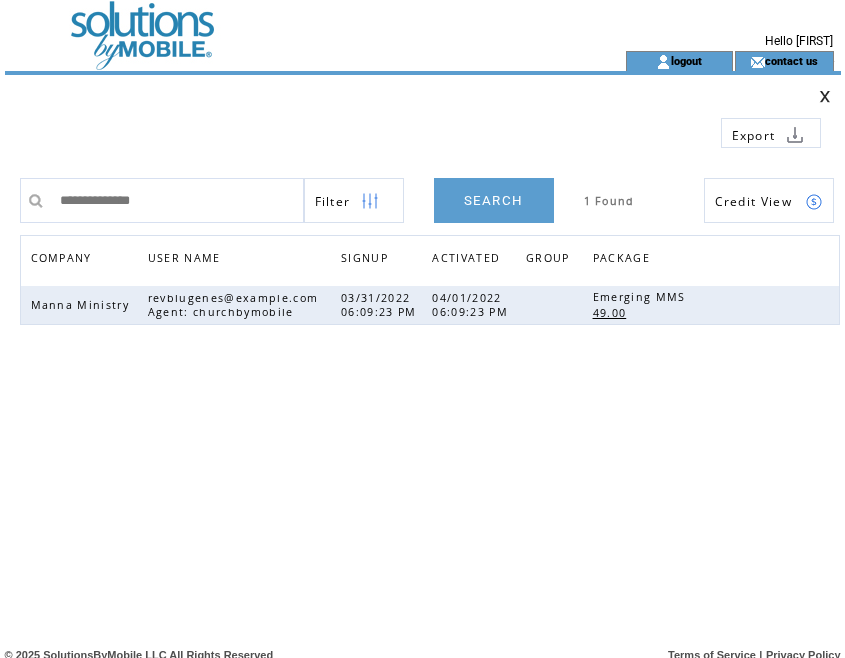 scroll, scrollTop: 0, scrollLeft: 0, axis: both 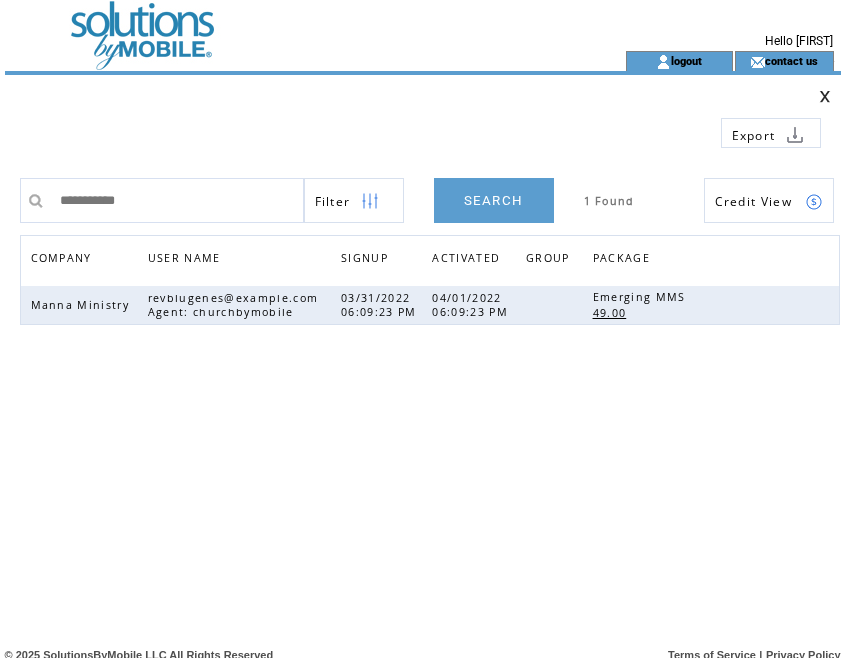 type on "**********" 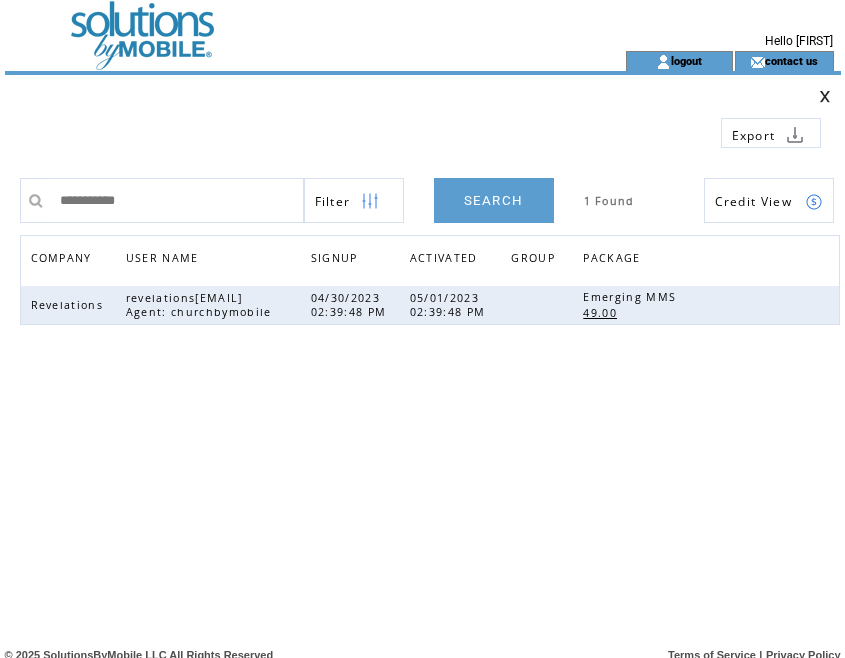 scroll, scrollTop: 0, scrollLeft: 0, axis: both 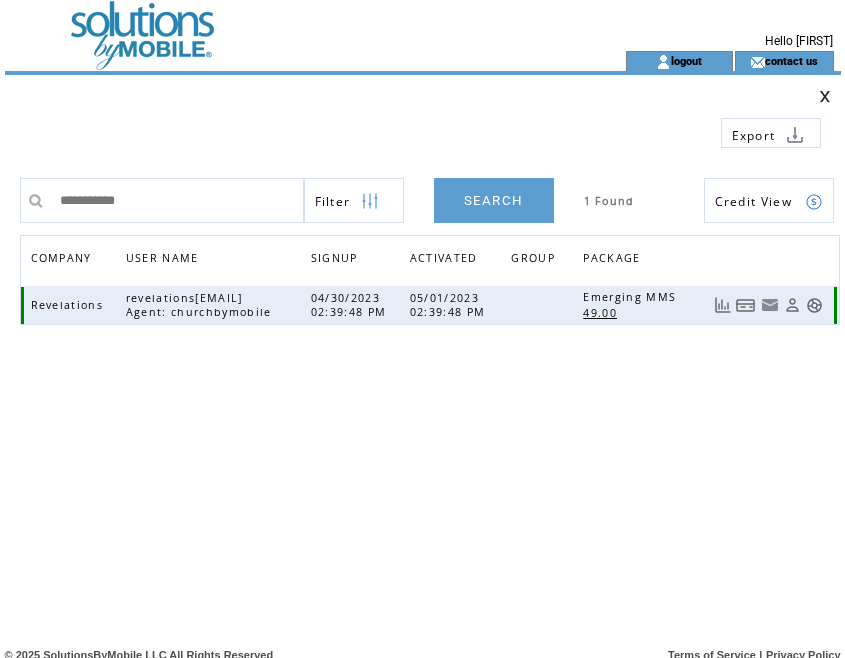 click at bounding box center (746, 305) 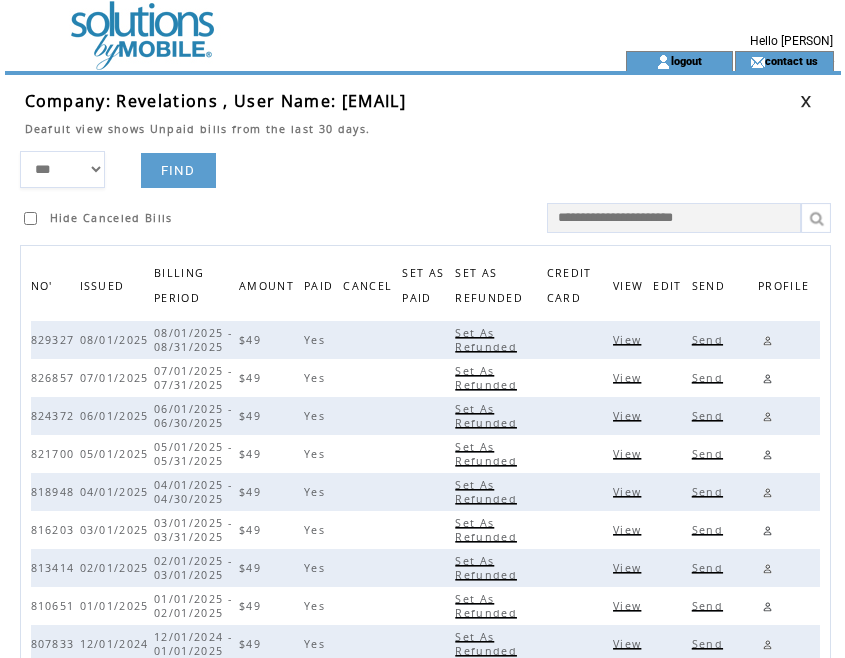 scroll, scrollTop: 0, scrollLeft: 0, axis: both 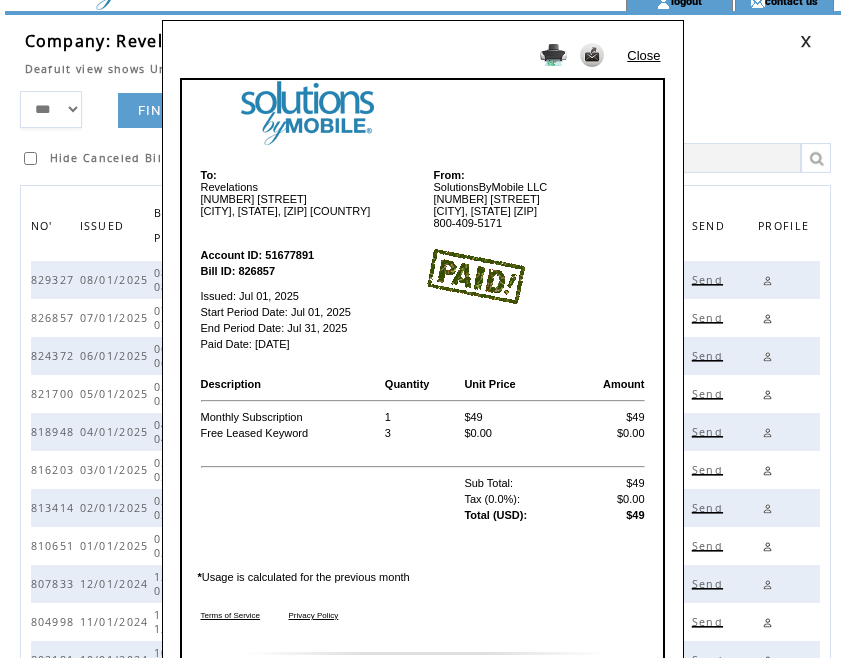 click on "Close" at bounding box center [643, 55] 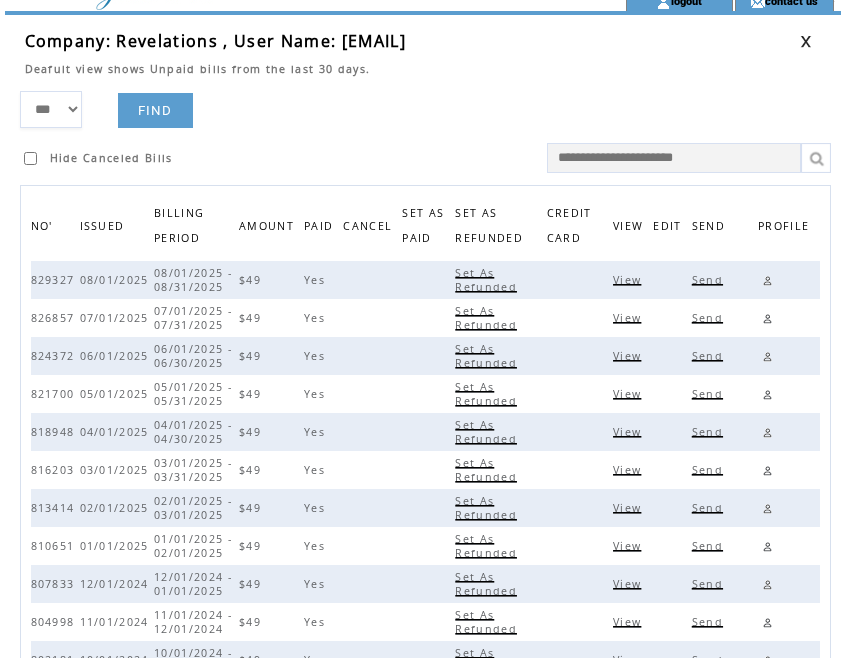 click on "Company: Revelations , User Name: revelationsclarksville@gmail.com" at bounding box center (412, 41) 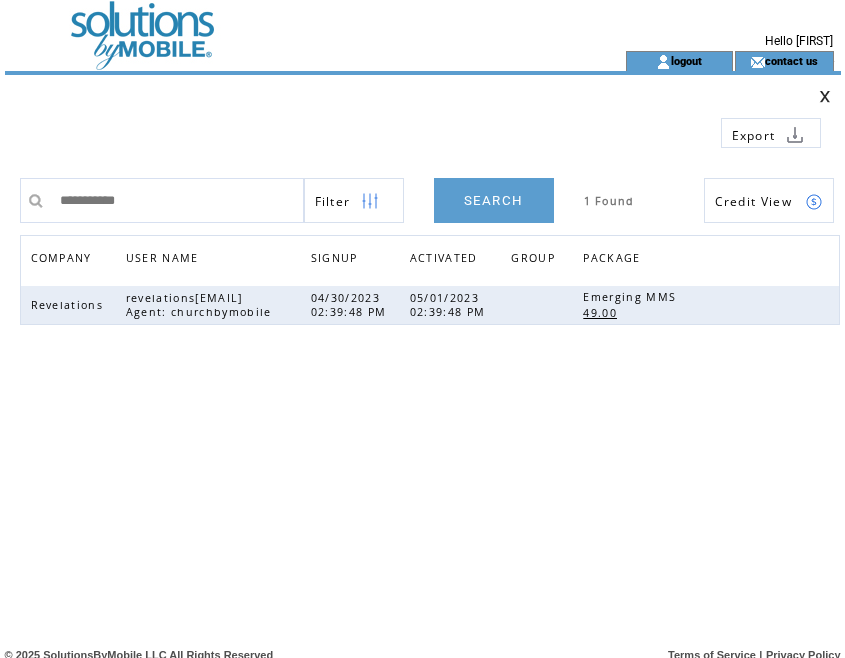 scroll, scrollTop: 0, scrollLeft: 0, axis: both 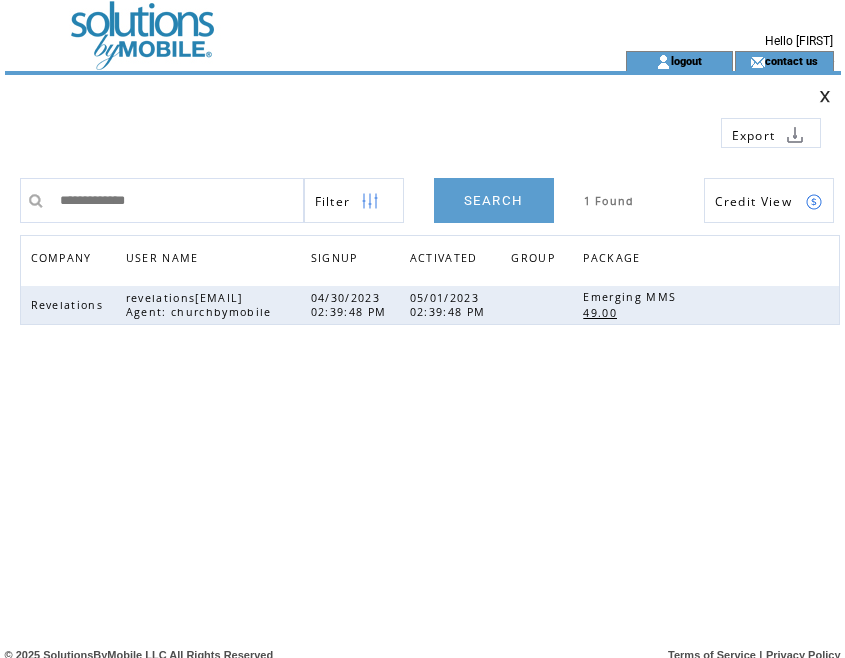 type on "**********" 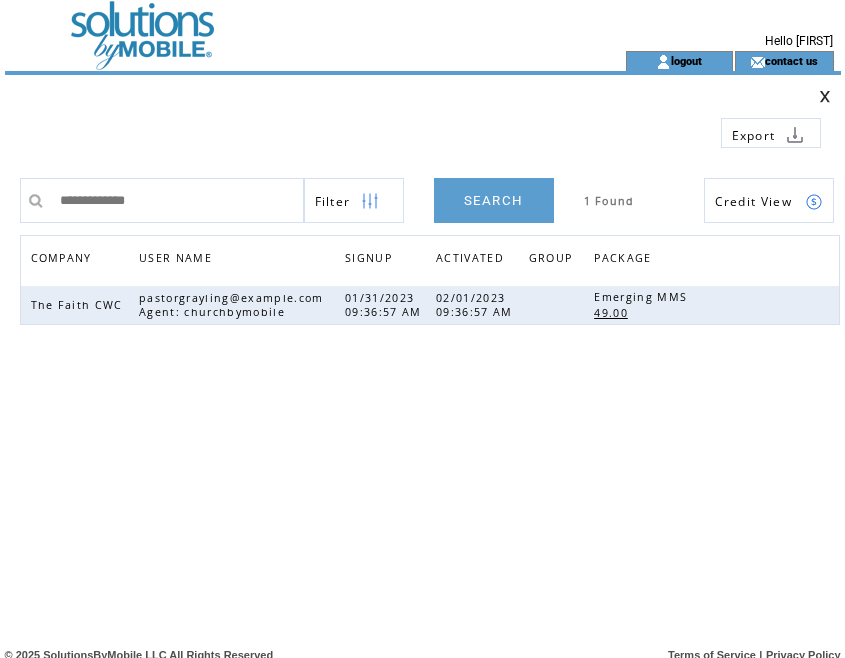 scroll, scrollTop: 0, scrollLeft: 0, axis: both 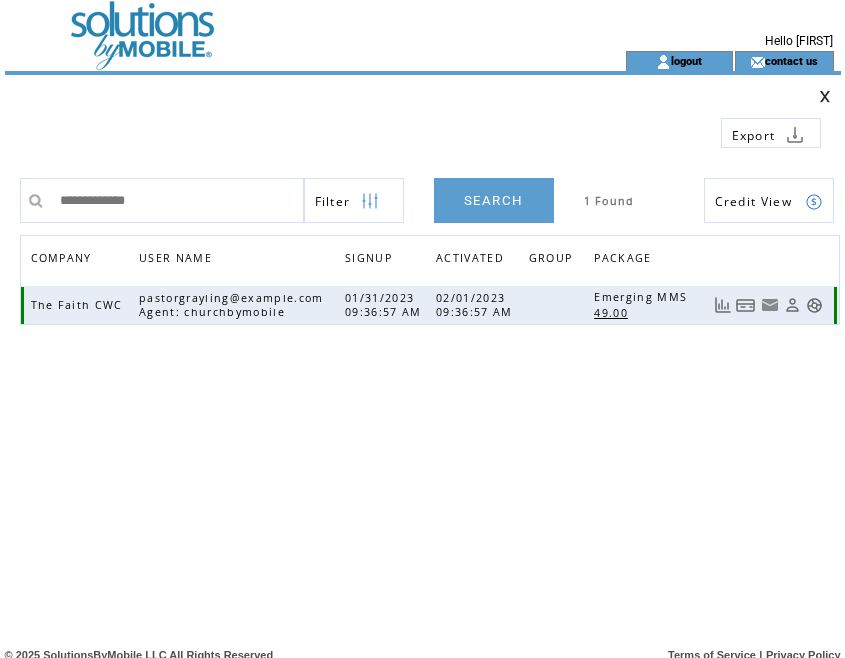 click at bounding box center (746, 305) 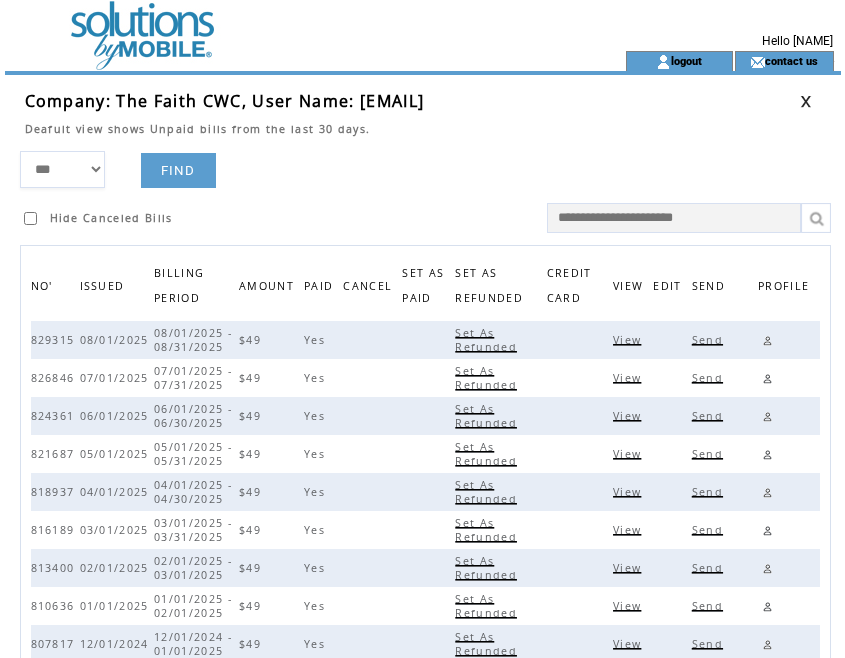 scroll, scrollTop: 0, scrollLeft: 0, axis: both 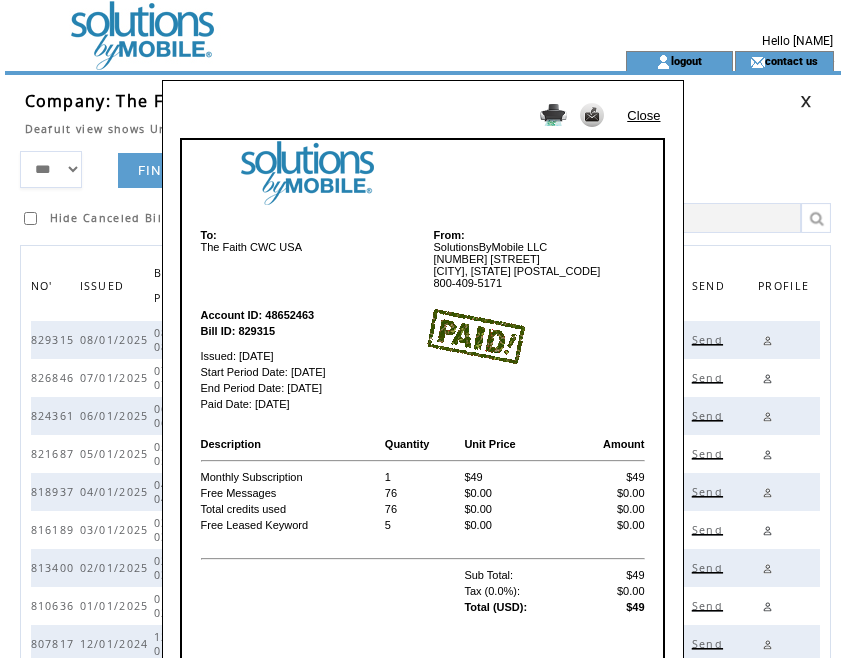 drag, startPoint x: 373, startPoint y: 256, endPoint x: 382, endPoint y: 246, distance: 13.453624 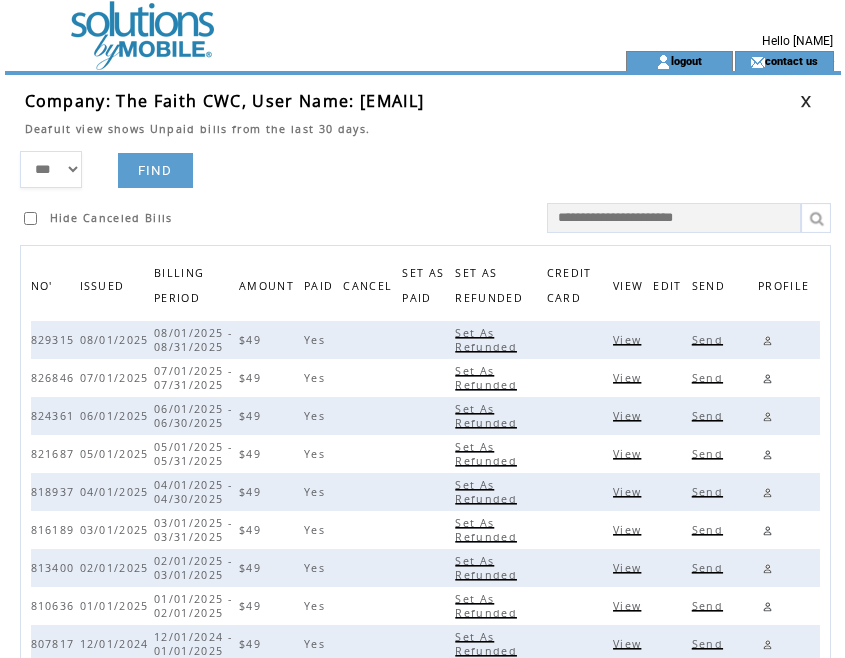 click at bounding box center (820, 101) 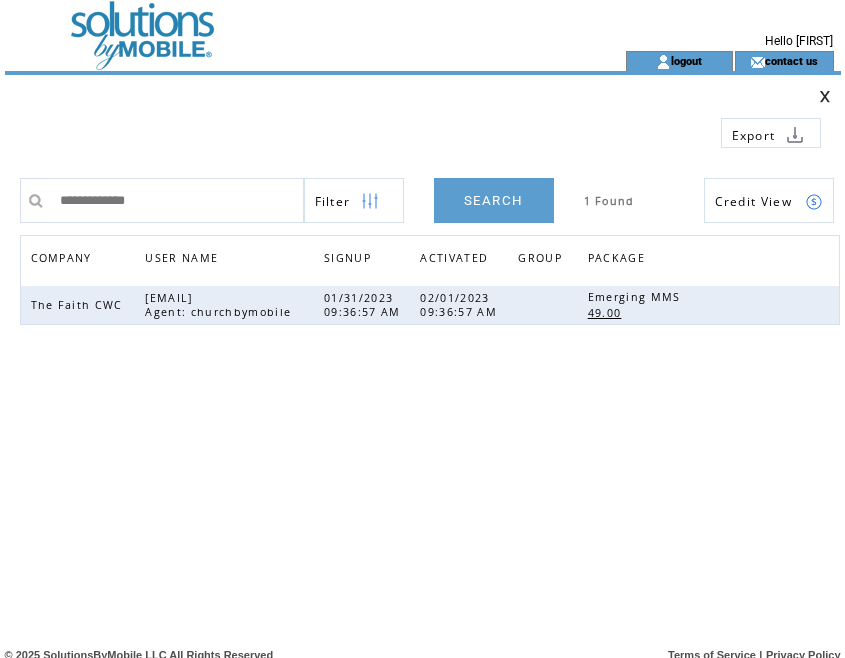 scroll, scrollTop: 0, scrollLeft: 0, axis: both 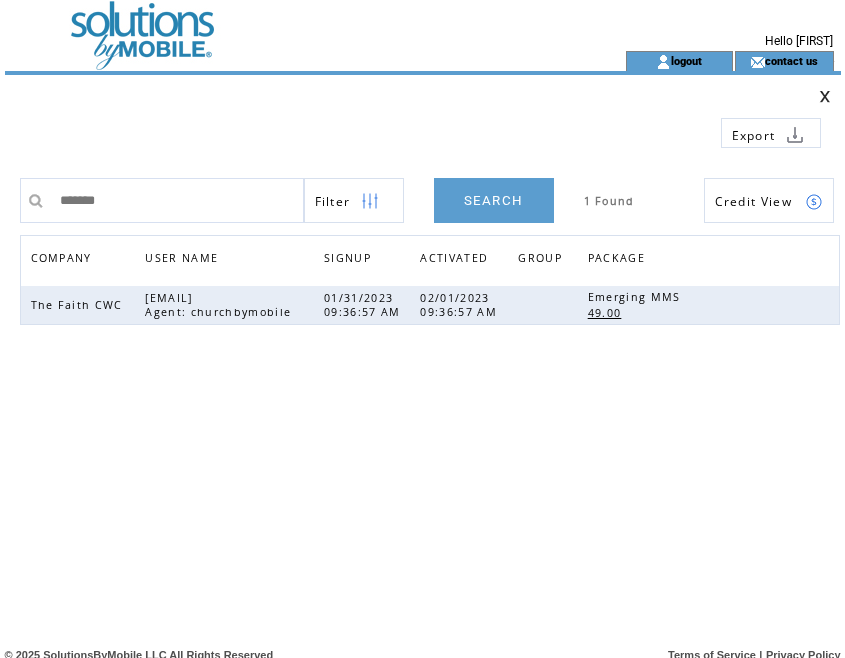 type on "*******" 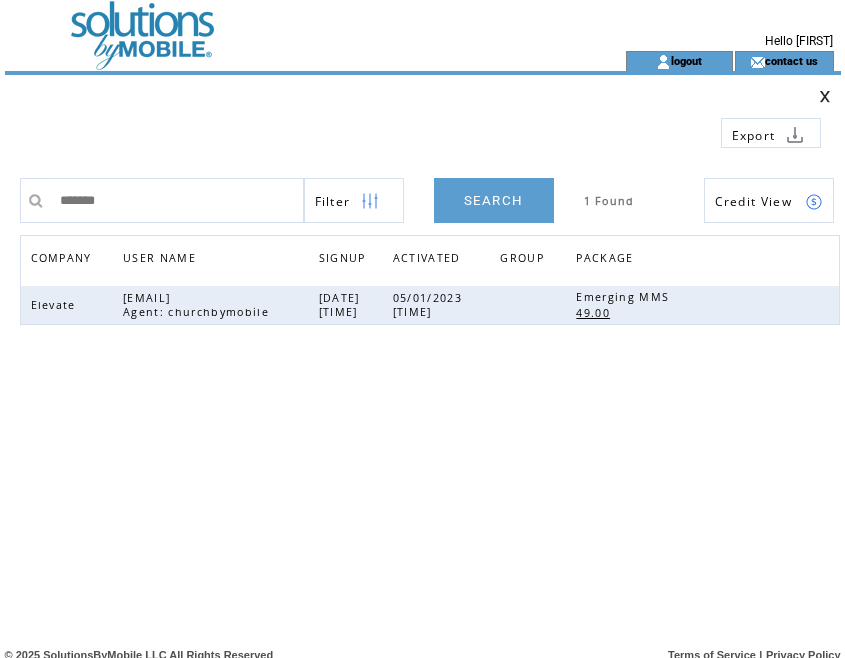 scroll, scrollTop: 0, scrollLeft: 0, axis: both 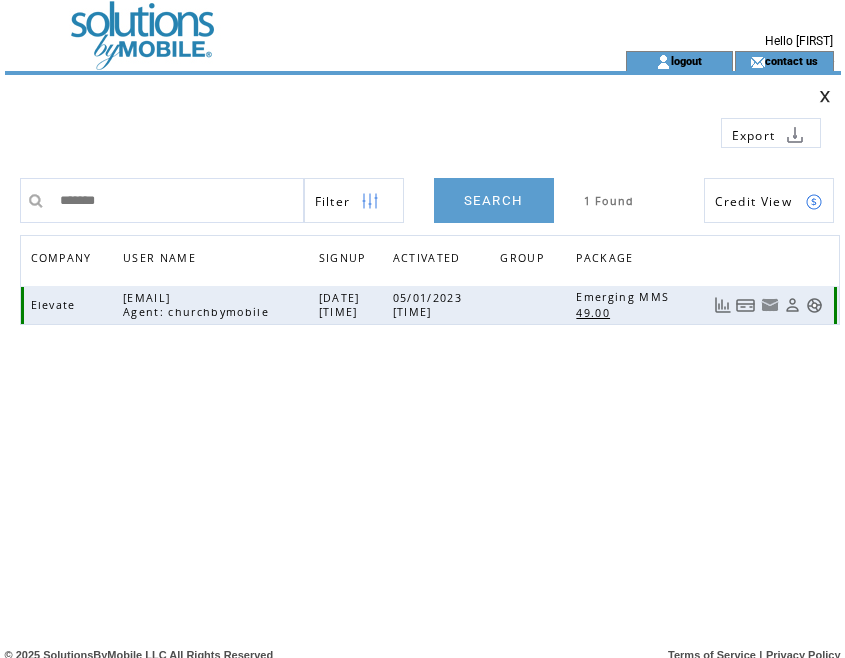 click at bounding box center (746, 305) 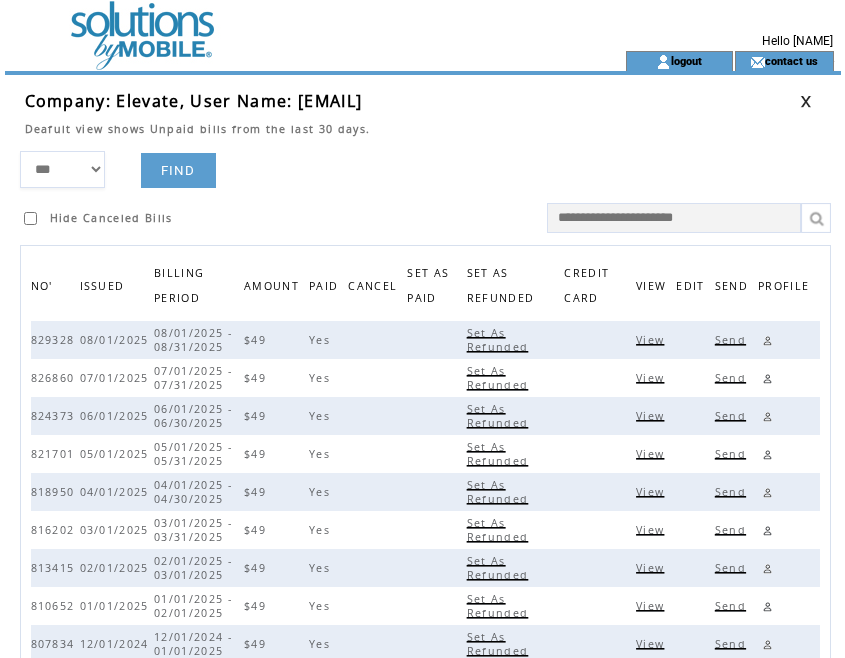 scroll, scrollTop: 0, scrollLeft: 0, axis: both 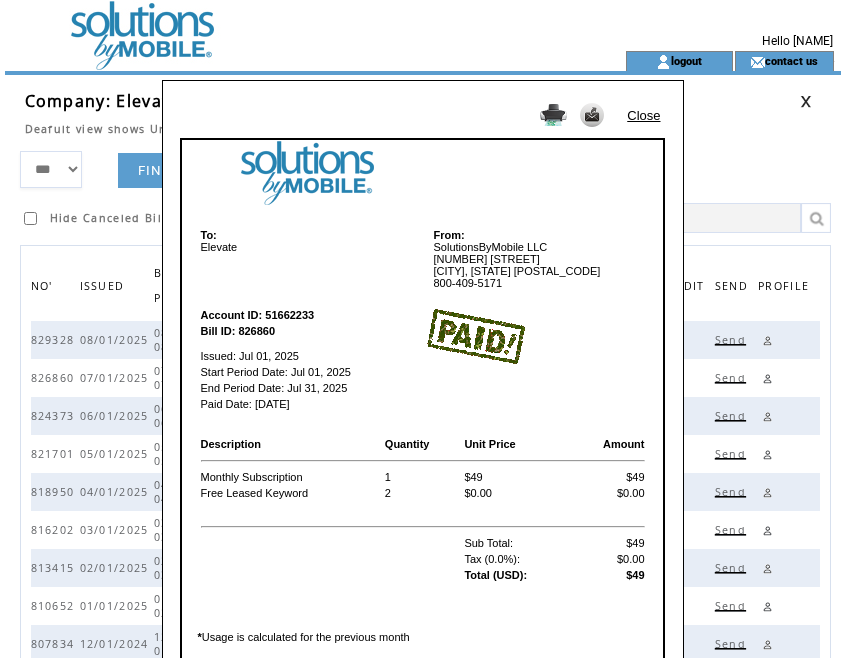click on "Close" at bounding box center (643, 115) 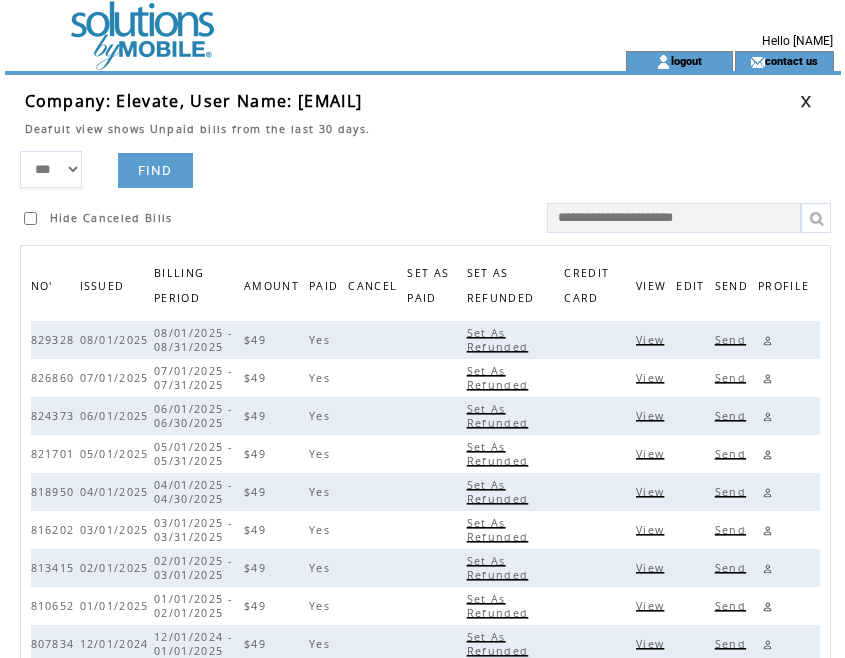drag, startPoint x: 482, startPoint y: 164, endPoint x: 504, endPoint y: 155, distance: 23.769728 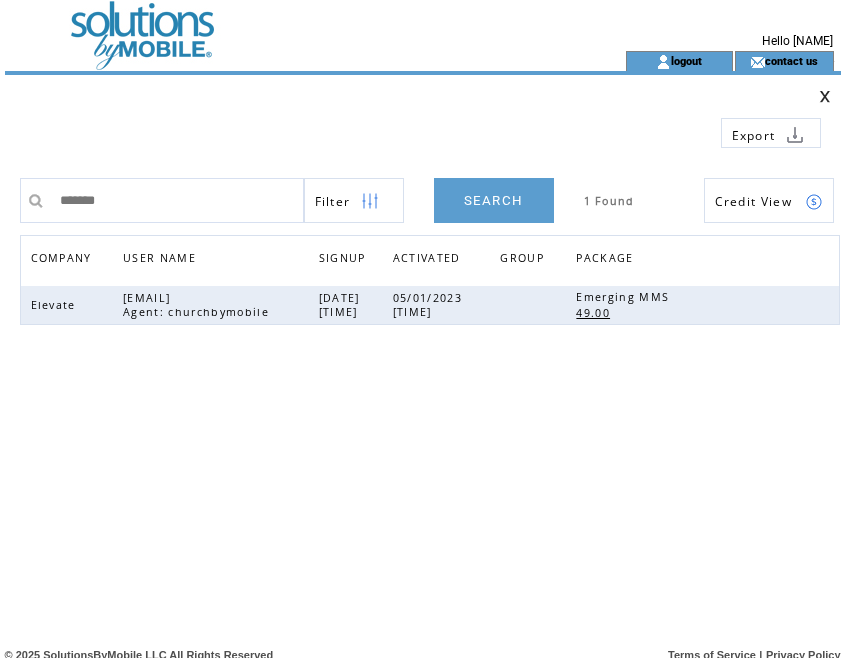 scroll, scrollTop: 0, scrollLeft: 0, axis: both 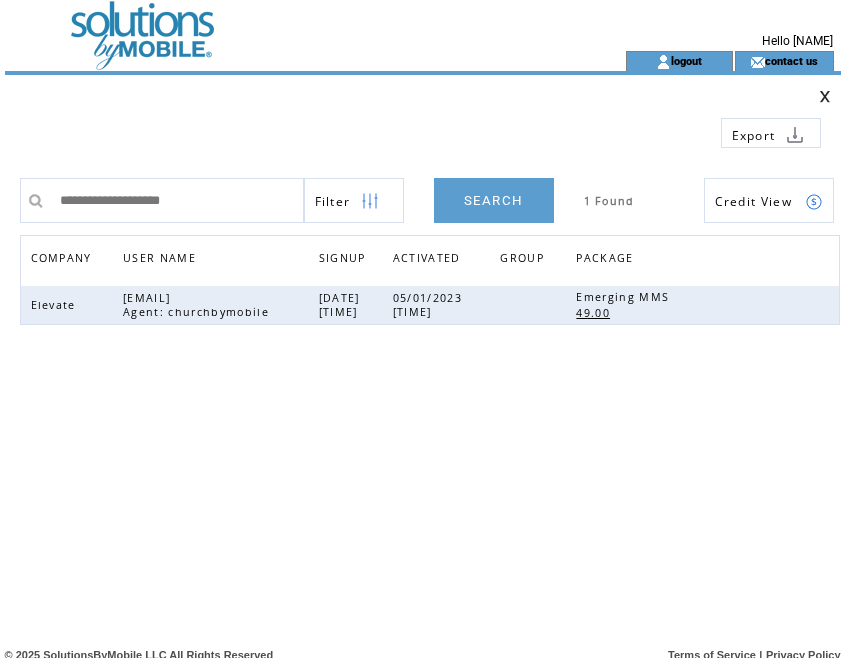 type on "**********" 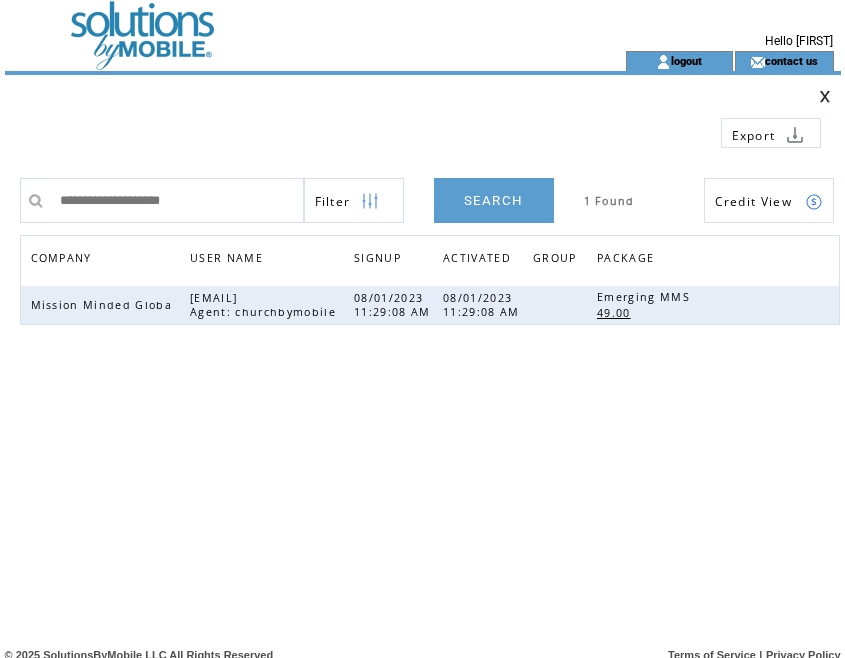 scroll, scrollTop: 0, scrollLeft: 0, axis: both 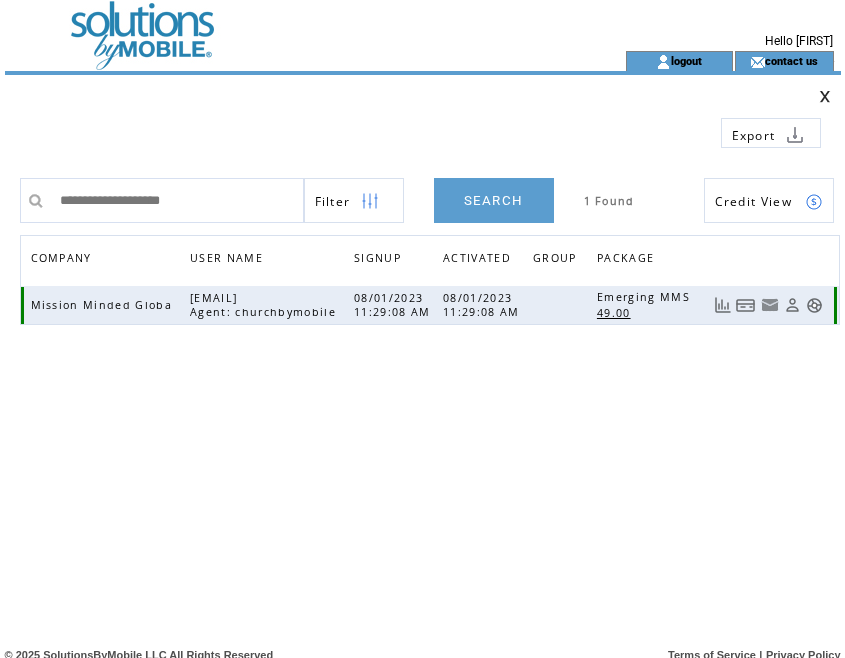 click at bounding box center (746, 305) 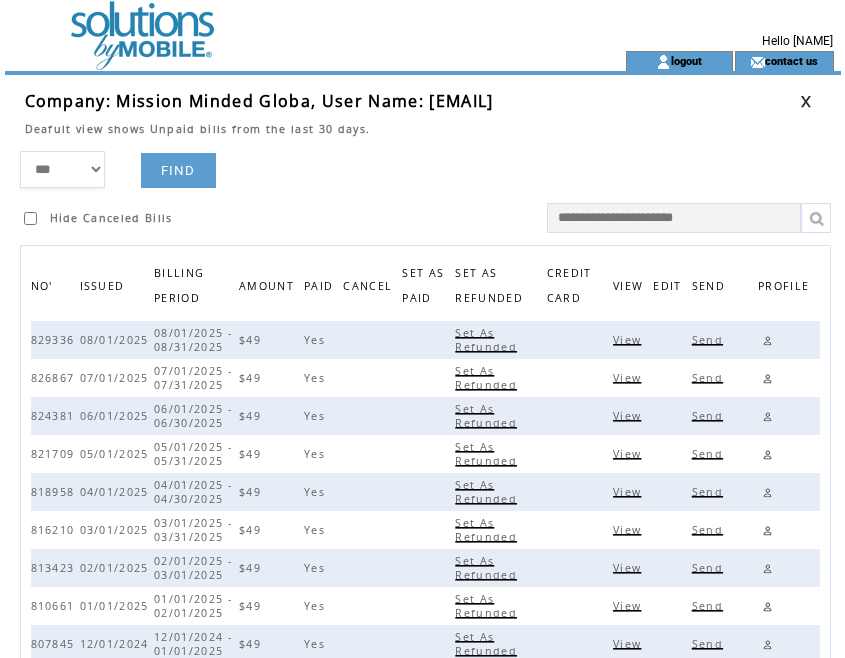 scroll, scrollTop: 0, scrollLeft: 0, axis: both 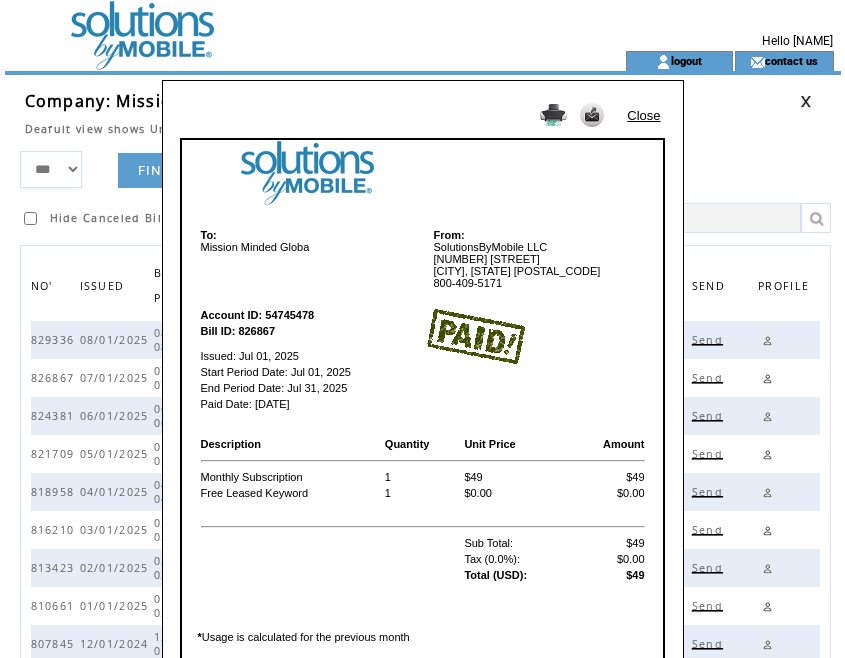 click on "Close" at bounding box center [643, 115] 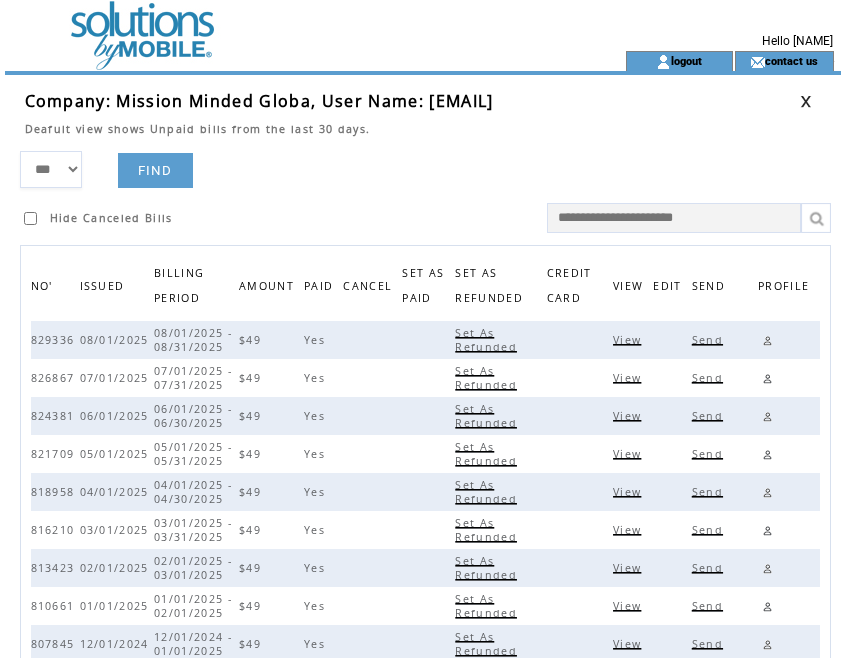 click at bounding box center [806, 101] 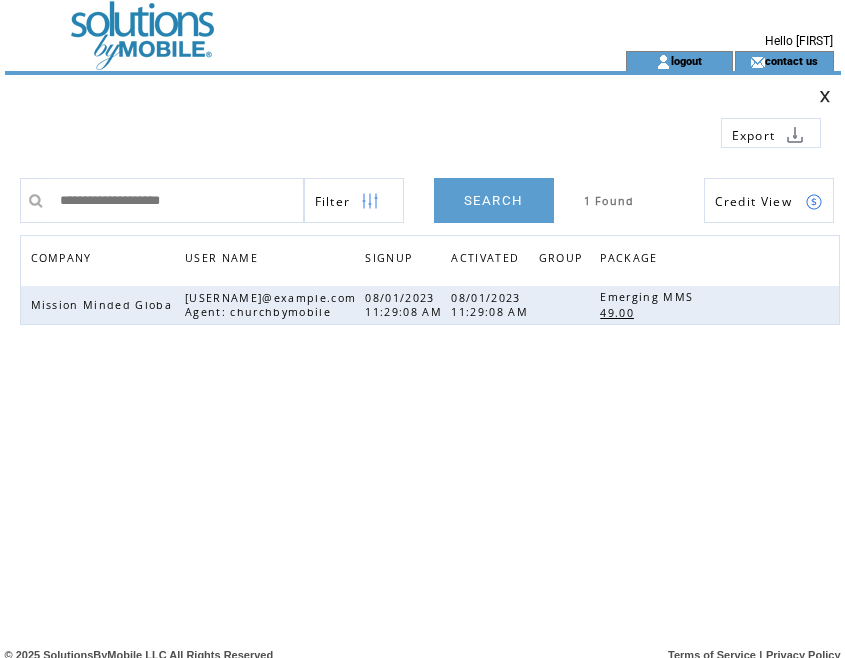 scroll, scrollTop: 0, scrollLeft: 0, axis: both 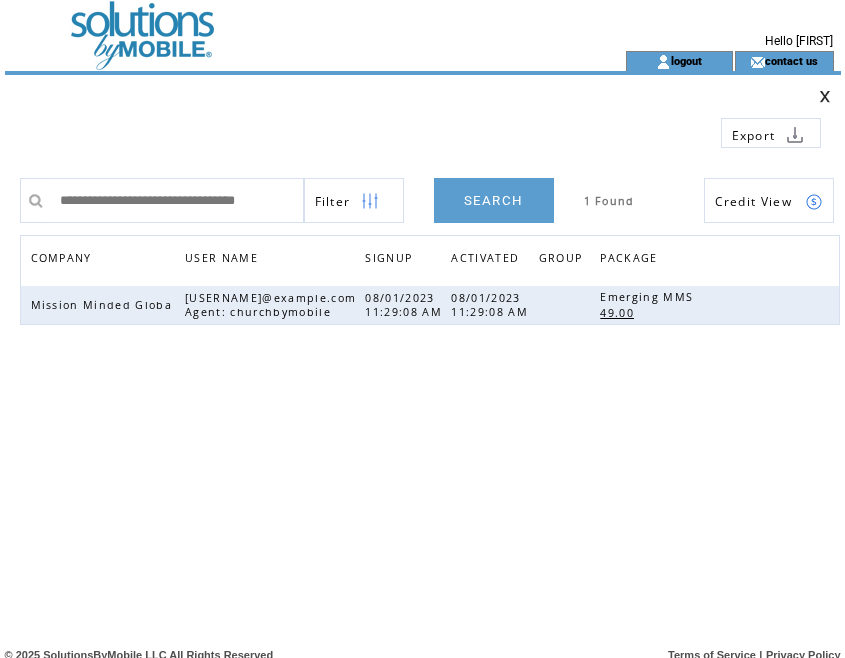 type on "**********" 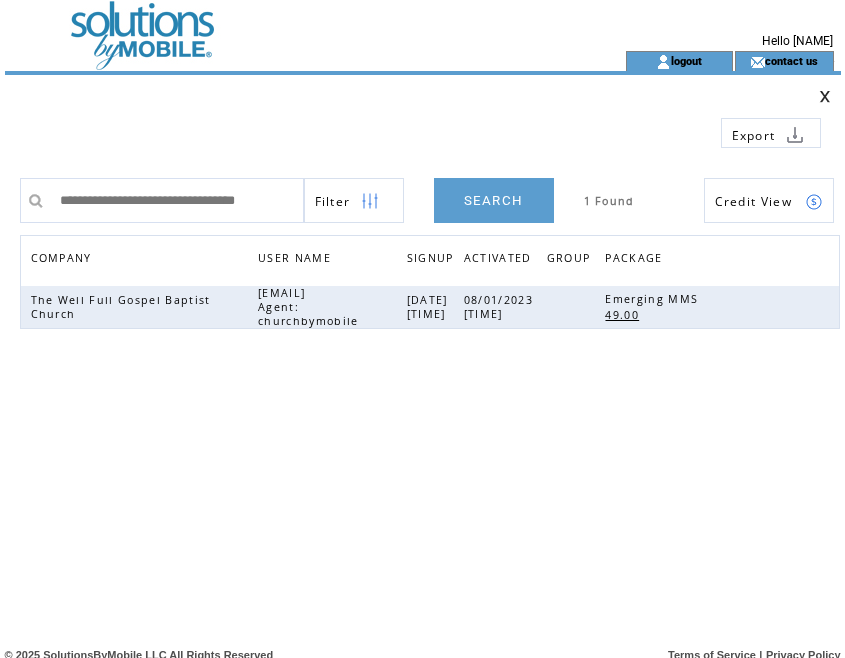 scroll, scrollTop: 0, scrollLeft: 0, axis: both 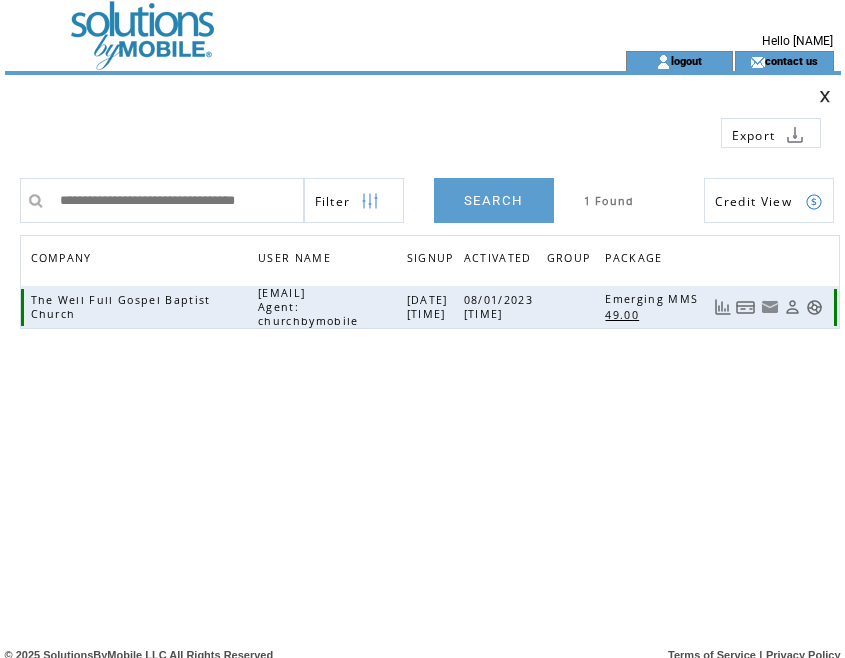click at bounding box center [746, 307] 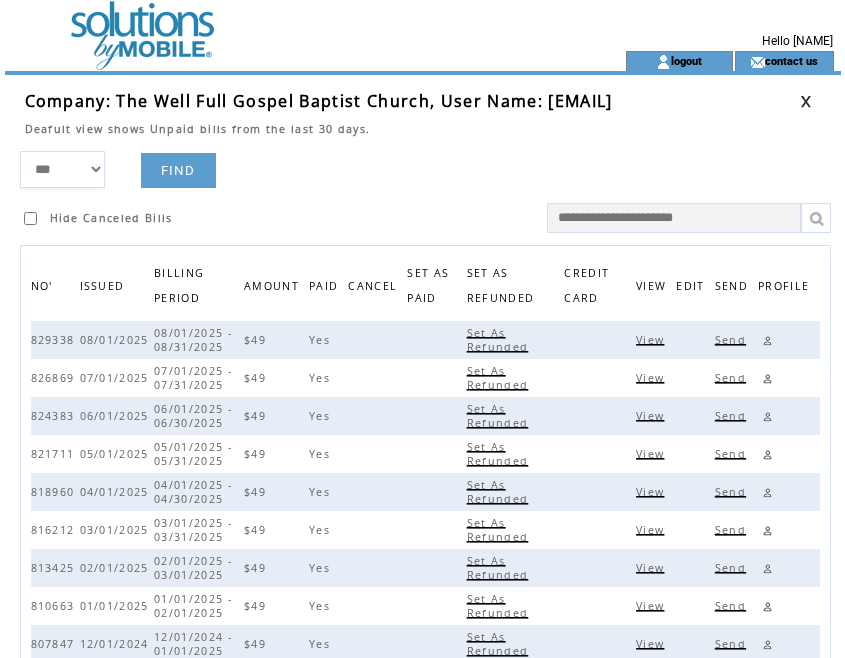 scroll, scrollTop: 0, scrollLeft: 0, axis: both 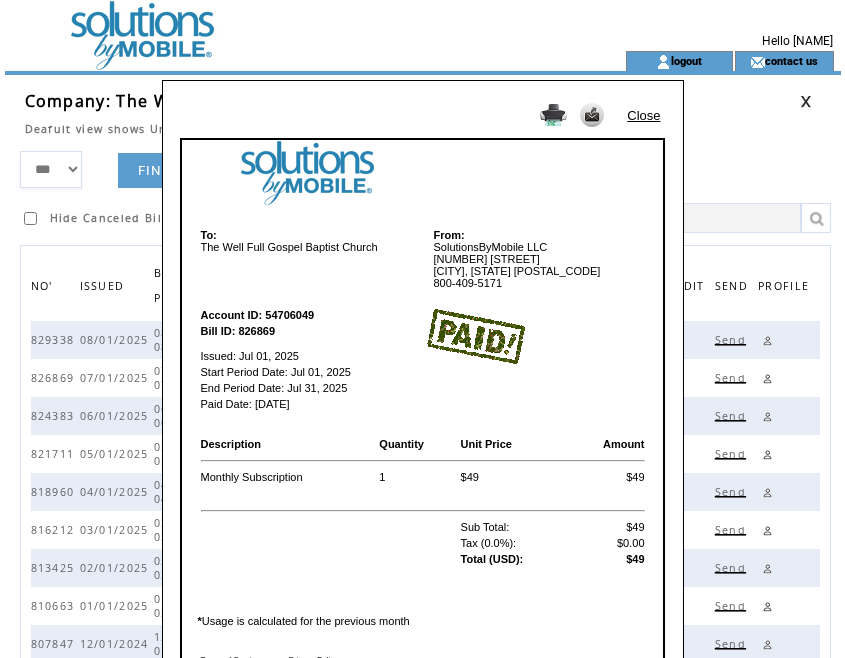 click on "Close" at bounding box center [643, 115] 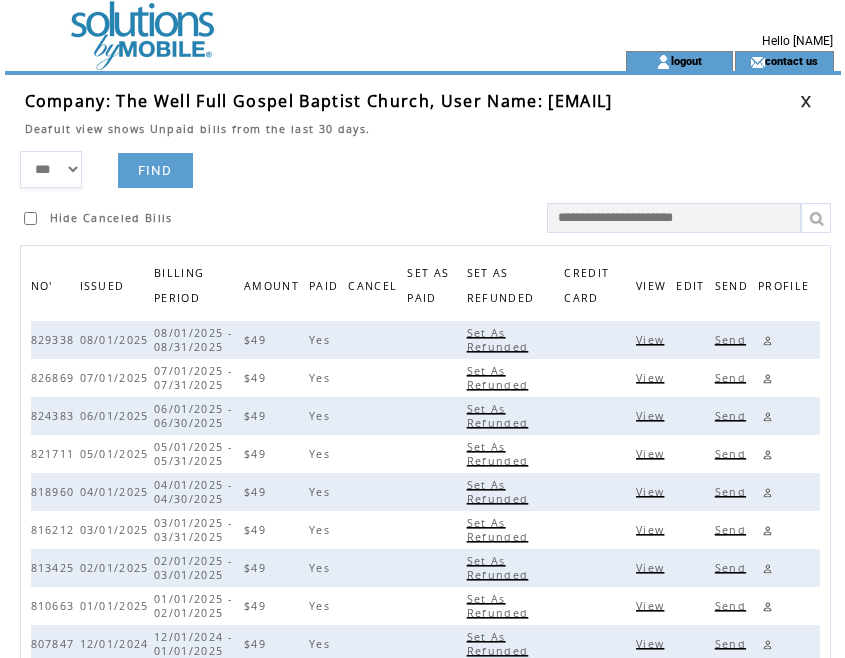 click at bounding box center [806, 101] 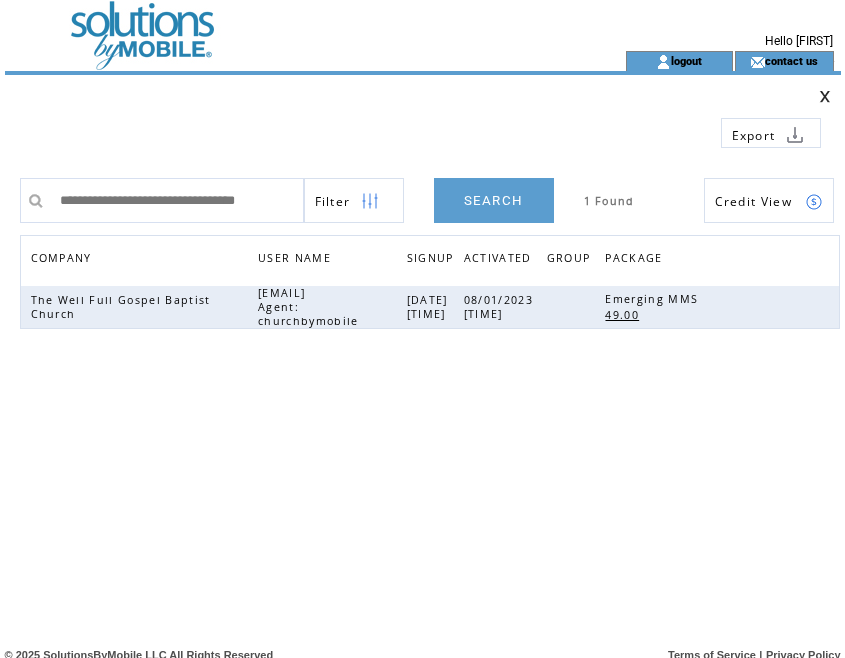 scroll, scrollTop: 0, scrollLeft: 0, axis: both 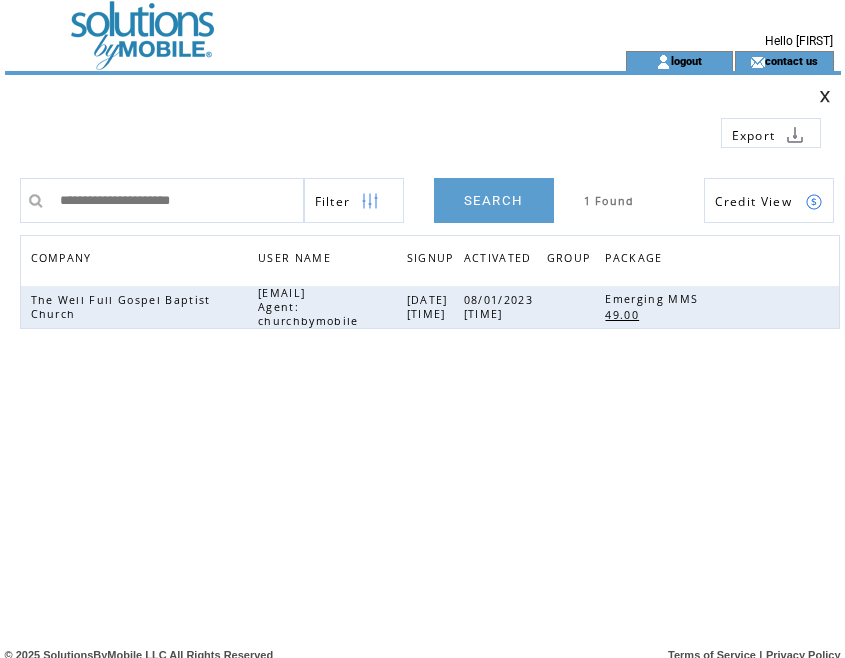 type on "**********" 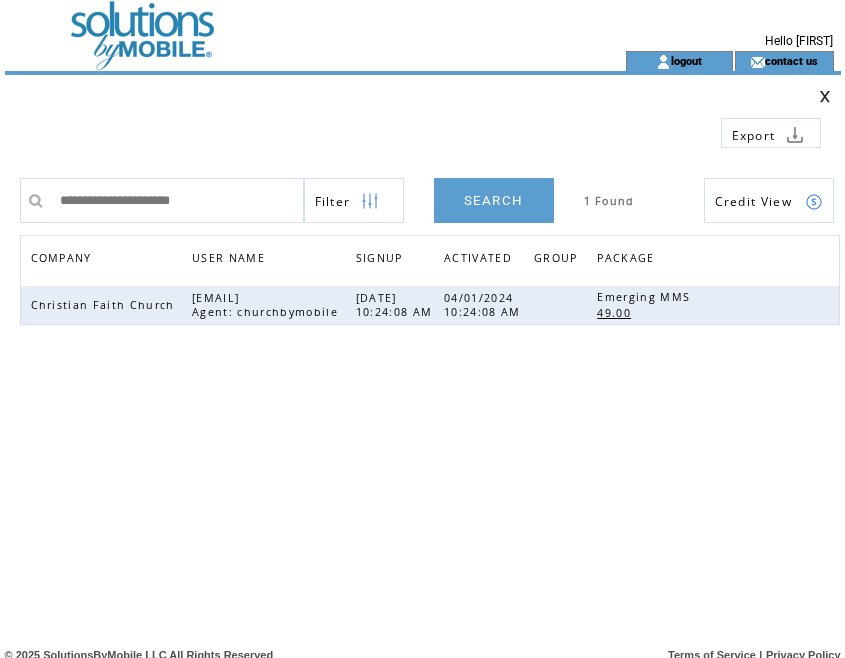 scroll, scrollTop: 0, scrollLeft: 0, axis: both 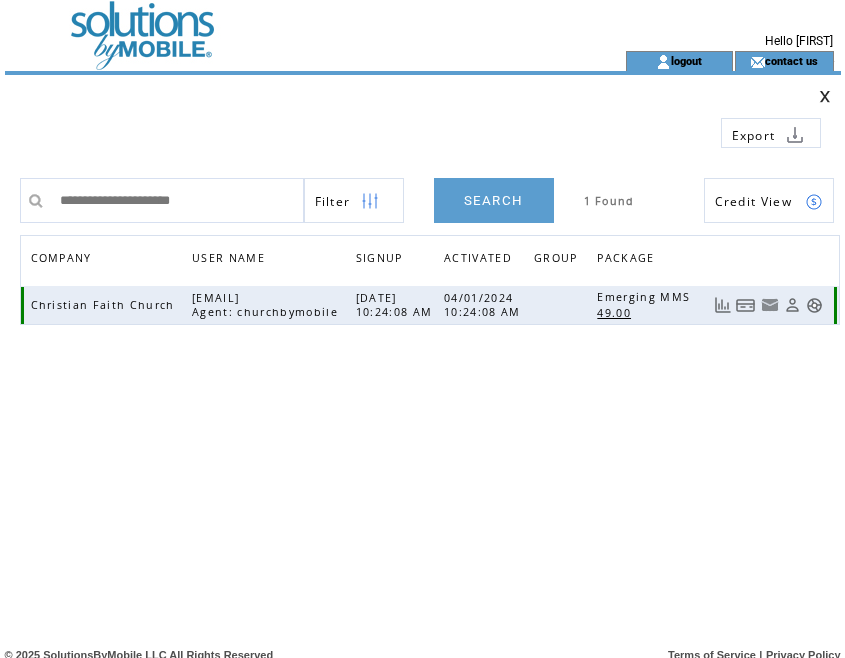 click at bounding box center (746, 305) 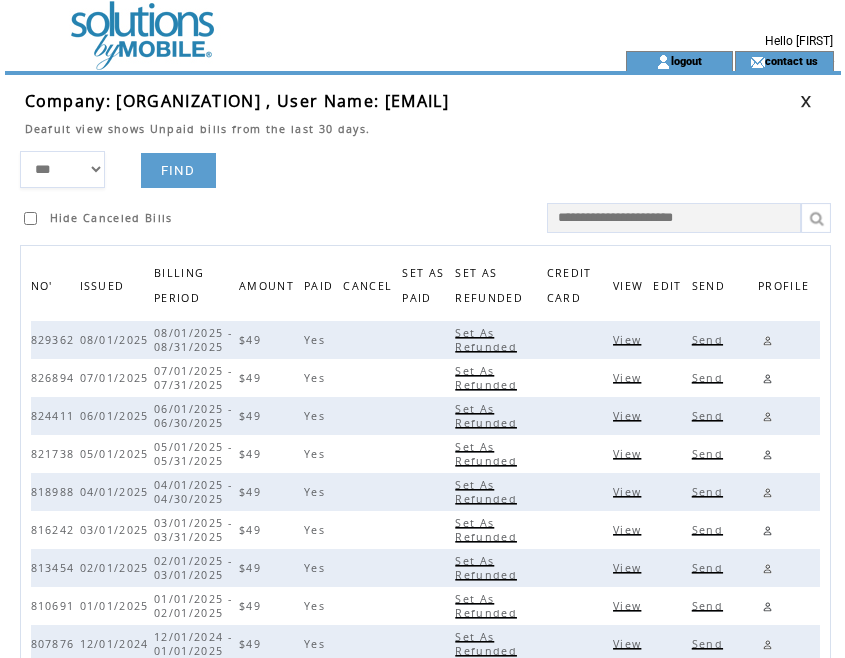 scroll, scrollTop: 0, scrollLeft: 0, axis: both 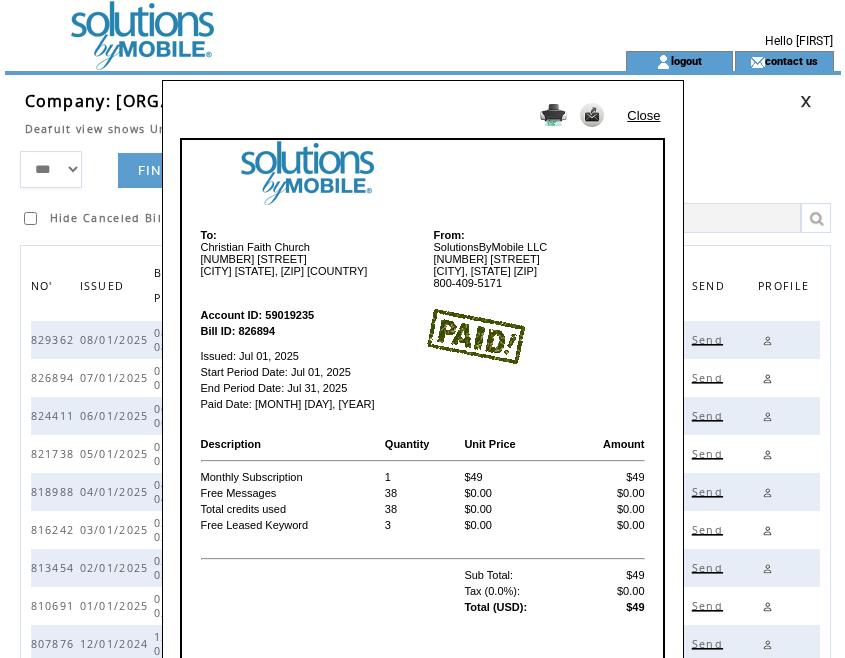 drag, startPoint x: 643, startPoint y: 110, endPoint x: 678, endPoint y: 112, distance: 35.057095 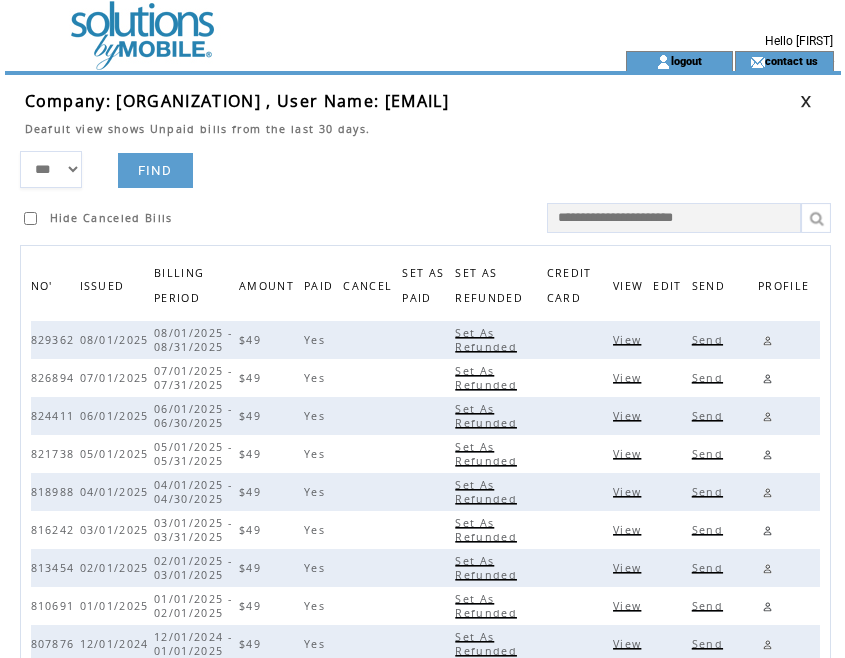 click at bounding box center (806, 101) 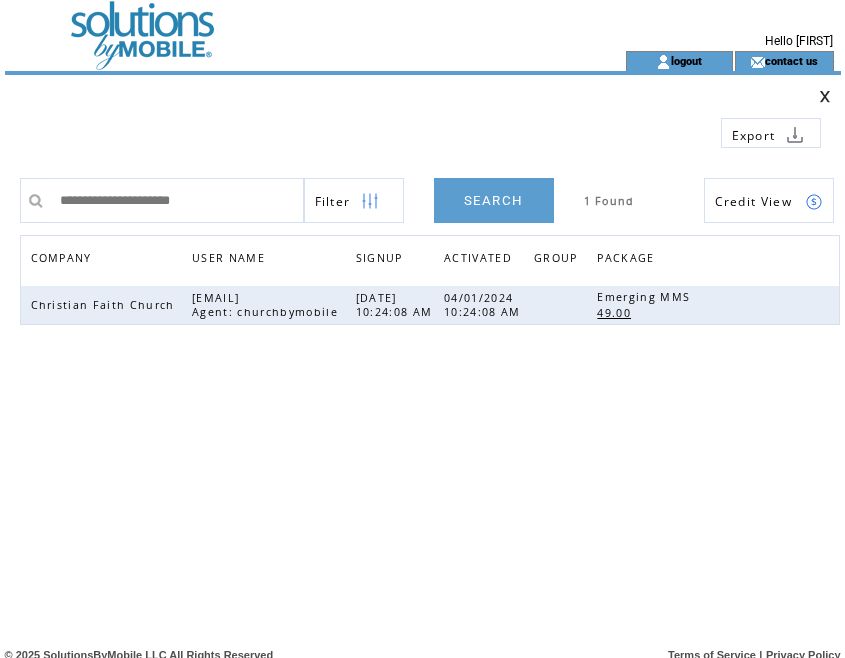 scroll, scrollTop: 0, scrollLeft: 0, axis: both 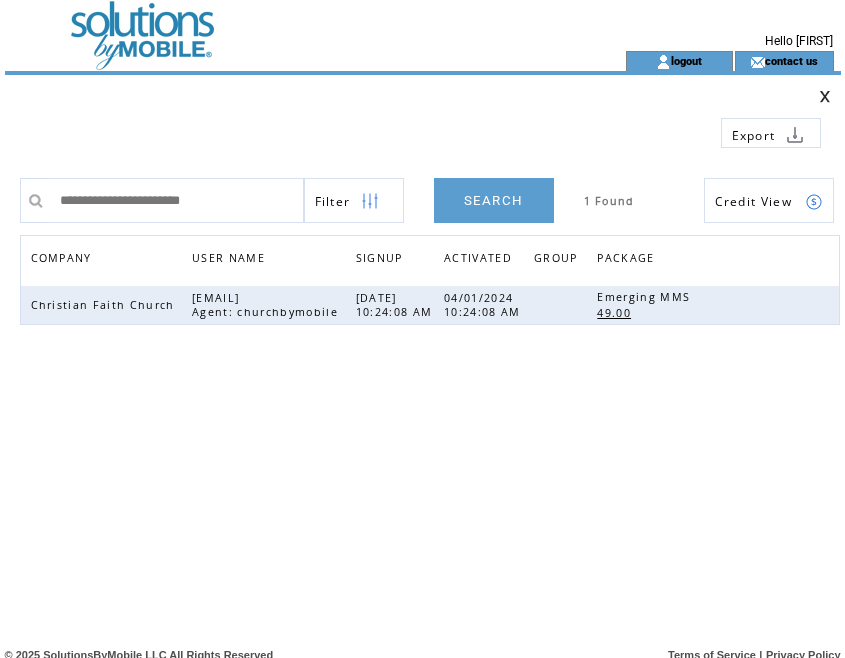 type on "**********" 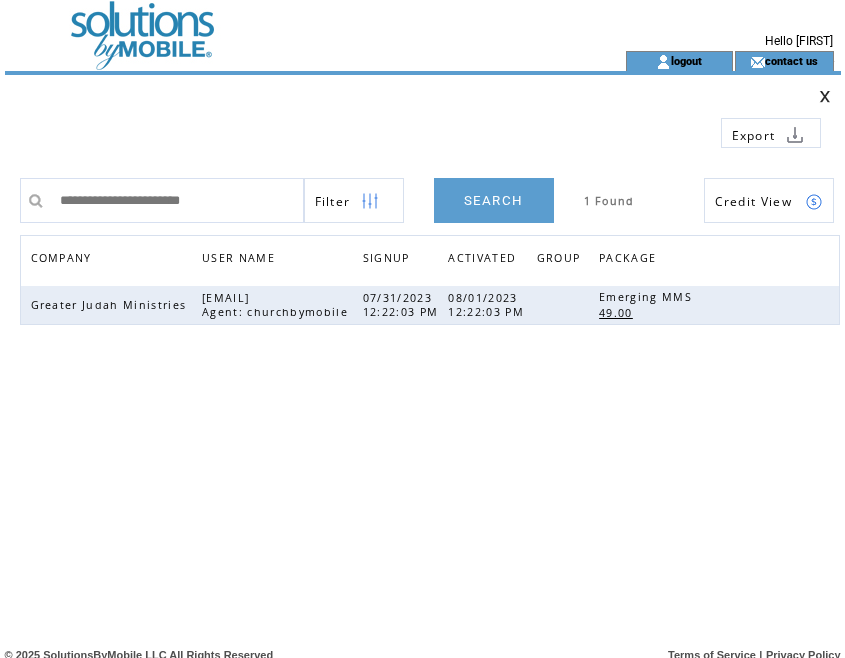 scroll, scrollTop: 0, scrollLeft: 0, axis: both 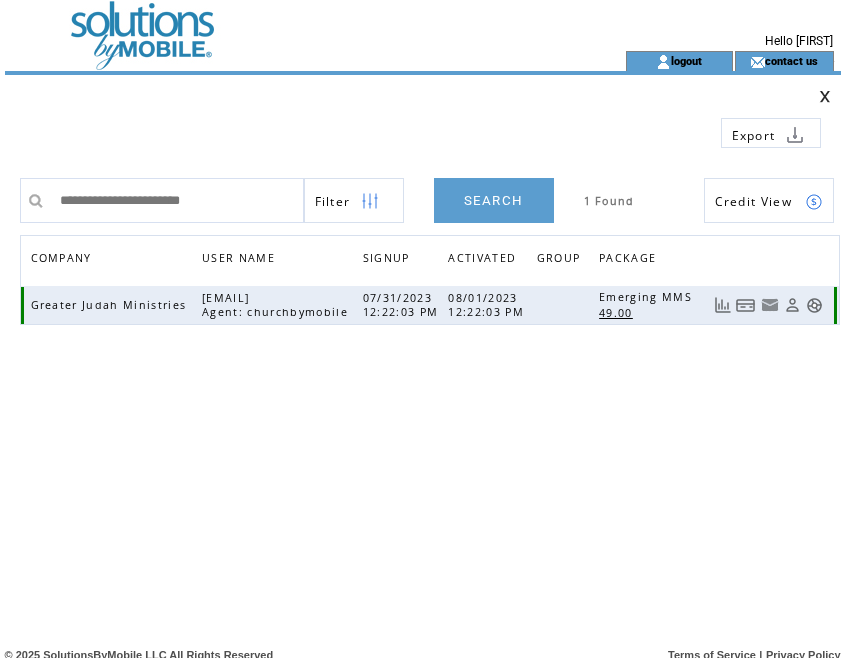 click at bounding box center (746, 305) 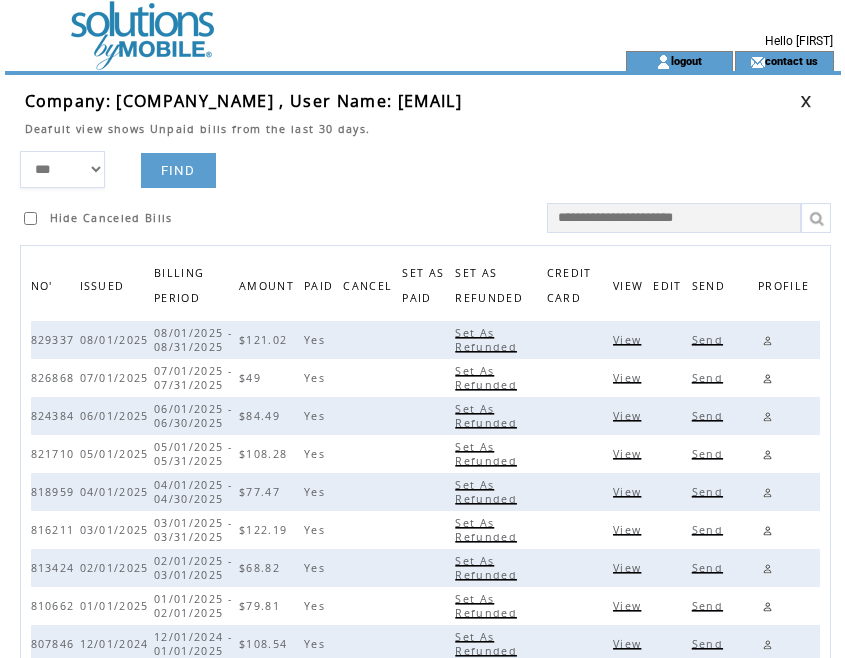 scroll, scrollTop: 0, scrollLeft: 0, axis: both 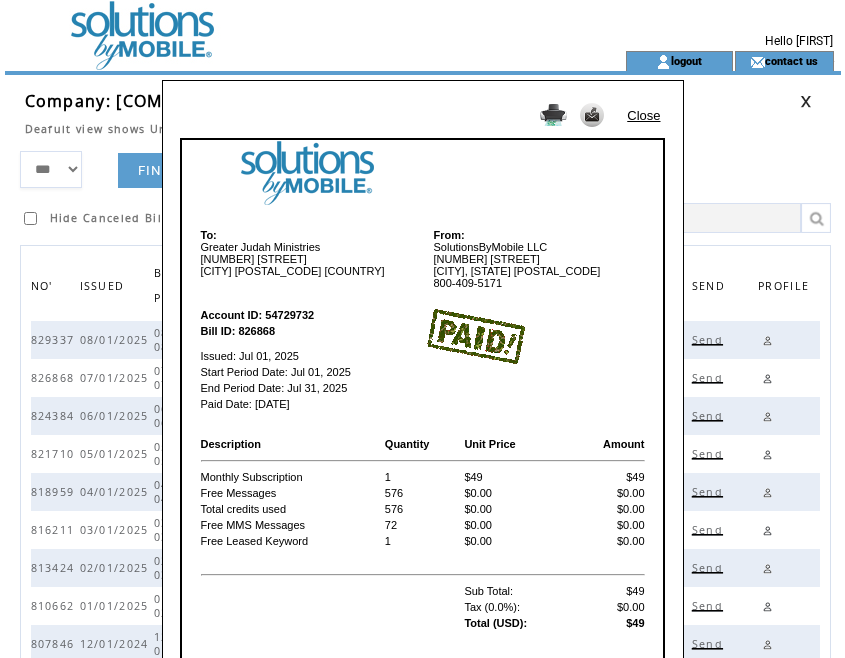 drag, startPoint x: 645, startPoint y: 114, endPoint x: 699, endPoint y: 126, distance: 55.31727 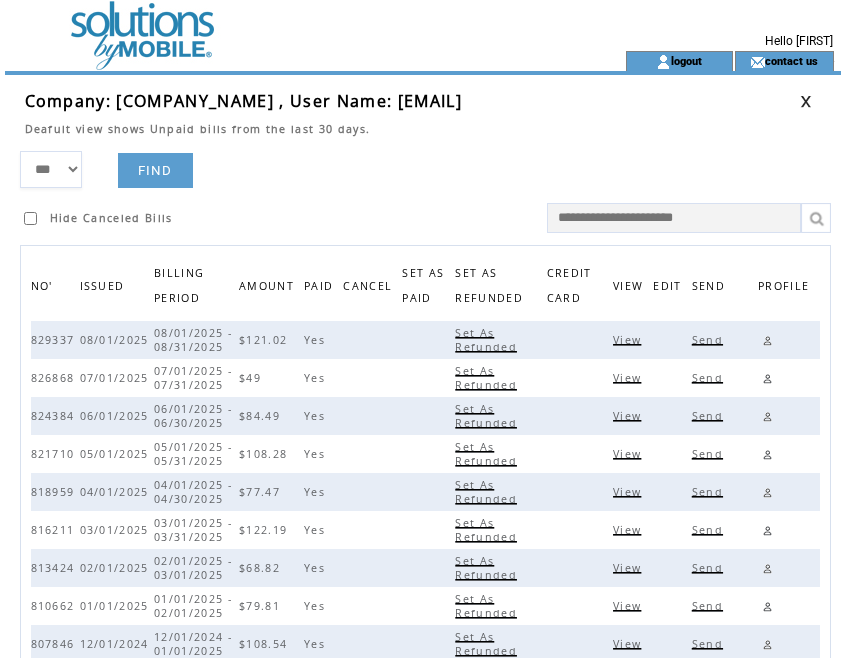 click at bounding box center [806, 101] 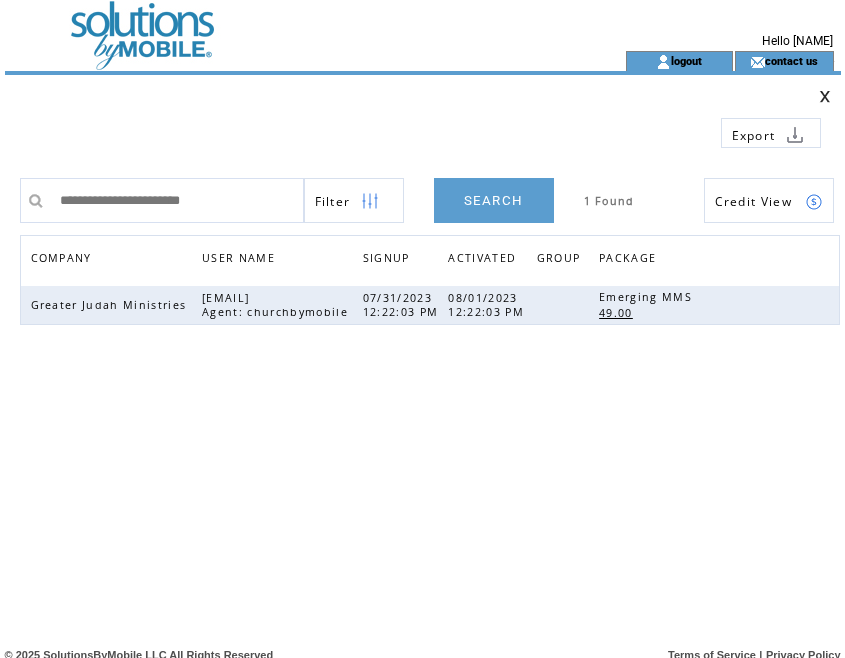 scroll, scrollTop: 0, scrollLeft: 0, axis: both 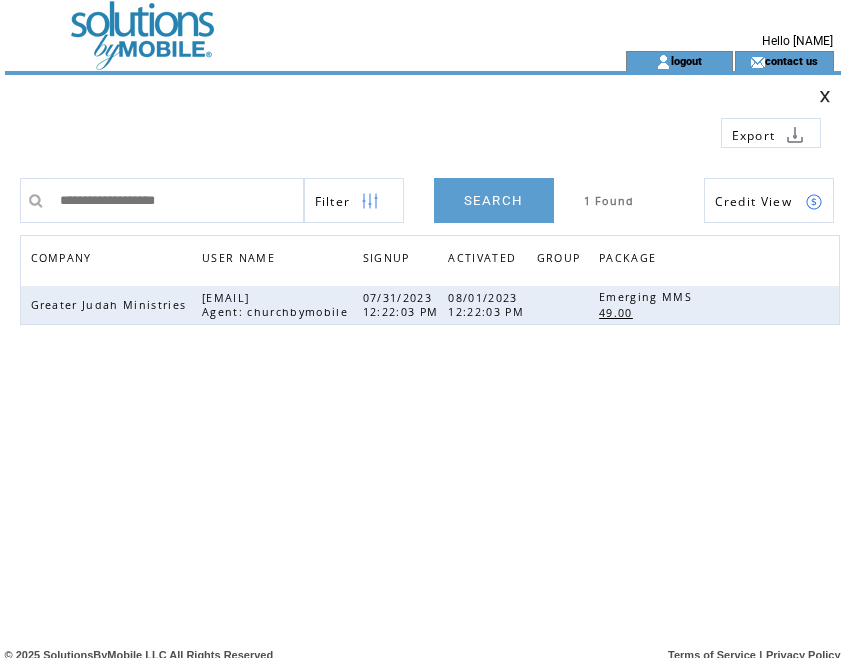 drag, startPoint x: 329, startPoint y: 495, endPoint x: 310, endPoint y: 357, distance: 139.30183 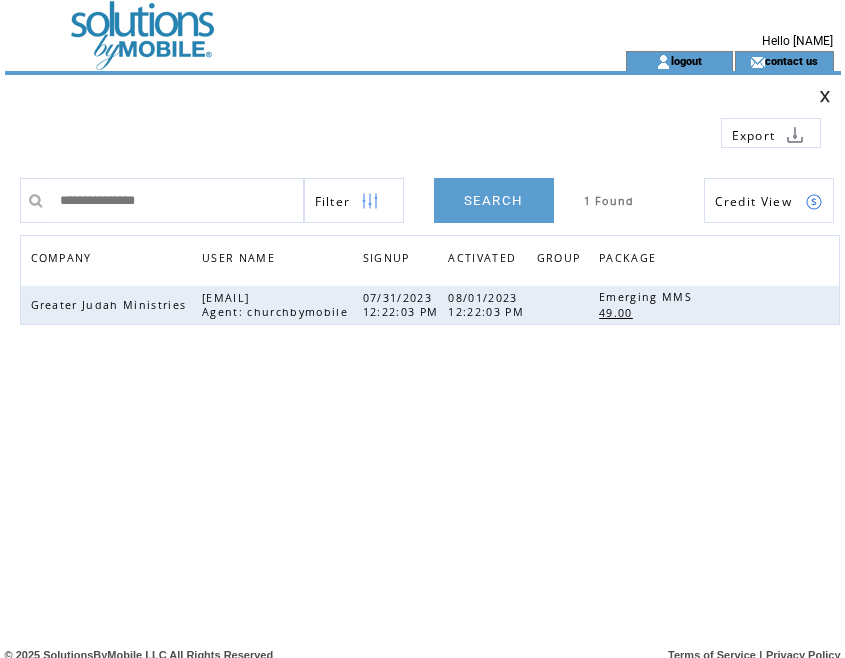 type on "**********" 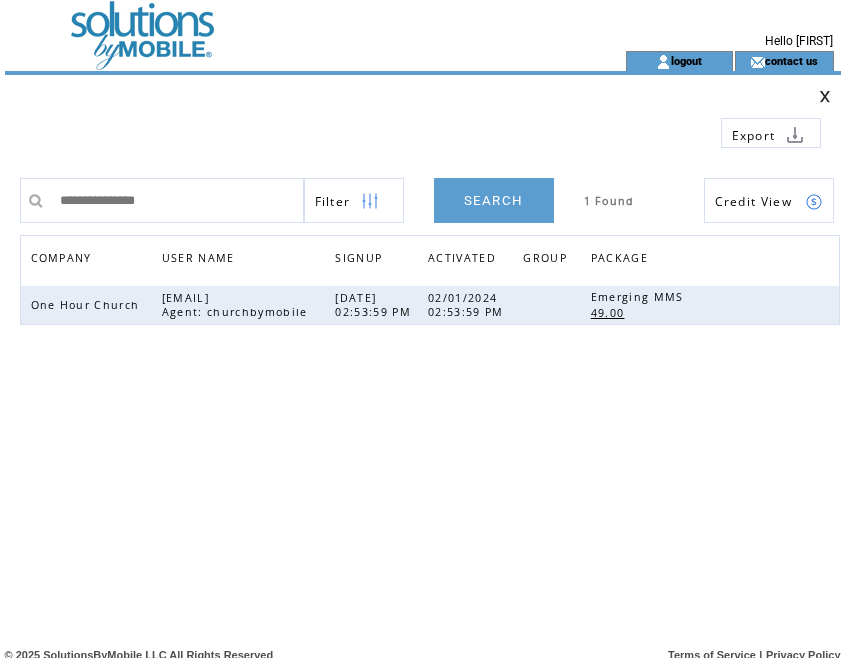 scroll, scrollTop: 0, scrollLeft: 0, axis: both 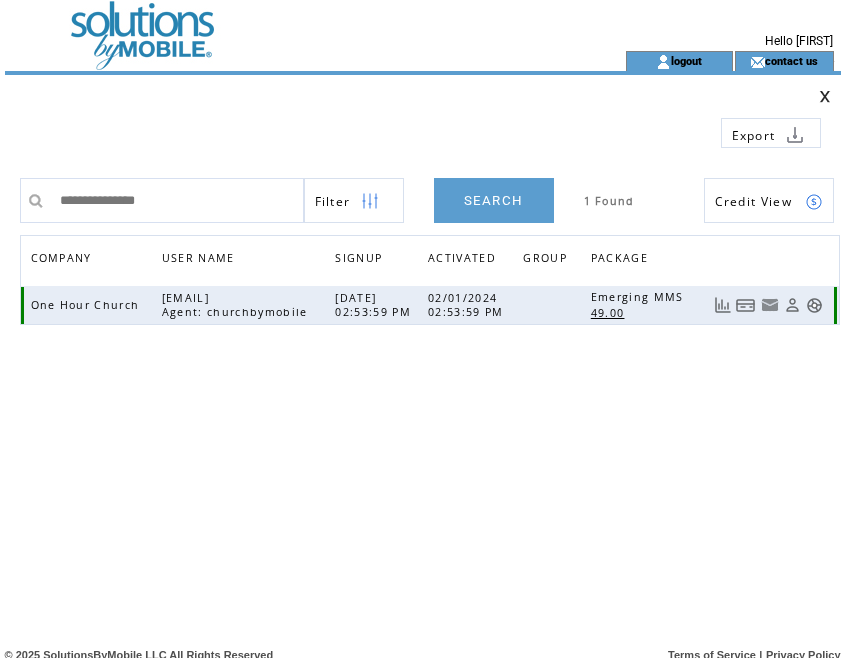 click at bounding box center [746, 305] 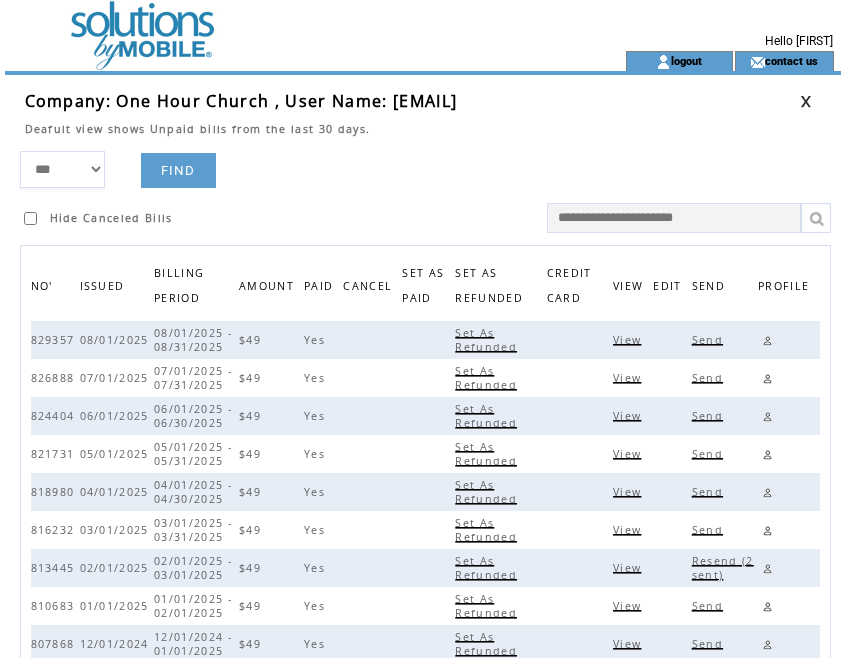 scroll, scrollTop: 0, scrollLeft: 0, axis: both 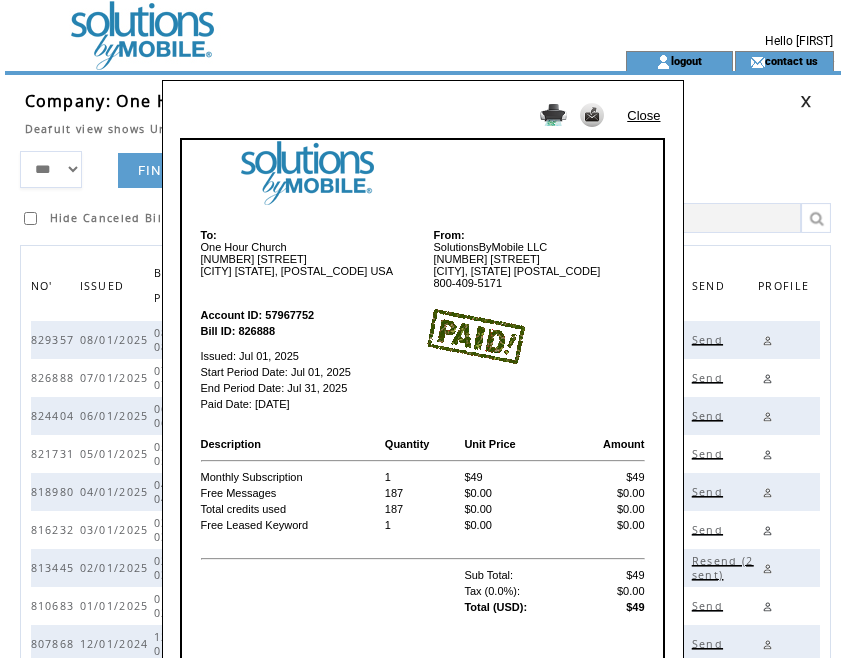 drag, startPoint x: 610, startPoint y: 318, endPoint x: 627, endPoint y: 279, distance: 42.544094 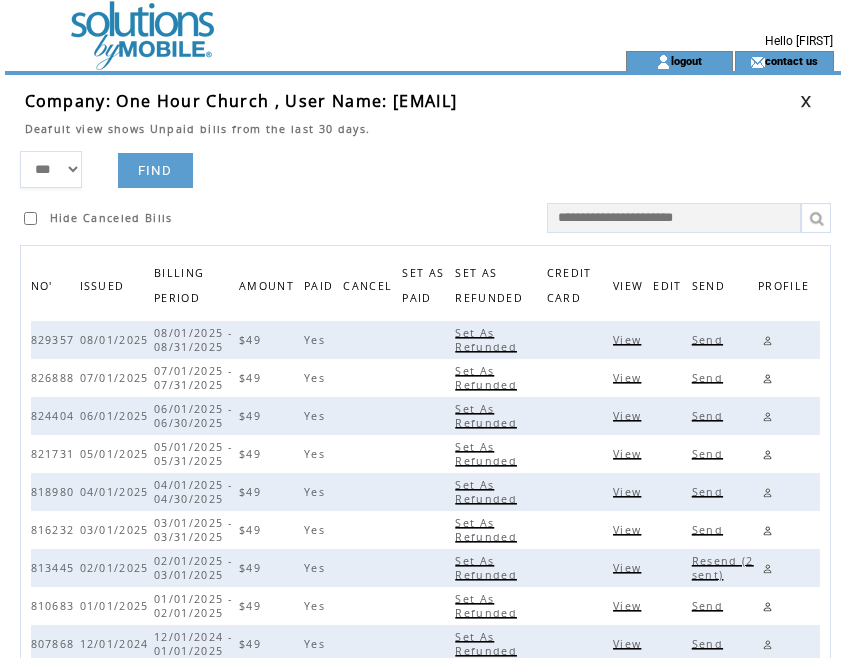 click at bounding box center [806, 101] 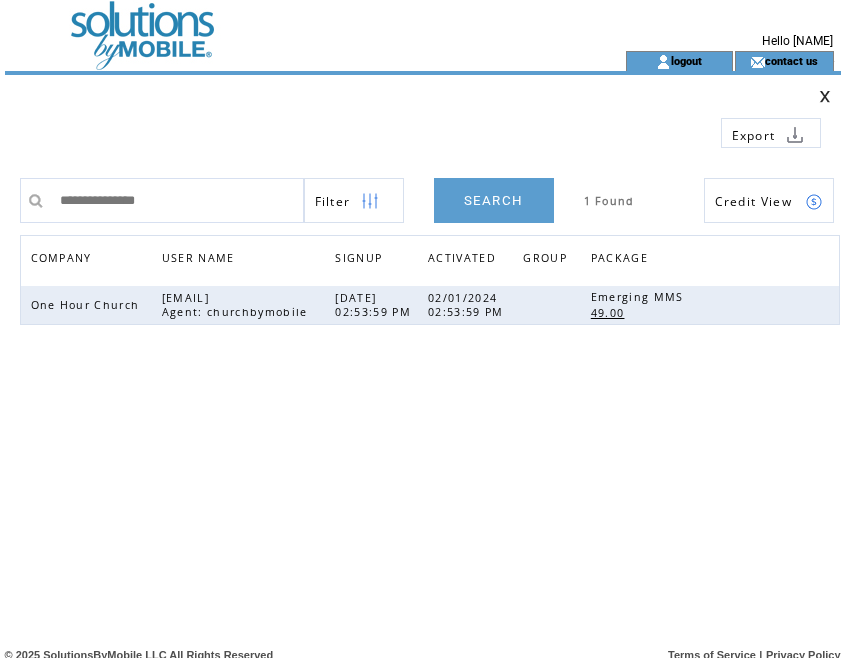 scroll, scrollTop: 0, scrollLeft: 0, axis: both 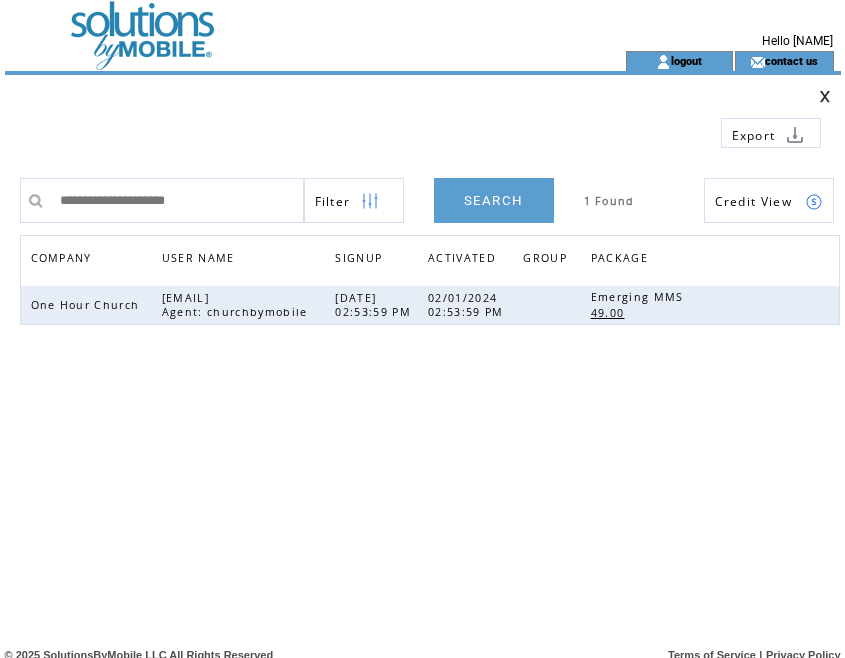 type on "**********" 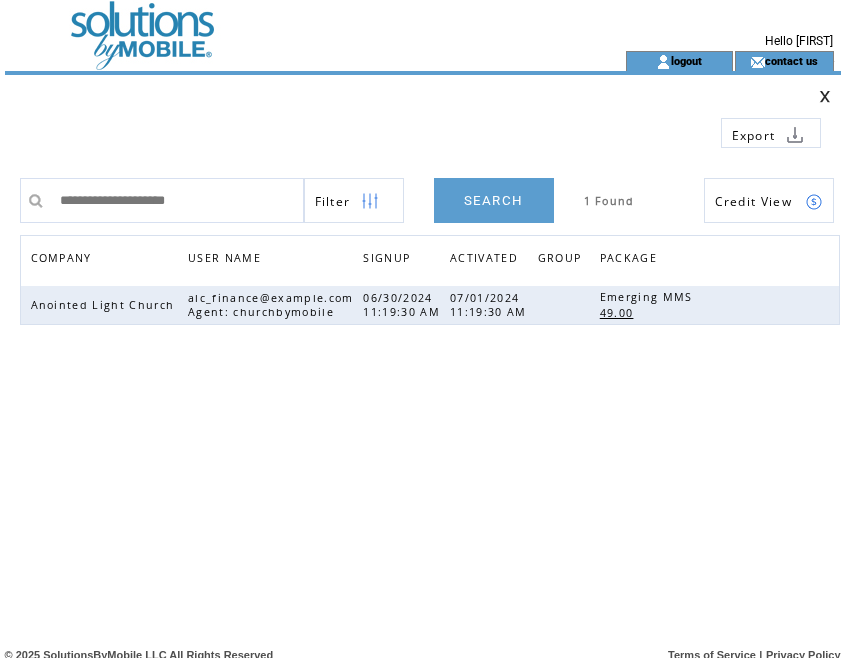 scroll, scrollTop: 0, scrollLeft: 0, axis: both 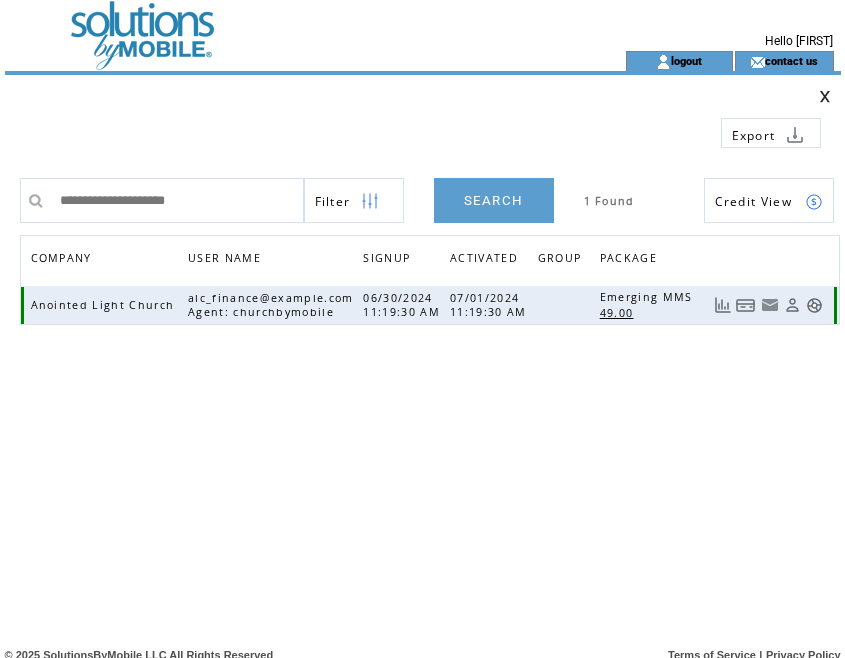 click at bounding box center [746, 305] 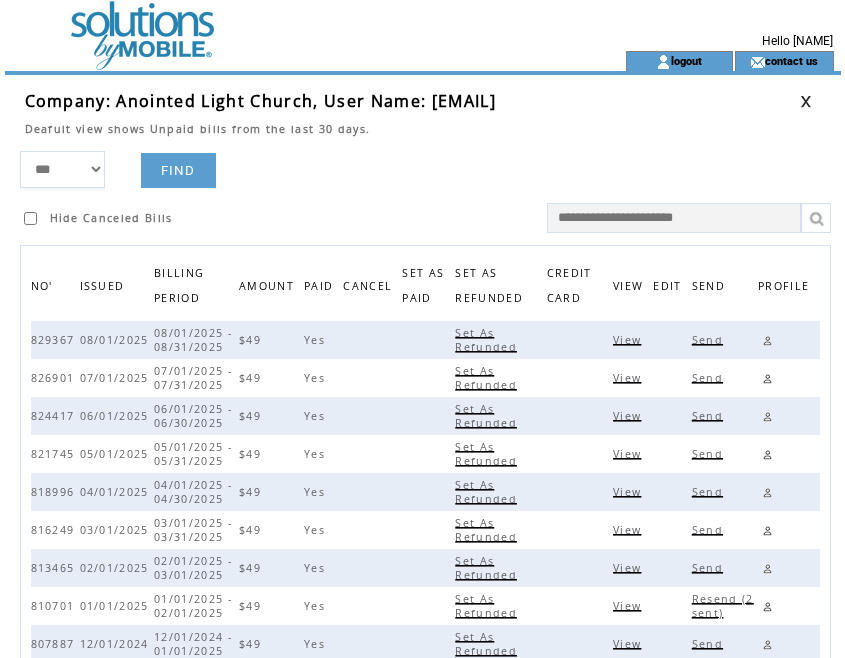 scroll, scrollTop: 0, scrollLeft: 0, axis: both 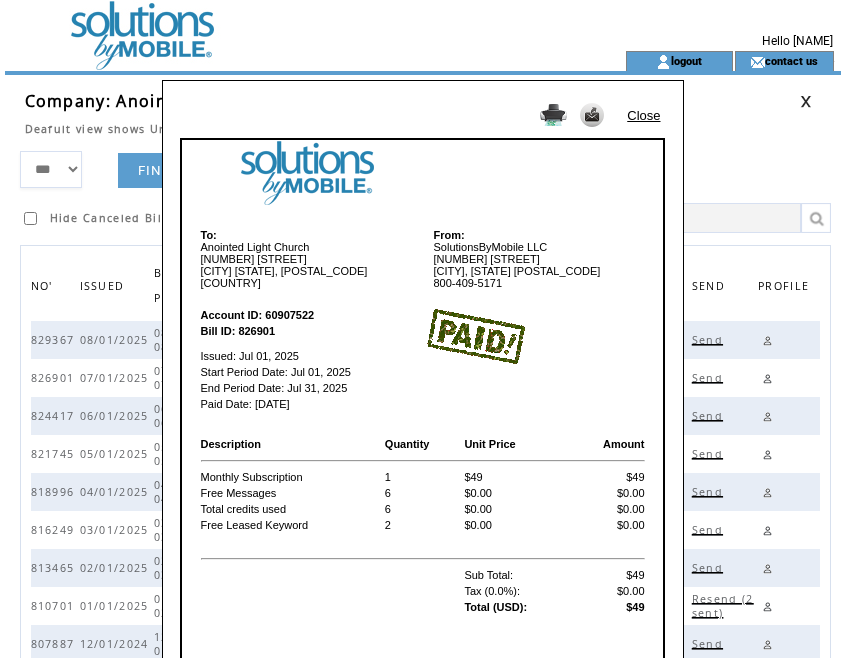 click on "Close" at bounding box center (643, 115) 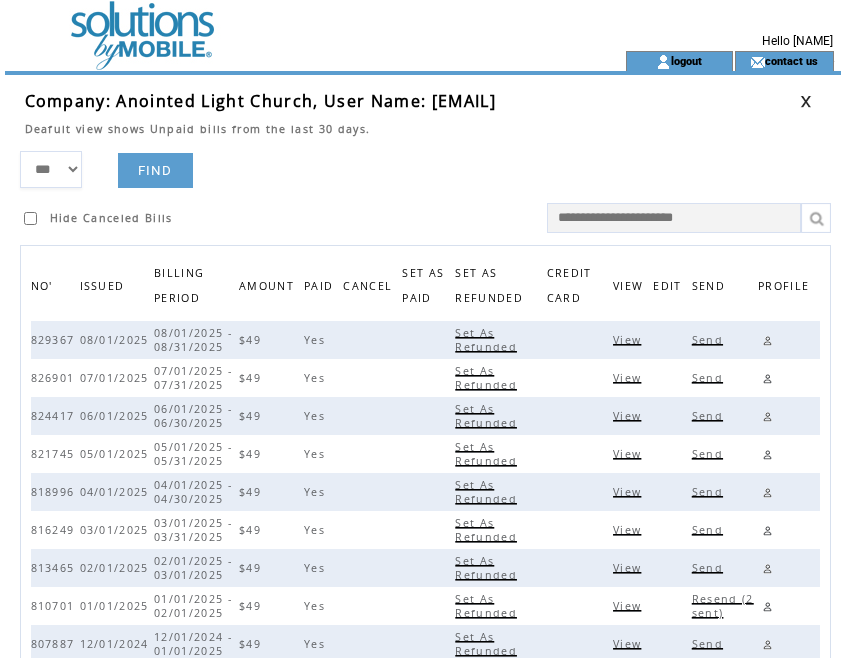 click at bounding box center (806, 101) 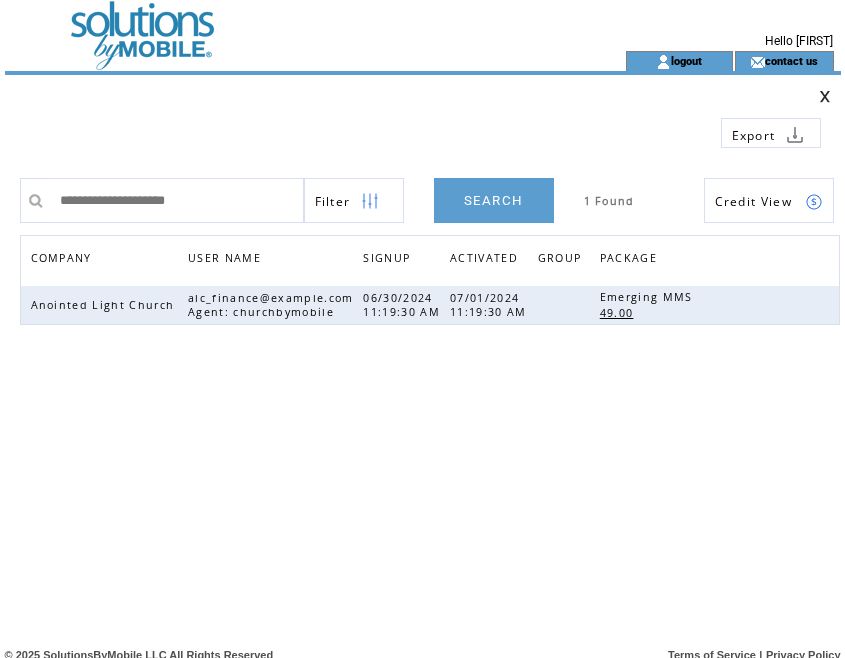 scroll, scrollTop: 0, scrollLeft: 0, axis: both 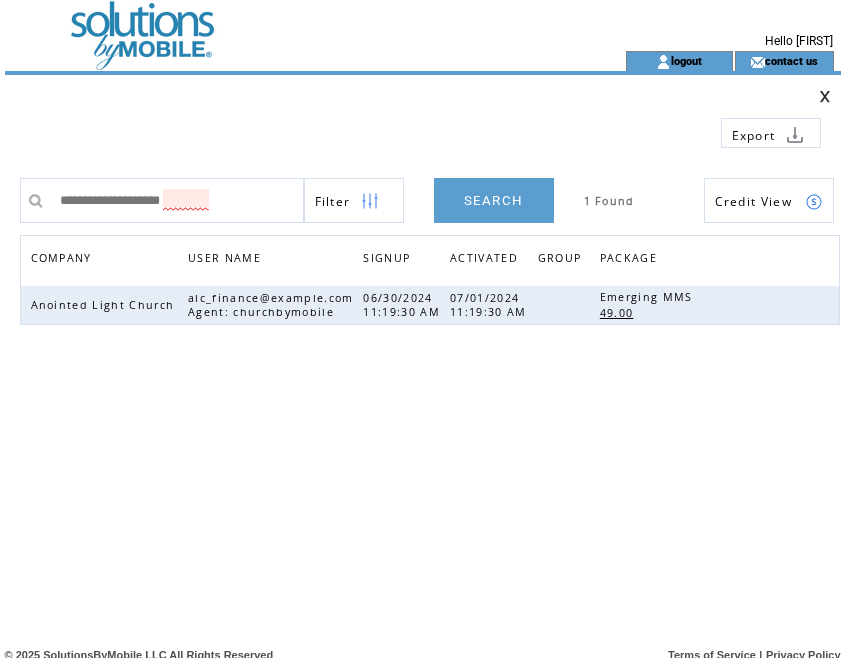 type on "**********" 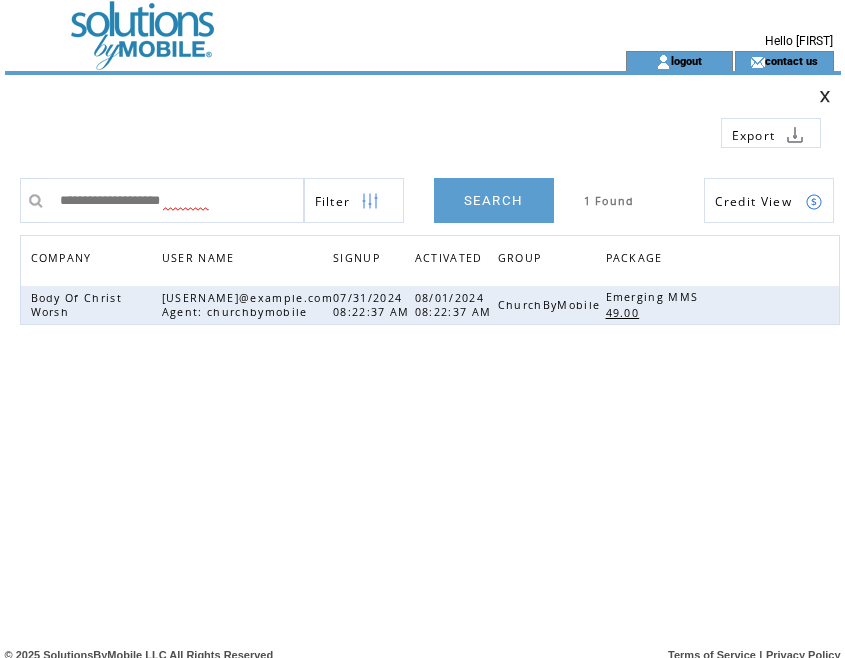 scroll, scrollTop: 0, scrollLeft: 0, axis: both 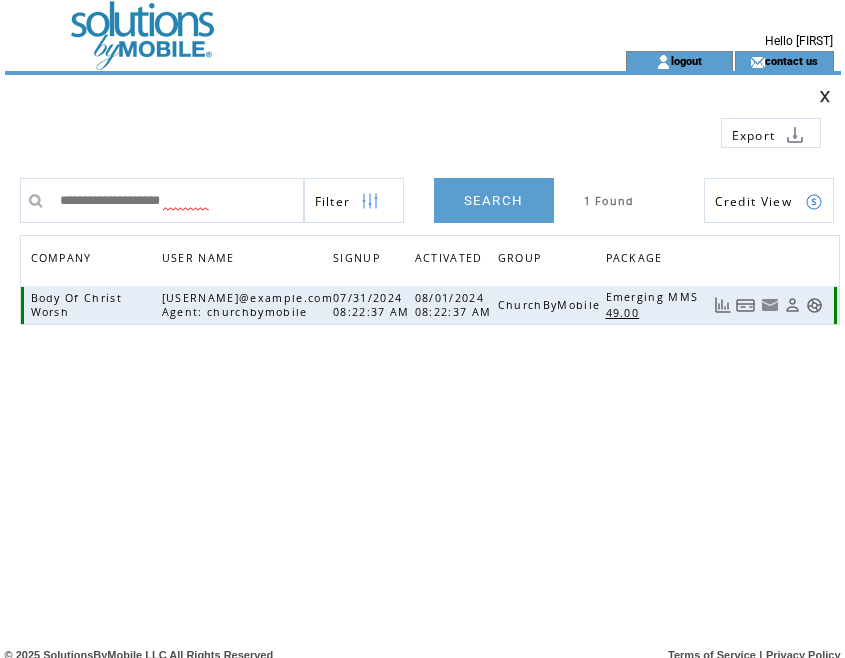 click at bounding box center [746, 305] 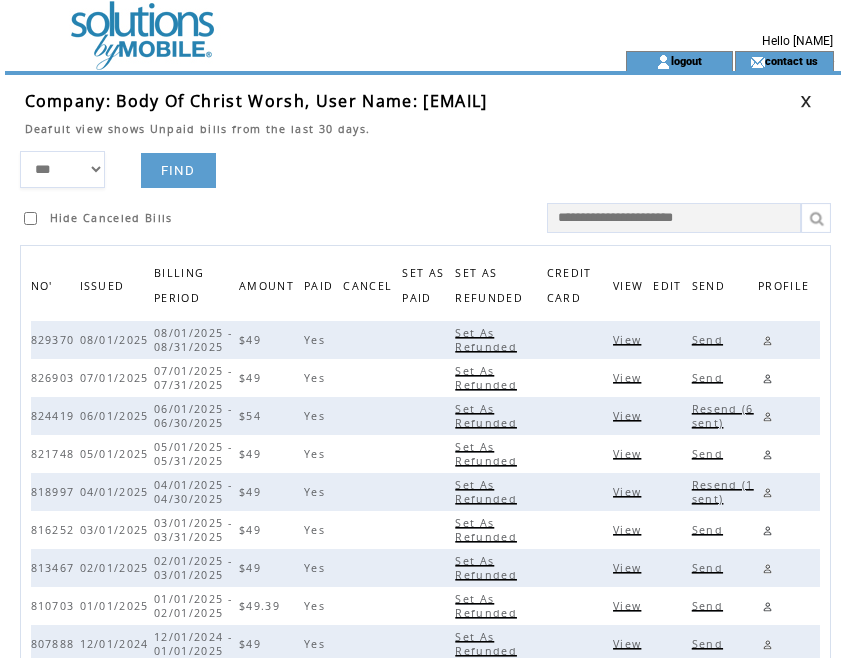 scroll, scrollTop: 0, scrollLeft: 0, axis: both 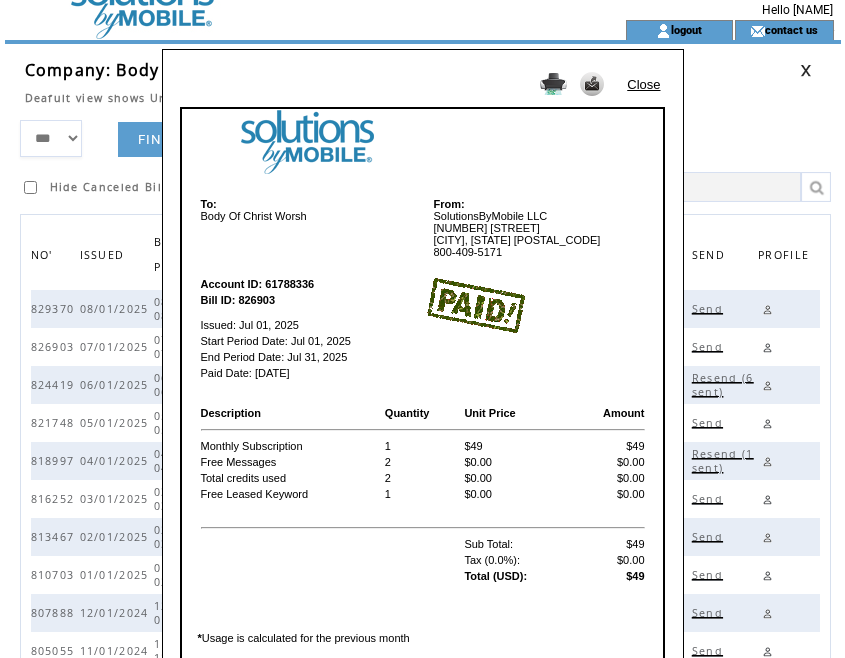click on "Close" at bounding box center (643, 84) 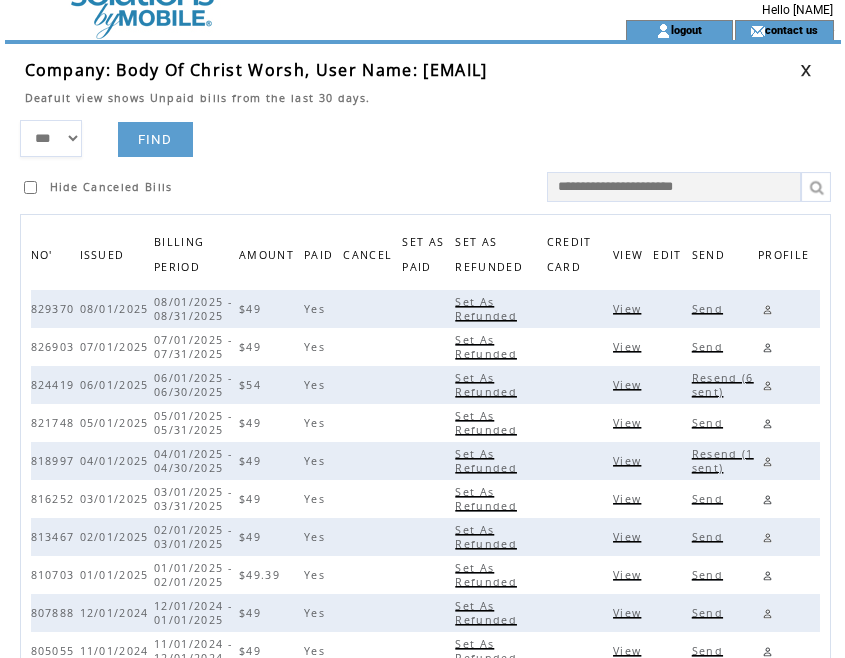 click at bounding box center (806, 70) 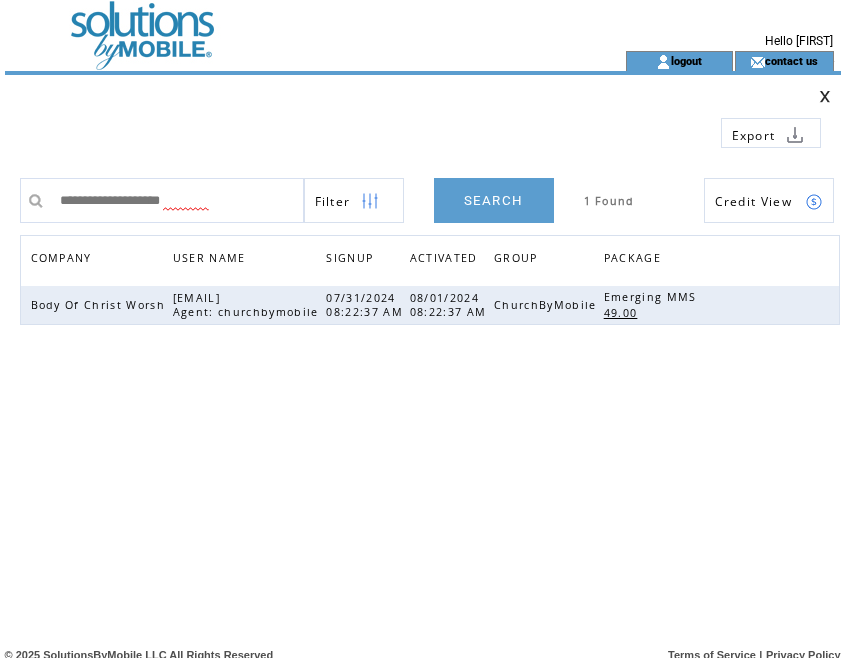 scroll, scrollTop: 0, scrollLeft: 0, axis: both 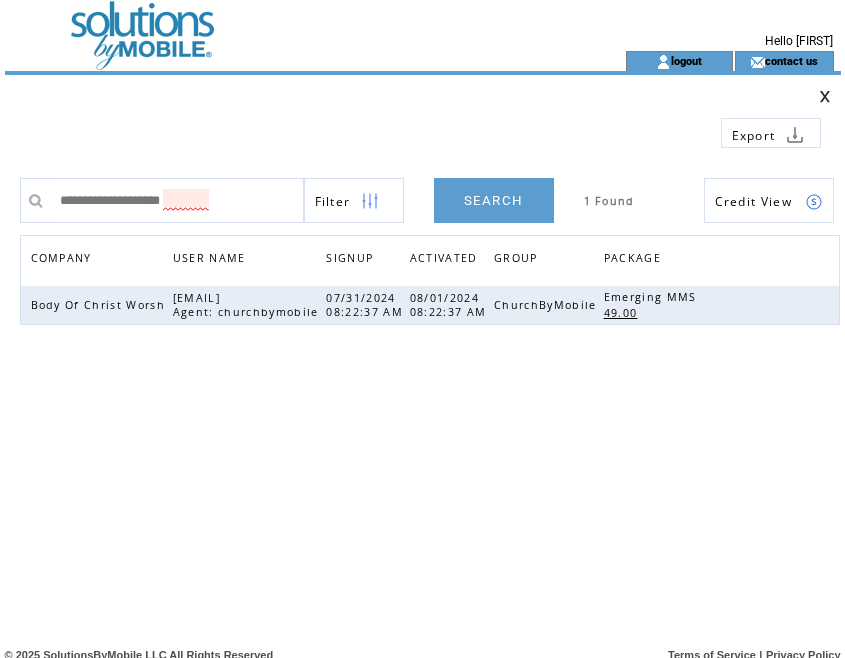 drag, startPoint x: 249, startPoint y: 190, endPoint x: -219, endPoint y: 161, distance: 468.89764 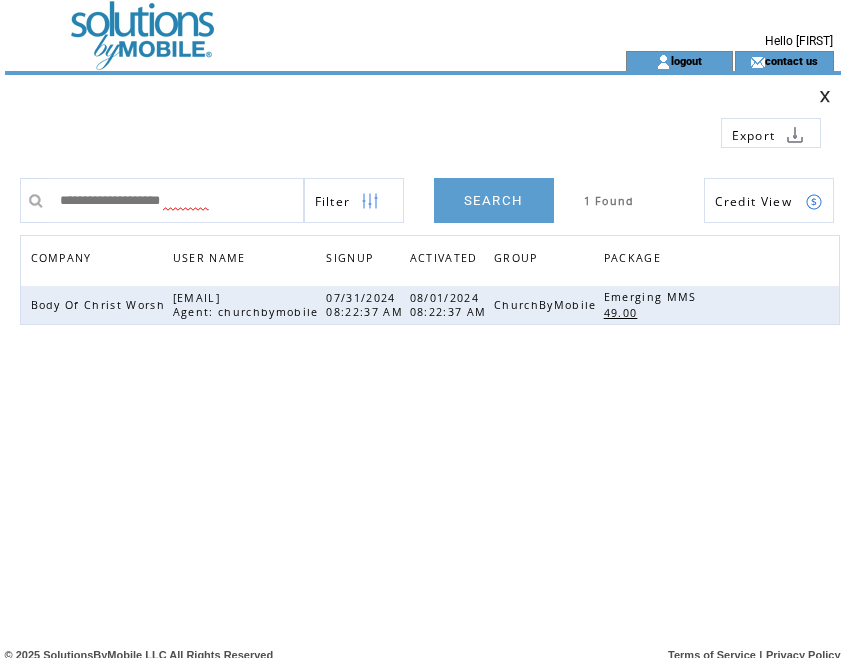 paste 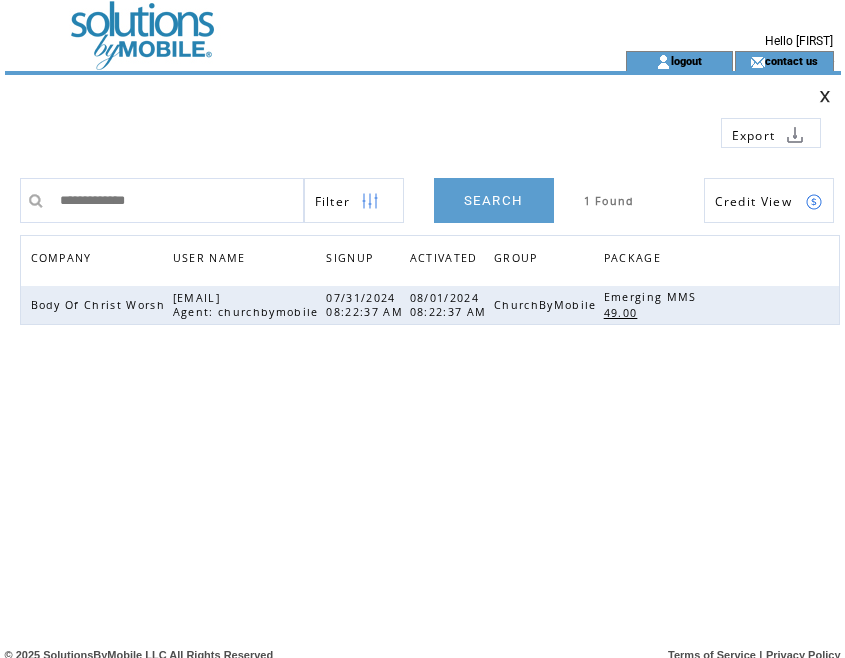 type on "**********" 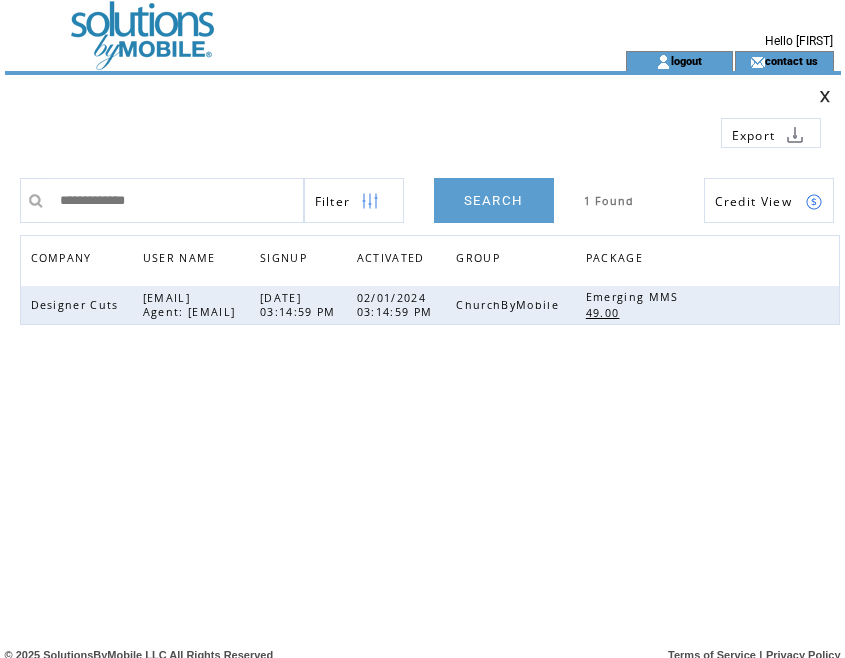 scroll, scrollTop: 0, scrollLeft: 0, axis: both 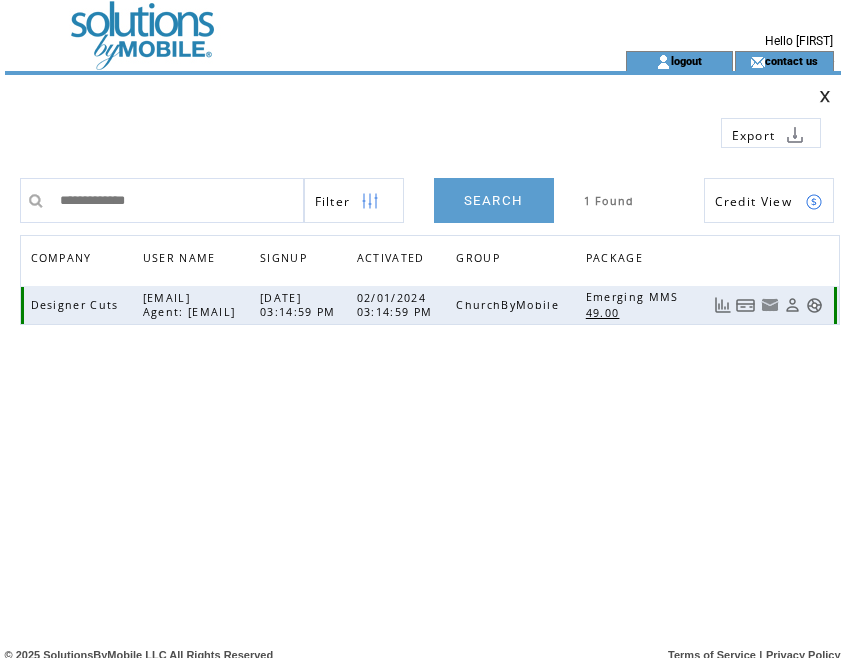 click at bounding box center (746, 305) 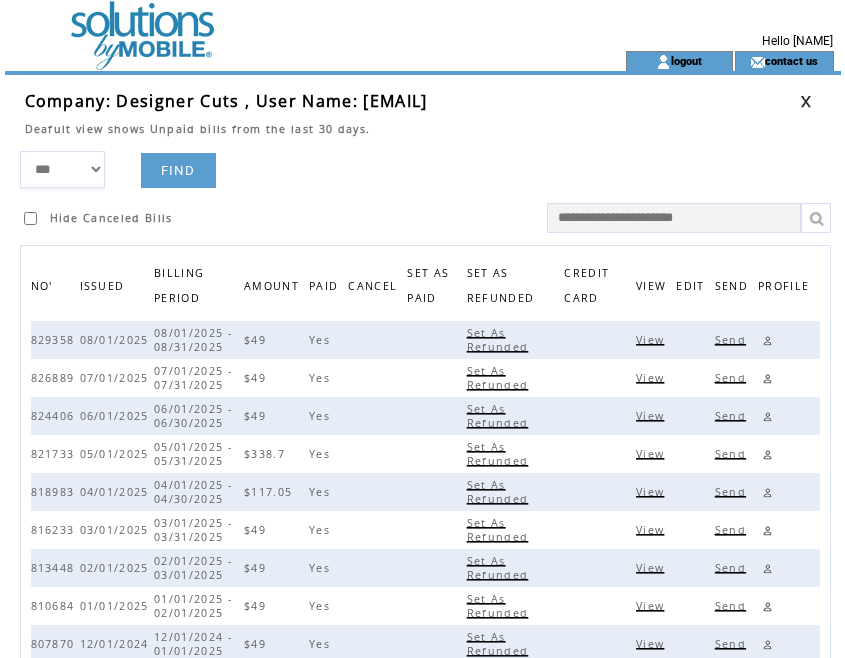 scroll, scrollTop: 0, scrollLeft: 0, axis: both 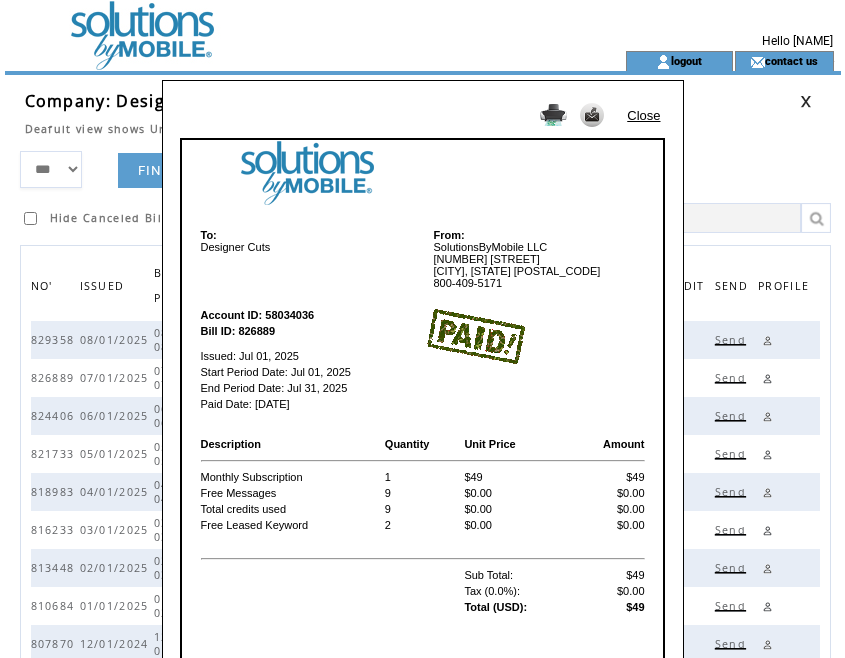 click on "Close" at bounding box center [643, 115] 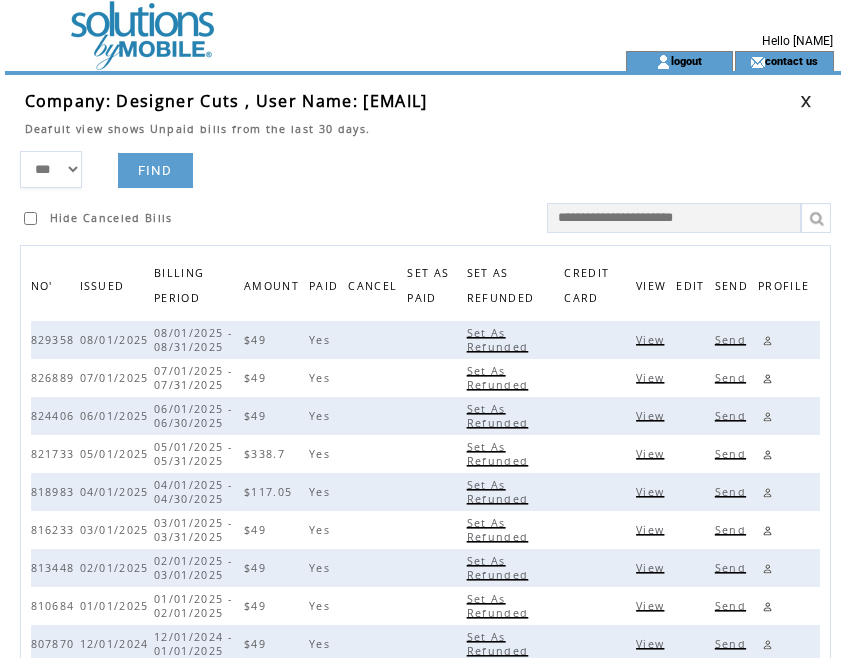 click at bounding box center (806, 101) 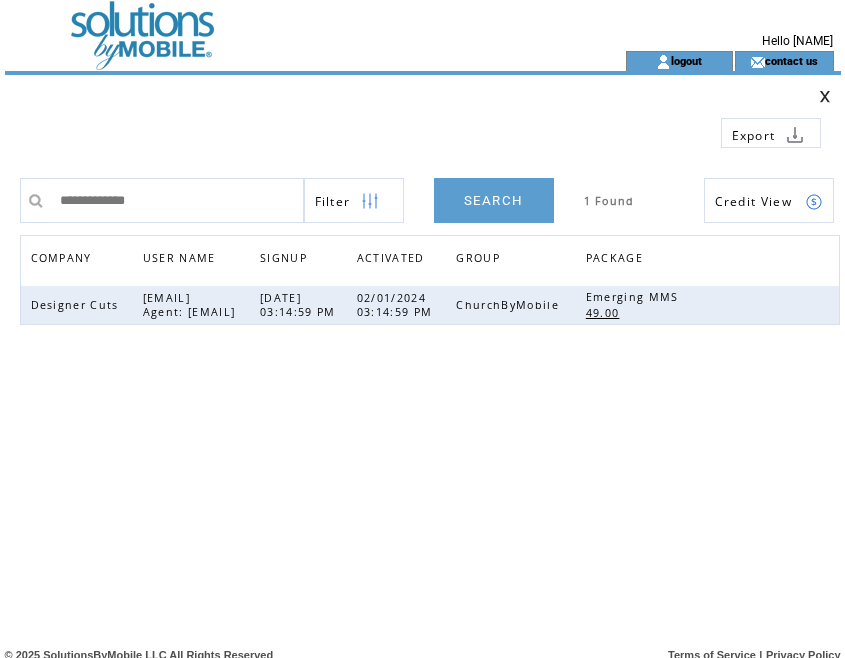 scroll, scrollTop: 0, scrollLeft: 0, axis: both 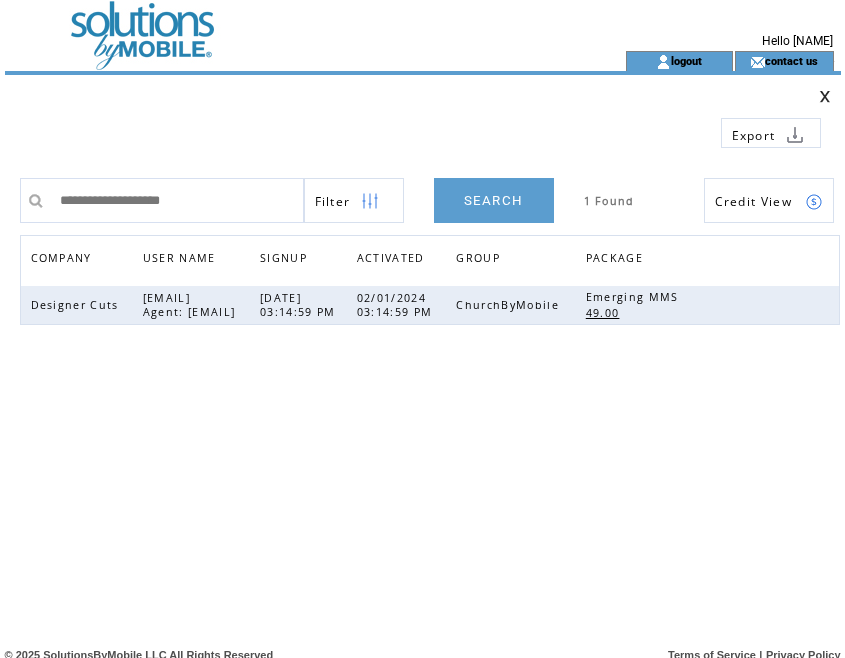 type on "**********" 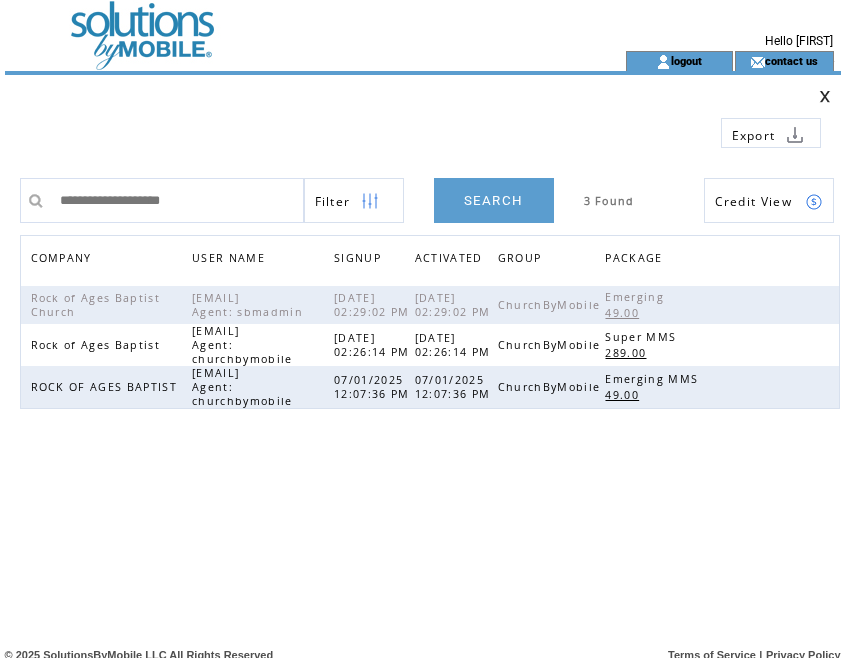 scroll, scrollTop: 0, scrollLeft: 0, axis: both 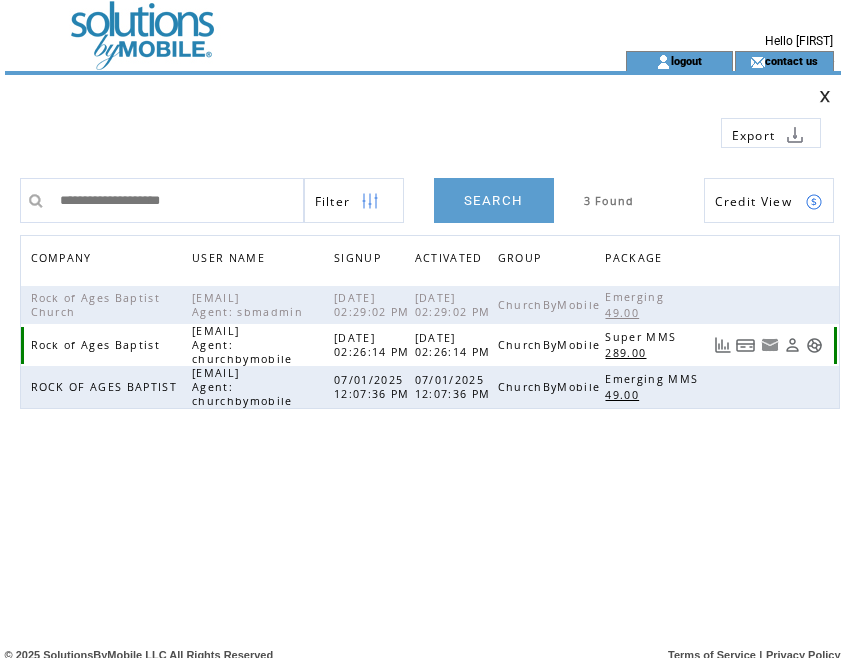 click at bounding box center [746, 345] 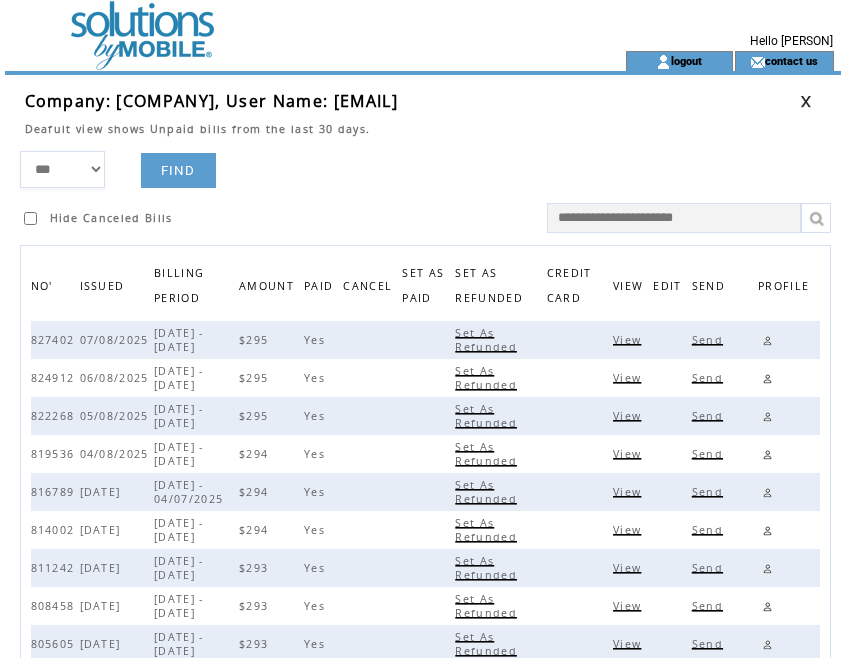 scroll, scrollTop: 0, scrollLeft: 0, axis: both 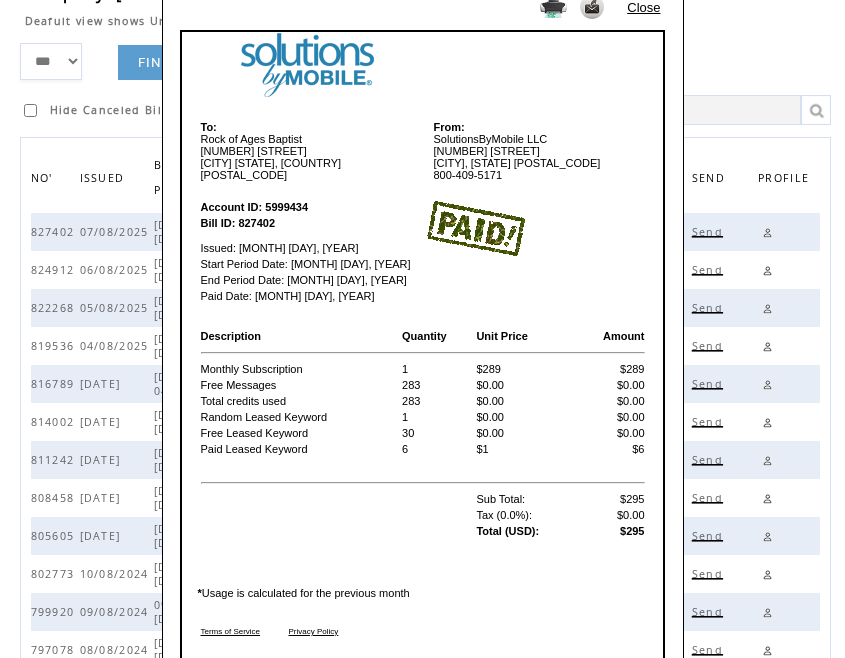 click on "From: SolutionsByMobile LLC 133 Feritti Drive Austin, Texas 78734 800-409-5171" at bounding box center (535, 151) 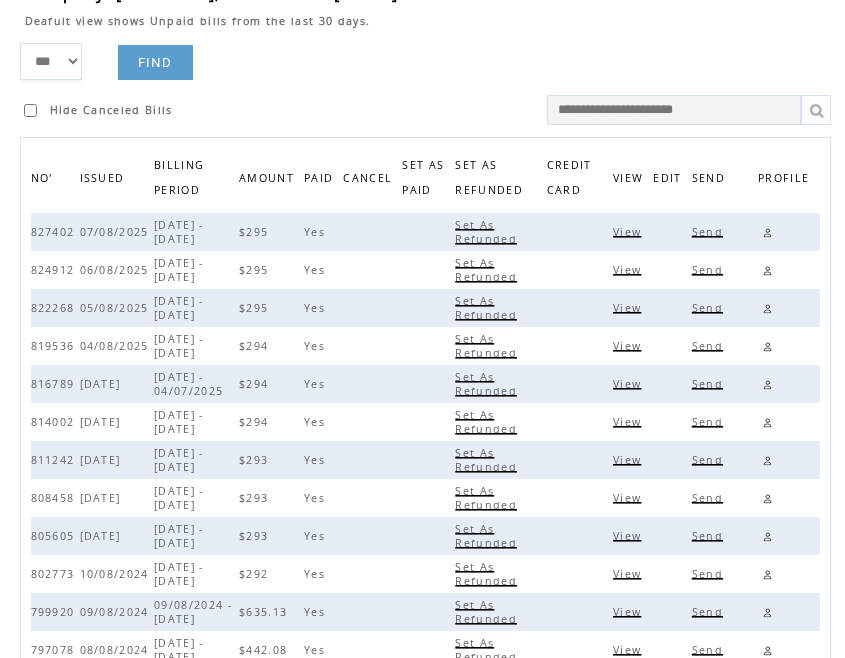 drag, startPoint x: 427, startPoint y: 59, endPoint x: 540, endPoint y: 46, distance: 113.74533 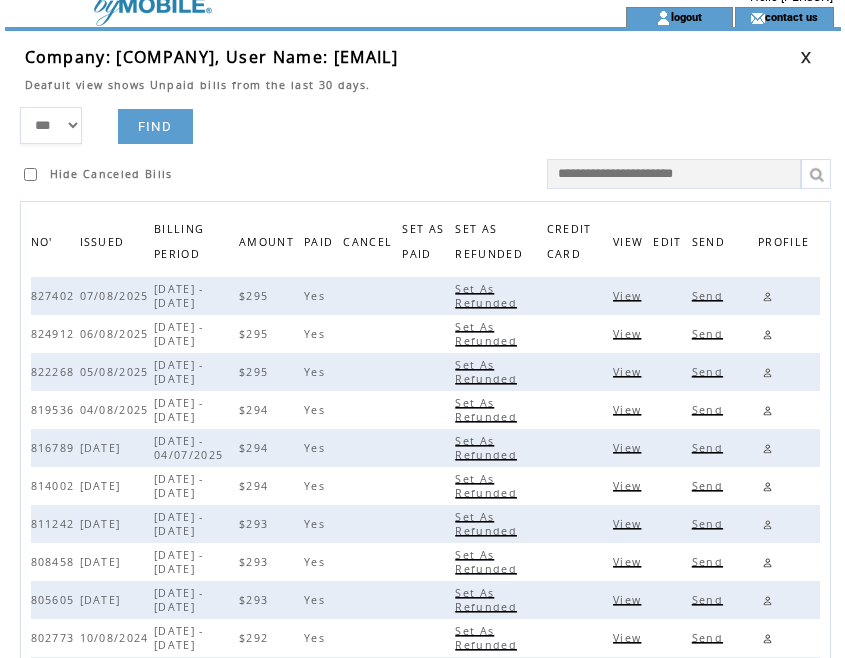 scroll, scrollTop: 0, scrollLeft: 0, axis: both 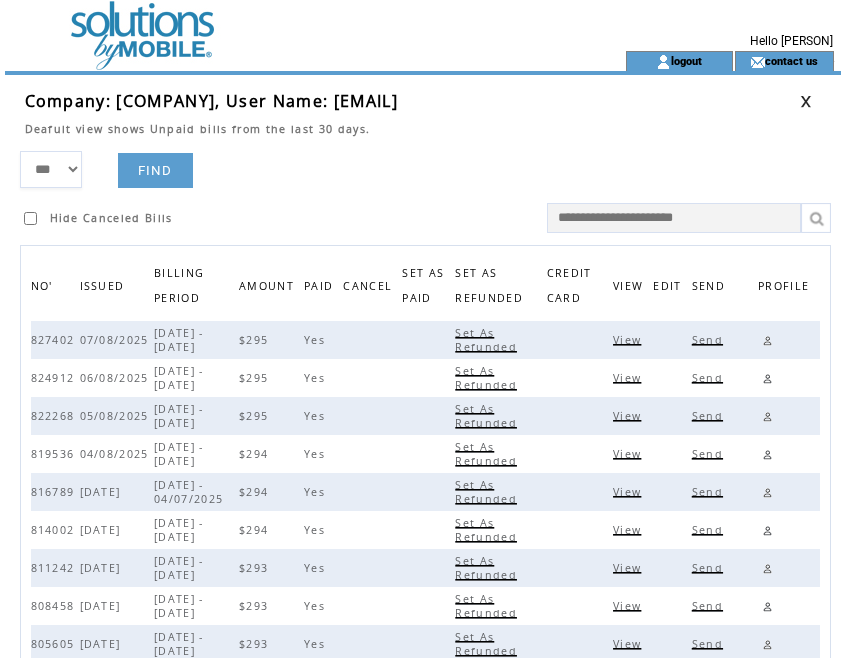 click at bounding box center [806, 101] 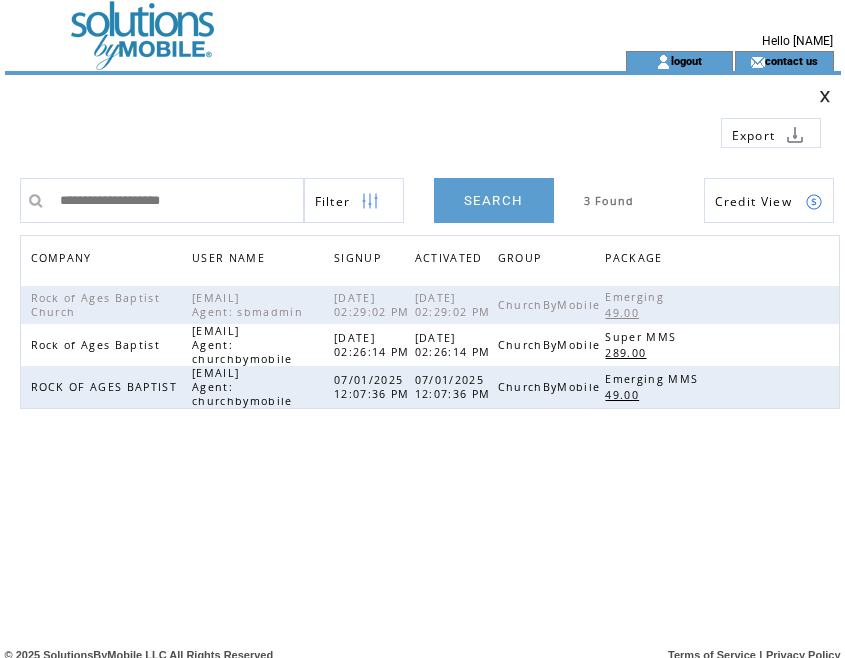 scroll, scrollTop: 0, scrollLeft: 0, axis: both 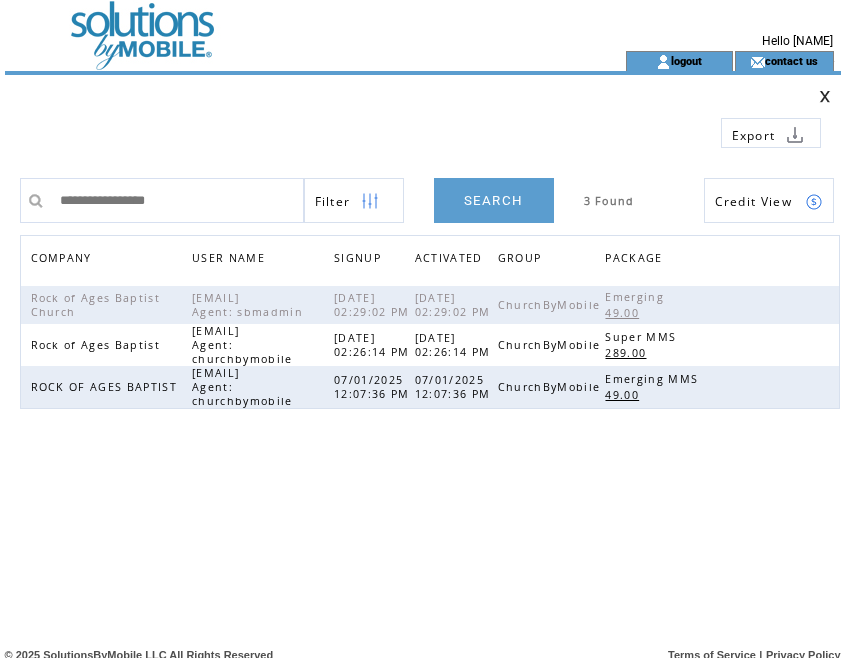 type on "**********" 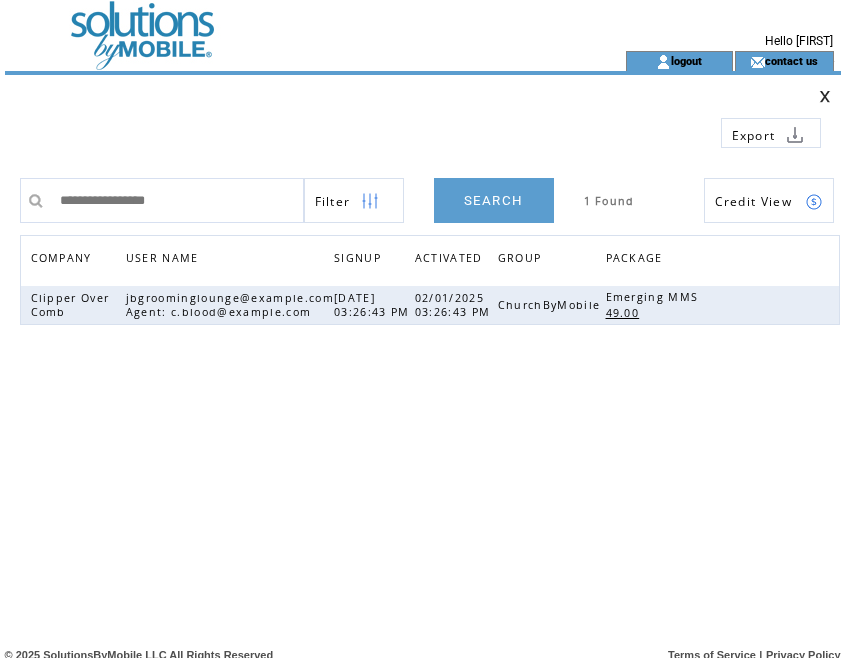 scroll, scrollTop: 0, scrollLeft: 0, axis: both 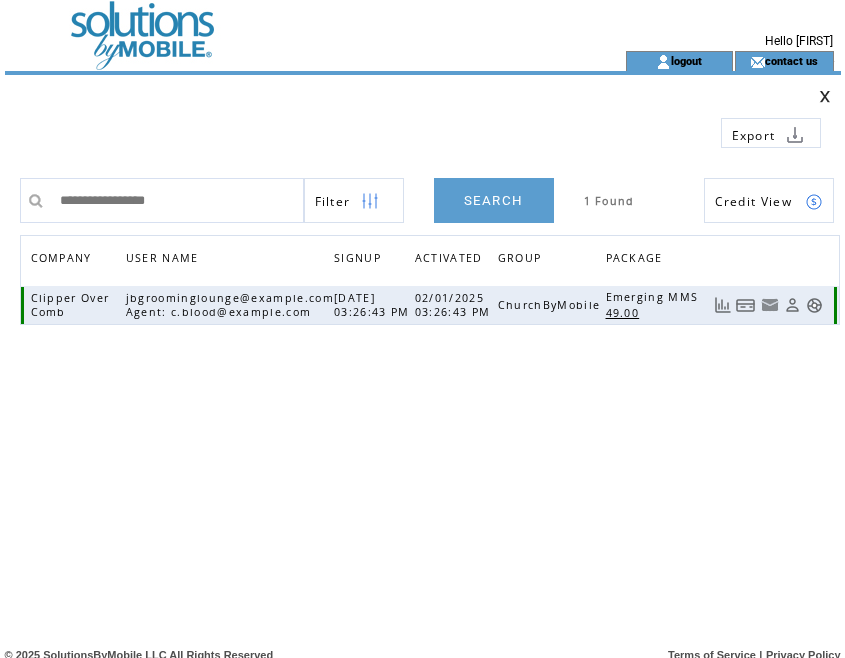 click at bounding box center (746, 305) 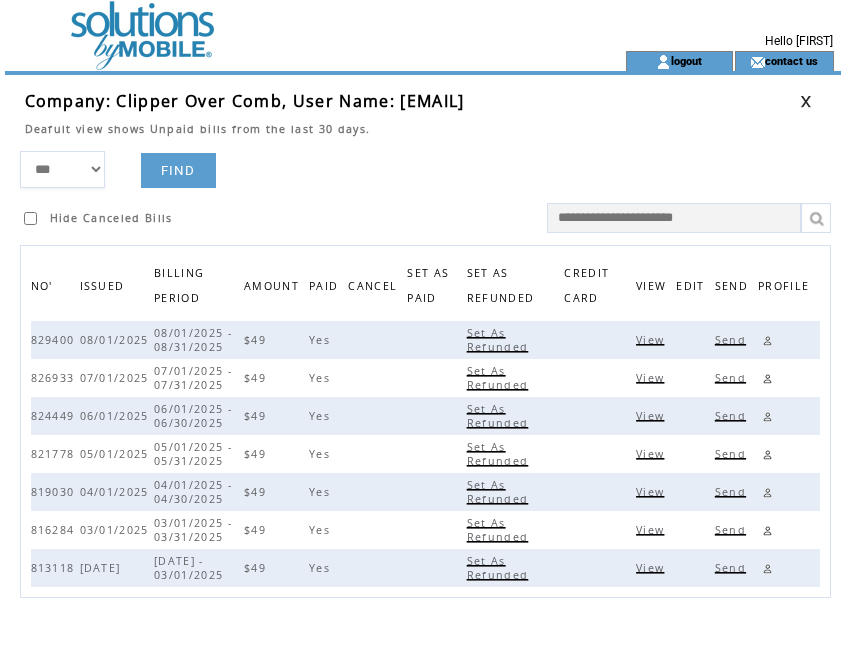 scroll, scrollTop: 0, scrollLeft: 0, axis: both 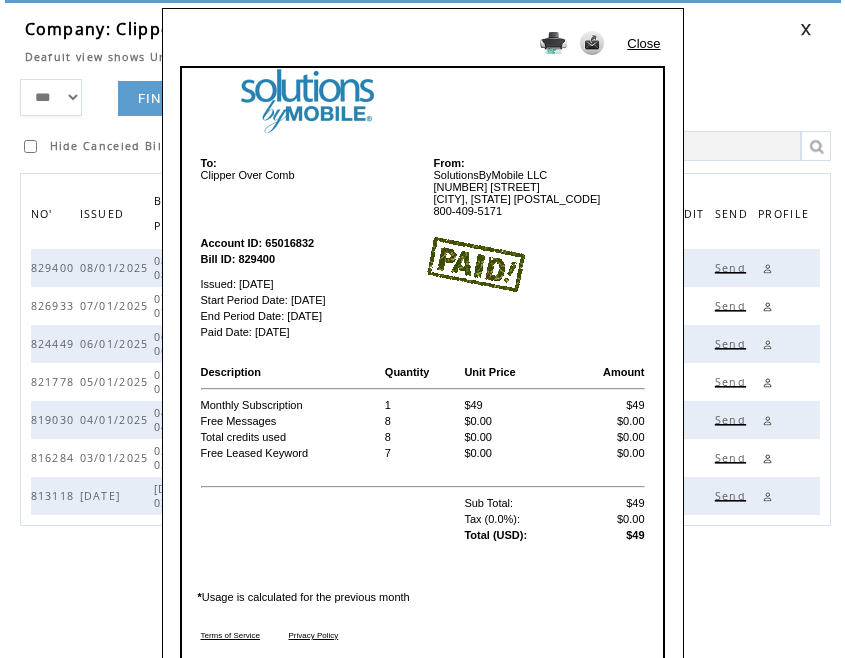 click on "Close" at bounding box center (643, 43) 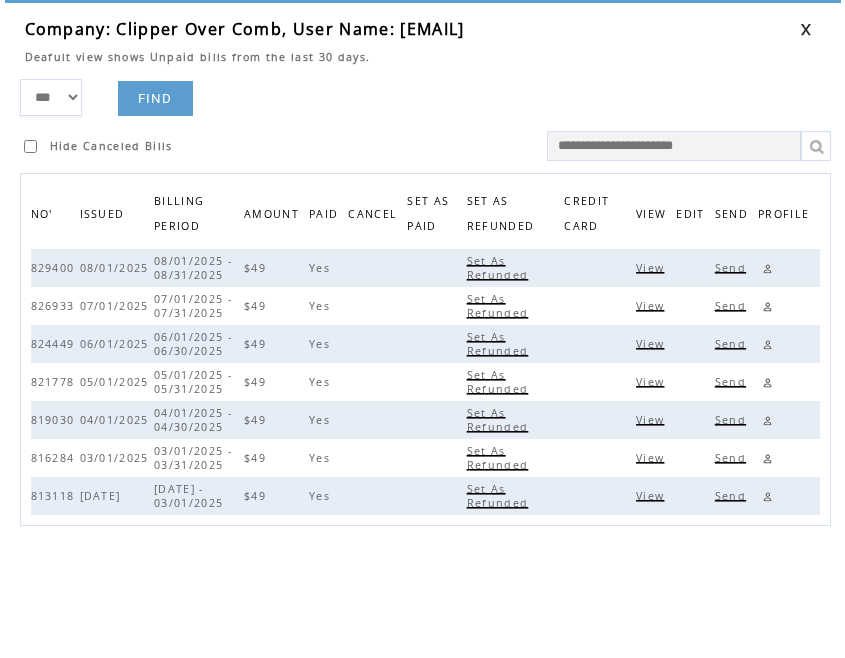 click at bounding box center [806, 29] 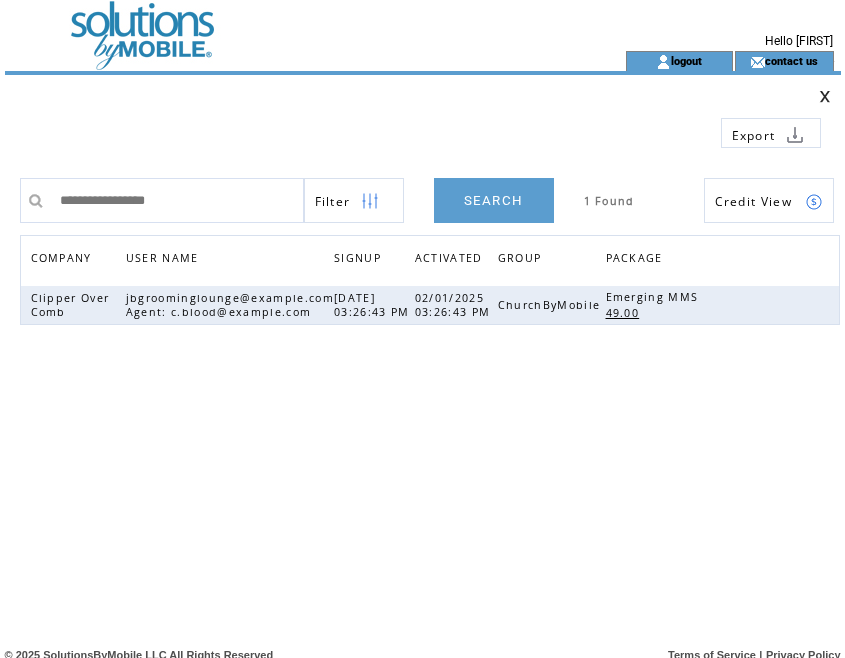 scroll, scrollTop: 0, scrollLeft: 0, axis: both 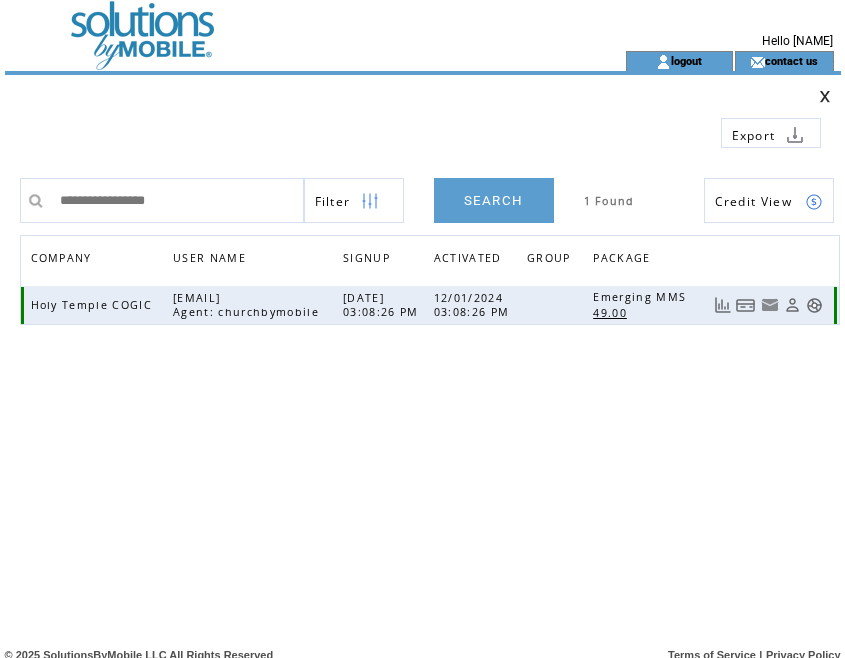 click at bounding box center (746, 305) 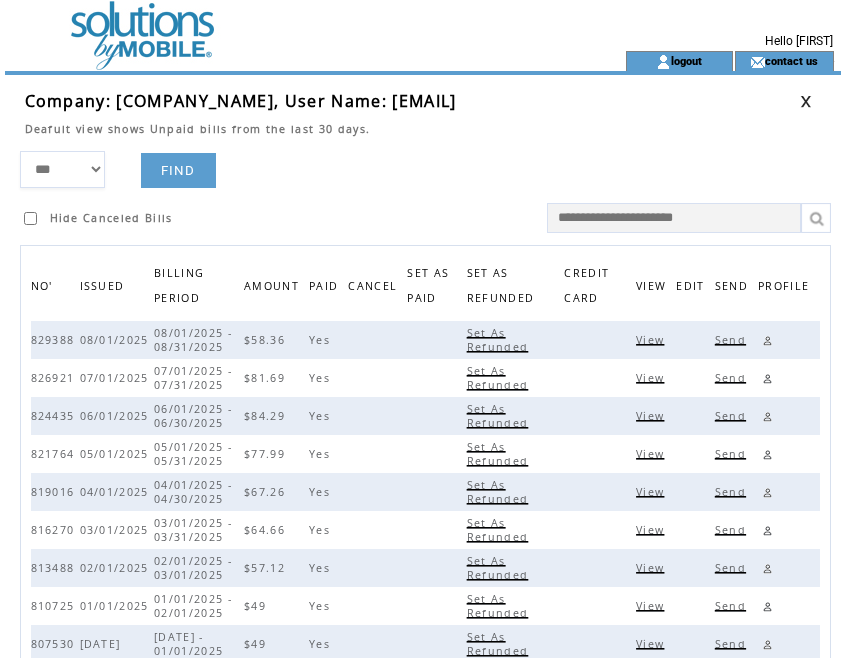 scroll, scrollTop: 0, scrollLeft: 0, axis: both 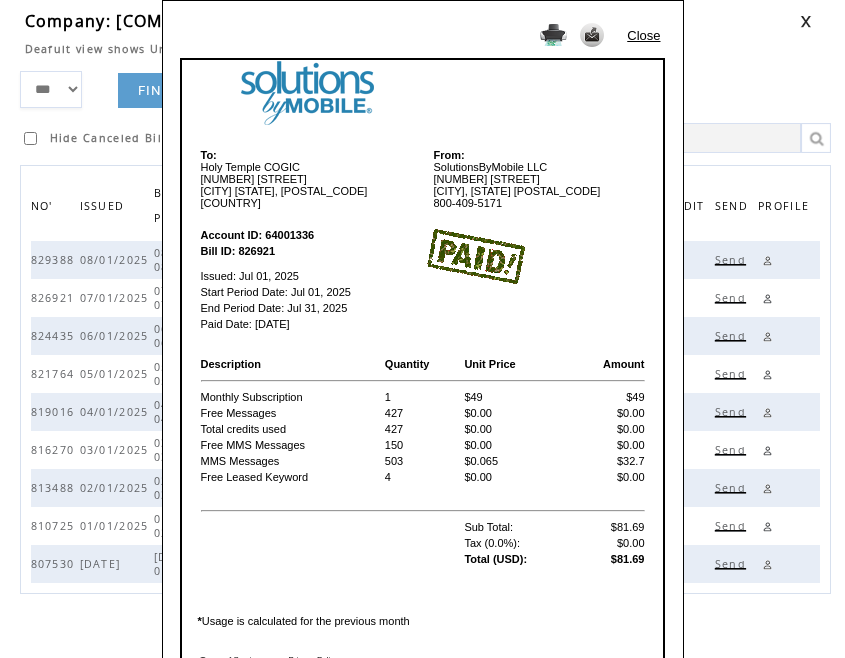 drag, startPoint x: 383, startPoint y: 557, endPoint x: 384, endPoint y: 538, distance: 19.026299 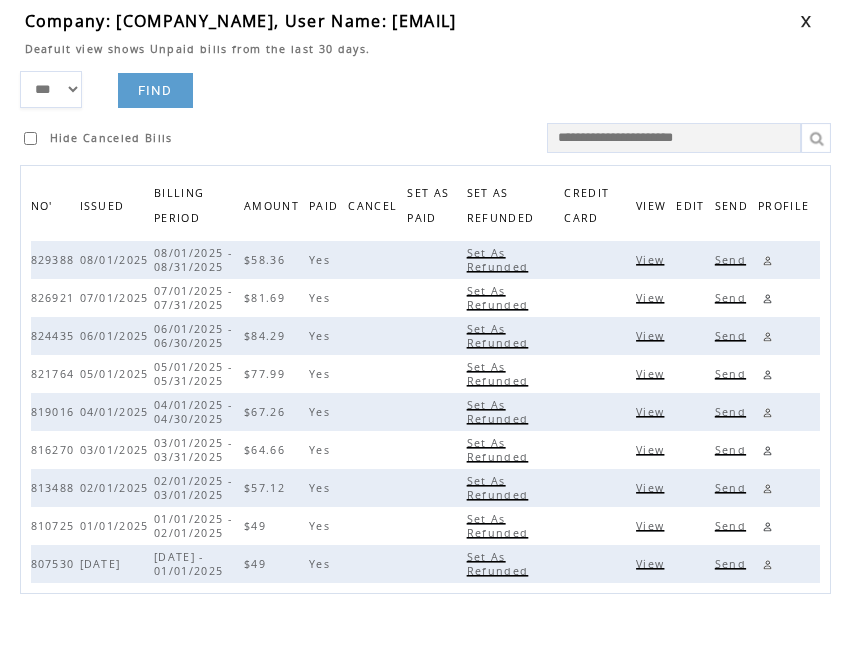 drag, startPoint x: 466, startPoint y: 77, endPoint x: 626, endPoint y: 74, distance: 160.02812 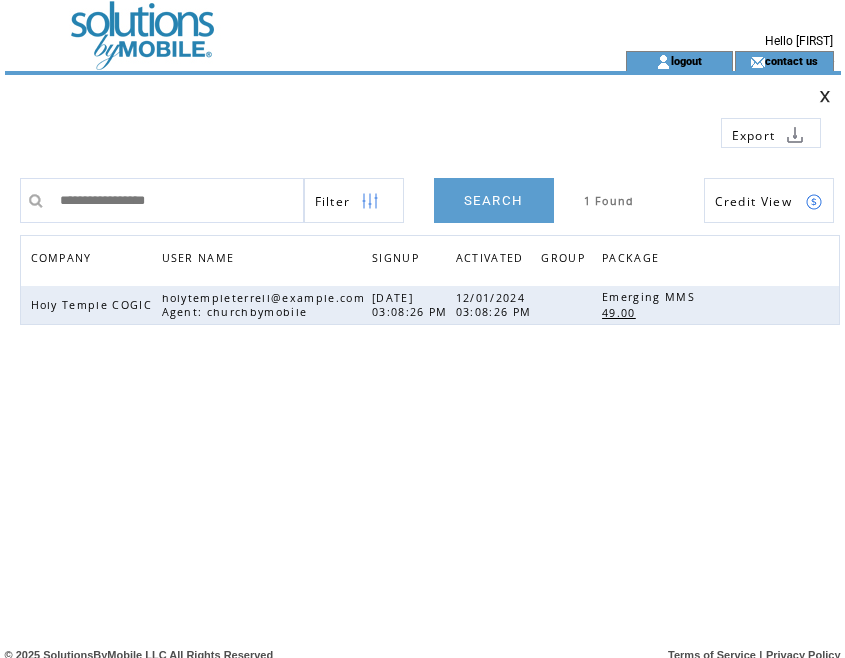 scroll, scrollTop: 0, scrollLeft: 0, axis: both 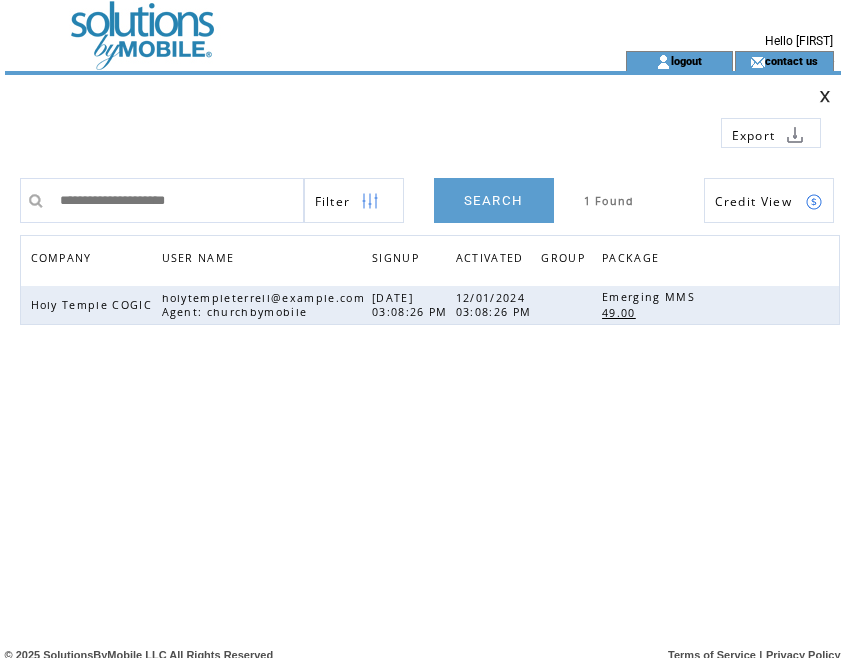 type on "**********" 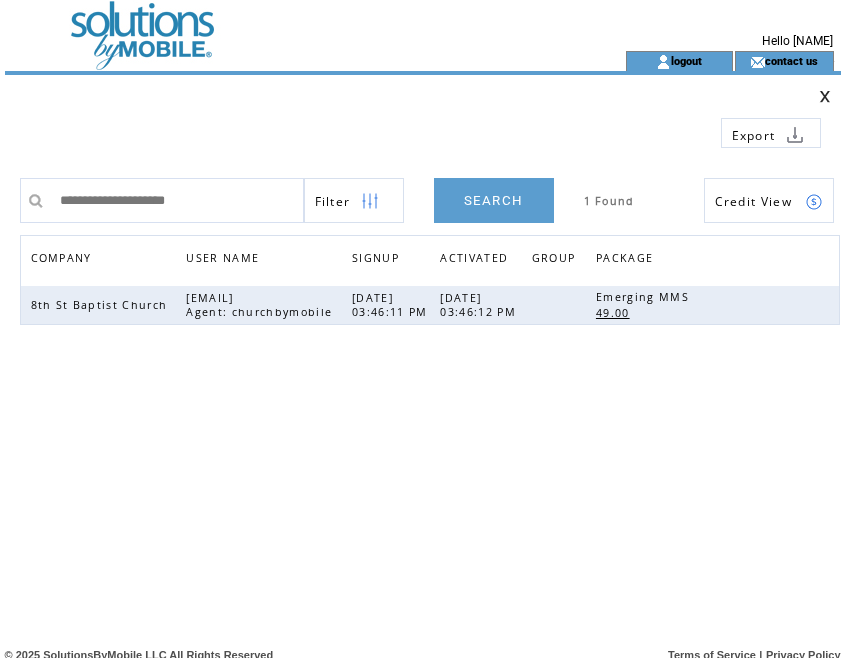 scroll, scrollTop: 0, scrollLeft: 0, axis: both 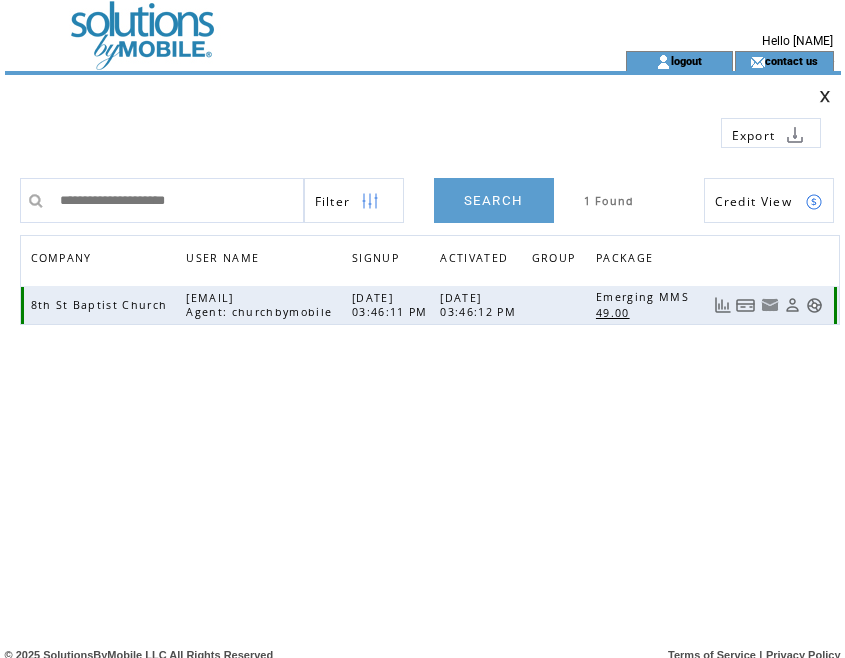 click at bounding box center [746, 305] 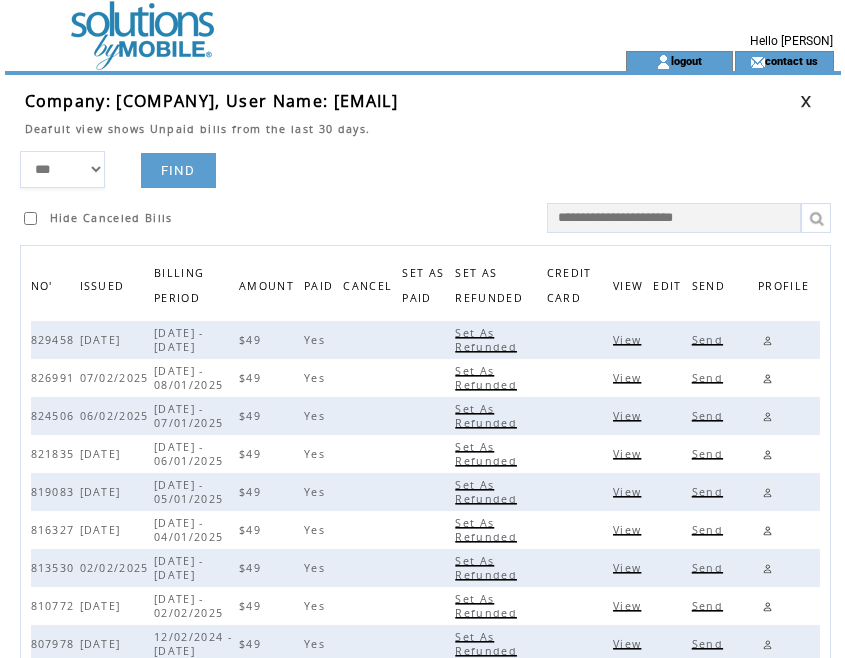 scroll, scrollTop: 0, scrollLeft: 0, axis: both 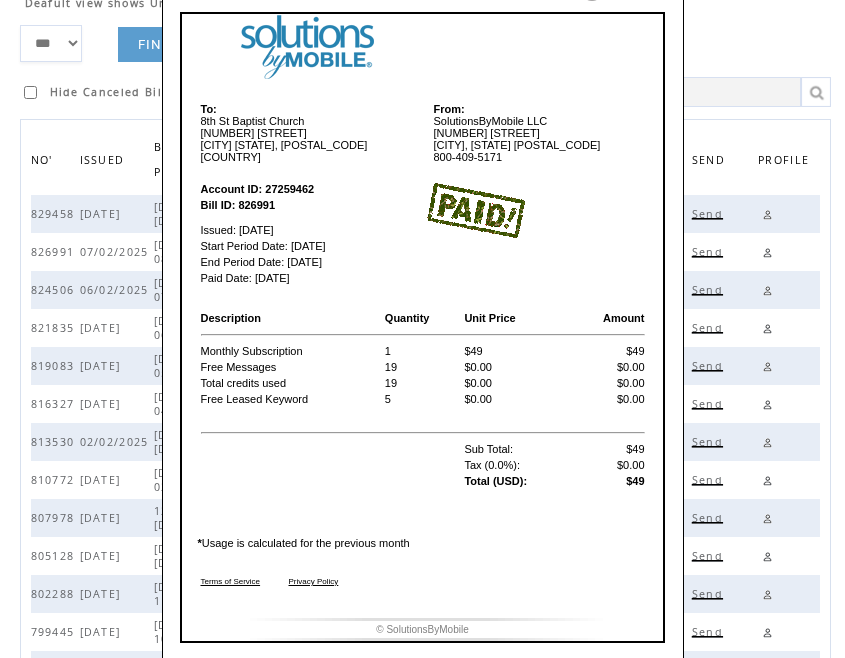 click on "From: SolutionsByMobile LLC 133 Feritti Drive Austin, Texas 78734 800-409-5171" at bounding box center [535, 133] 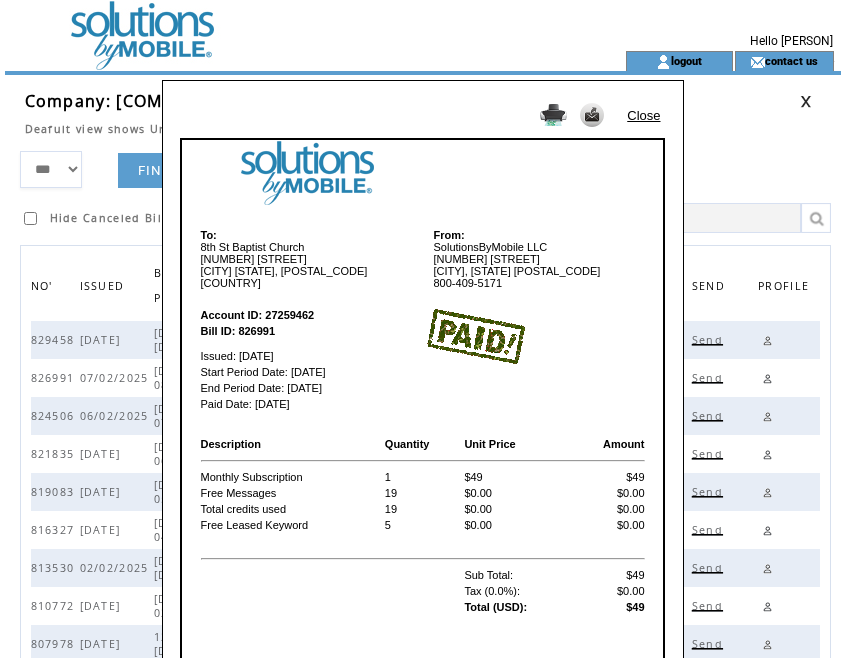 scroll, scrollTop: 0, scrollLeft: 0, axis: both 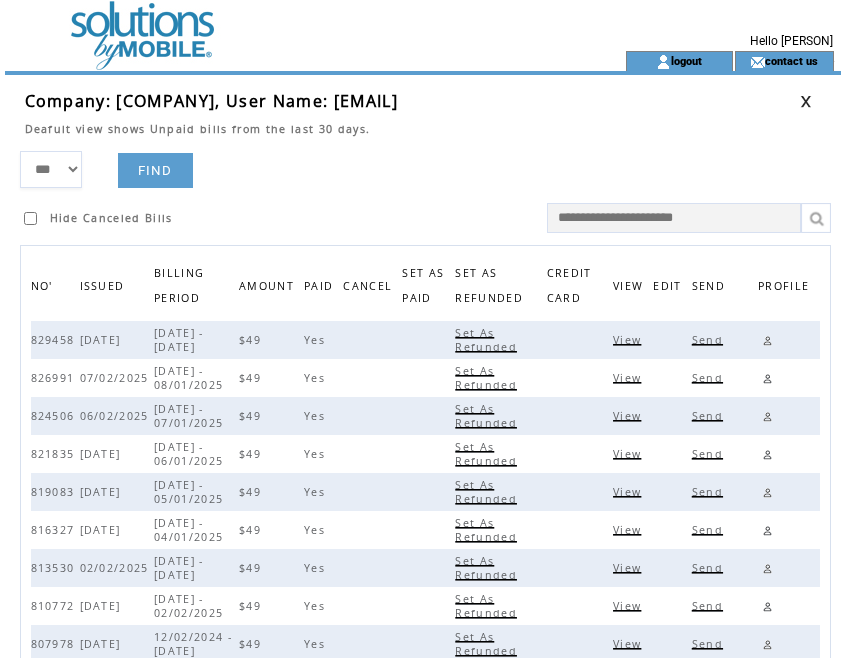 click at bounding box center [806, 101] 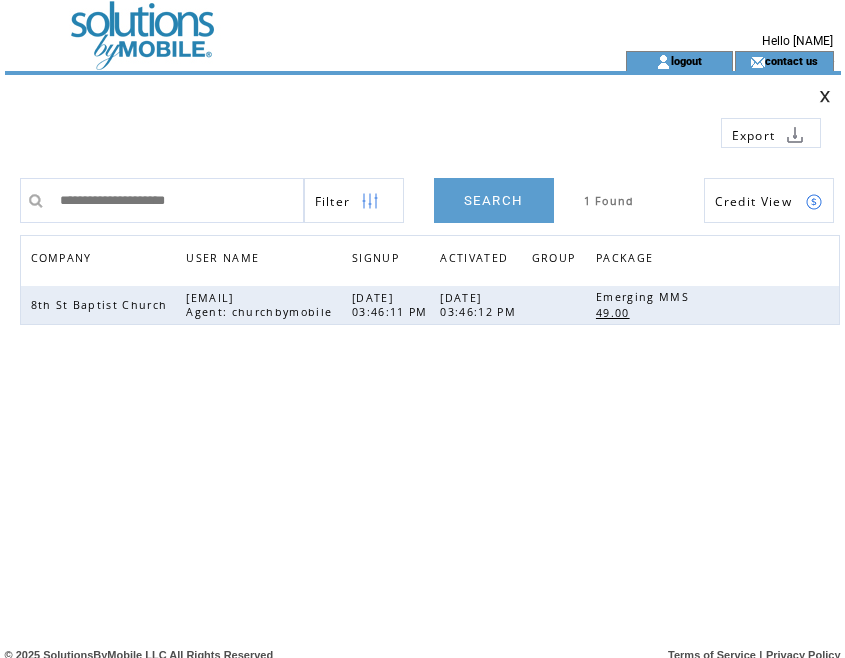 scroll, scrollTop: 0, scrollLeft: 0, axis: both 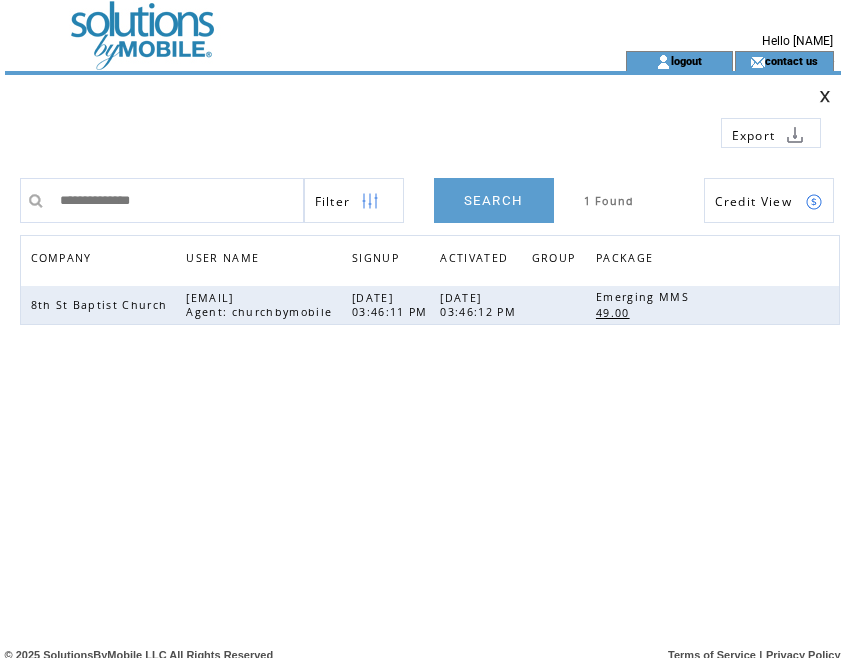 type on "**********" 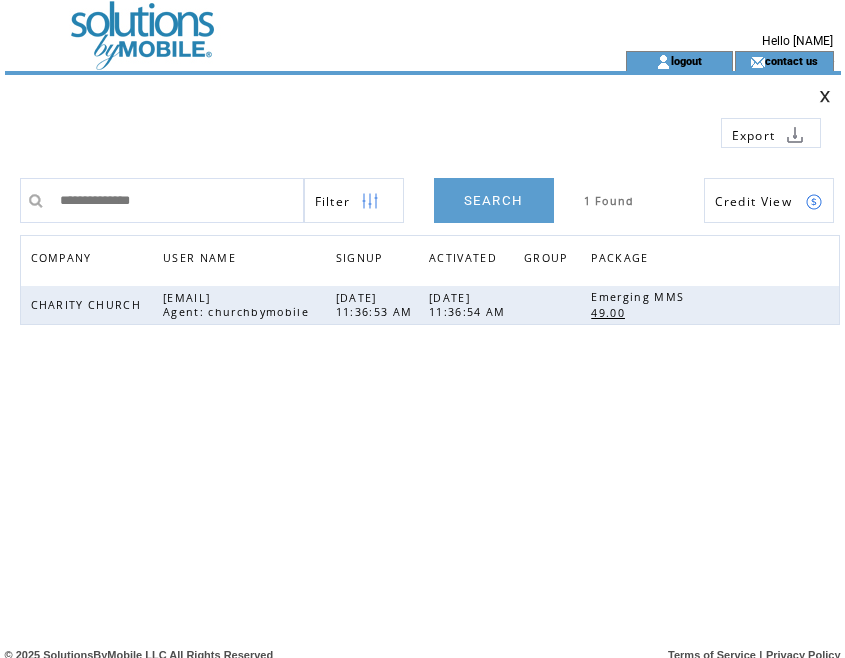 scroll, scrollTop: 0, scrollLeft: 0, axis: both 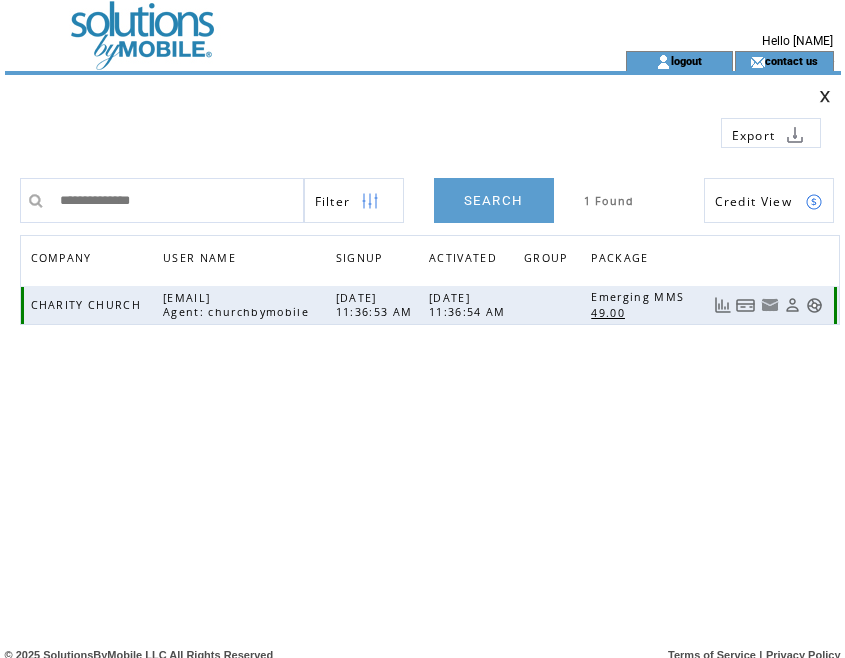 click at bounding box center [746, 305] 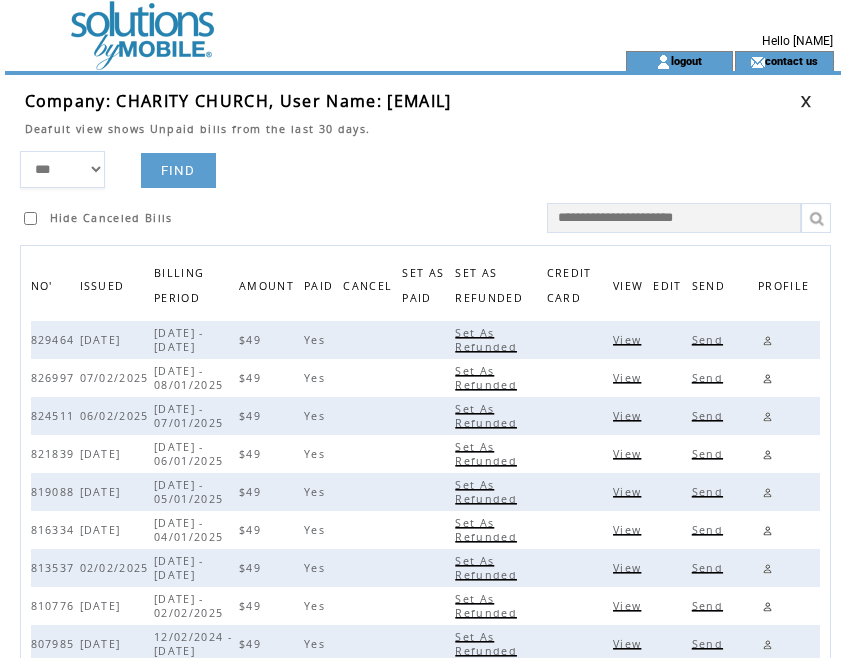 scroll, scrollTop: 0, scrollLeft: 0, axis: both 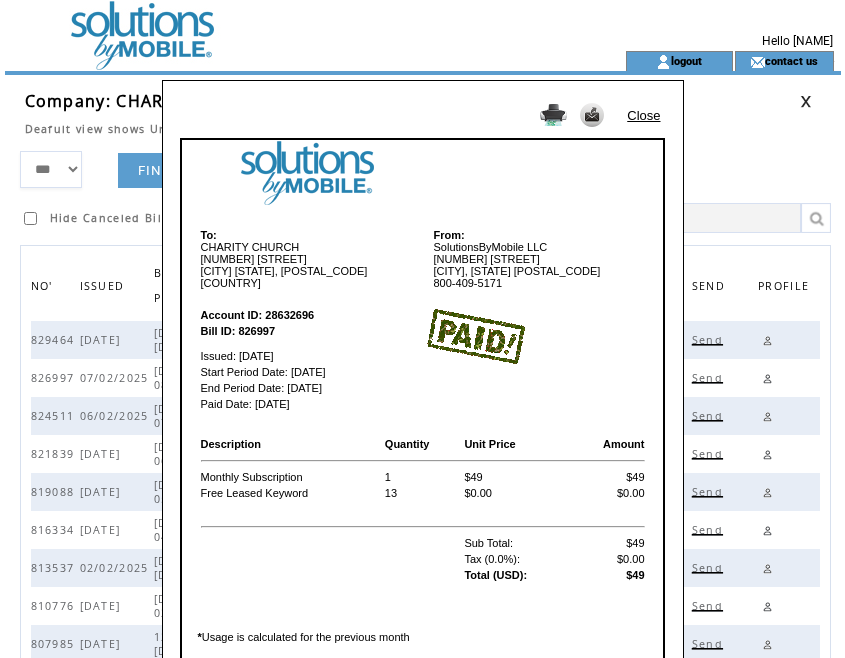 click on "Close" at bounding box center [643, 115] 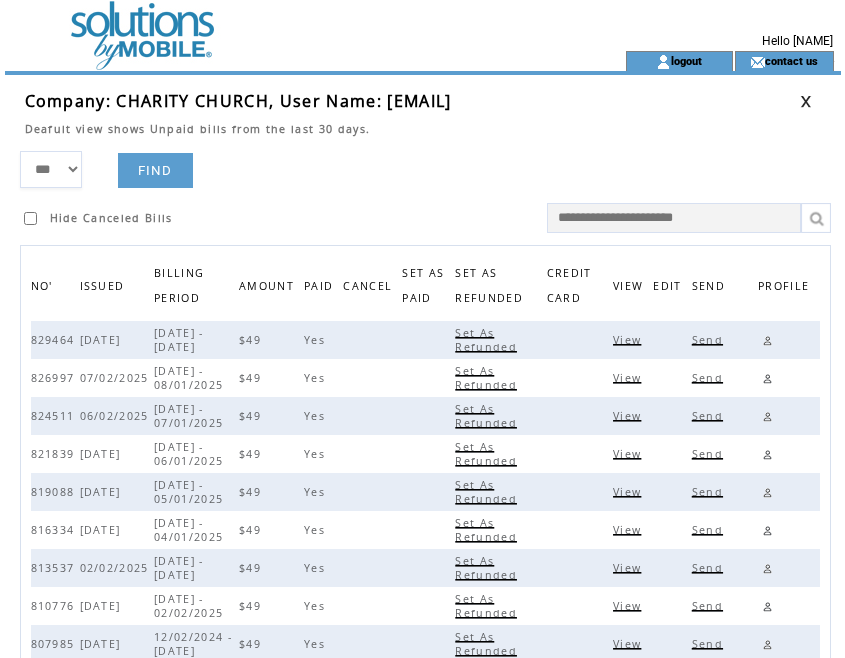click at bounding box center [806, 101] 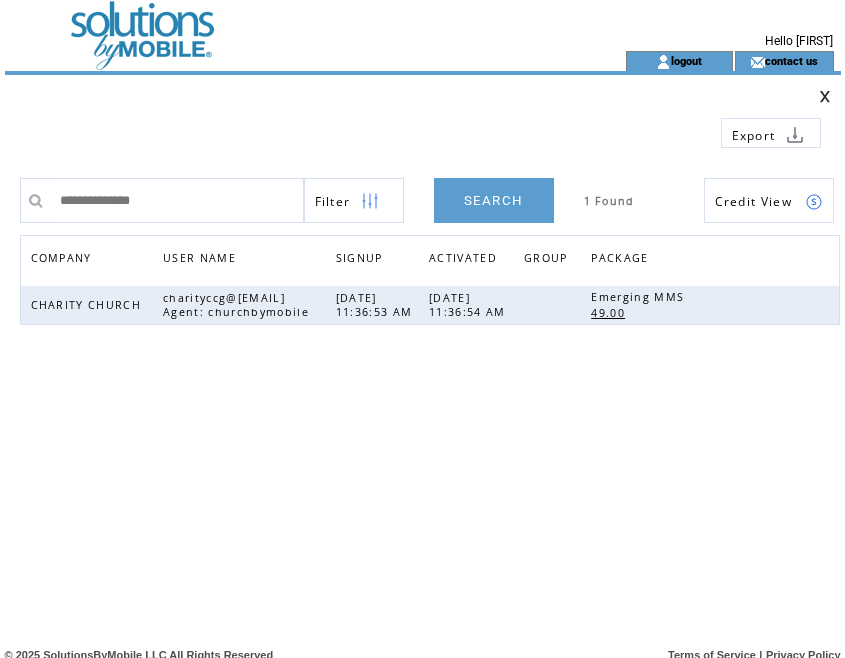 scroll, scrollTop: 0, scrollLeft: 0, axis: both 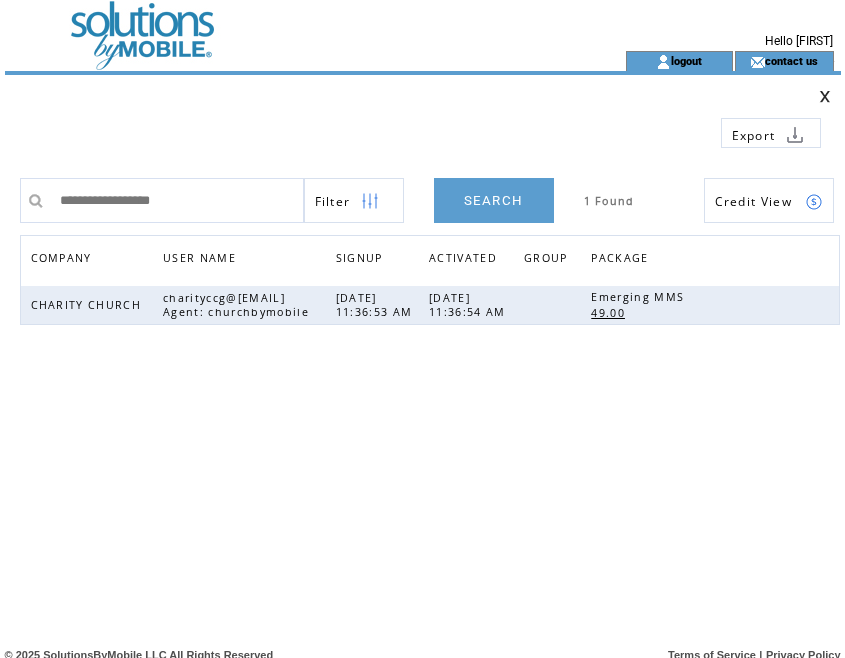 type on "**********" 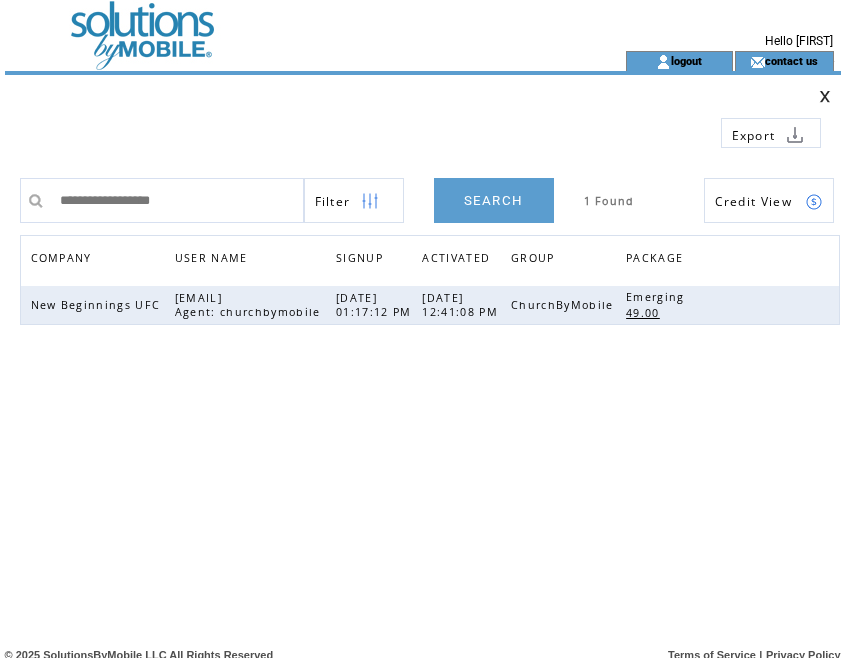 scroll, scrollTop: 0, scrollLeft: 0, axis: both 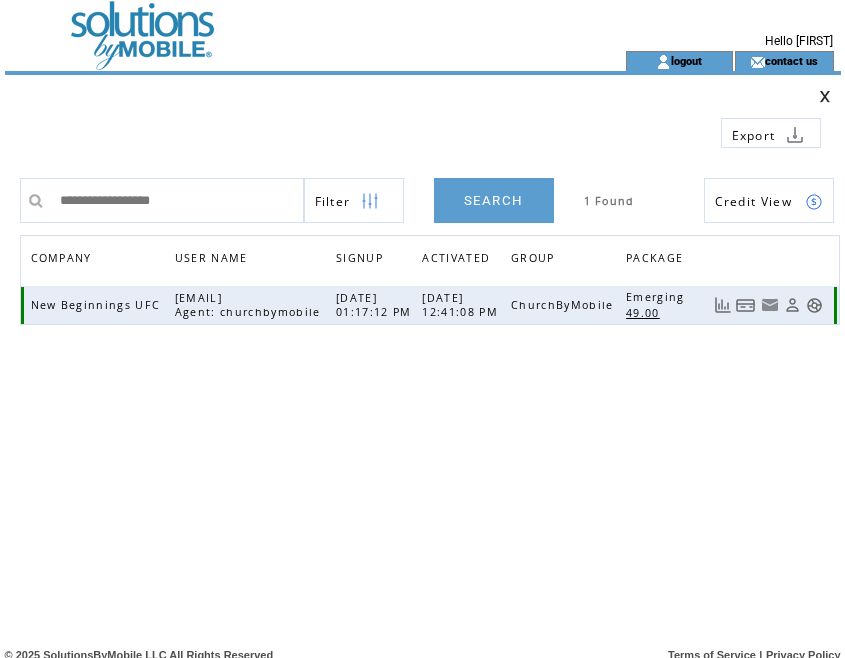 click at bounding box center (746, 305) 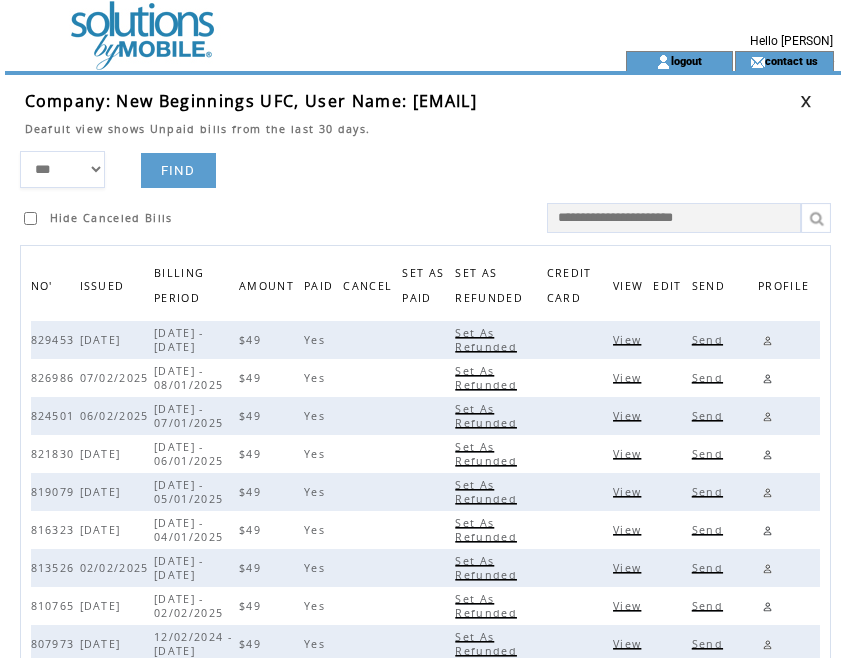 scroll, scrollTop: 0, scrollLeft: 0, axis: both 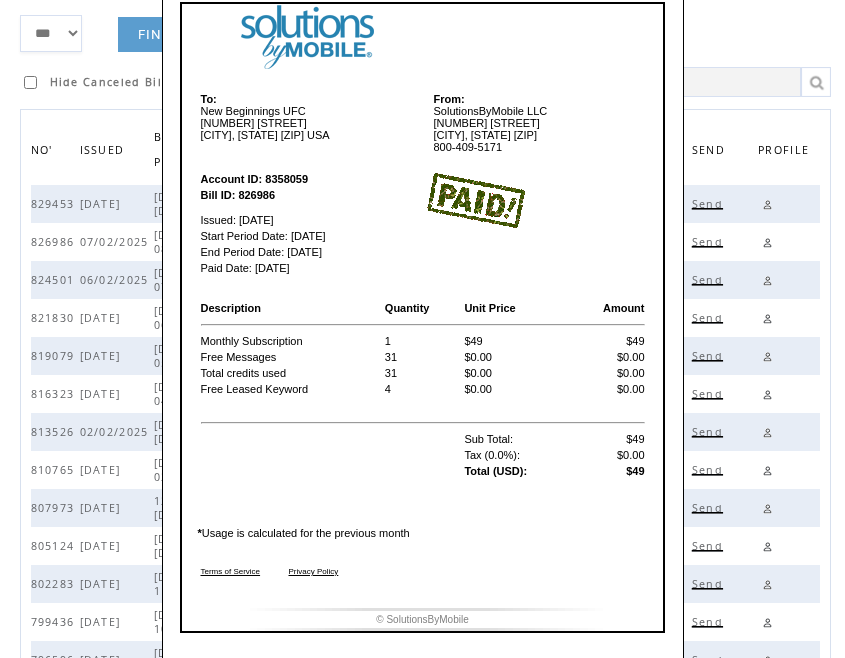 click on "From: SolutionsByMobile LLC 133 Feritti Drive Austin, Texas 78734 800-409-5171" at bounding box center [535, 123] 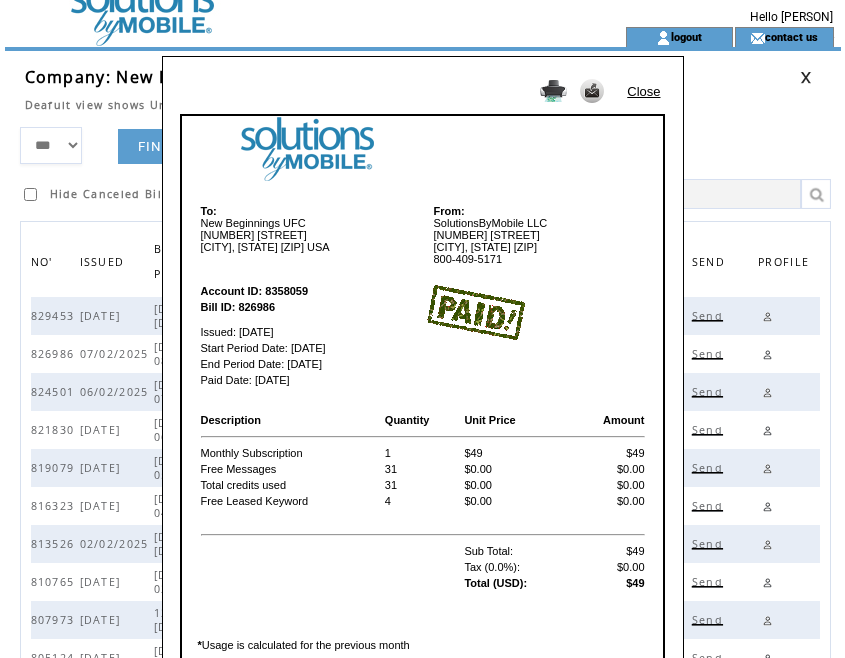 scroll, scrollTop: 3, scrollLeft: 0, axis: vertical 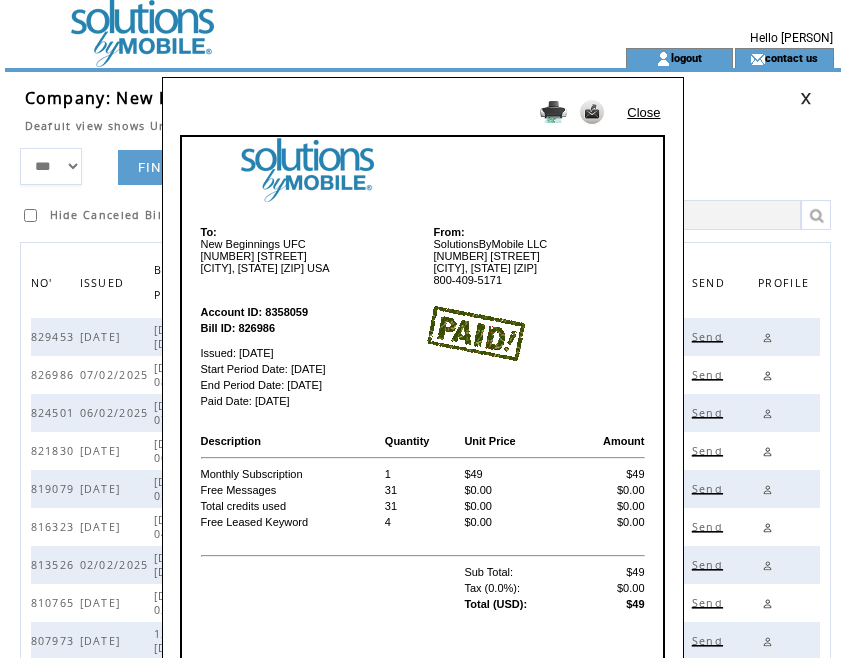 click on "Close" at bounding box center (643, 112) 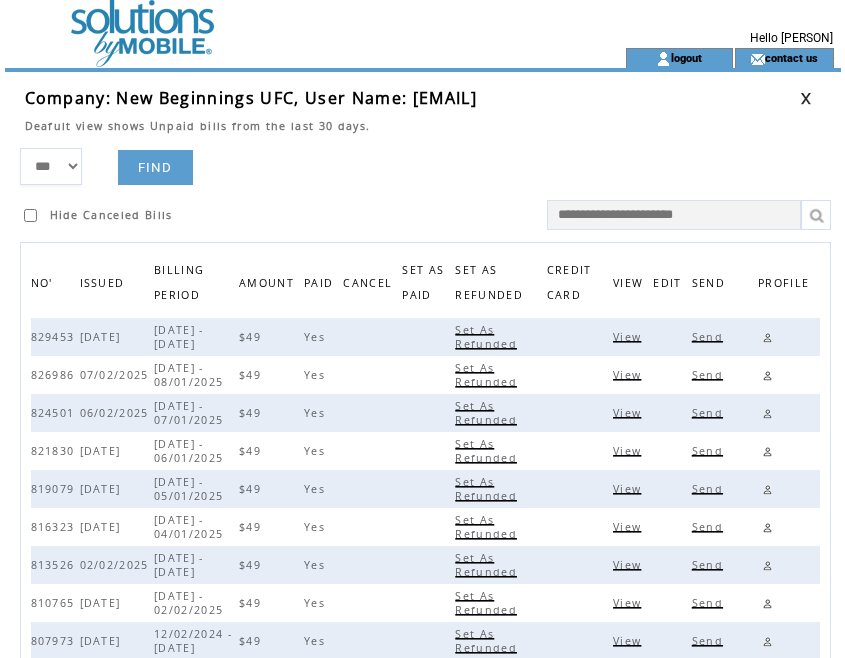 click at bounding box center (806, 98) 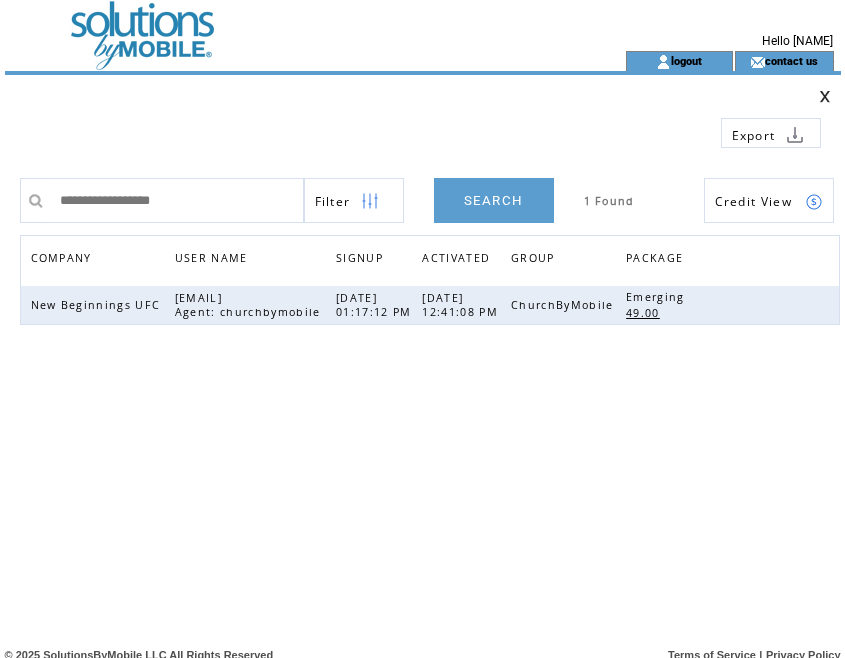 scroll, scrollTop: 0, scrollLeft: 0, axis: both 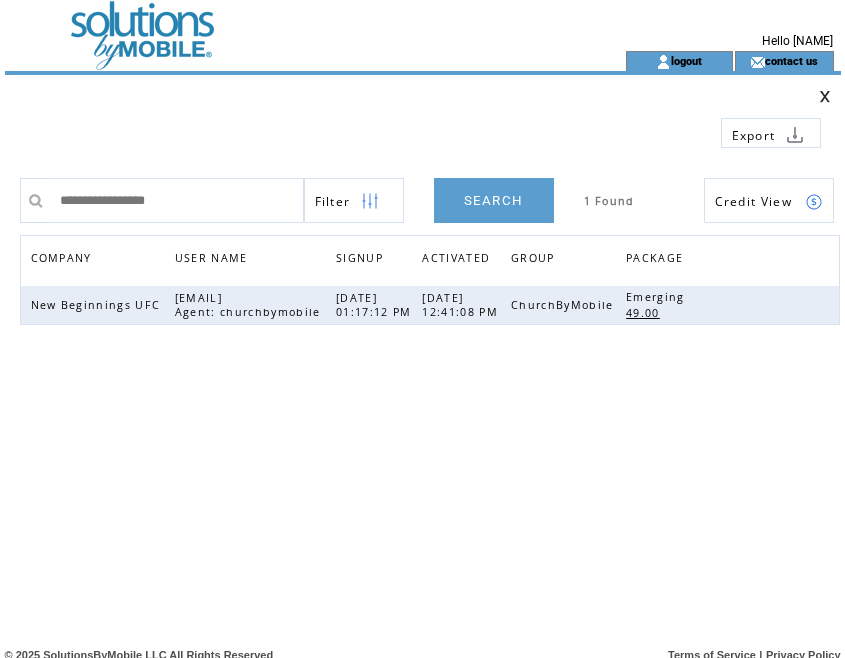 type on "**********" 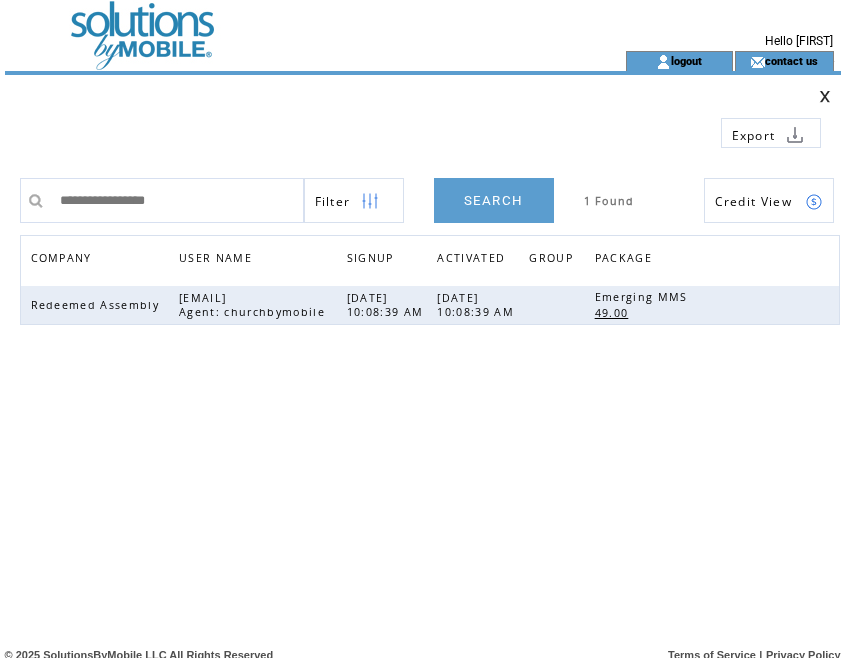 scroll, scrollTop: 0, scrollLeft: 0, axis: both 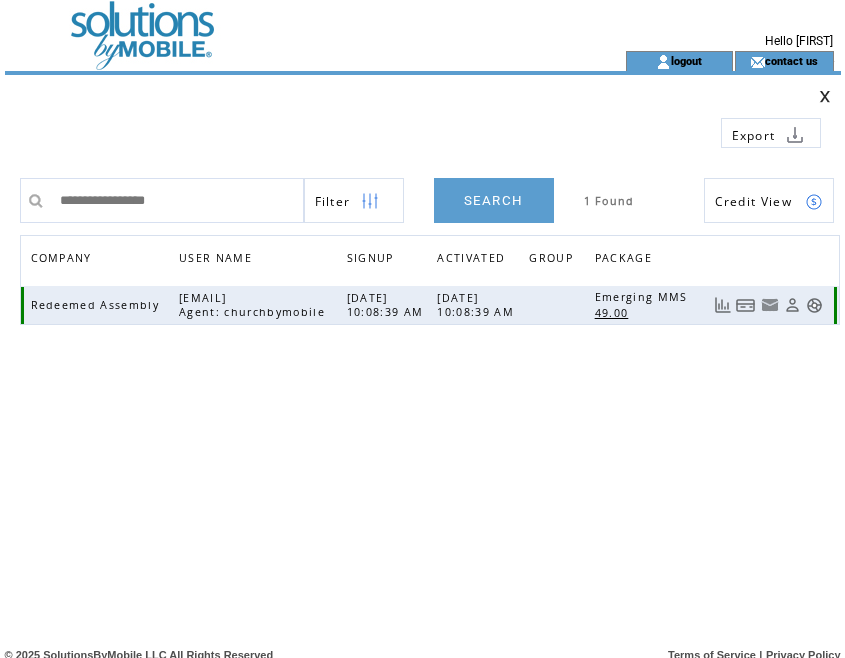 click at bounding box center (746, 305) 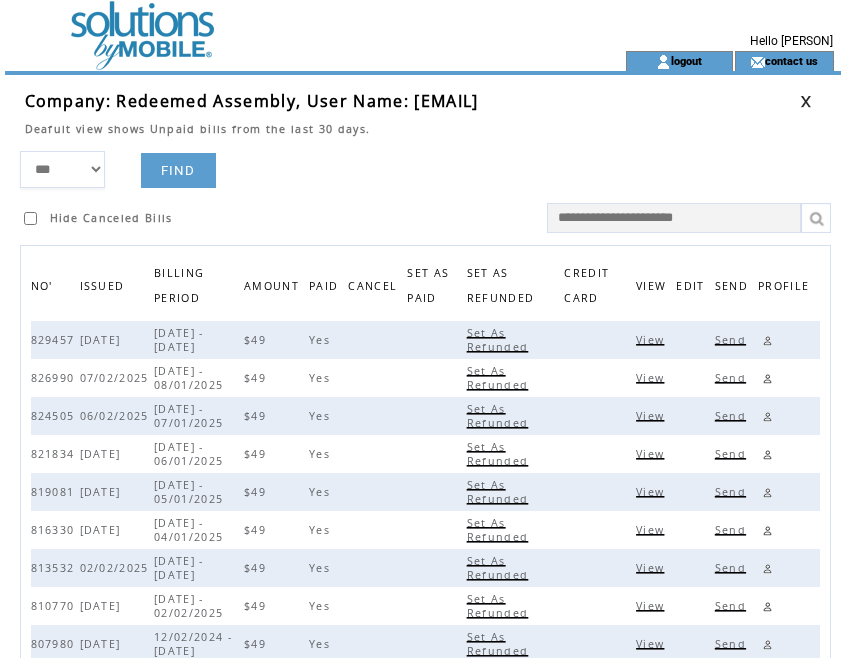 scroll, scrollTop: 0, scrollLeft: 0, axis: both 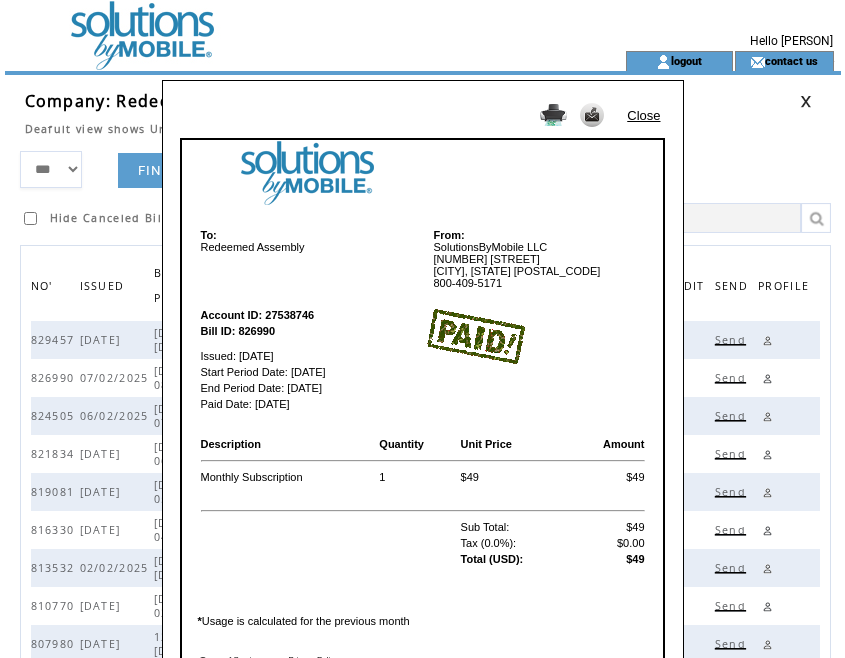 click on "Close" at bounding box center [643, 115] 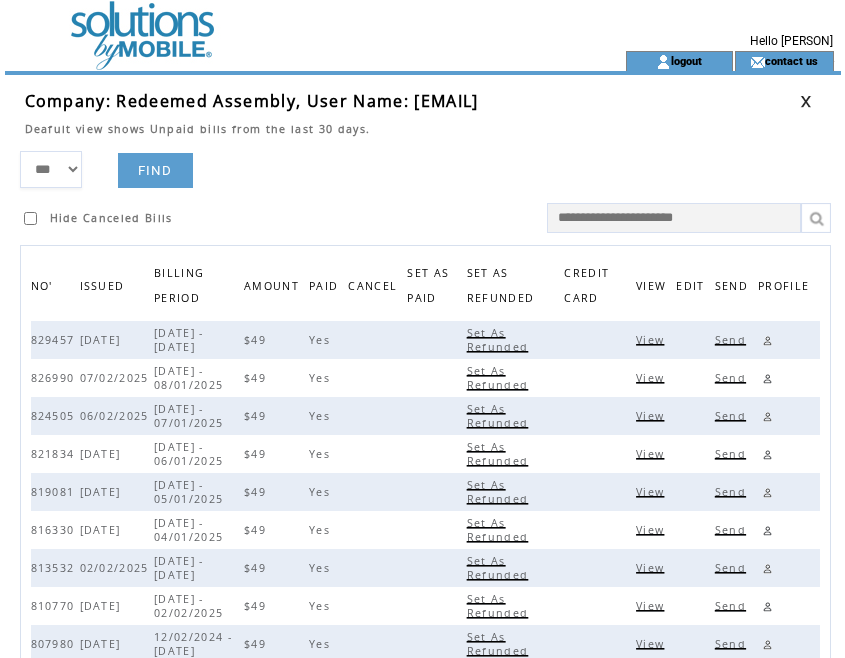click at bounding box center (806, 101) 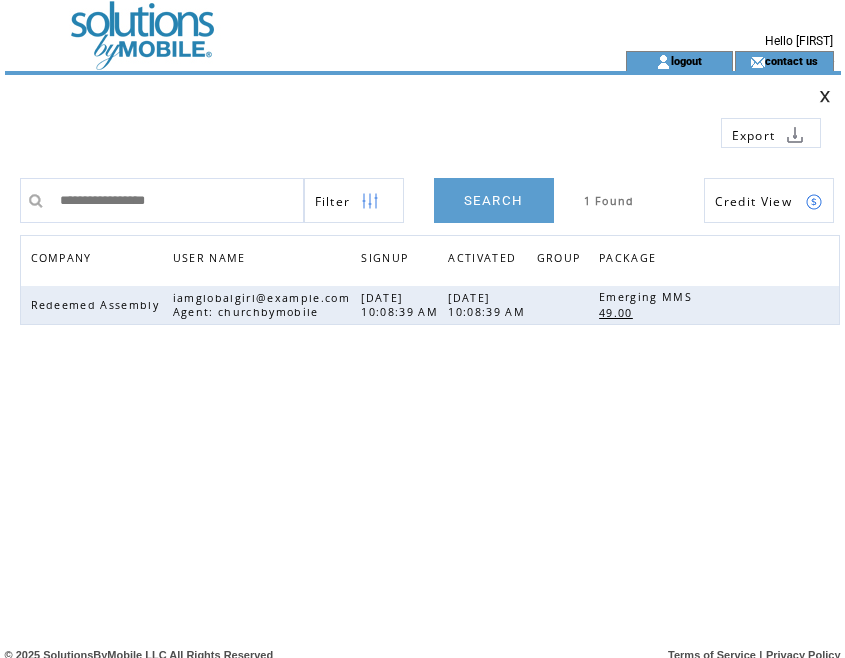 scroll, scrollTop: 0, scrollLeft: 0, axis: both 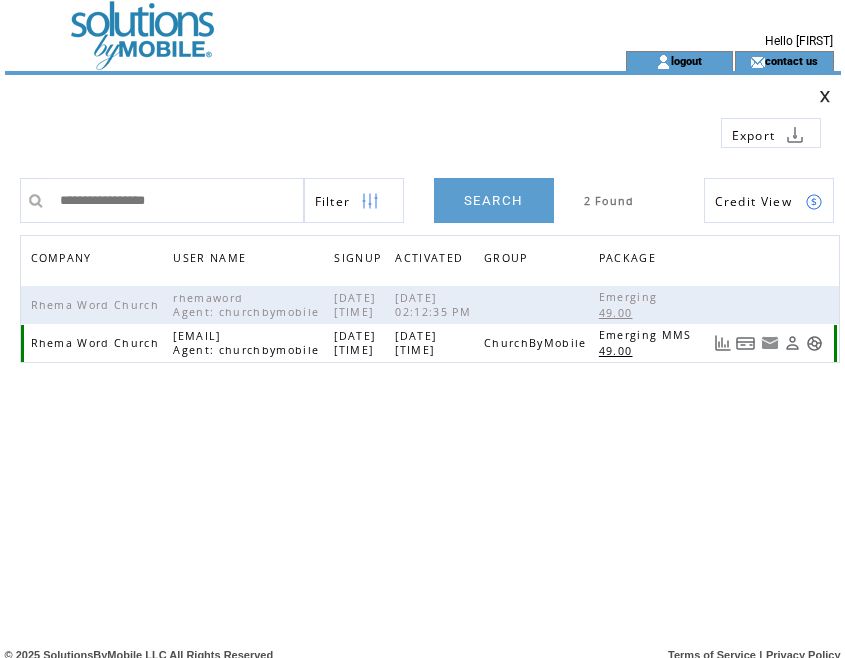click at bounding box center (746, 343) 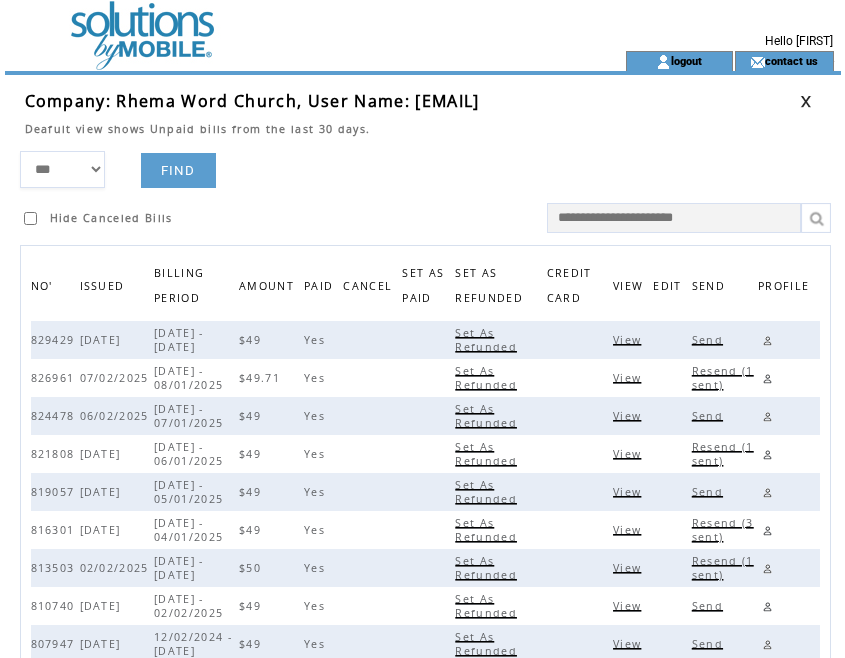 scroll, scrollTop: 0, scrollLeft: 0, axis: both 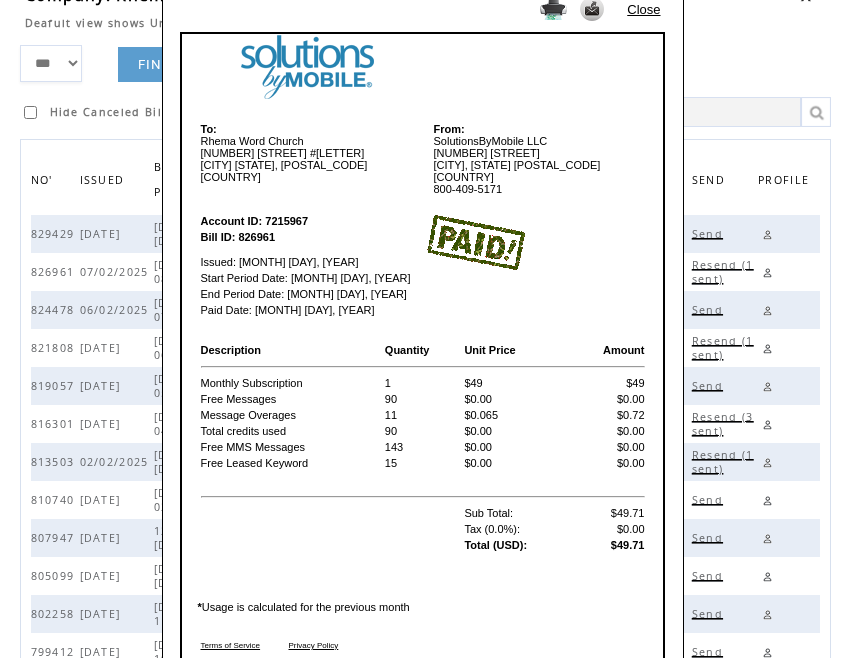 drag, startPoint x: 562, startPoint y: 260, endPoint x: 612, endPoint y: 184, distance: 90.97253 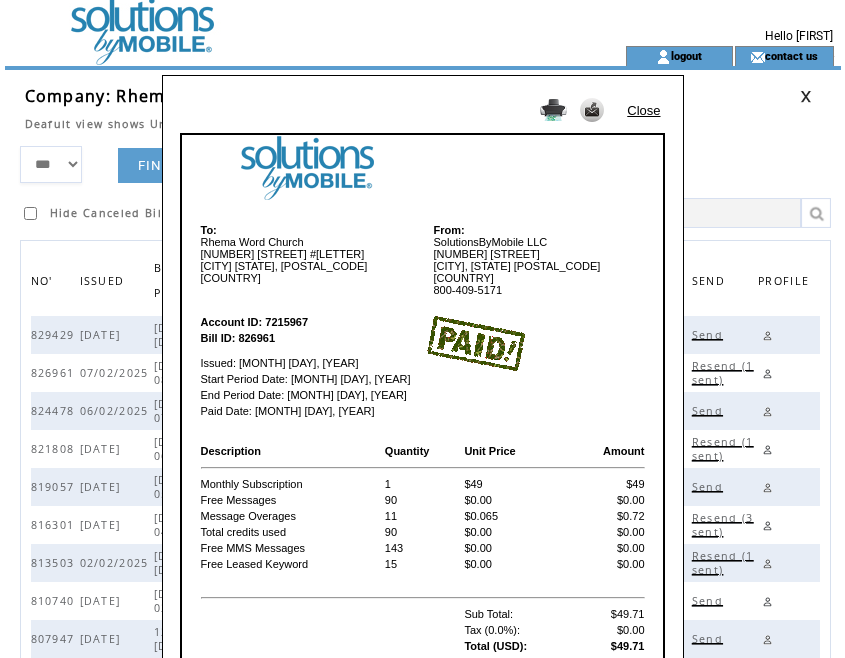 scroll, scrollTop: 0, scrollLeft: 0, axis: both 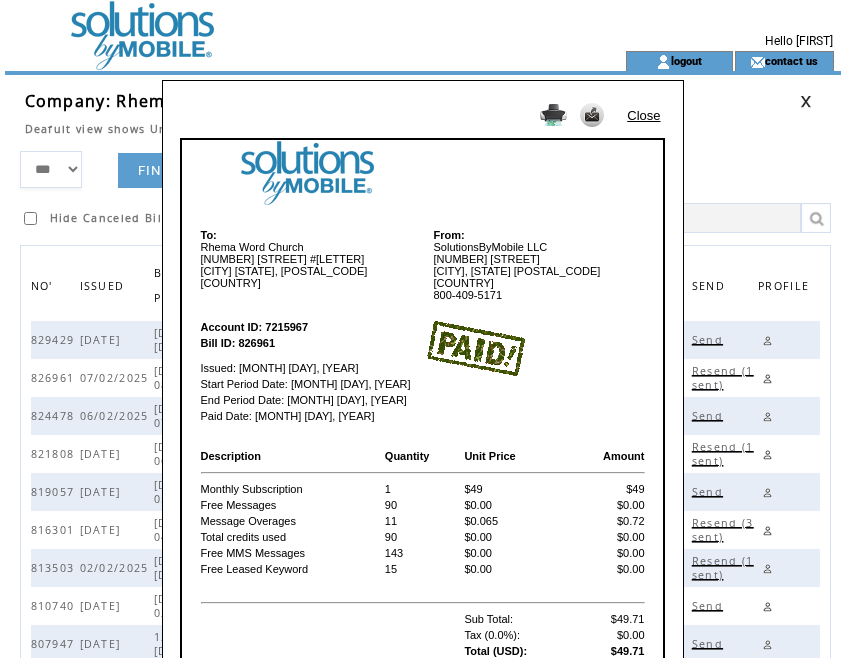 drag, startPoint x: 637, startPoint y: 113, endPoint x: 566, endPoint y: 132, distance: 73.4983 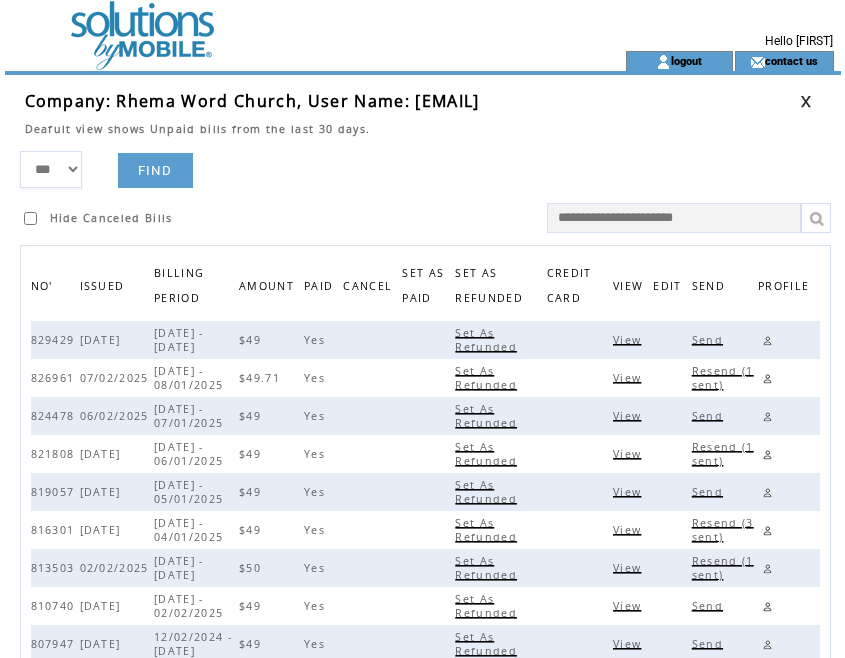 drag, startPoint x: 459, startPoint y: 169, endPoint x: 496, endPoint y: 167, distance: 37.054016 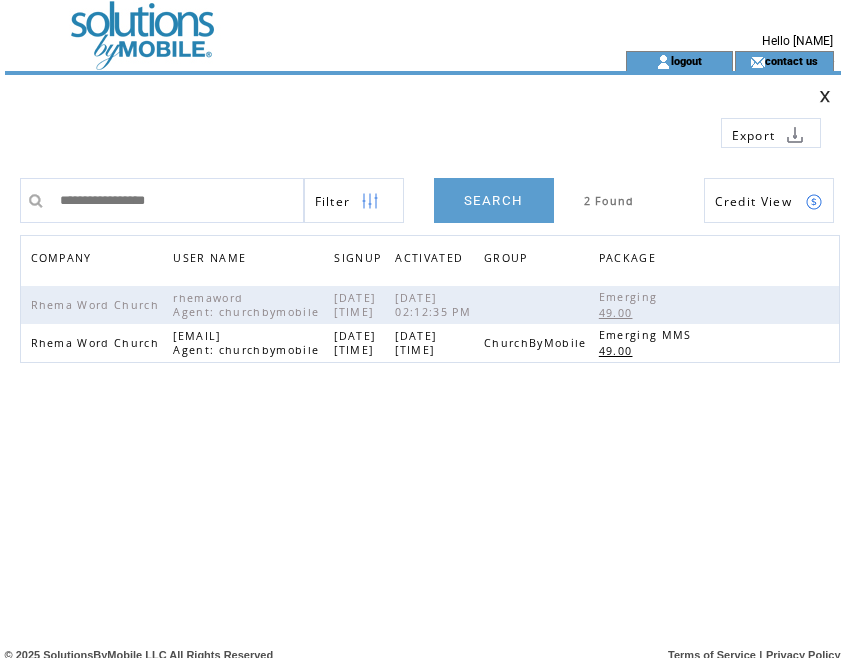 scroll, scrollTop: 0, scrollLeft: 0, axis: both 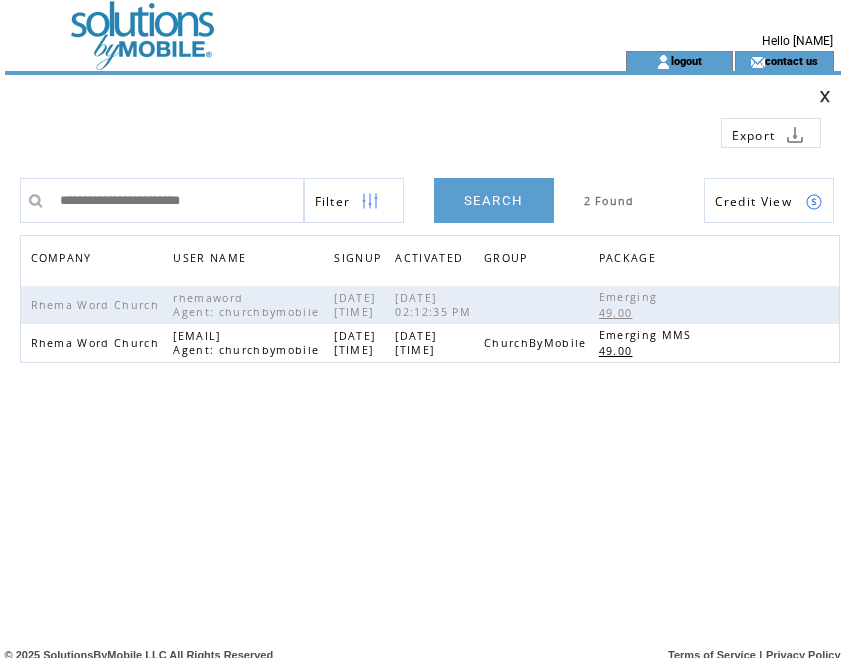 type on "**********" 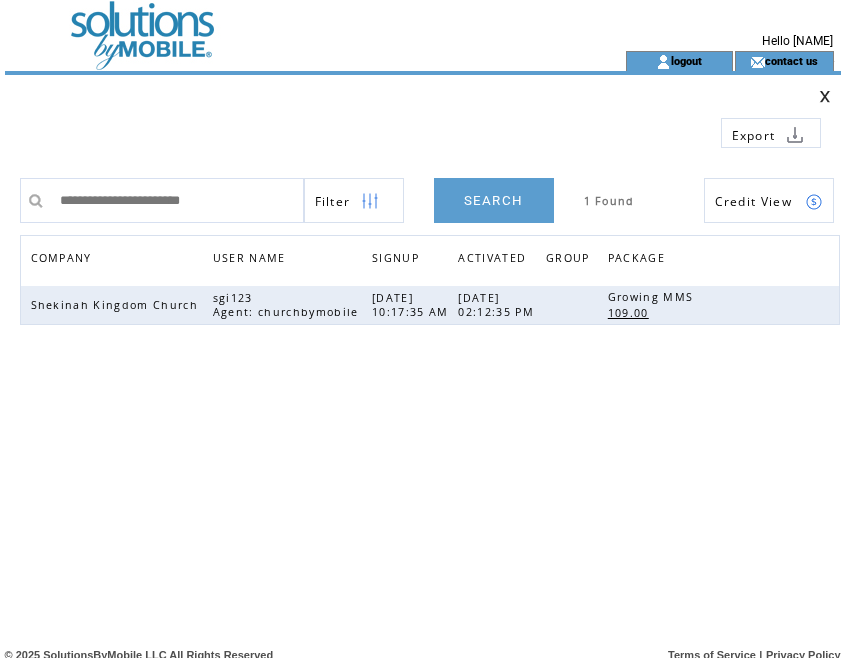 scroll, scrollTop: 0, scrollLeft: 0, axis: both 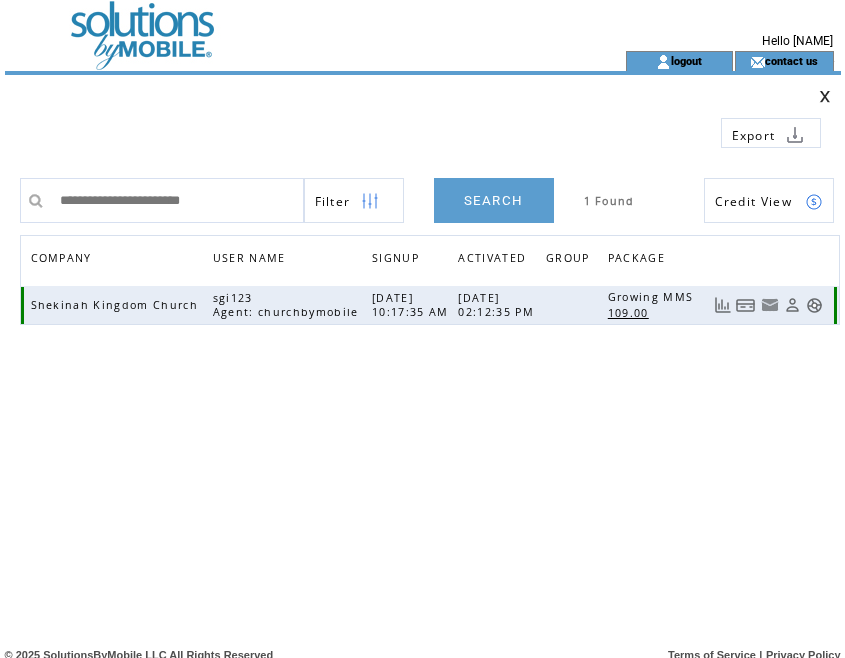 click at bounding box center (746, 305) 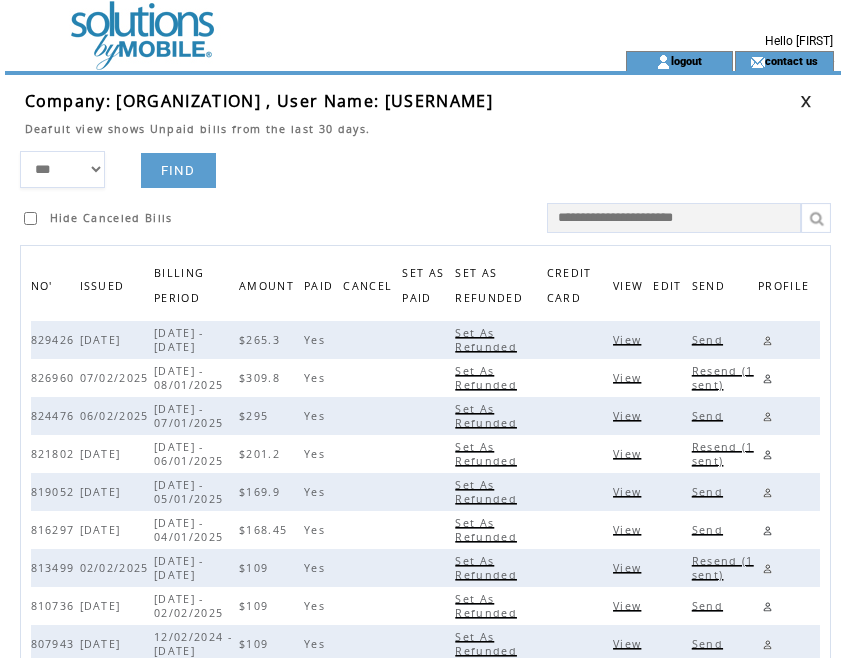 scroll, scrollTop: 0, scrollLeft: 0, axis: both 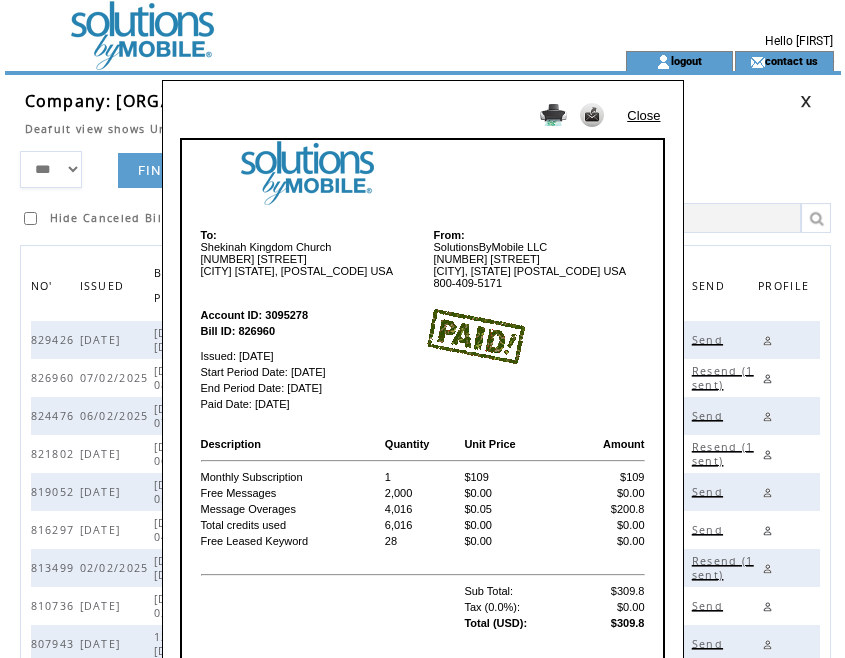 click on "Close" at bounding box center [643, 115] 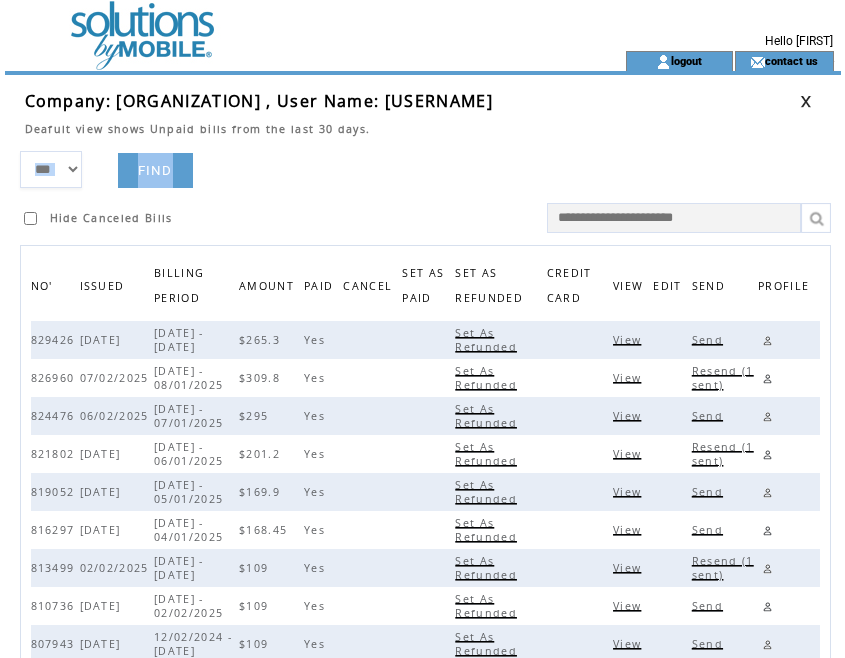 drag, startPoint x: 409, startPoint y: 179, endPoint x: 448, endPoint y: 170, distance: 40.024994 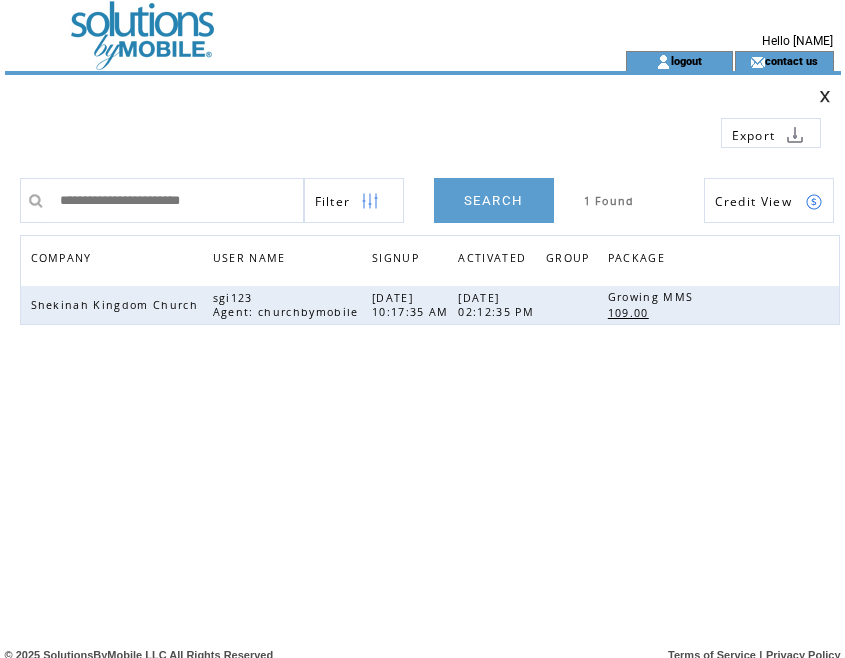 scroll, scrollTop: 0, scrollLeft: 0, axis: both 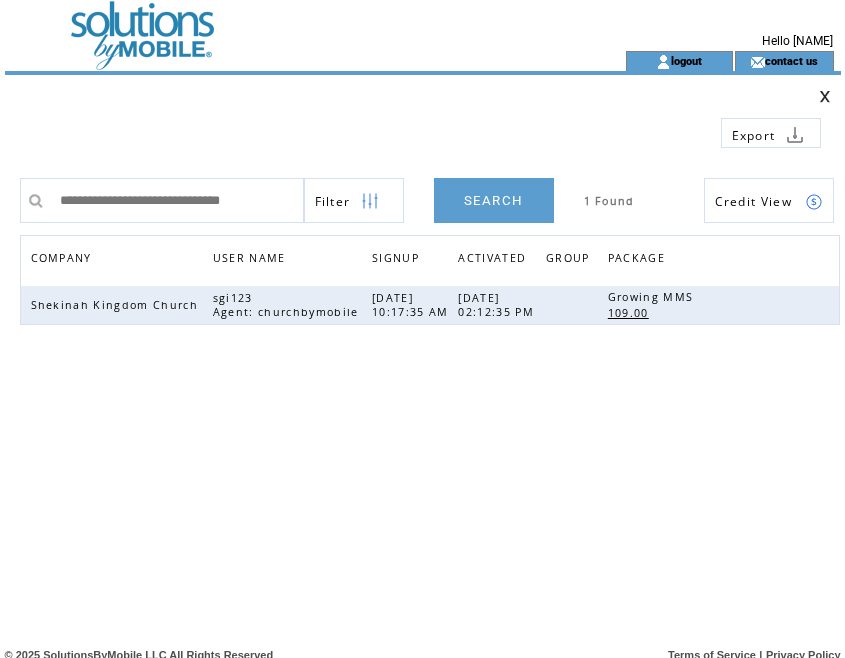 type on "**********" 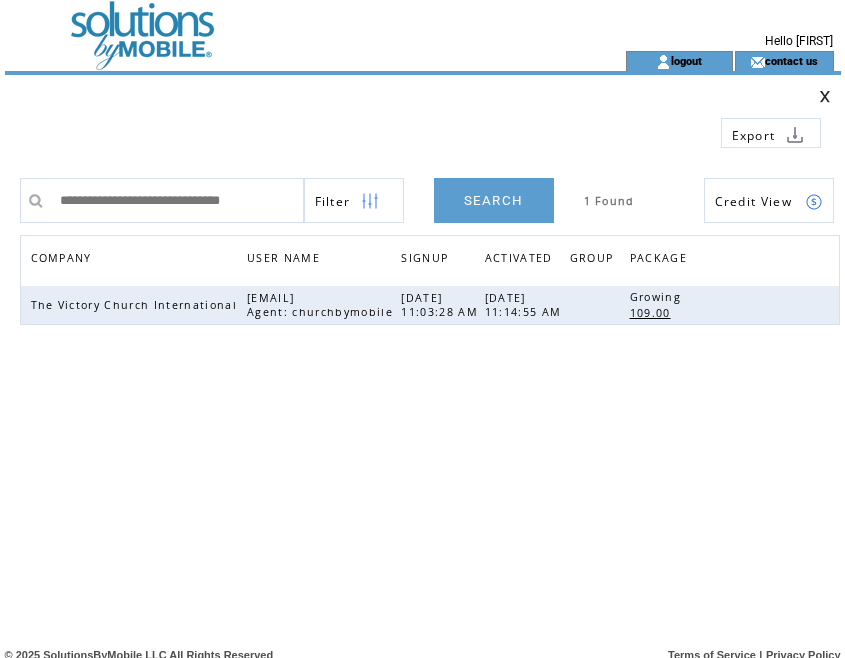scroll, scrollTop: 0, scrollLeft: 0, axis: both 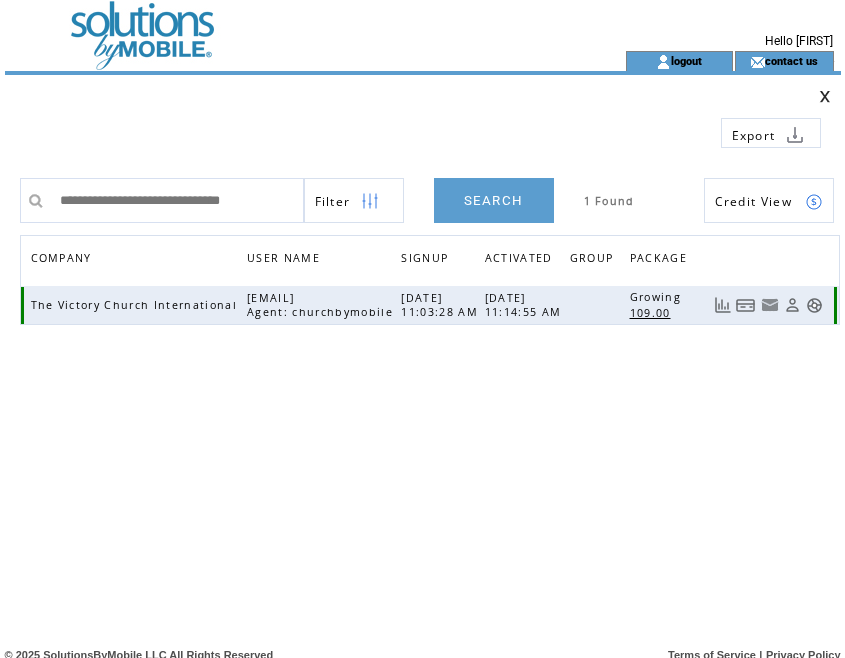 click at bounding box center [746, 305] 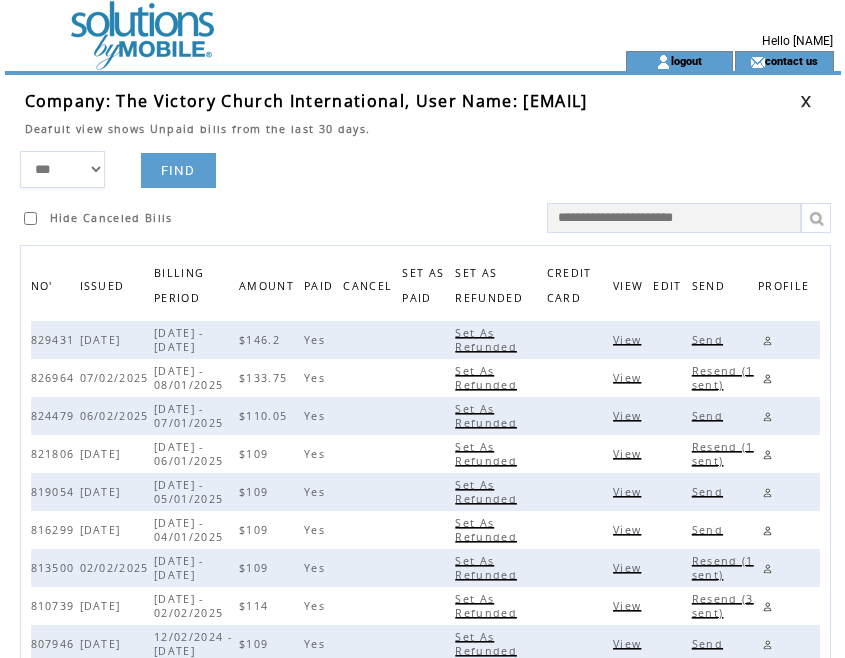 scroll, scrollTop: 0, scrollLeft: 0, axis: both 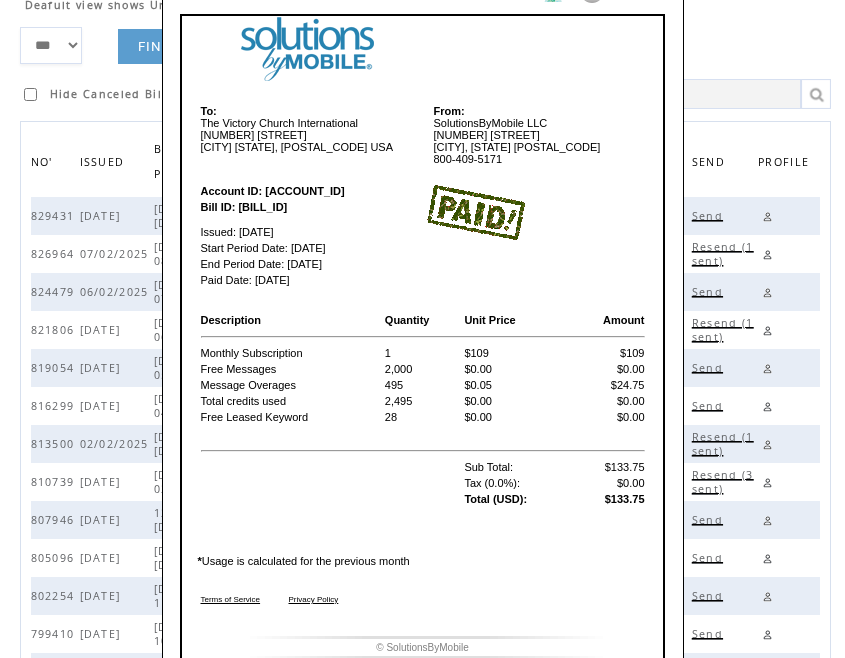 drag, startPoint x: 607, startPoint y: 197, endPoint x: 615, endPoint y: 171, distance: 27.202942 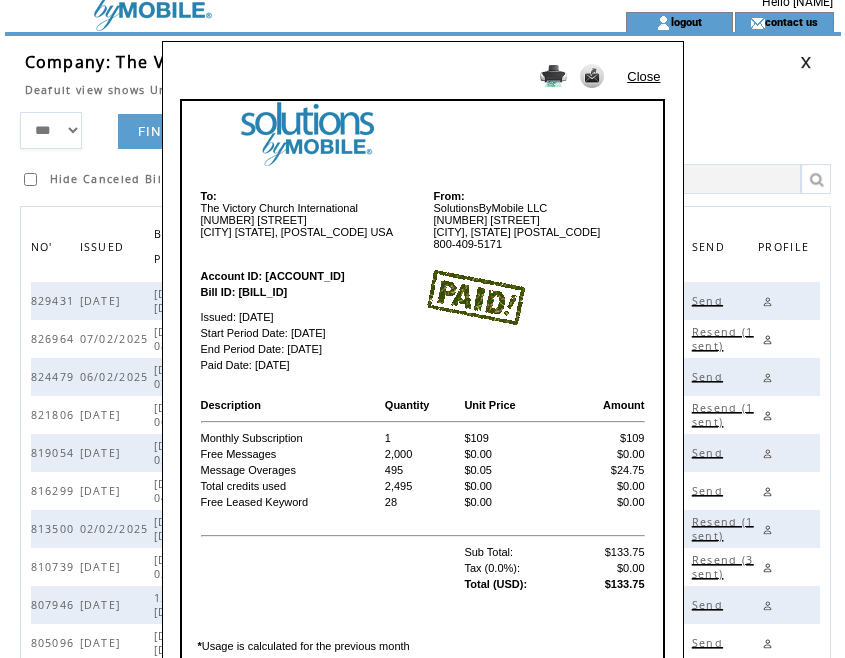 scroll, scrollTop: 23, scrollLeft: 0, axis: vertical 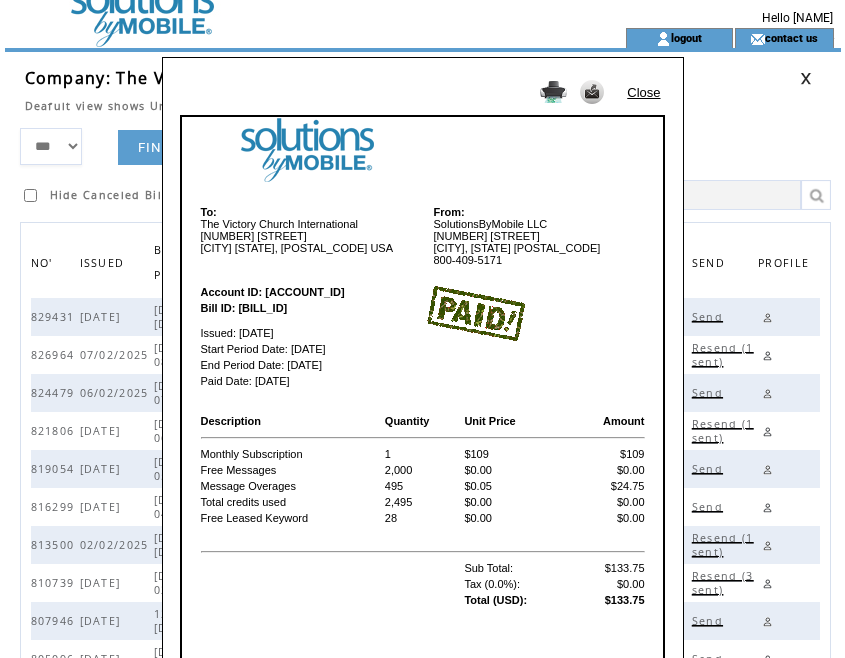 click on "Close" at bounding box center (643, 92) 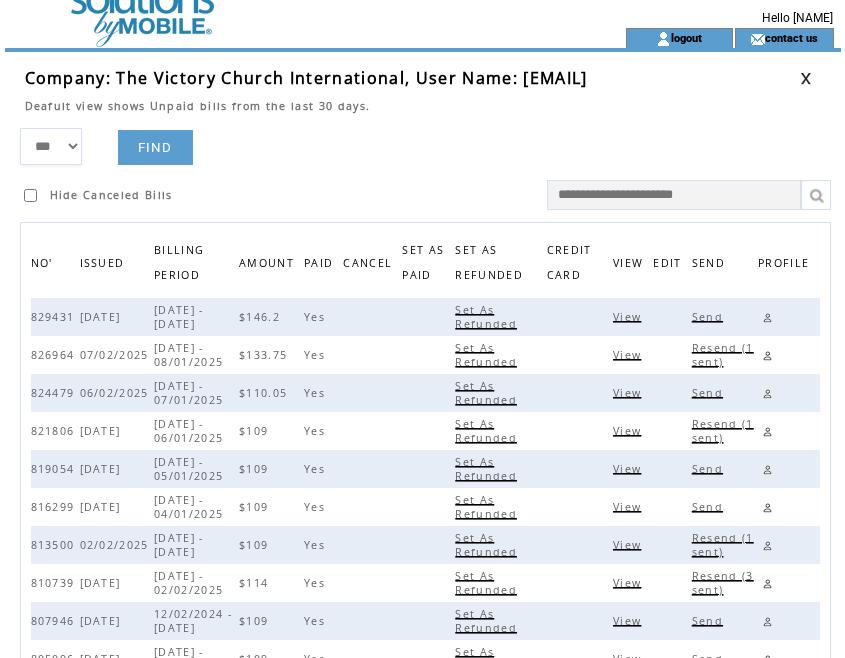 click at bounding box center [806, 78] 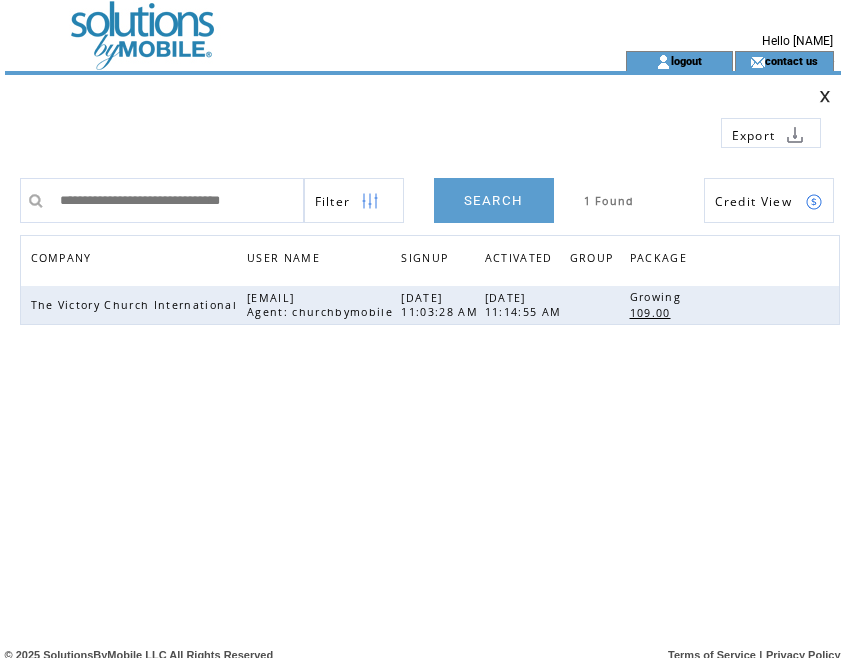 scroll, scrollTop: 0, scrollLeft: 0, axis: both 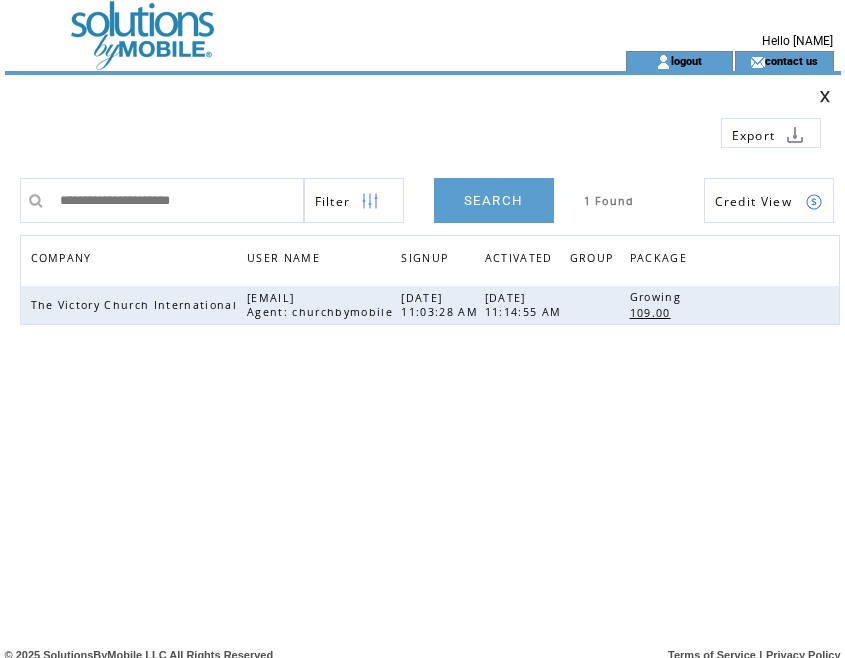 type on "**********" 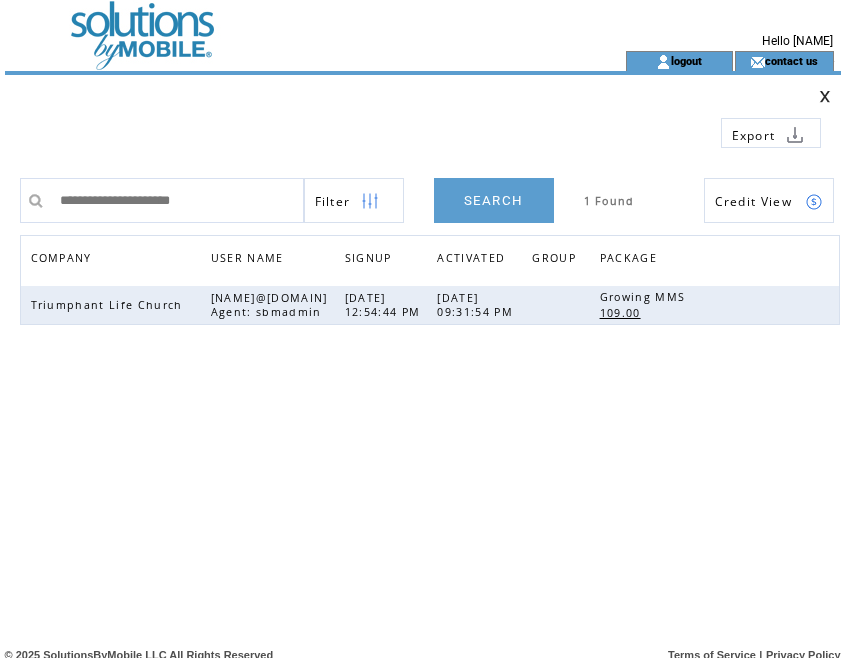 scroll, scrollTop: 0, scrollLeft: 0, axis: both 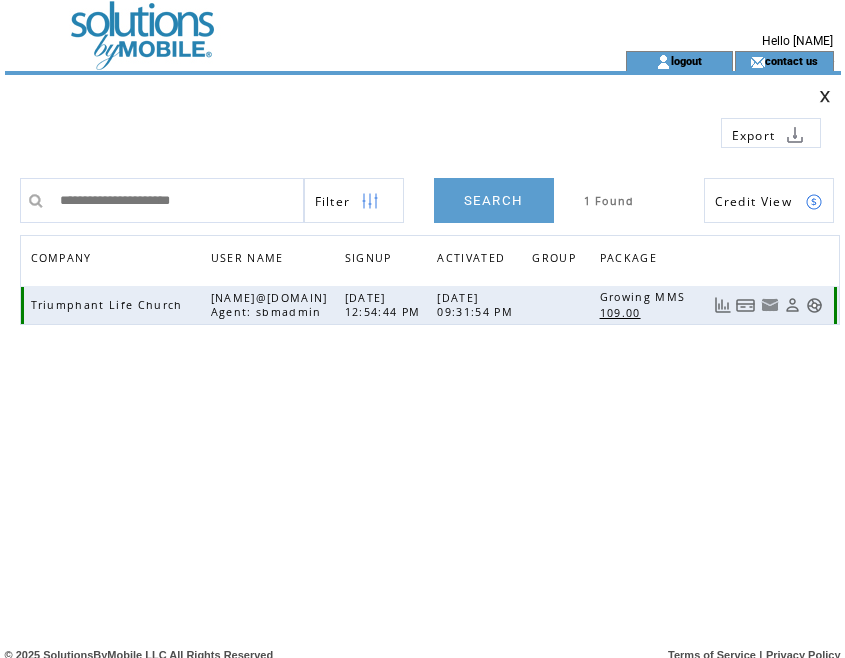 click at bounding box center (746, 305) 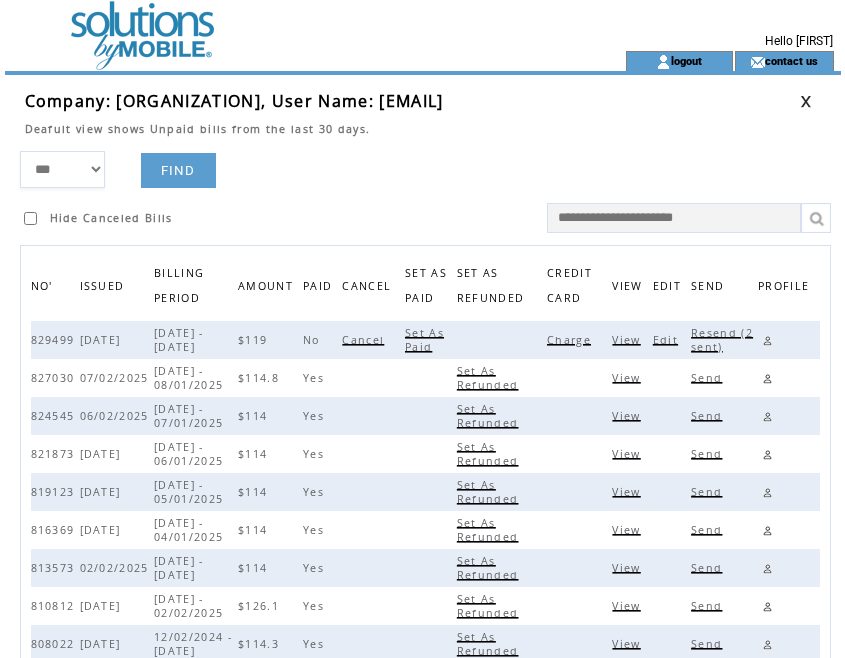scroll, scrollTop: 0, scrollLeft: 0, axis: both 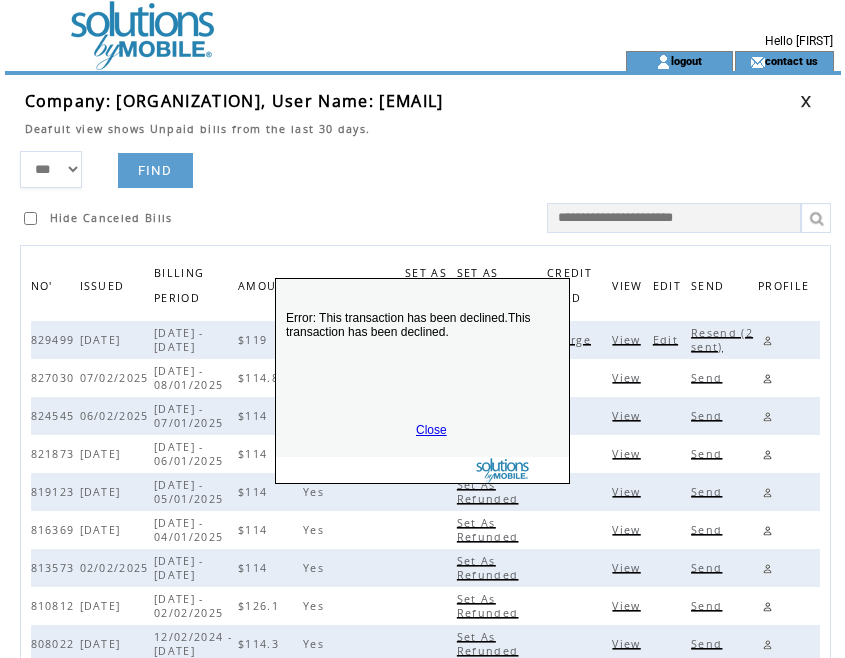 click on "Close" at bounding box center (431, 430) 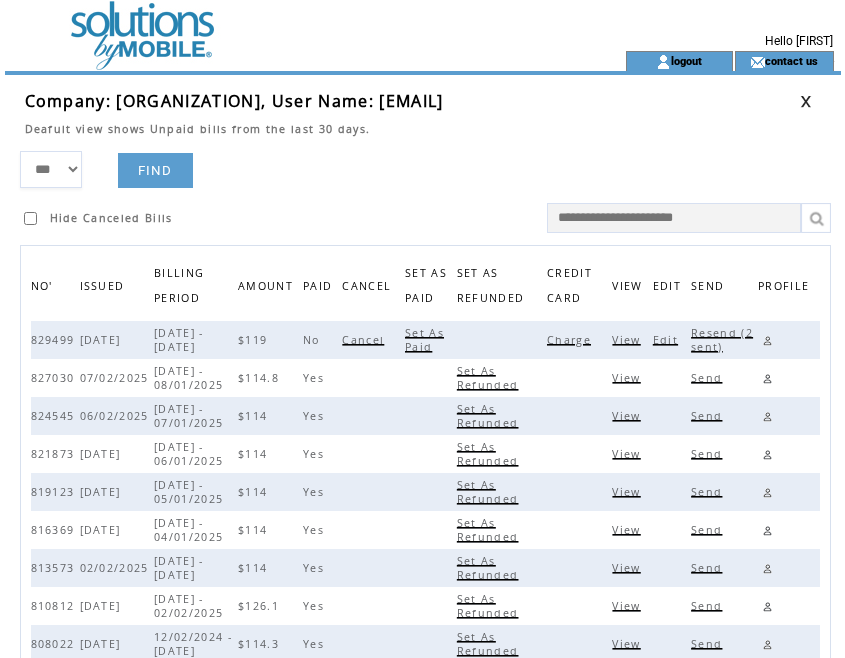 click on "View" at bounding box center [628, 378] 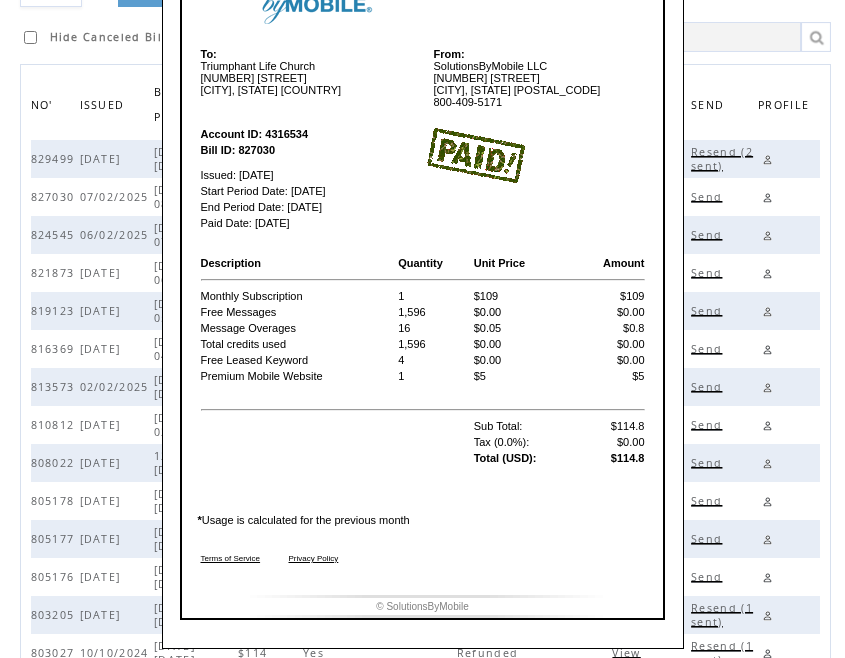scroll, scrollTop: 181, scrollLeft: 0, axis: vertical 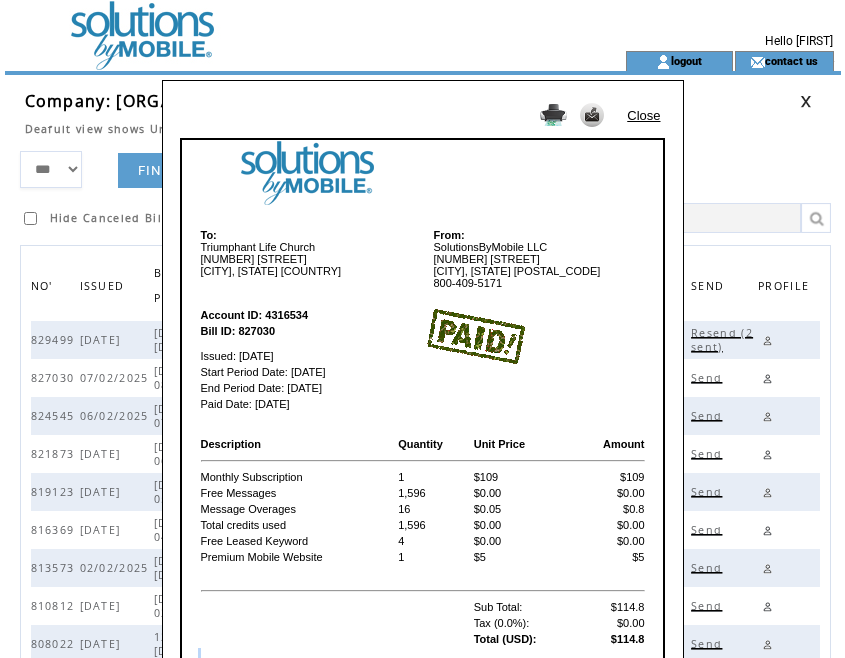 click on "Close" at bounding box center (643, 115) 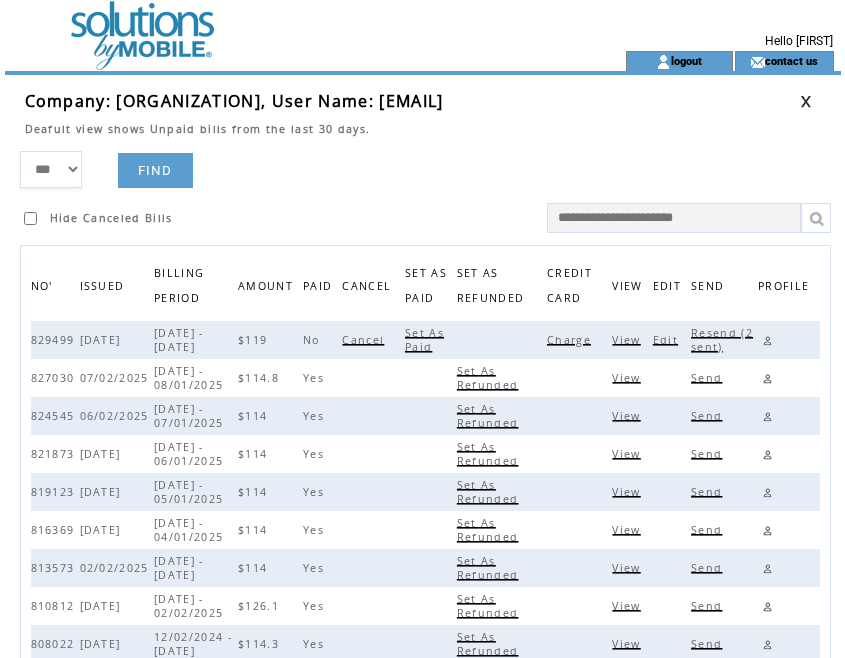 click at bounding box center [806, 101] 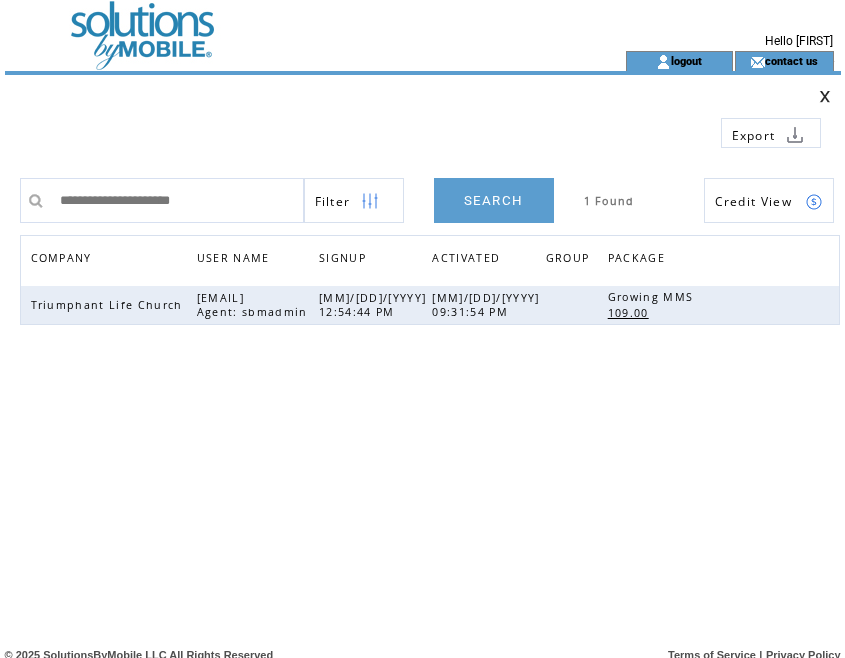scroll, scrollTop: 0, scrollLeft: 0, axis: both 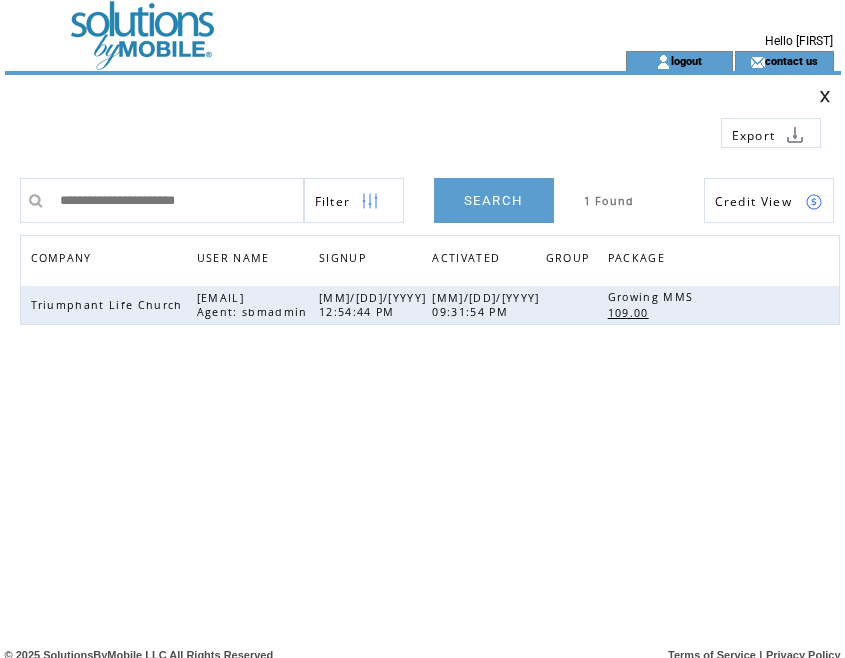 type on "**********" 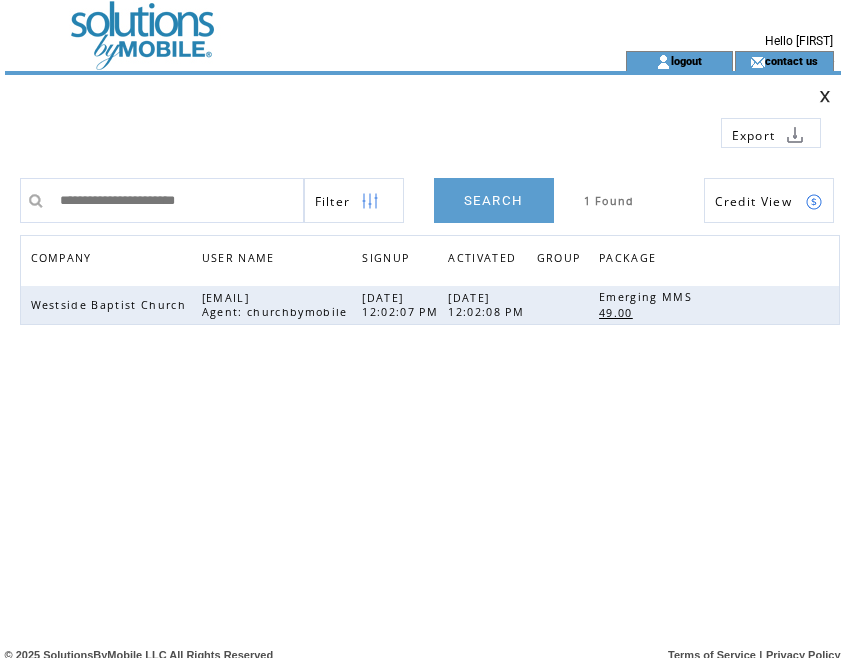scroll, scrollTop: 0, scrollLeft: 0, axis: both 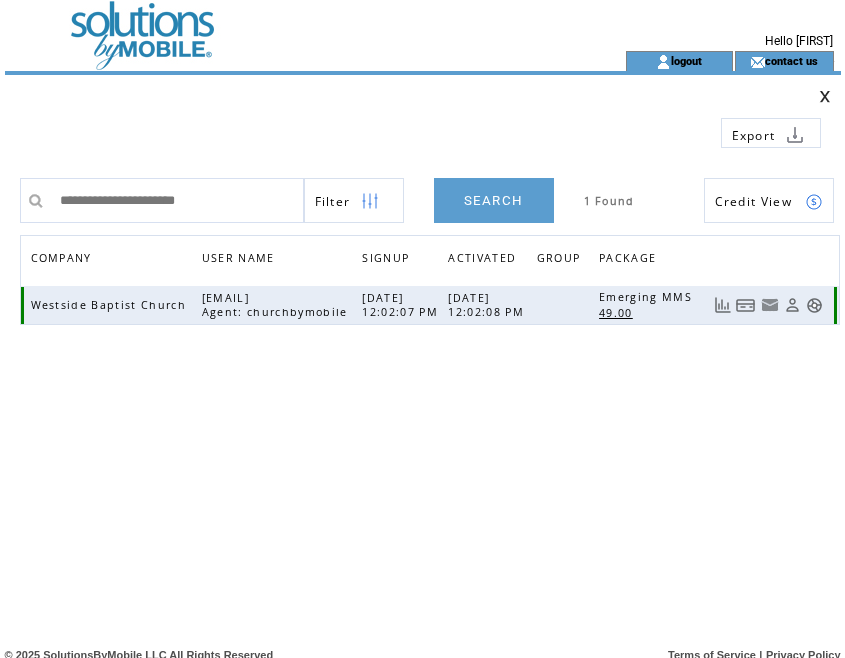 click at bounding box center [763, 305] 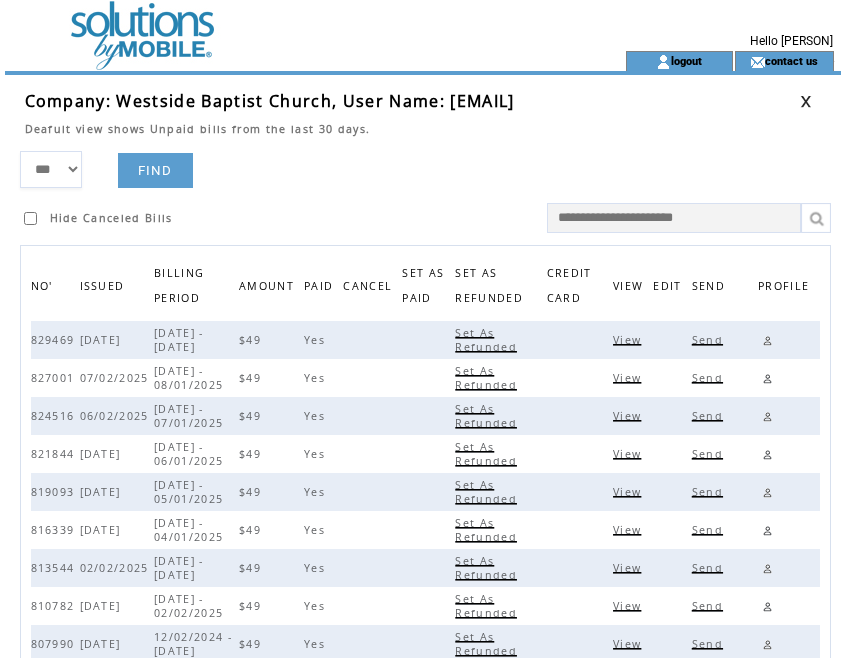 scroll, scrollTop: 0, scrollLeft: 0, axis: both 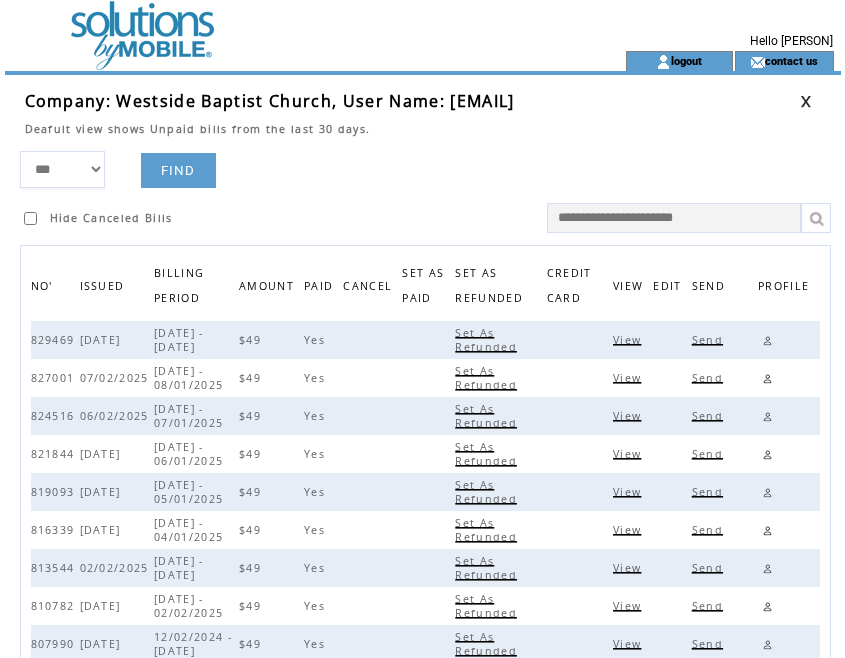 click on "View" at bounding box center (629, 378) 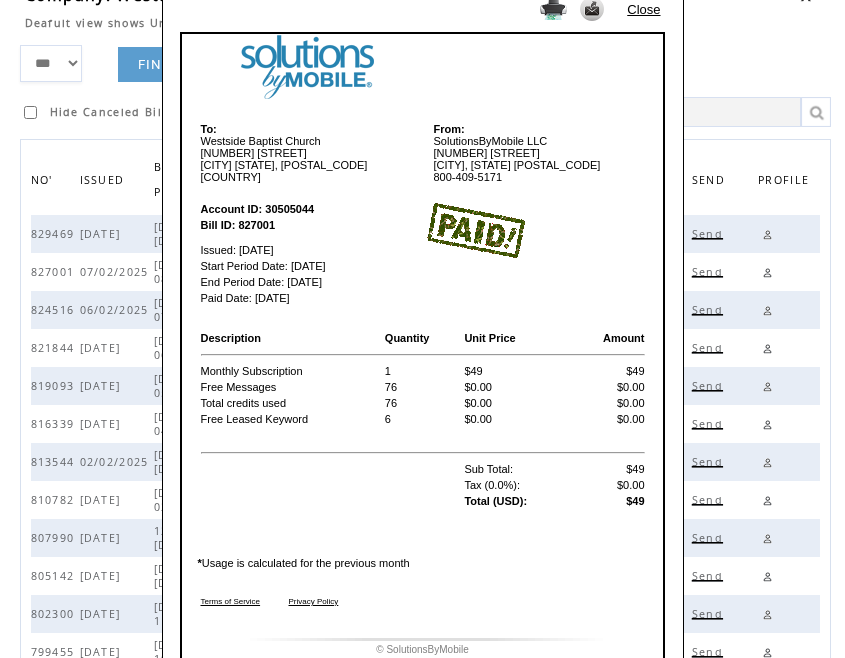 scroll, scrollTop: 123, scrollLeft: 0, axis: vertical 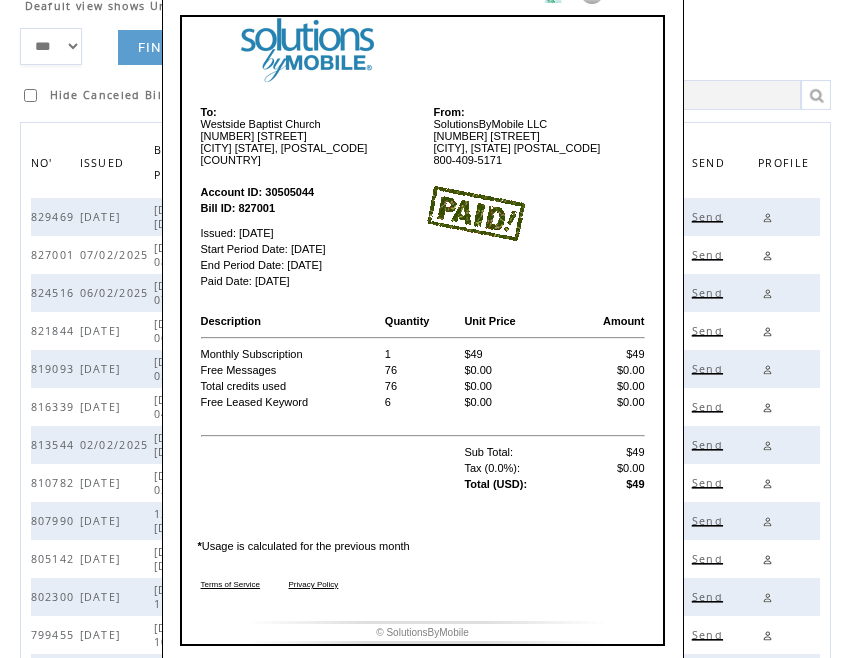 click at bounding box center [331, 468] 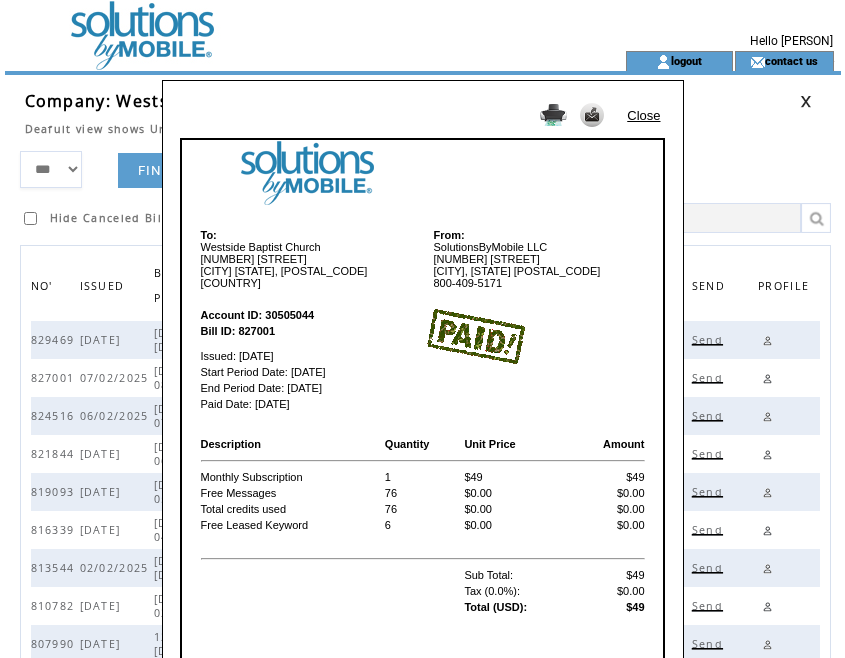 click on "Close" at bounding box center (643, 115) 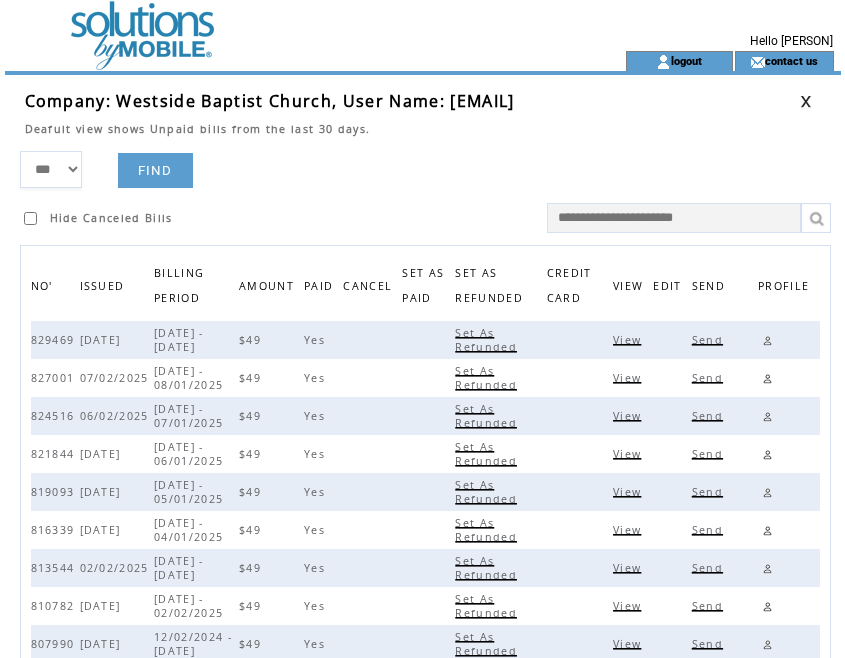 click at bounding box center [806, 101] 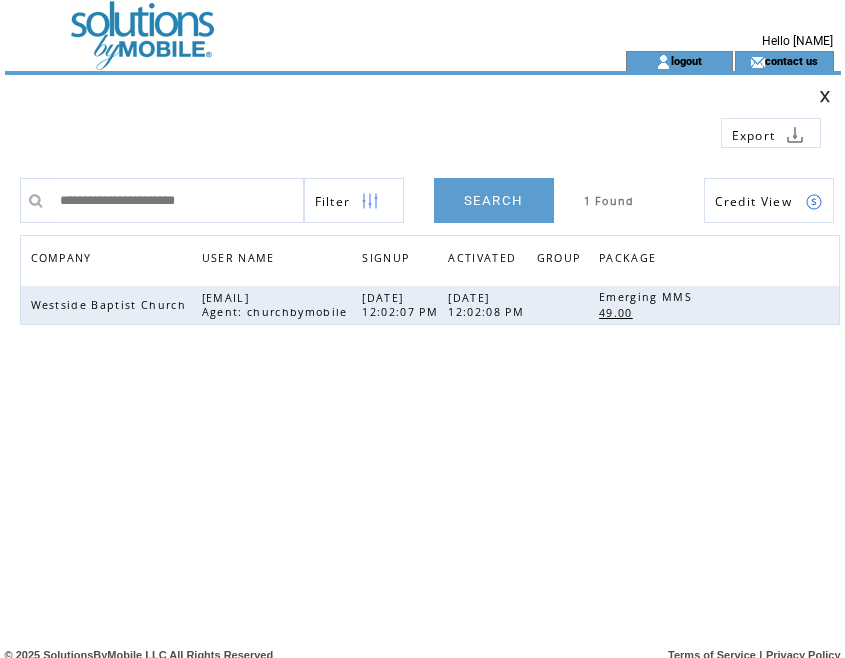 scroll, scrollTop: 0, scrollLeft: 0, axis: both 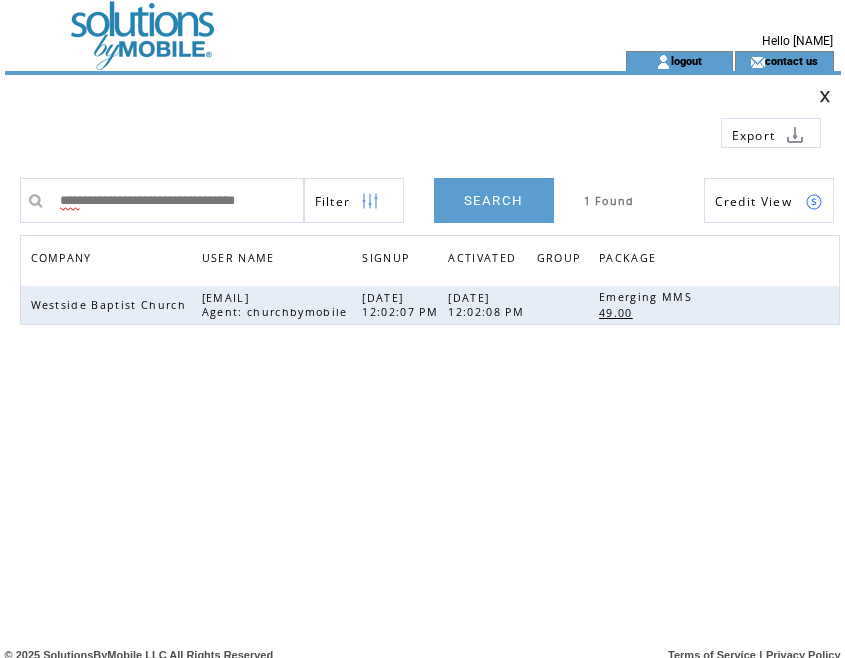 type on "**********" 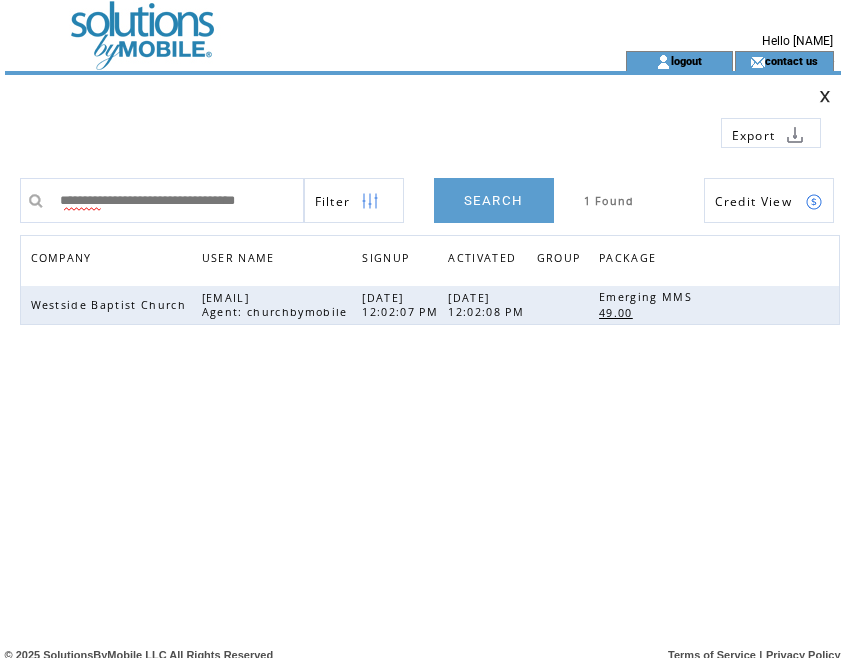click on "SEARCH" at bounding box center (494, 200) 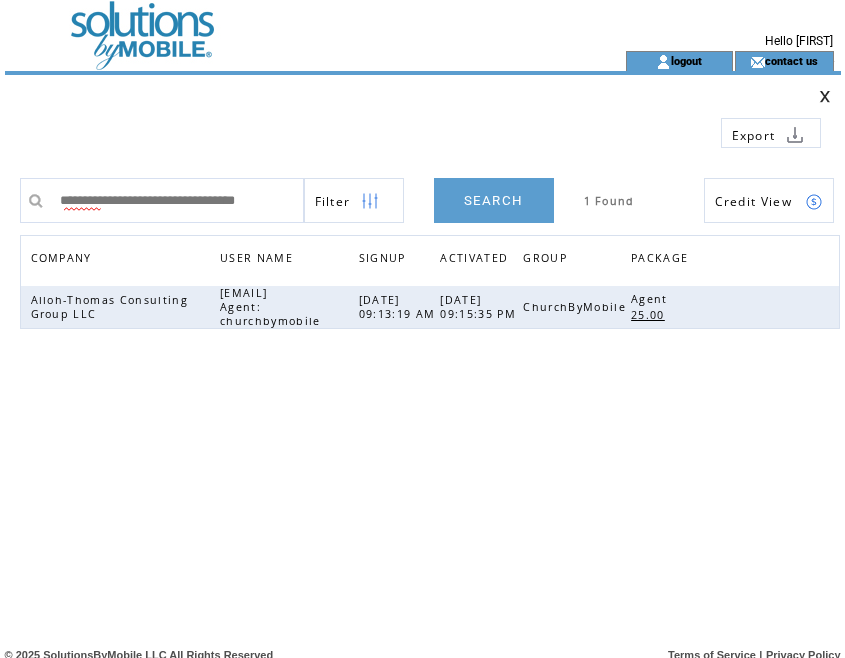 scroll, scrollTop: 0, scrollLeft: 0, axis: both 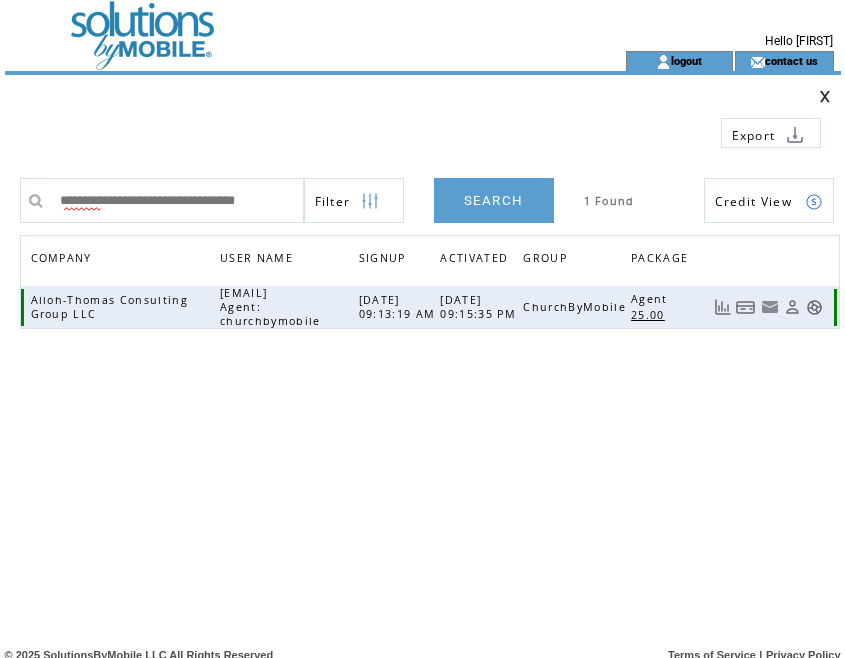 click at bounding box center (746, 307) 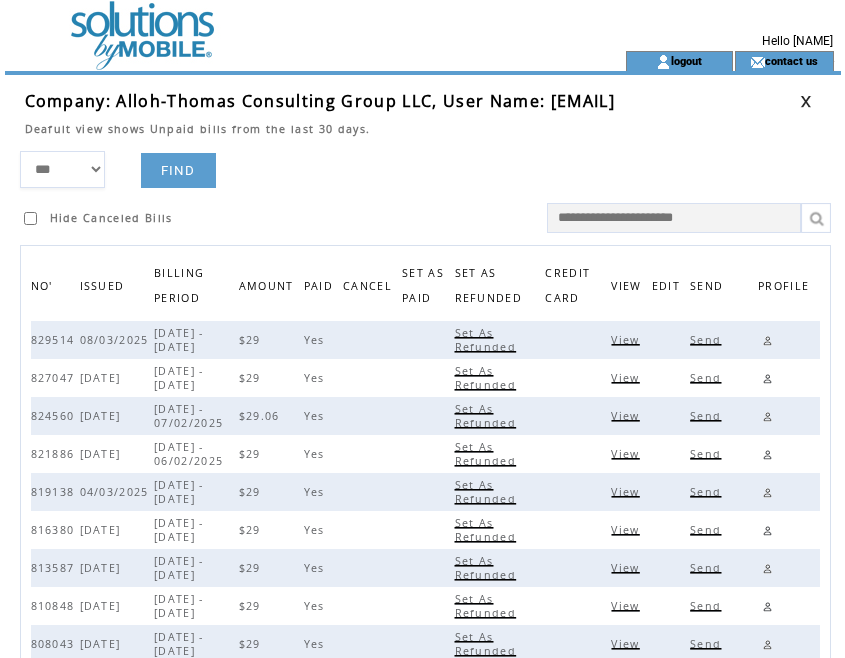 scroll, scrollTop: 0, scrollLeft: 0, axis: both 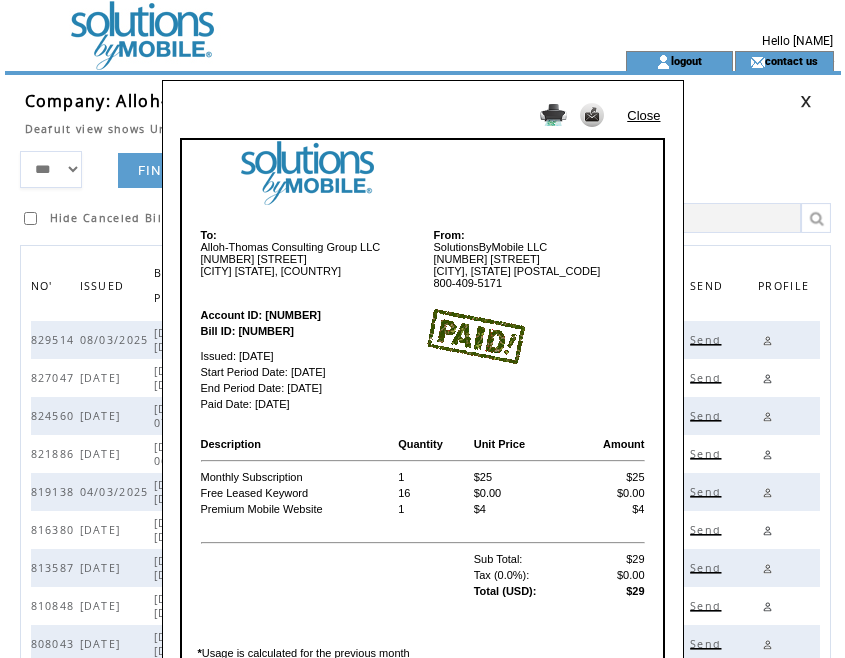 click on "Close" at bounding box center (643, 115) 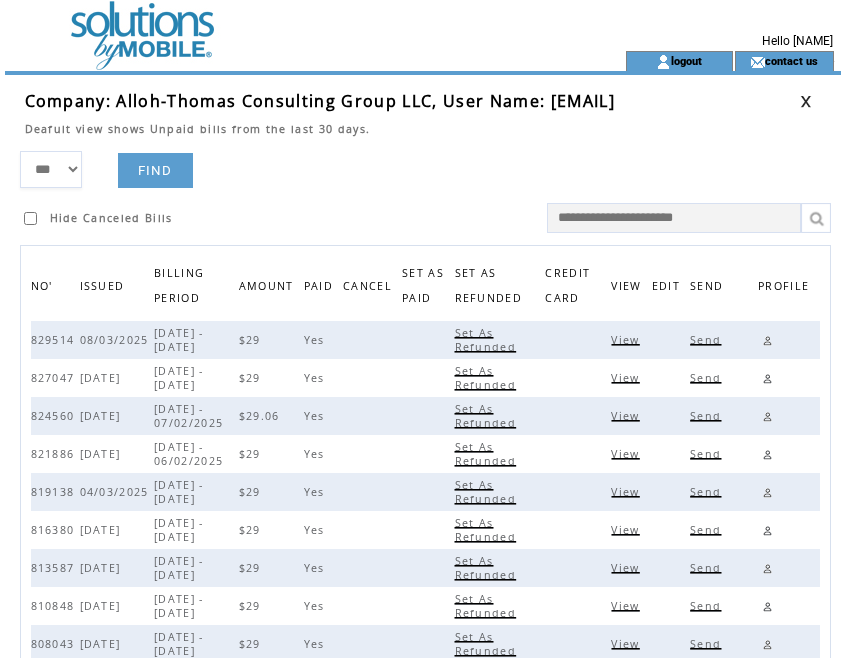 click at bounding box center [806, 101] 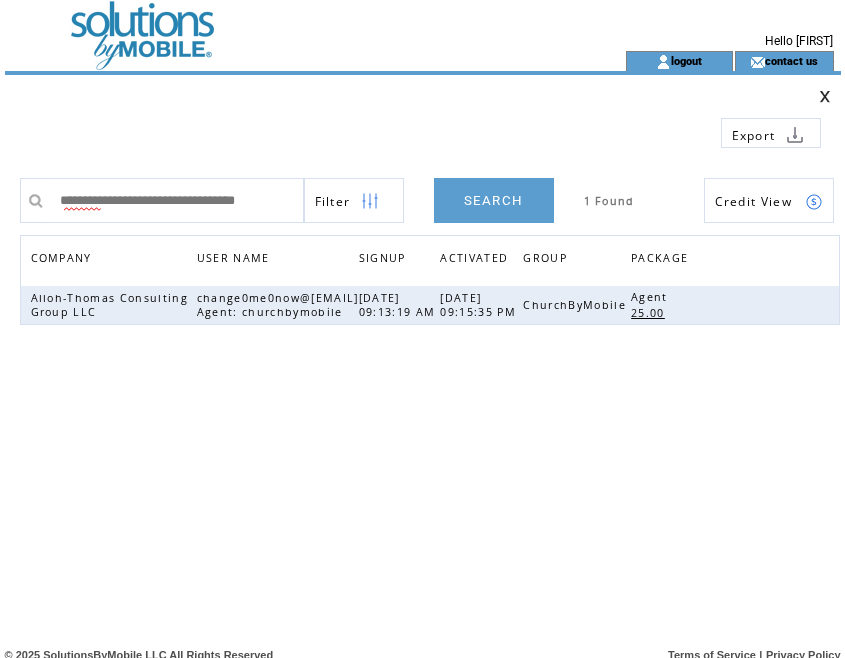 scroll, scrollTop: 0, scrollLeft: 0, axis: both 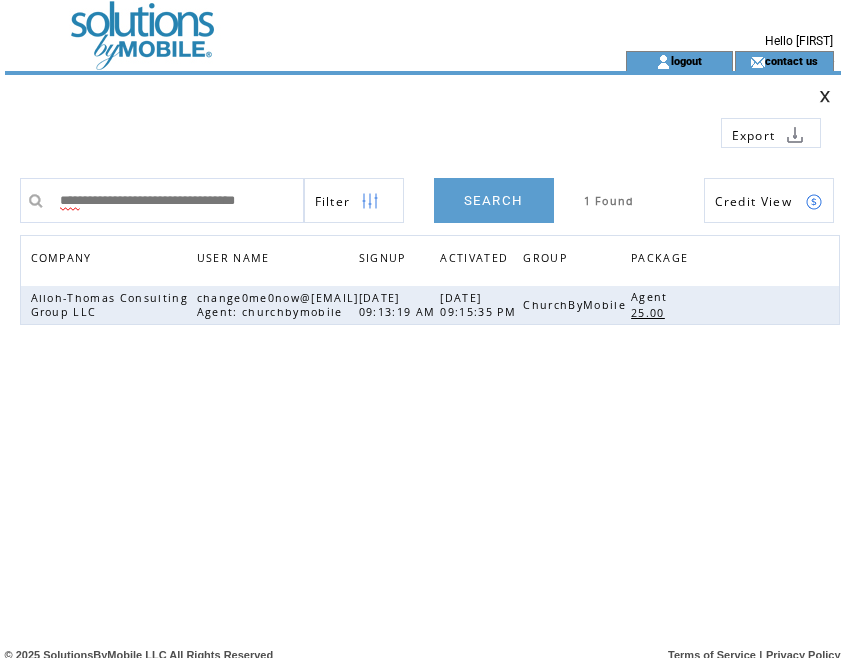 drag, startPoint x: 59, startPoint y: 203, endPoint x: 434, endPoint y: 199, distance: 375.02133 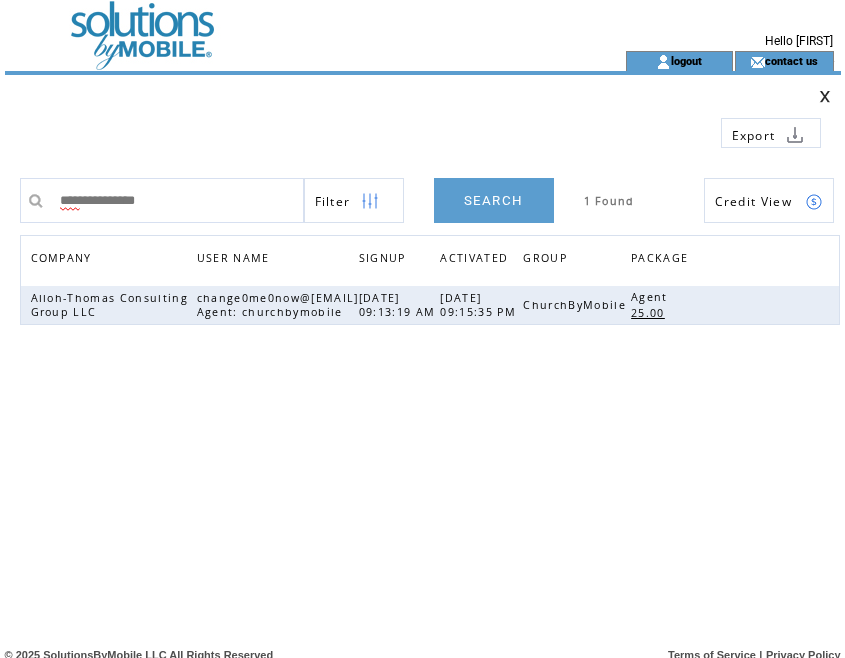 scroll, scrollTop: 0, scrollLeft: 0, axis: both 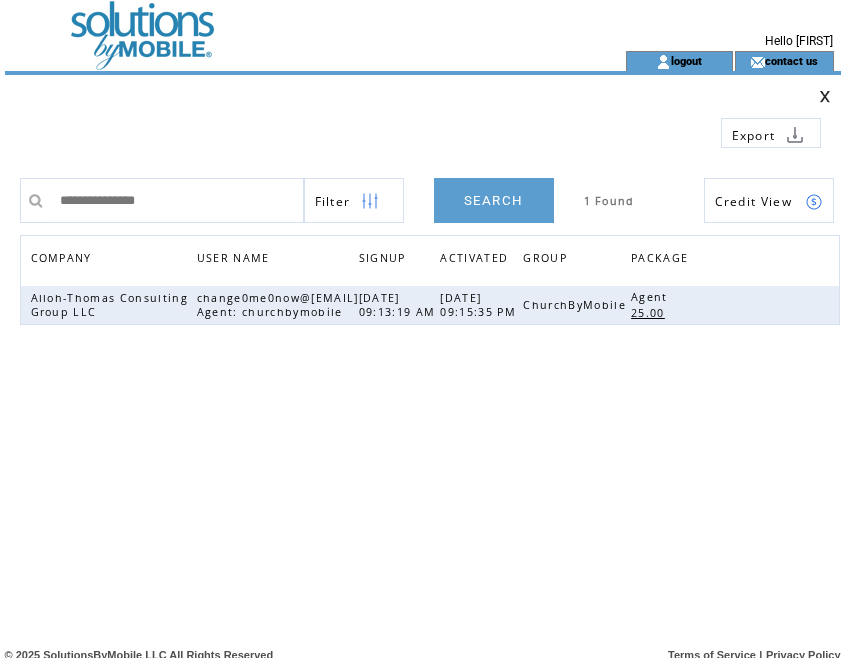 type on "**********" 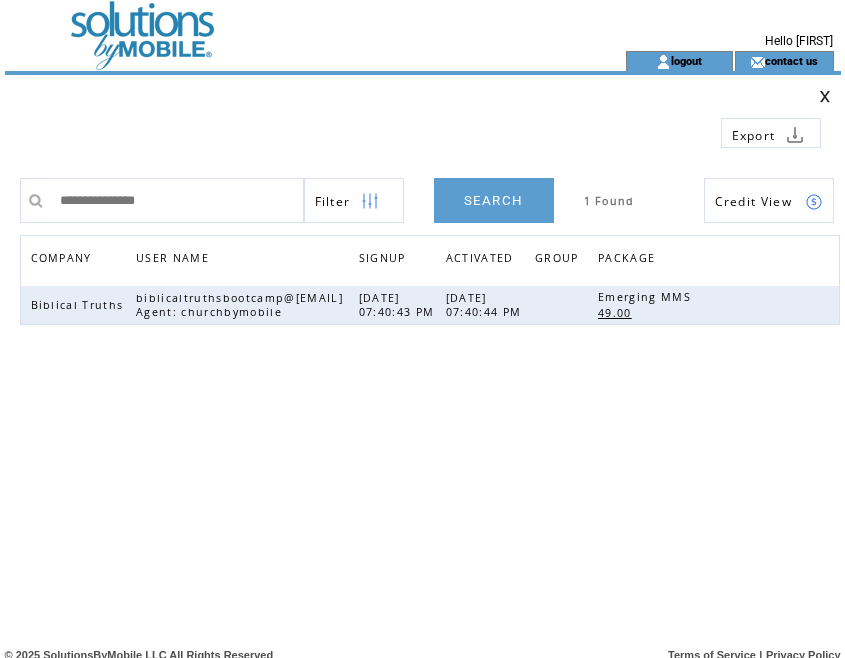 scroll, scrollTop: 0, scrollLeft: 0, axis: both 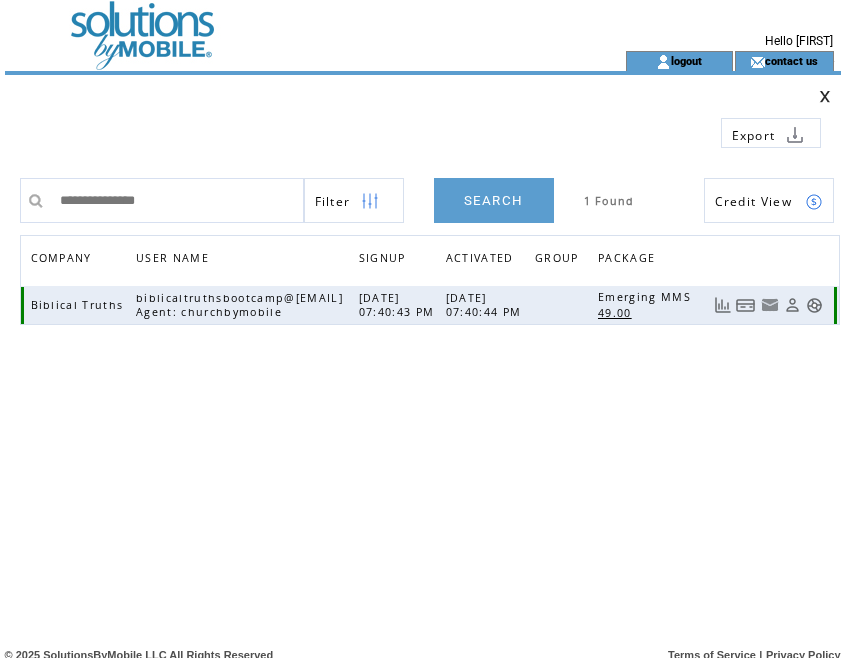 click at bounding box center [746, 305] 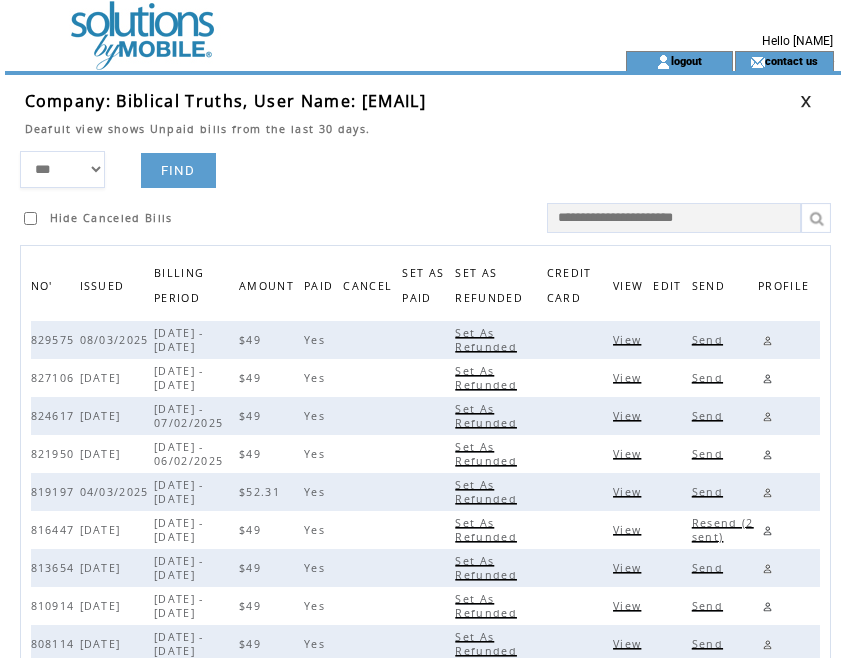 scroll, scrollTop: 0, scrollLeft: 0, axis: both 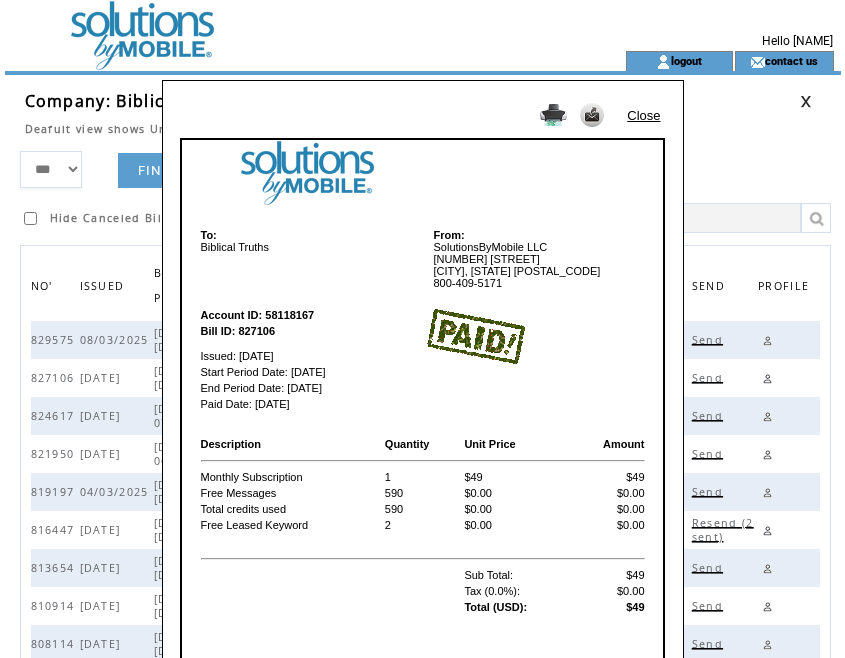 click on "Close" at bounding box center [643, 115] 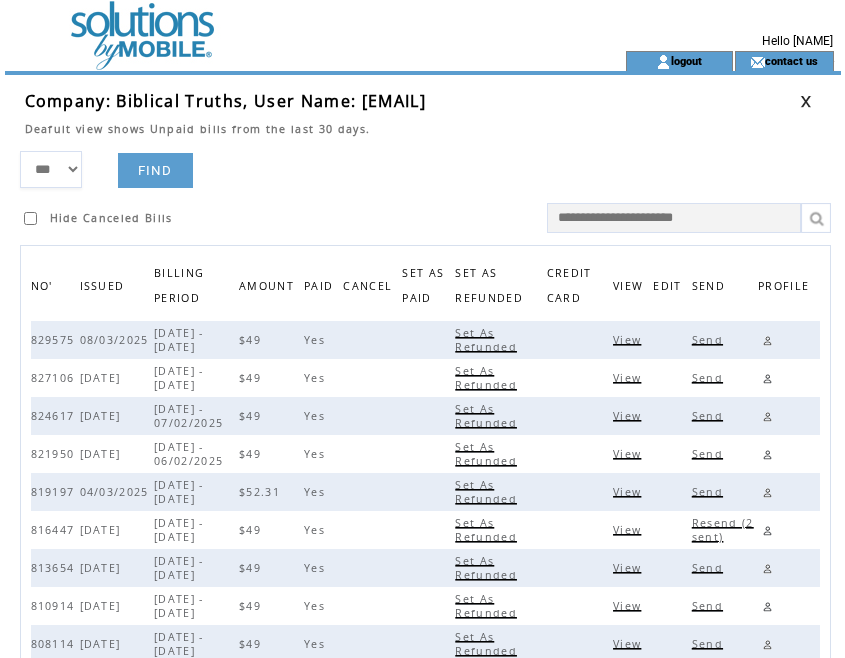 click at bounding box center [806, 101] 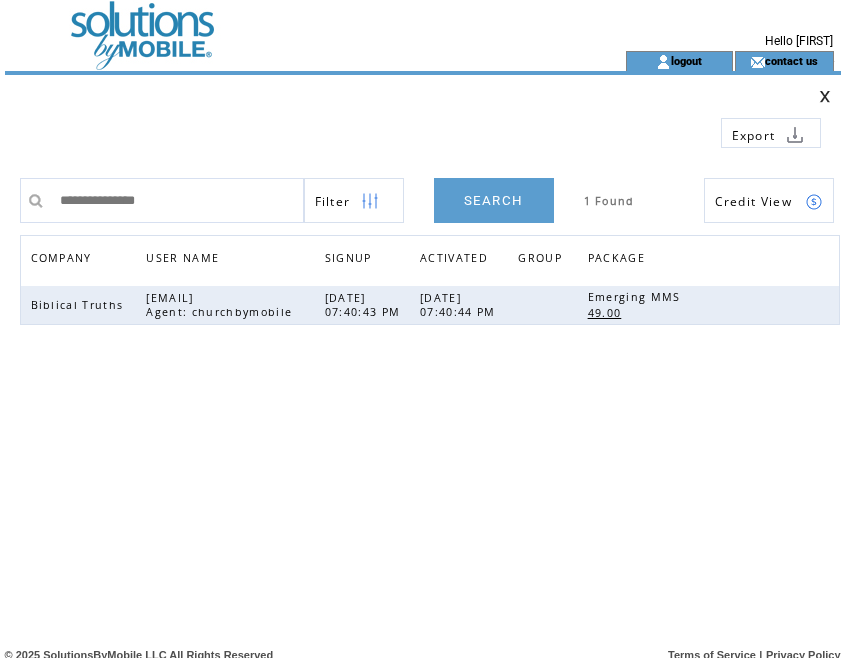 scroll, scrollTop: 0, scrollLeft: 0, axis: both 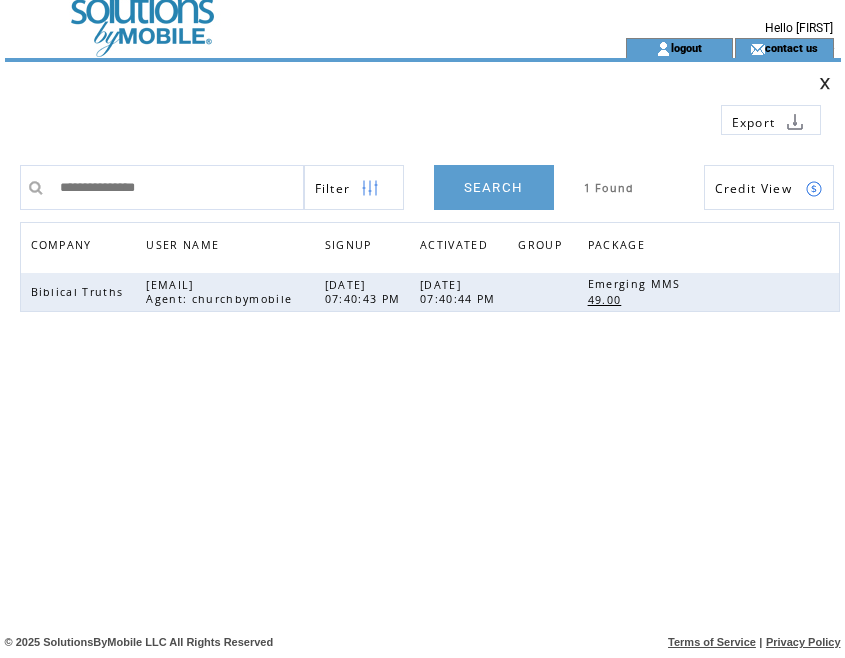 click on "**********" at bounding box center [430, 345] 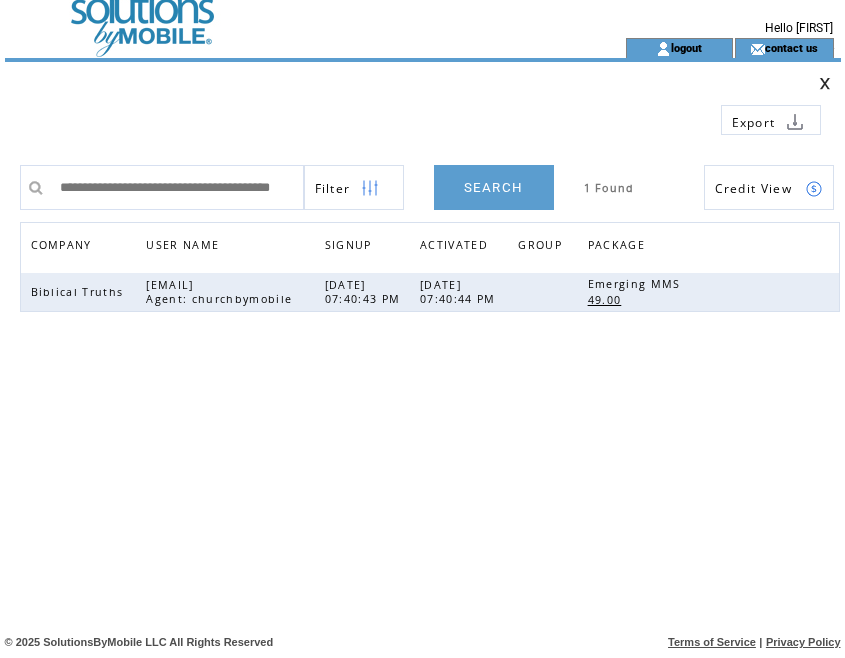 scroll, scrollTop: 0, scrollLeft: 94, axis: horizontal 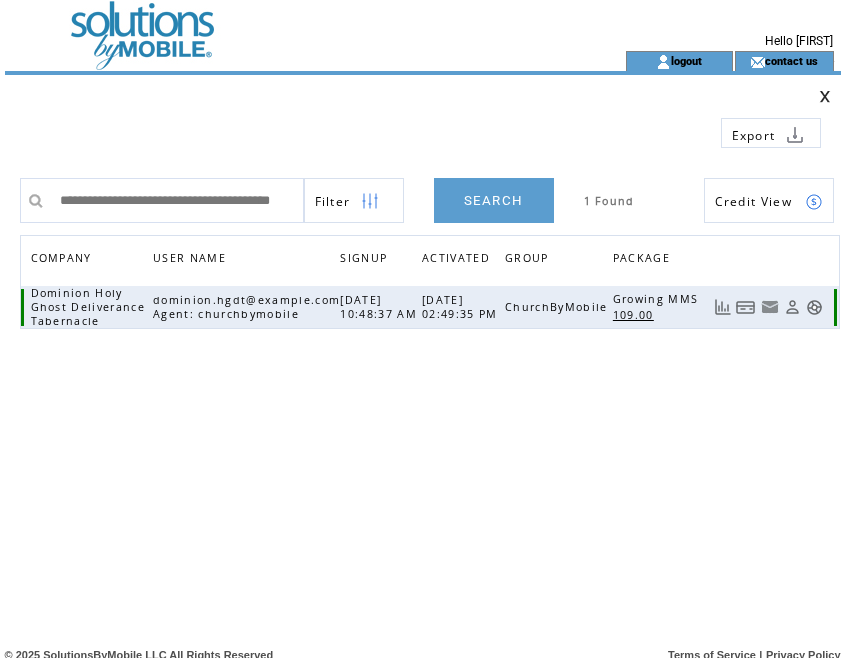 click at bounding box center [746, 307] 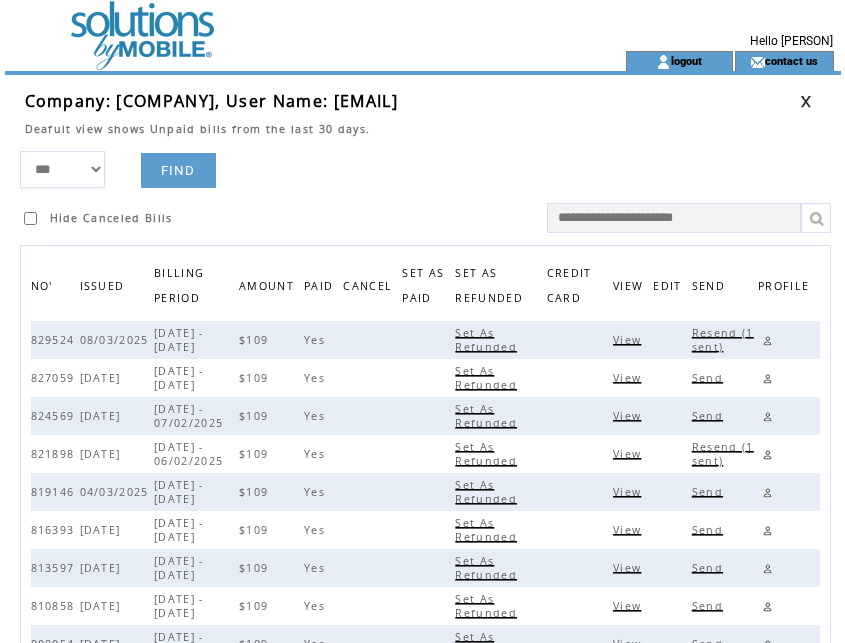 scroll, scrollTop: 0, scrollLeft: 0, axis: both 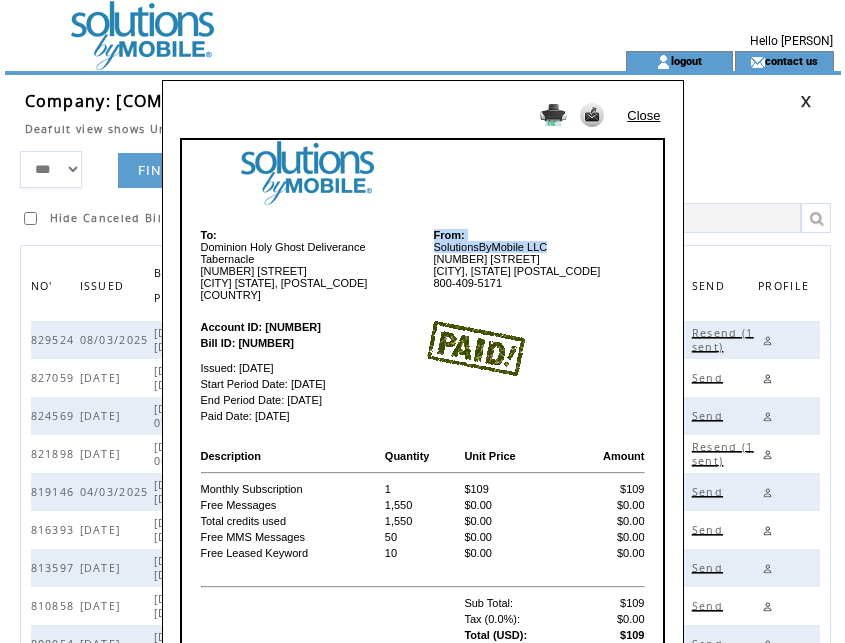 drag, startPoint x: 615, startPoint y: 245, endPoint x: 623, endPoint y: 231, distance: 16.124516 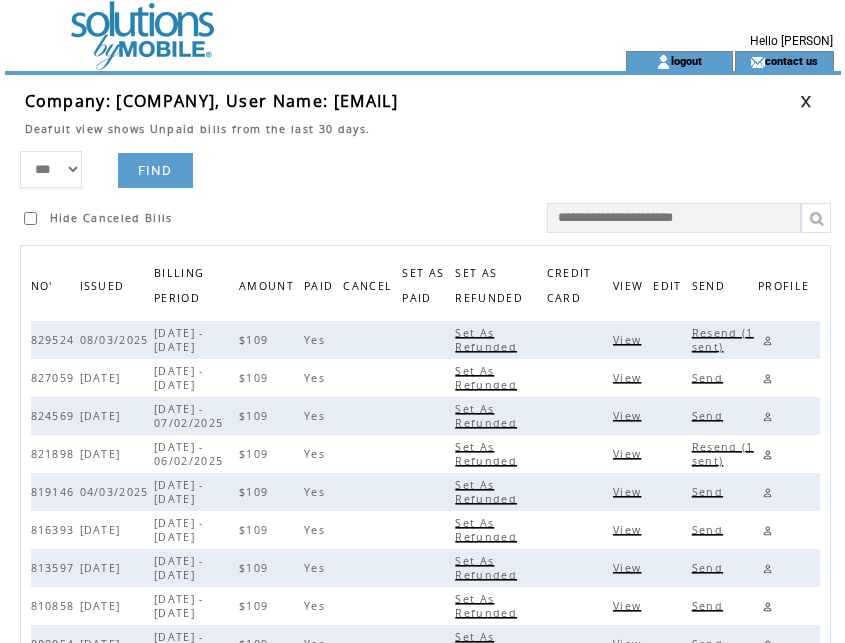 drag, startPoint x: 369, startPoint y: 158, endPoint x: 403, endPoint y: 160, distance: 34.058773 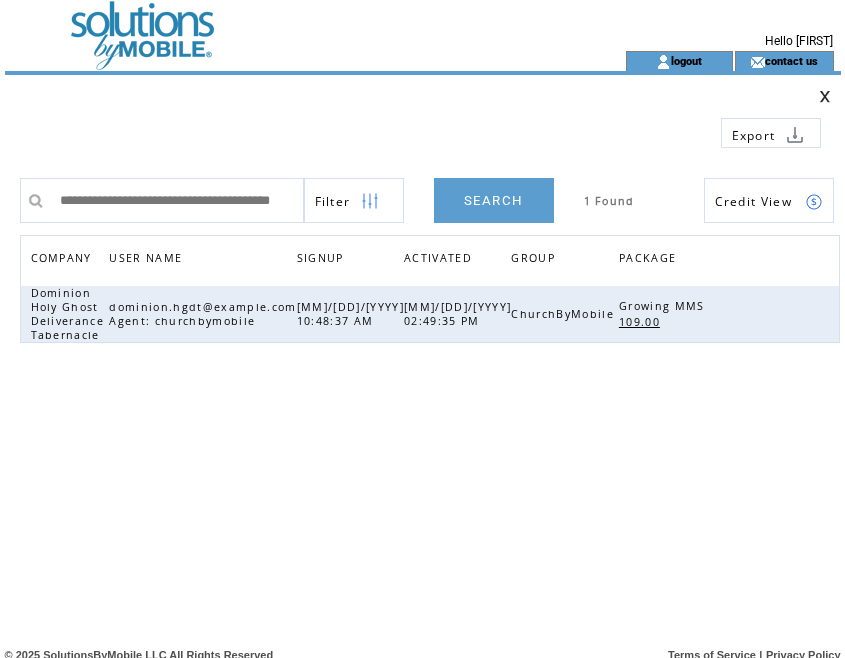 scroll, scrollTop: 0, scrollLeft: 0, axis: both 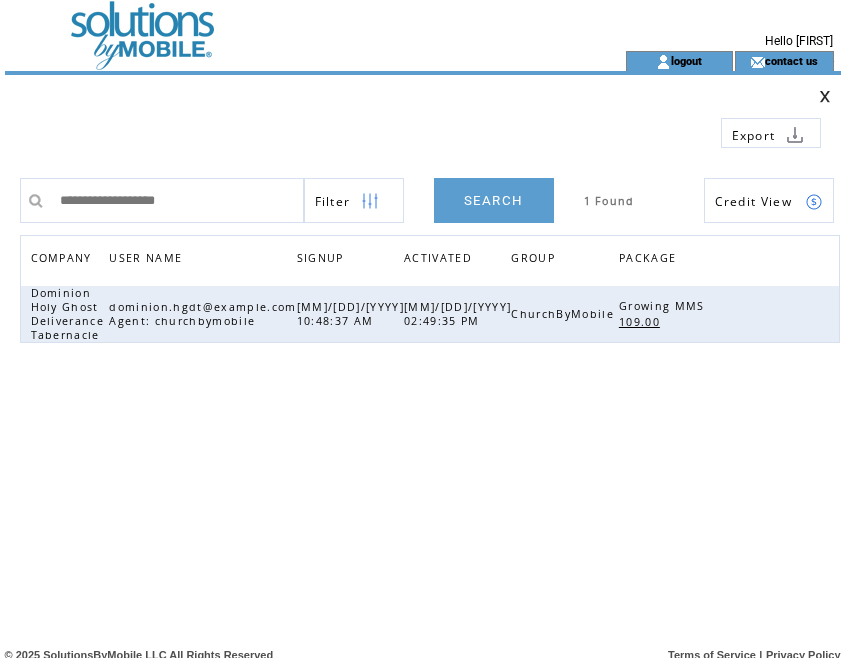 type on "**********" 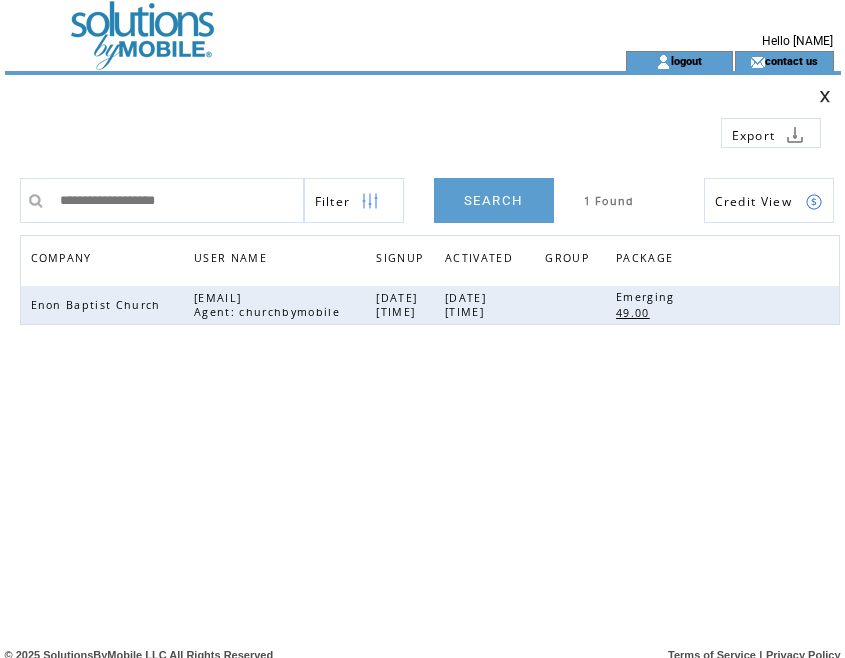 scroll, scrollTop: 0, scrollLeft: 0, axis: both 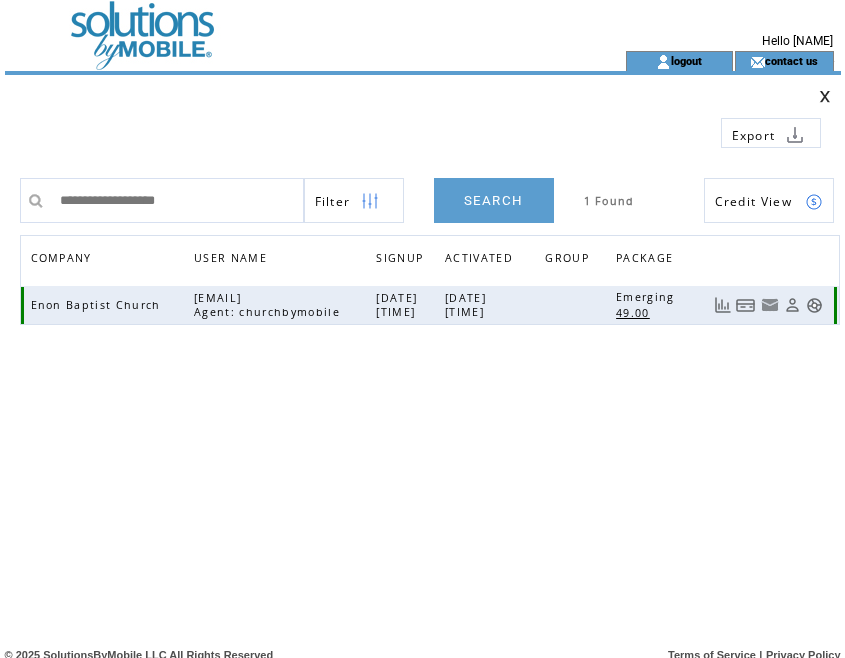 click at bounding box center (746, 305) 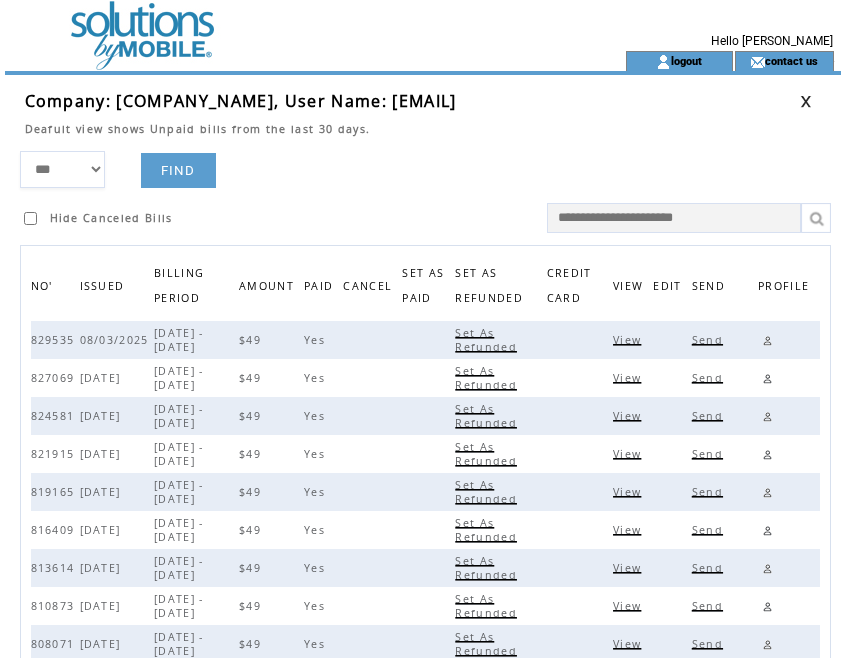 scroll, scrollTop: 0, scrollLeft: 0, axis: both 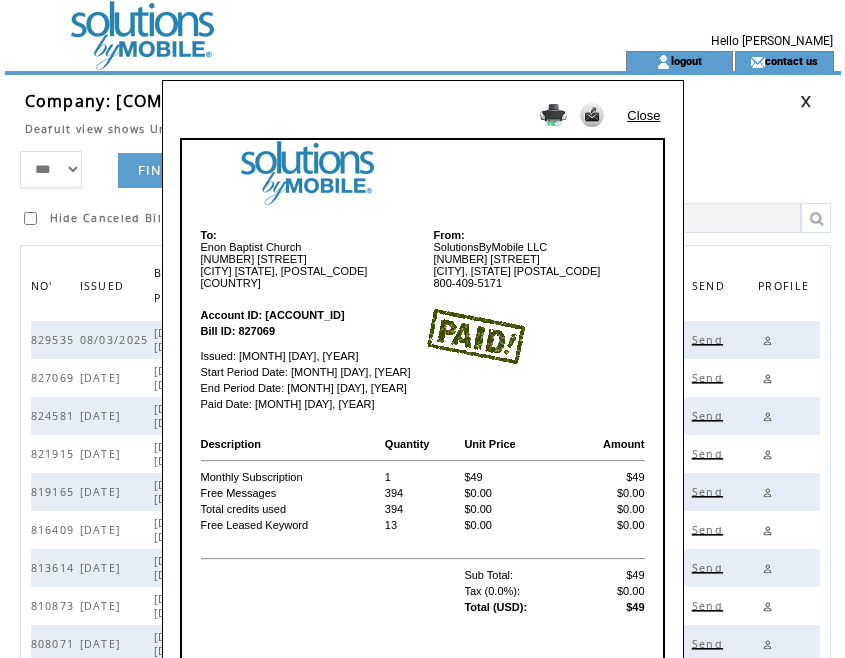 click on "Close" at bounding box center (643, 115) 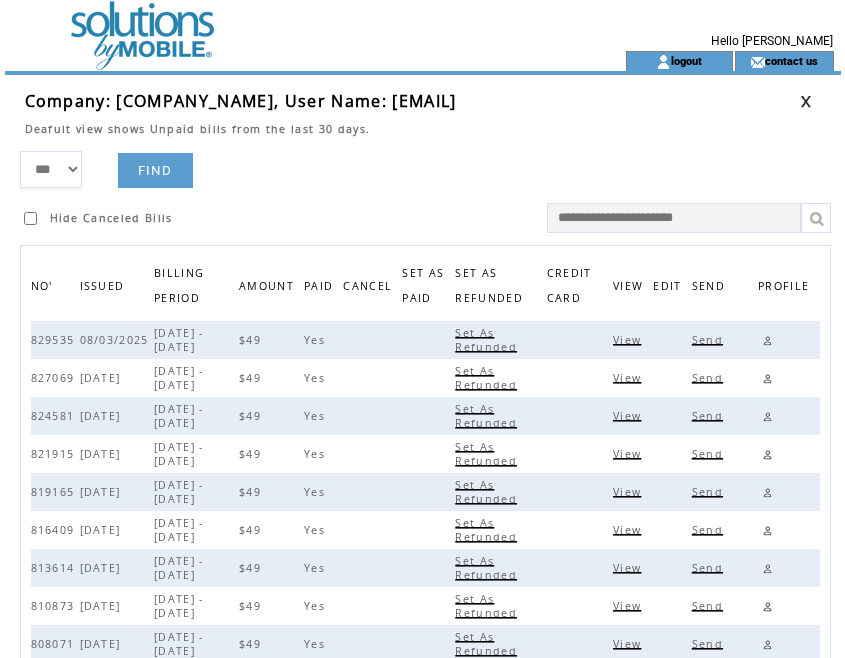 click at bounding box center (806, 101) 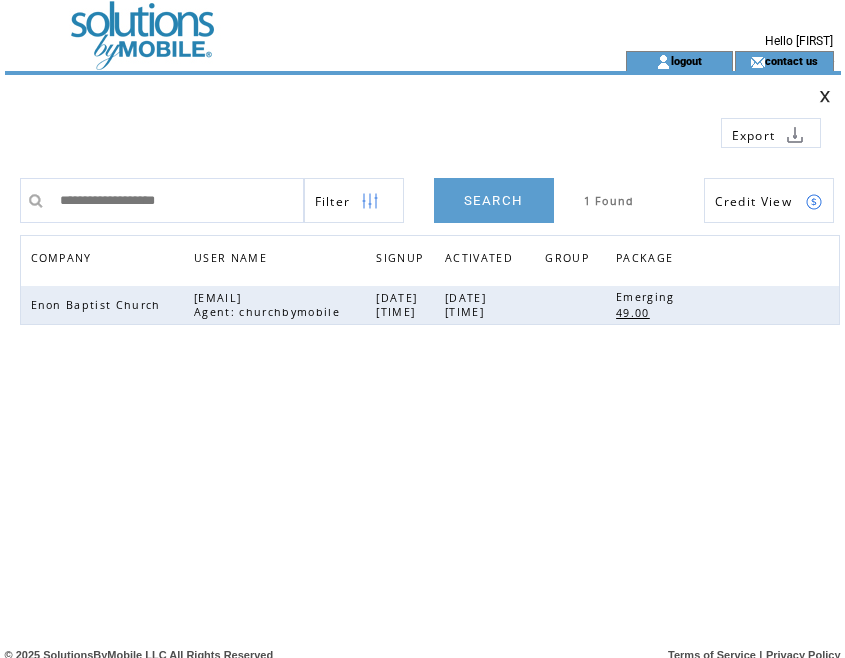 scroll, scrollTop: 0, scrollLeft: 0, axis: both 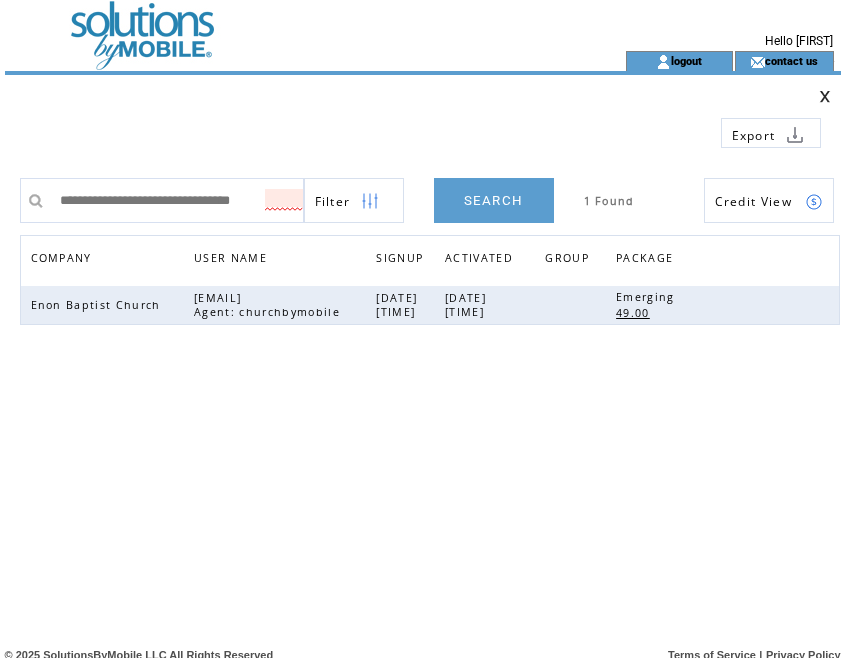 type on "**********" 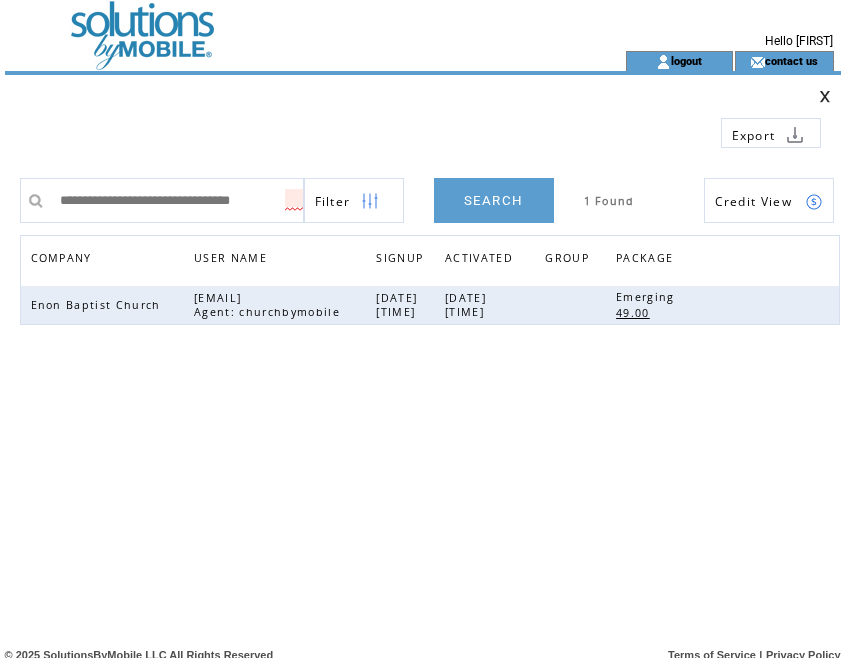 click on "SEARCH" at bounding box center [494, 200] 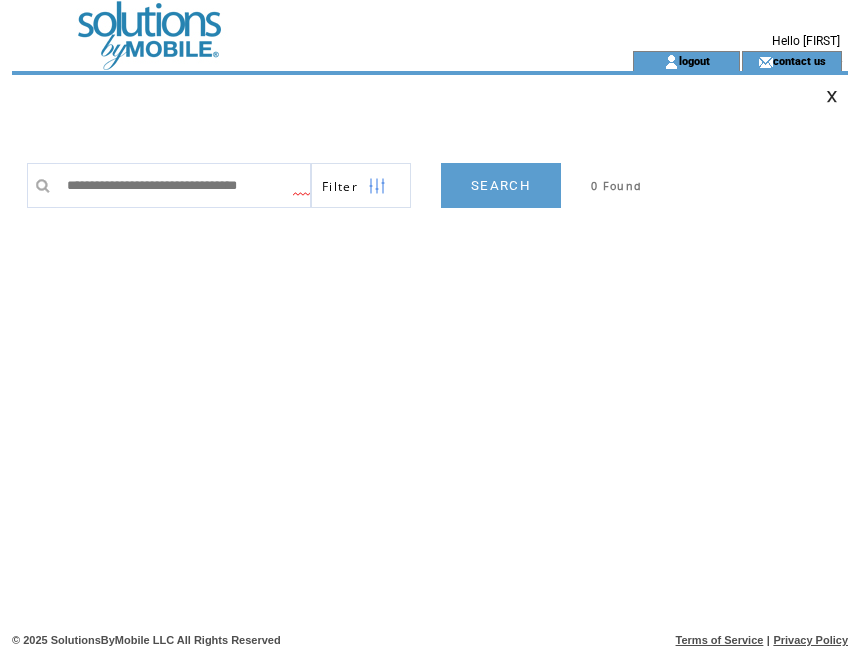 scroll, scrollTop: 0, scrollLeft: 0, axis: both 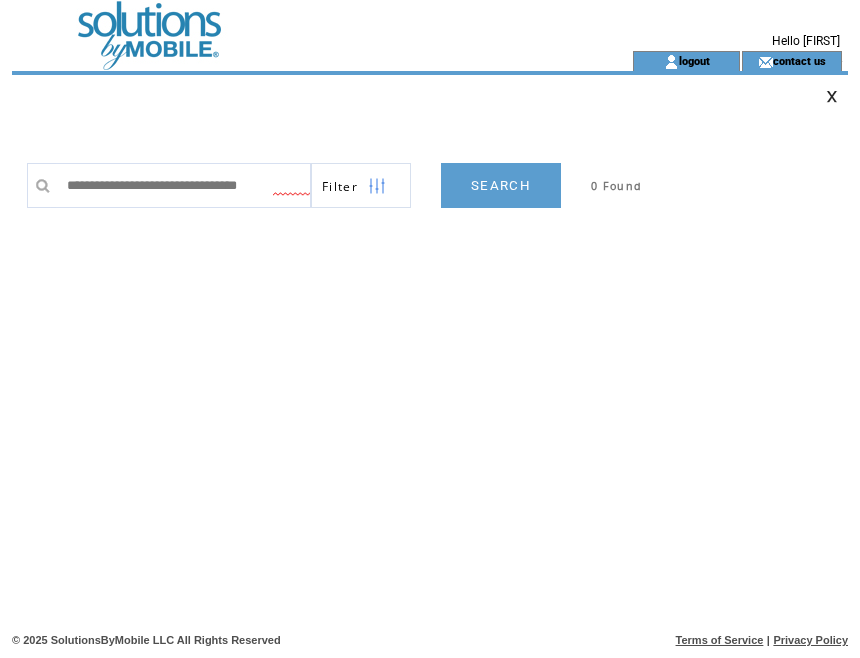 drag, startPoint x: 224, startPoint y: 186, endPoint x: 504, endPoint y: 196, distance: 280.17853 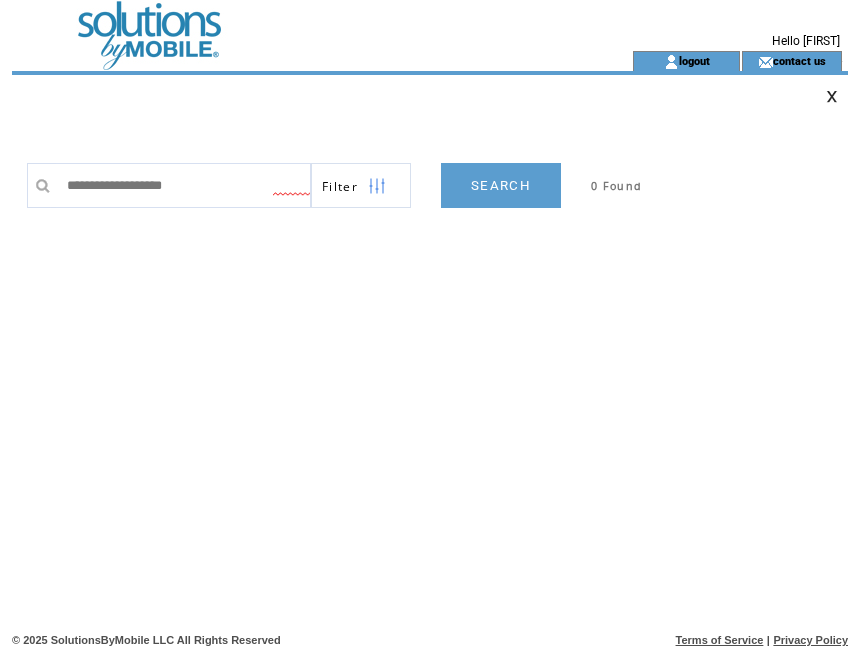 scroll, scrollTop: 0, scrollLeft: 0, axis: both 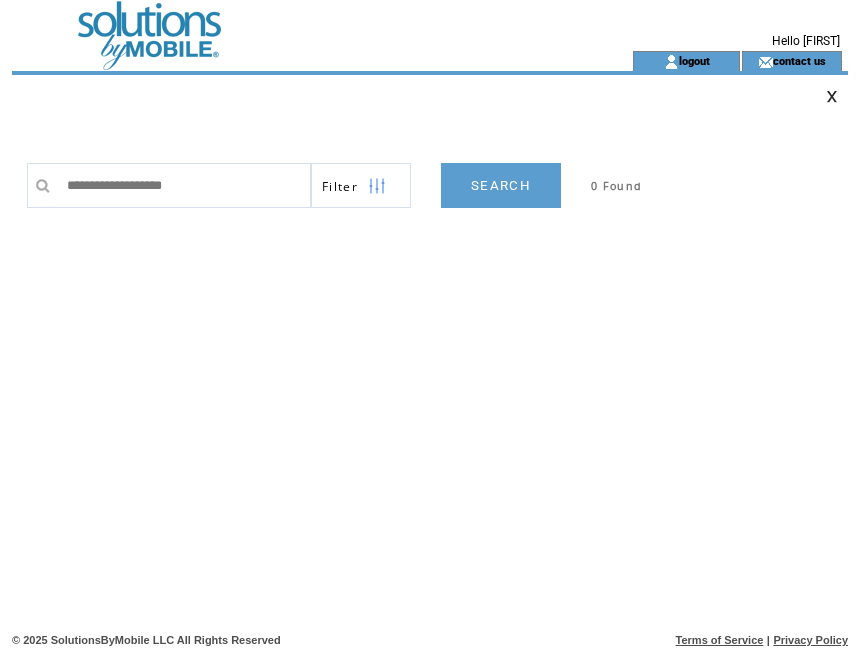 type on "**********" 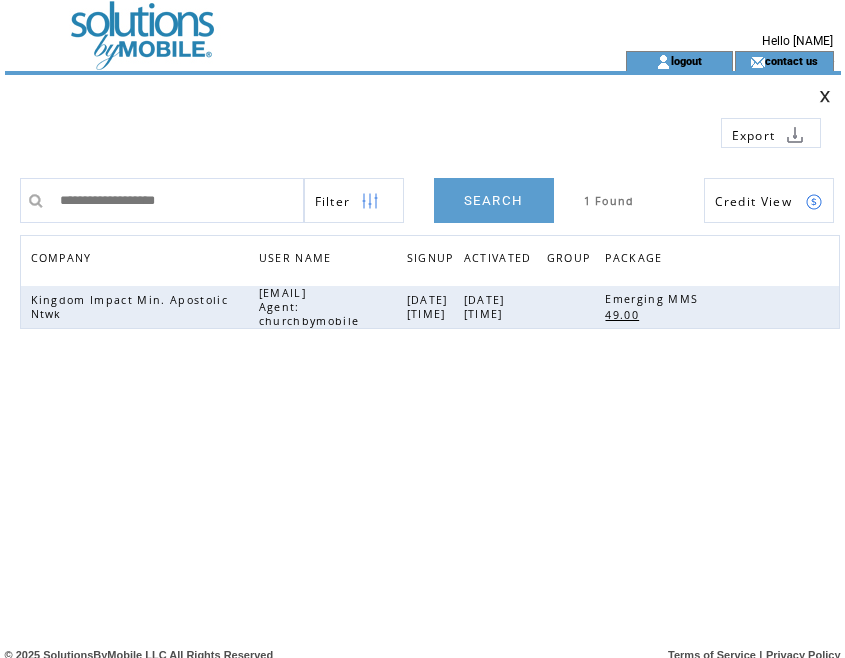 scroll, scrollTop: 0, scrollLeft: 0, axis: both 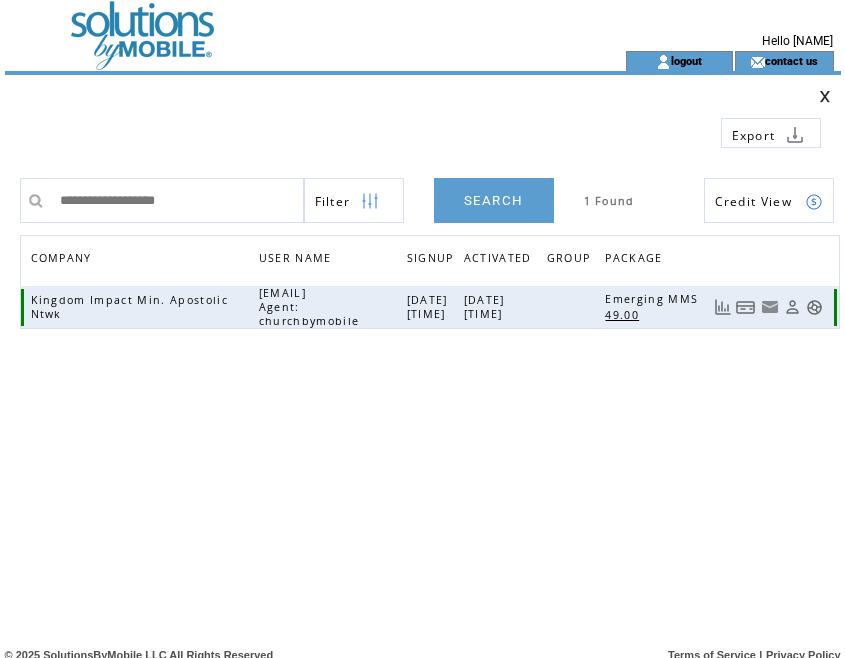 click at bounding box center (746, 307) 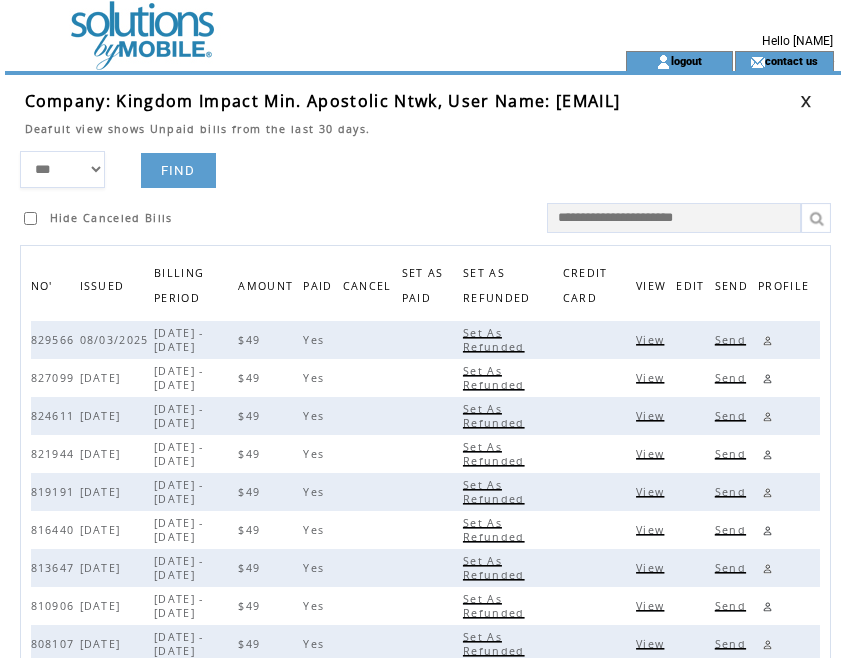 scroll, scrollTop: 0, scrollLeft: 0, axis: both 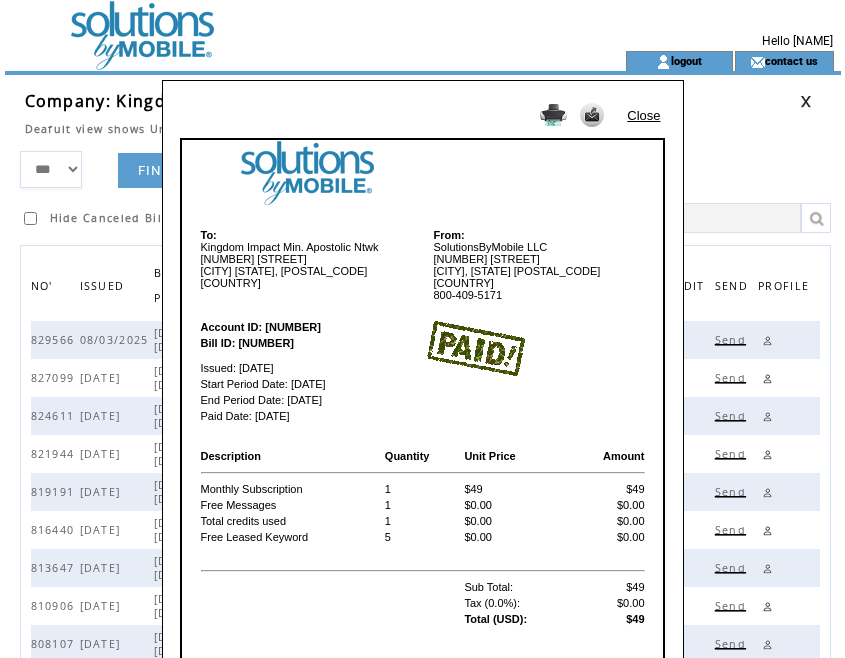 drag, startPoint x: 645, startPoint y: 116, endPoint x: 630, endPoint y: 112, distance: 15.524175 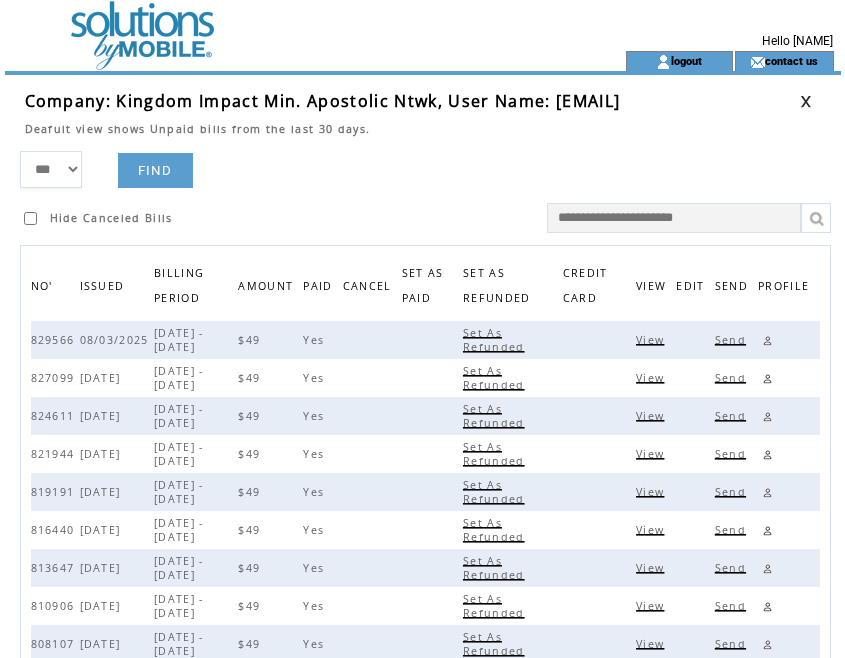 drag, startPoint x: 341, startPoint y: 191, endPoint x: 668, endPoint y: 169, distance: 327.73923 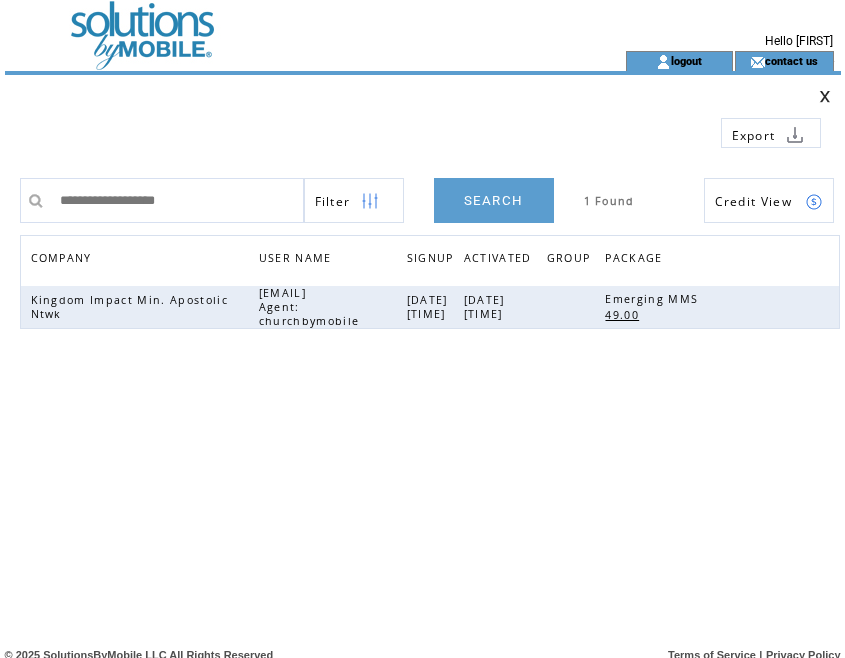 scroll, scrollTop: 0, scrollLeft: 0, axis: both 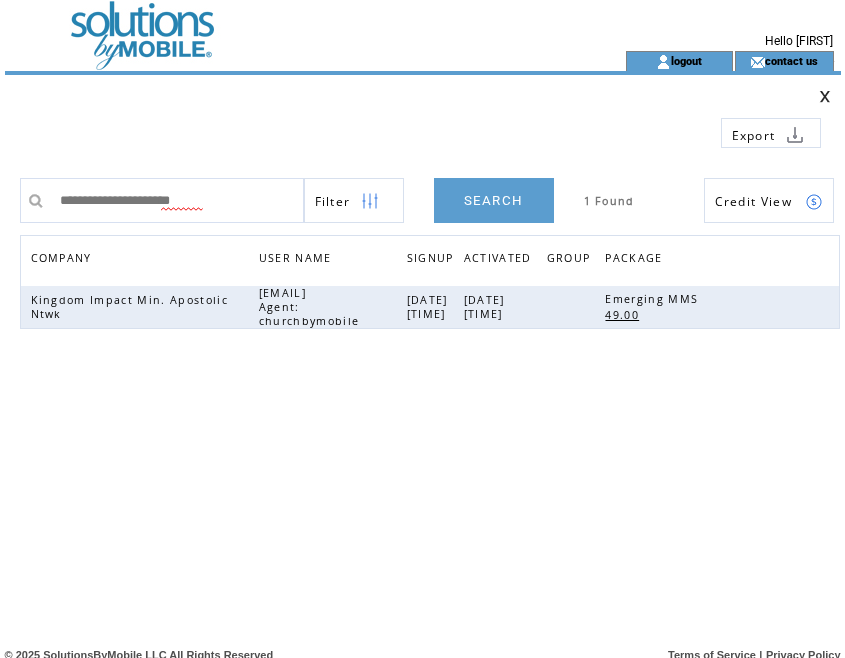 type on "**********" 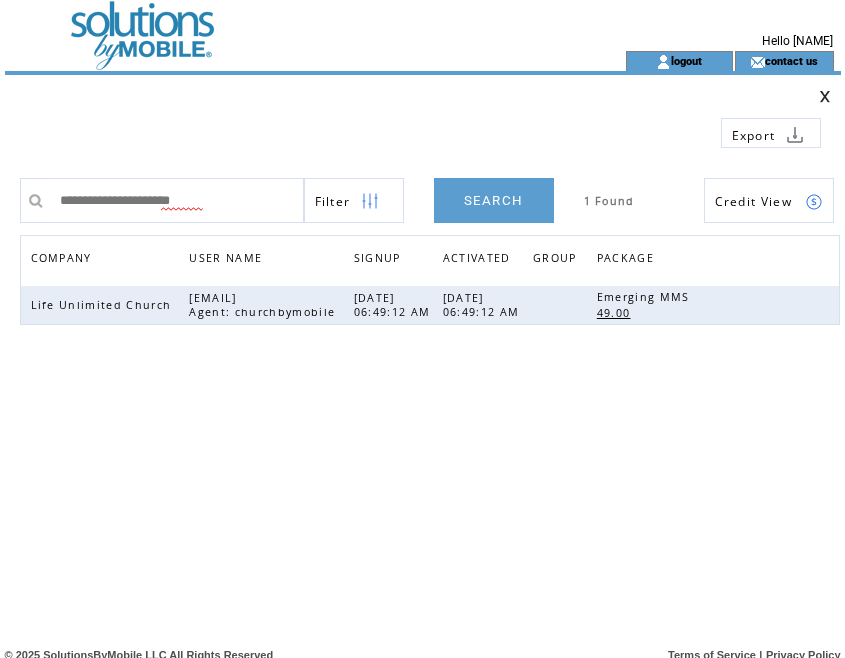 scroll, scrollTop: 0, scrollLeft: 0, axis: both 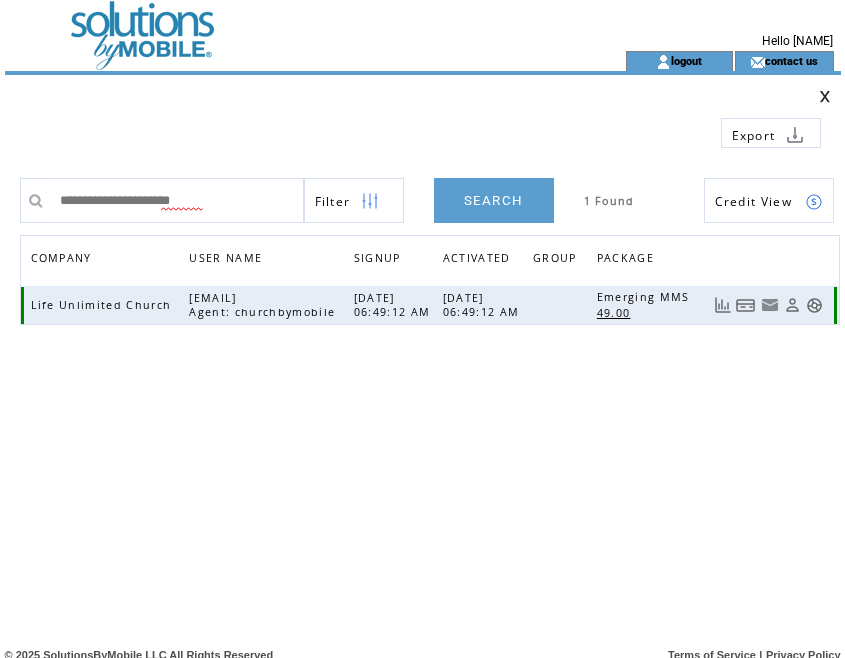 click at bounding box center [746, 305] 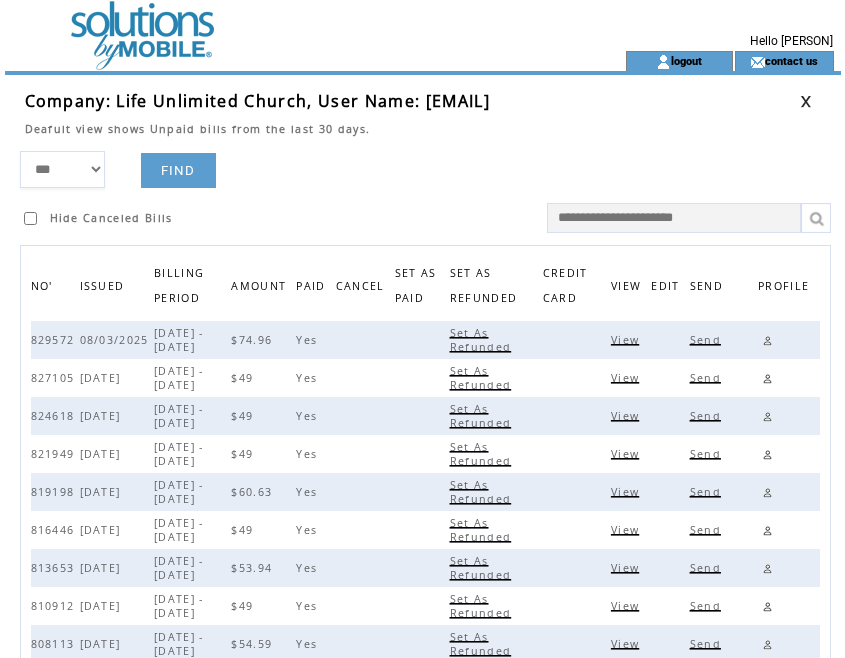 scroll, scrollTop: 0, scrollLeft: 0, axis: both 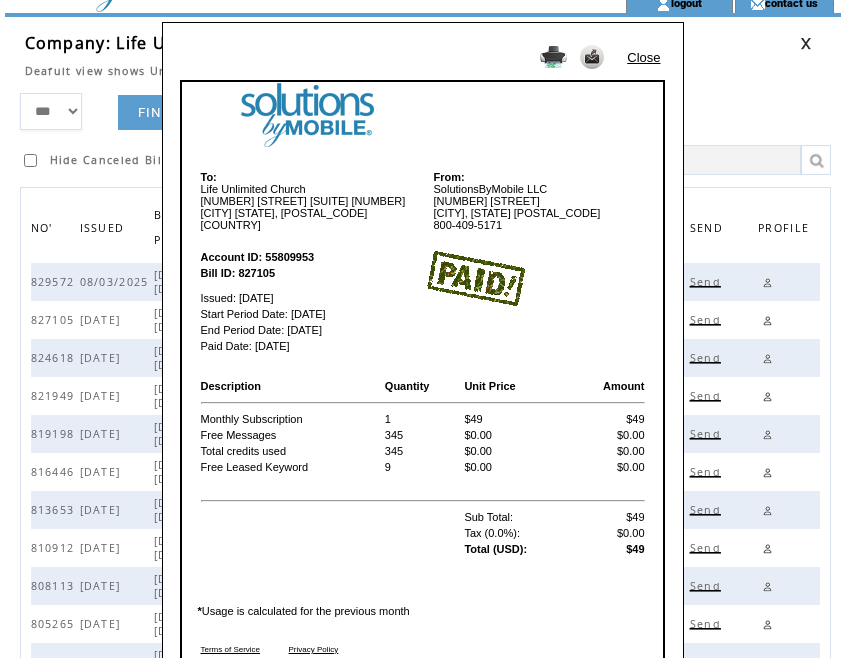 drag, startPoint x: 626, startPoint y: 316, endPoint x: 630, endPoint y: 269, distance: 47.169907 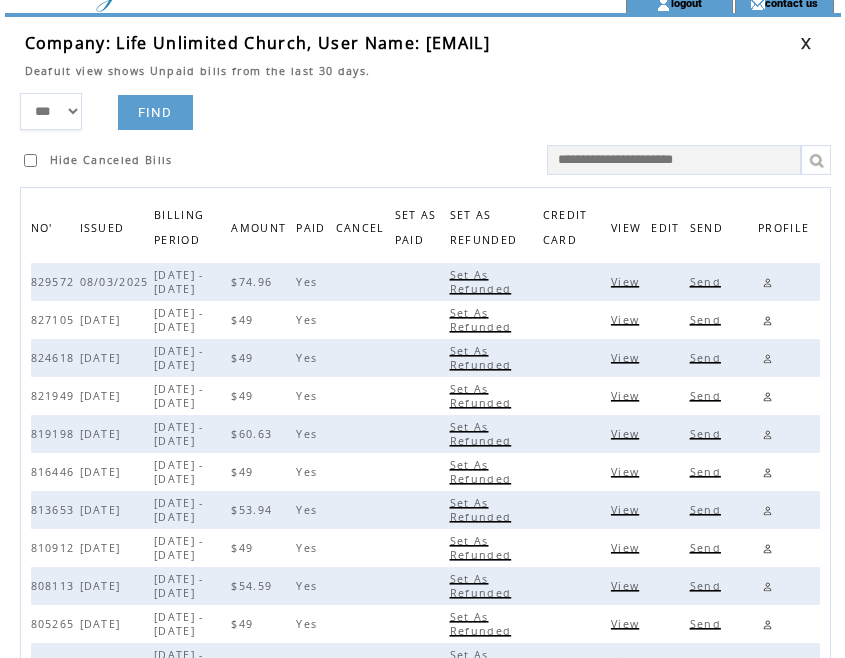 click at bounding box center (806, 43) 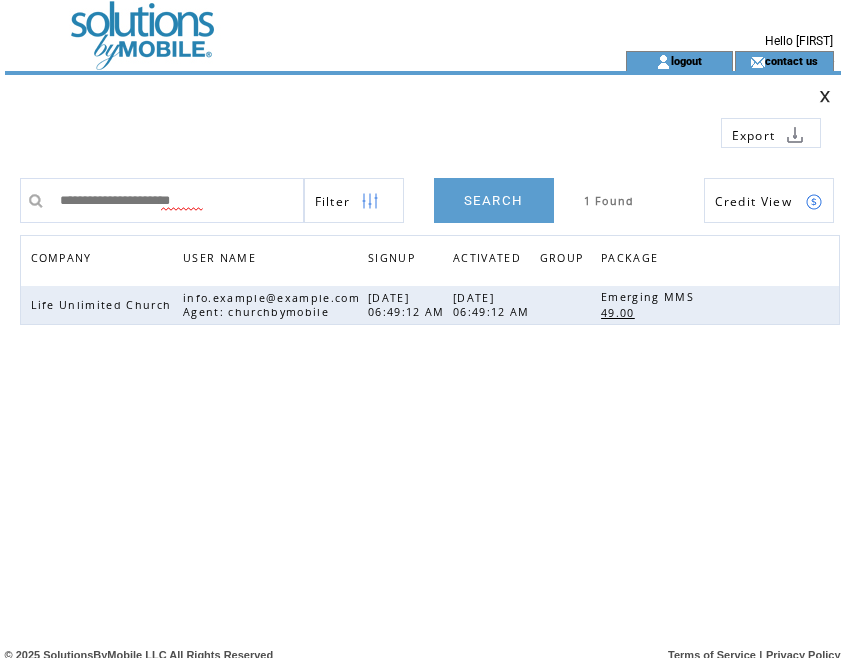 scroll, scrollTop: 0, scrollLeft: 0, axis: both 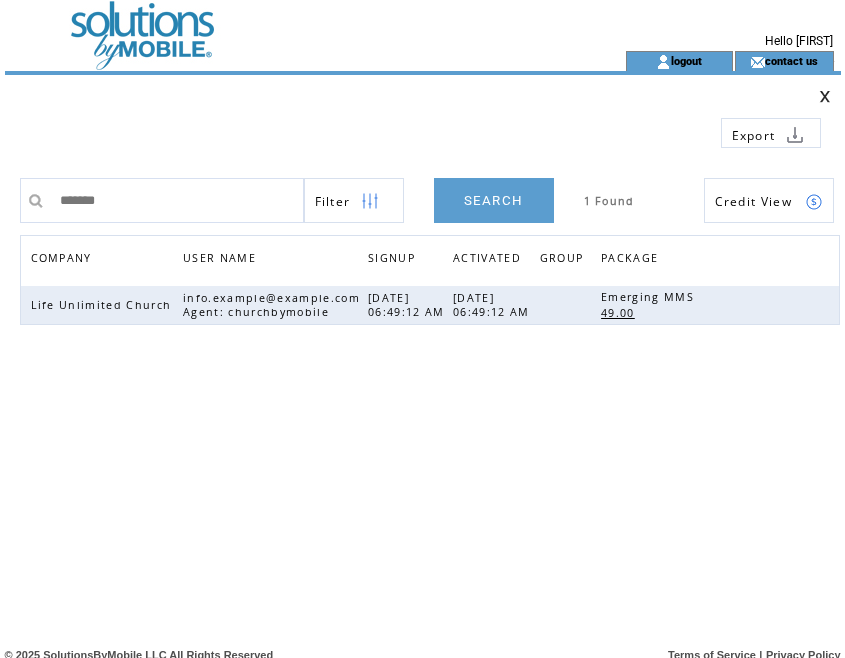 type on "******" 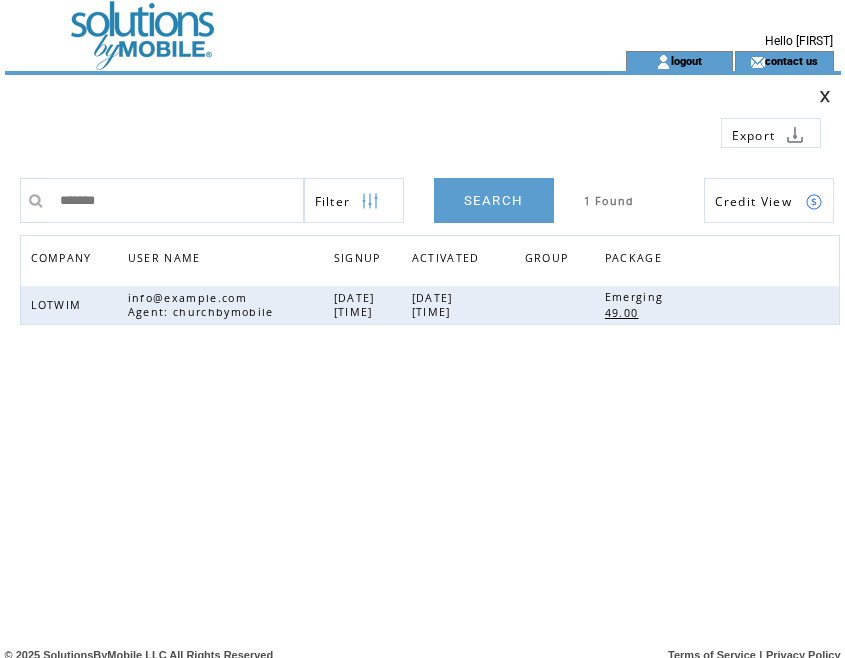 scroll, scrollTop: 0, scrollLeft: 0, axis: both 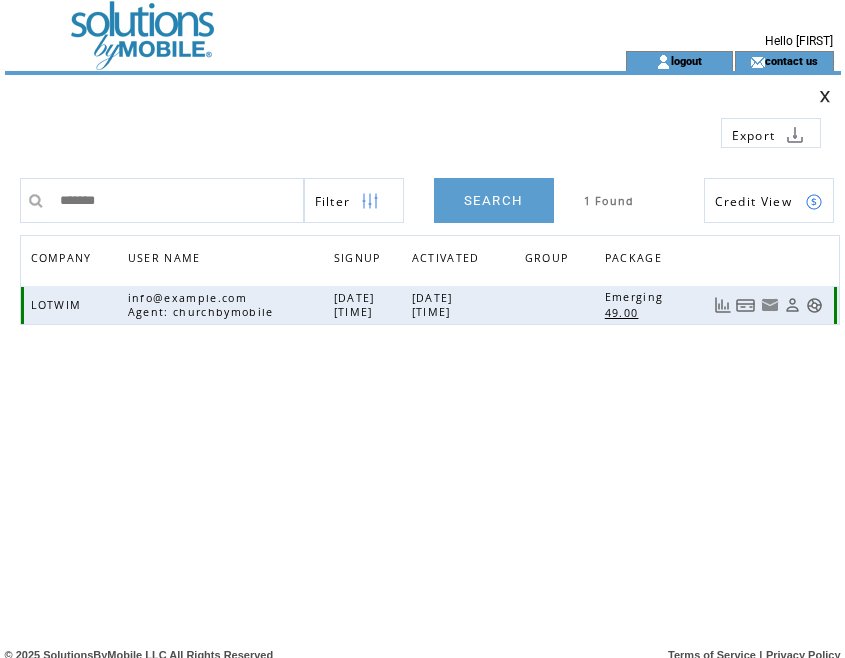 click at bounding box center [746, 305] 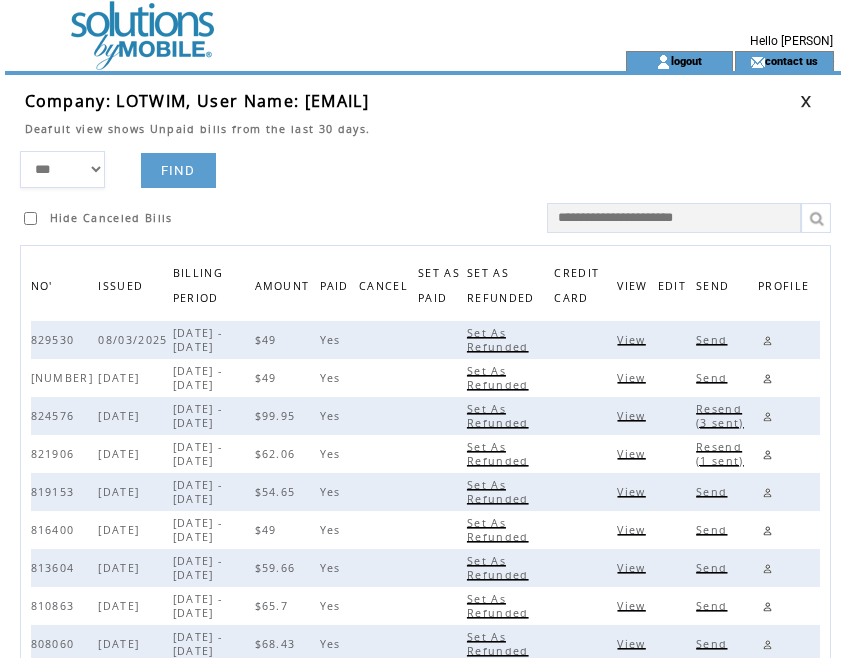 scroll, scrollTop: 0, scrollLeft: 0, axis: both 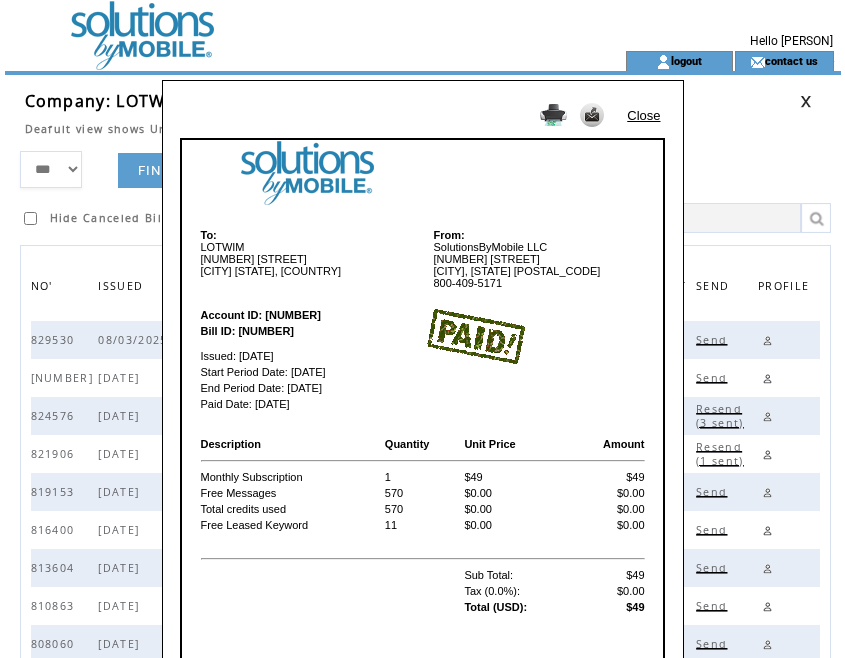 drag, startPoint x: 646, startPoint y: 115, endPoint x: 665, endPoint y: 116, distance: 19.026299 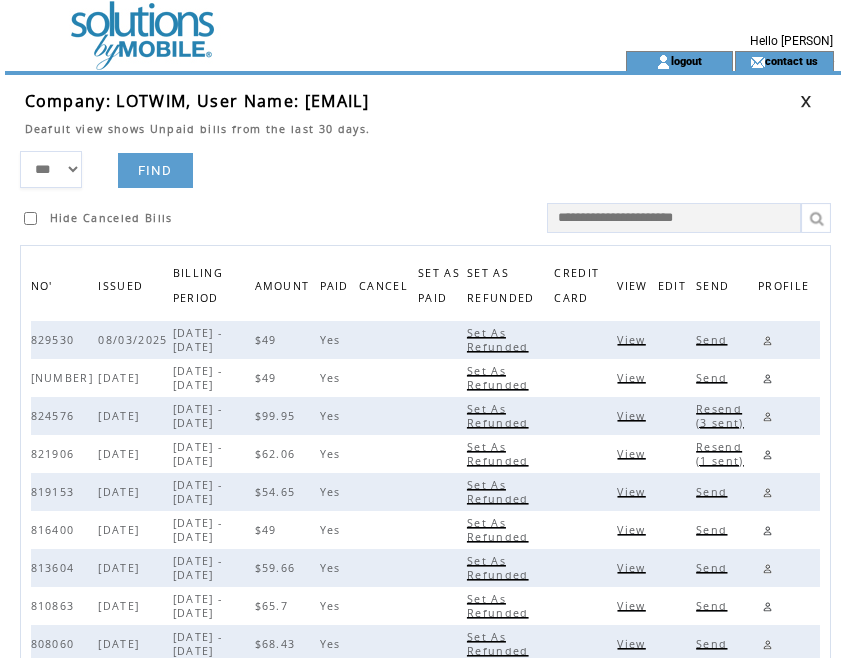 click at bounding box center (806, 101) 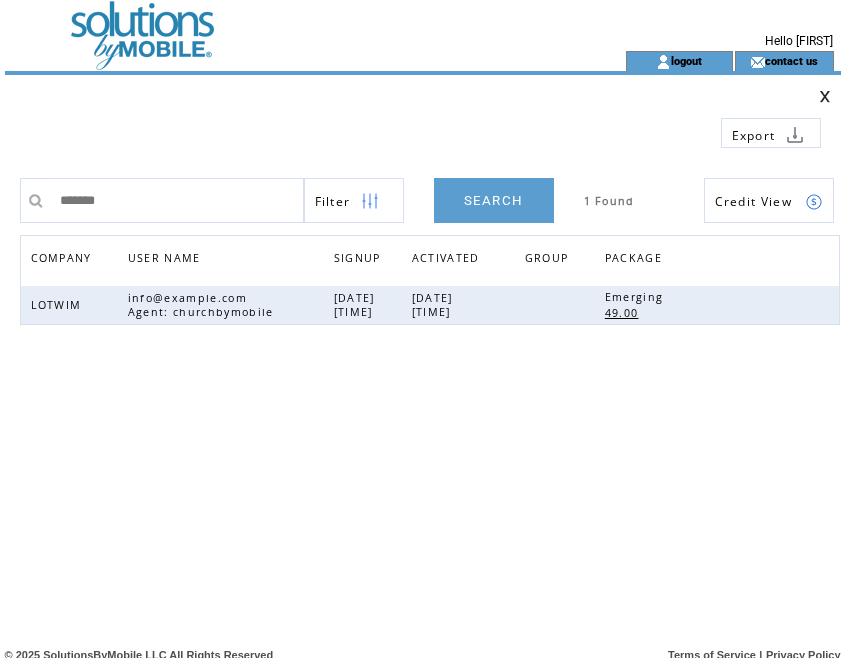 scroll, scrollTop: 0, scrollLeft: 0, axis: both 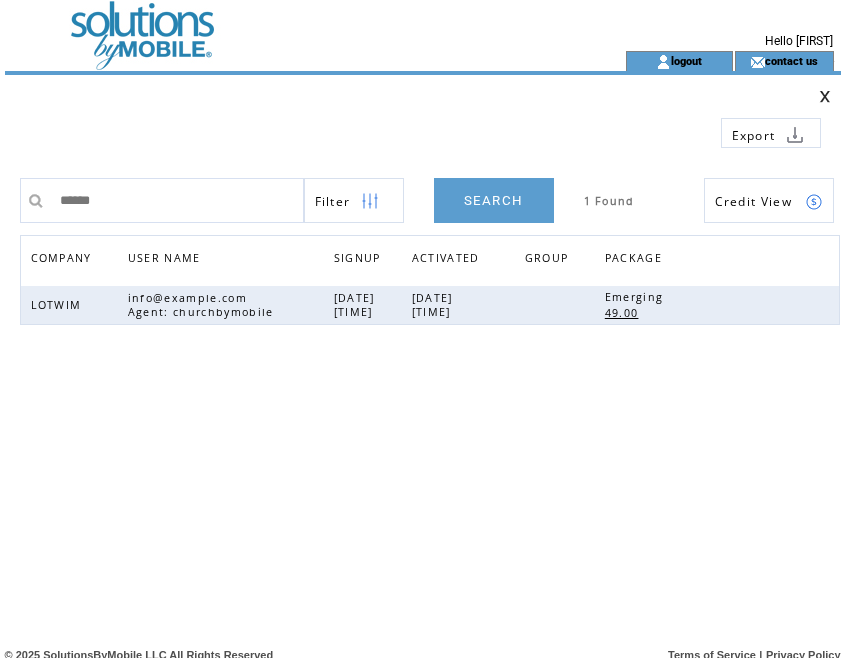 type on "******" 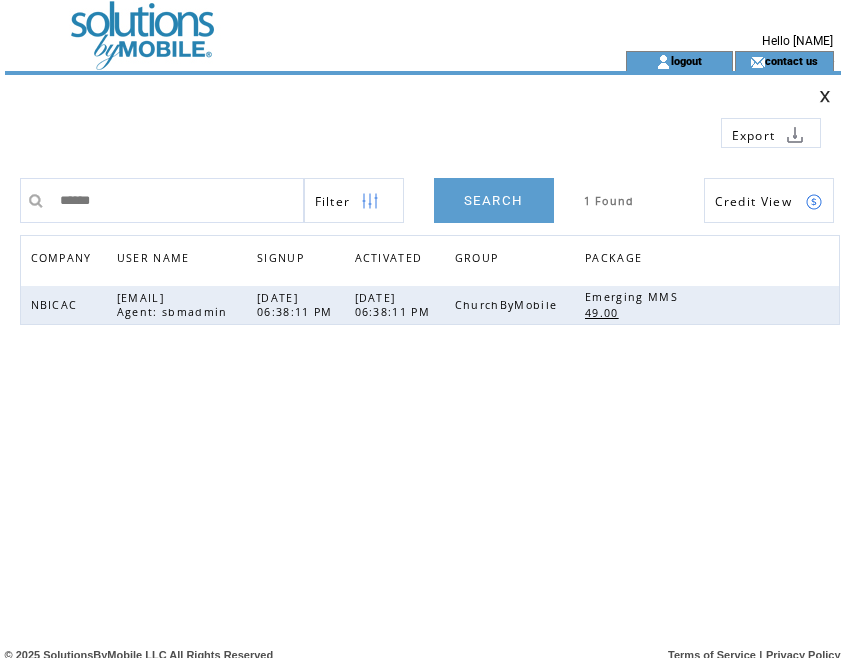 scroll, scrollTop: 0, scrollLeft: 0, axis: both 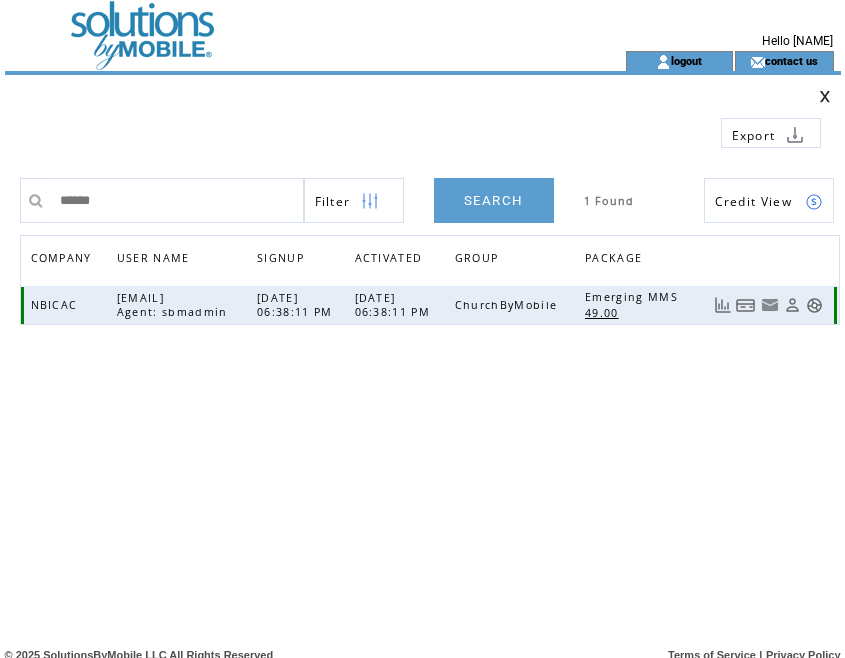 click at bounding box center [746, 305] 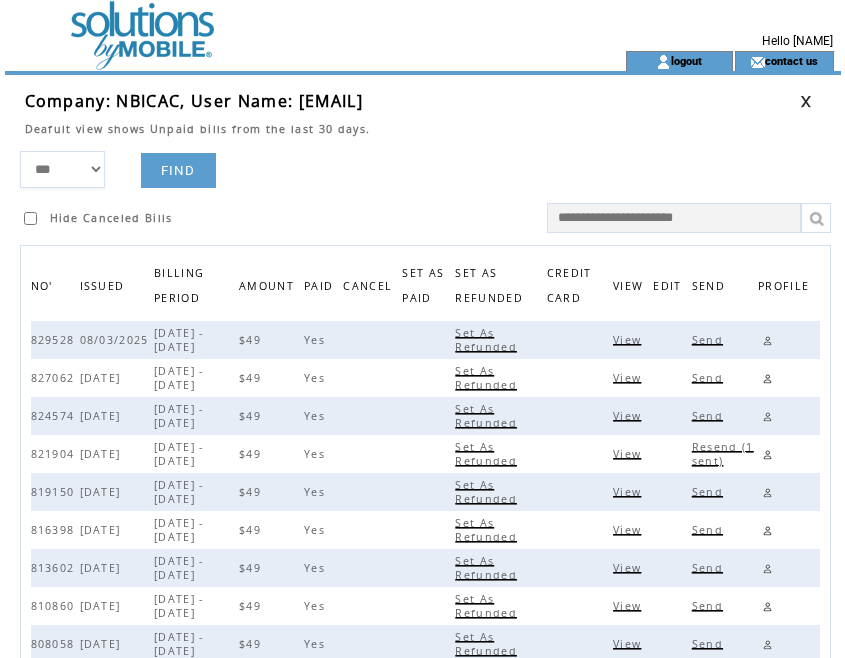 scroll, scrollTop: 0, scrollLeft: 0, axis: both 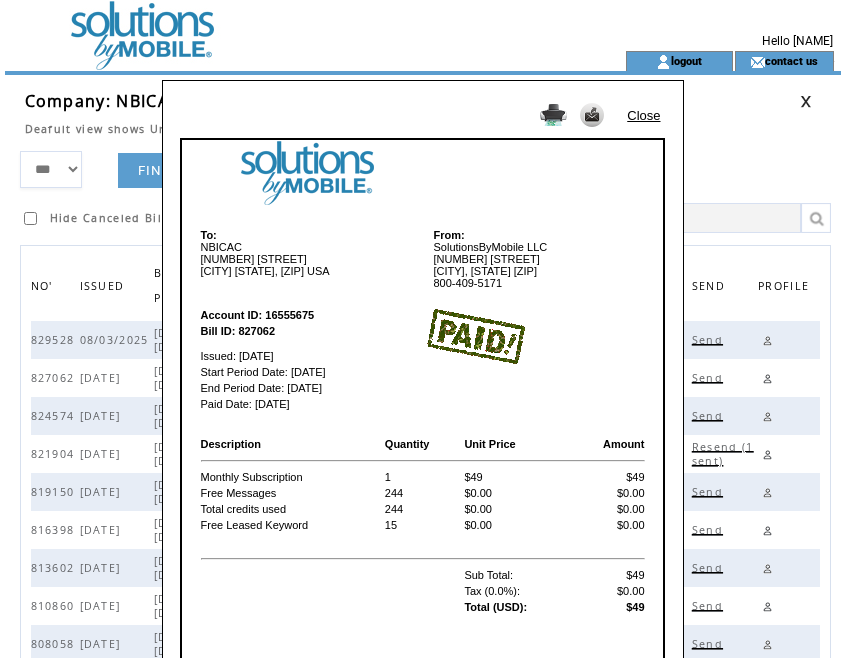 click on "To: NBICAC 1218 Hill Road Hyattsville MD, 20785 USA From: SolutionsByMobile LLC 133 Feritti Drive Austin, Texas 78734 800-409-5171 Account ID: 16555675 Bill ID: 827062 Issued: Jul 03, 2025 Start Period Date: Jul 03, 2025 End Period Date: Aug 02, 2025 Paid Date: Jul 03, 2025 Description Quantity Unit Price Amount Monthly Subscription 1 $49 $49 Free Messages 244 $0.00 $0.00 Total credits used 244 $0.00 $0.00 Free Leased Keyword 15 $0.00 $0.00 Sub Total: $49 Tax (0.0%): $0.00 Total (USD): $49 *  Usage is calculated for the previous month Terms of Service Privacy Policy" at bounding box center [423, 475] 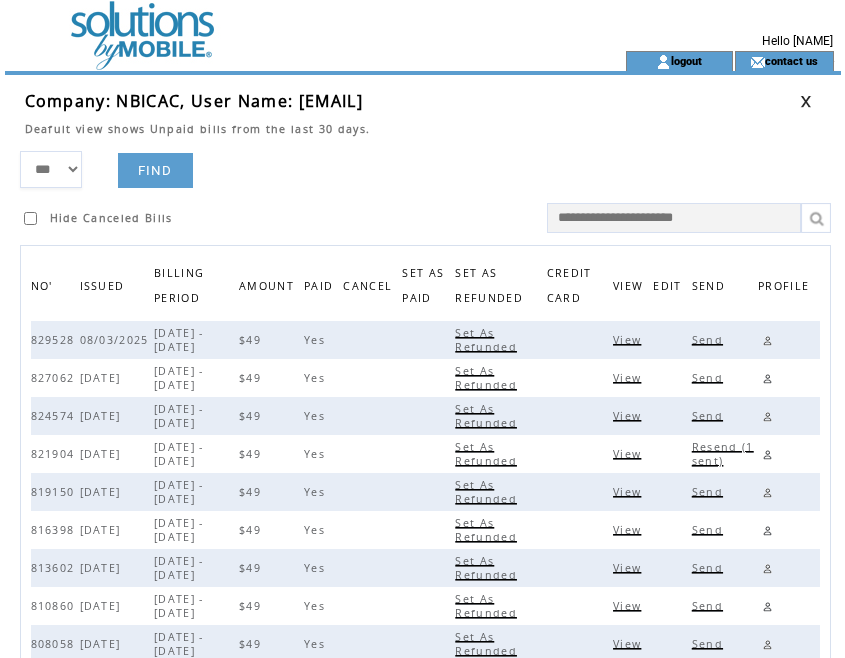 click at bounding box center (806, 101) 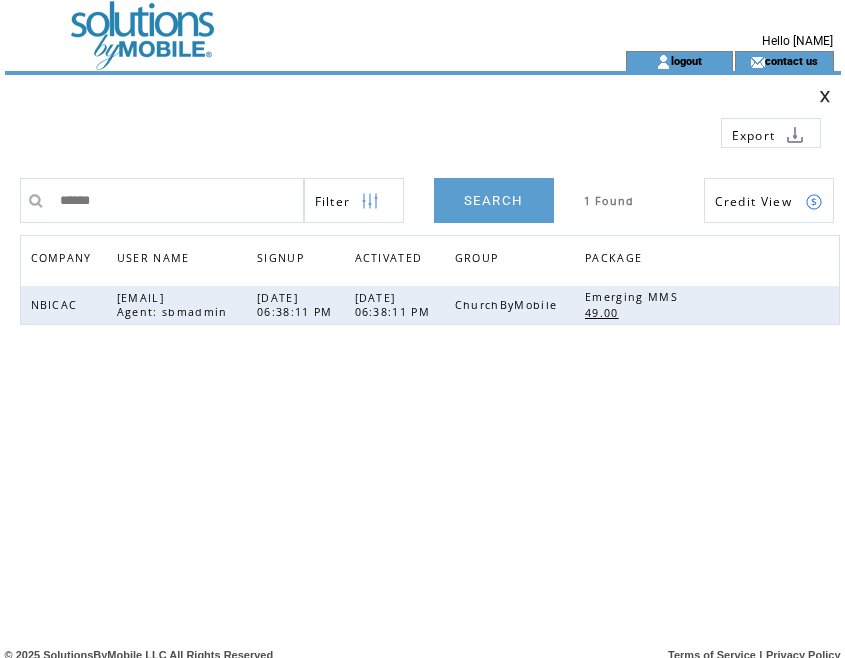 scroll, scrollTop: 0, scrollLeft: 0, axis: both 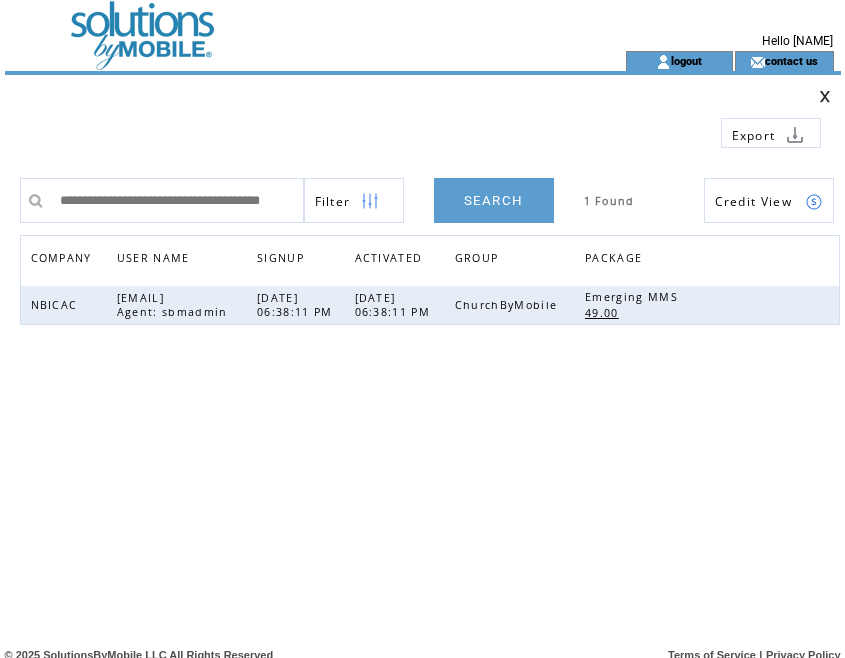 type on "**********" 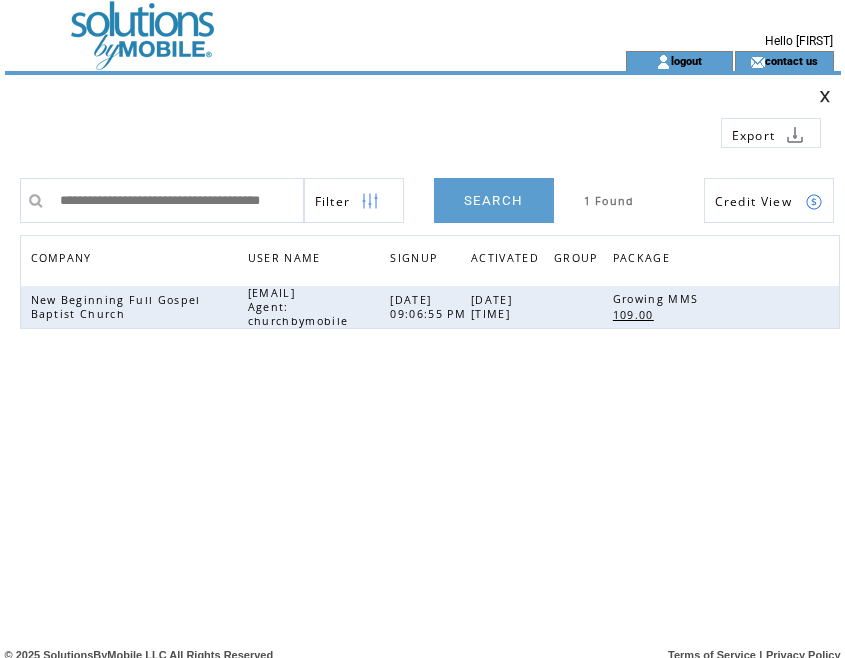 scroll, scrollTop: 0, scrollLeft: 0, axis: both 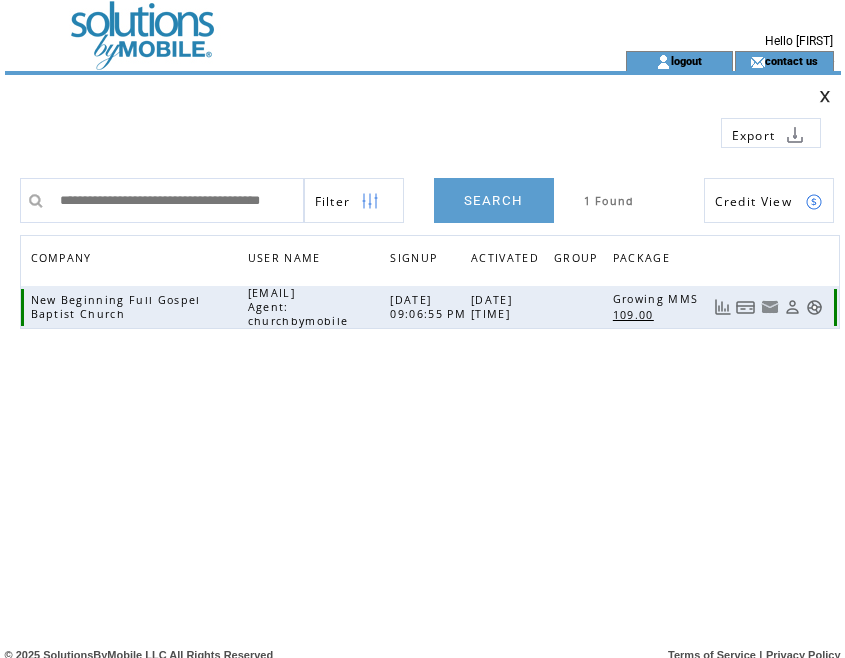 click at bounding box center [746, 307] 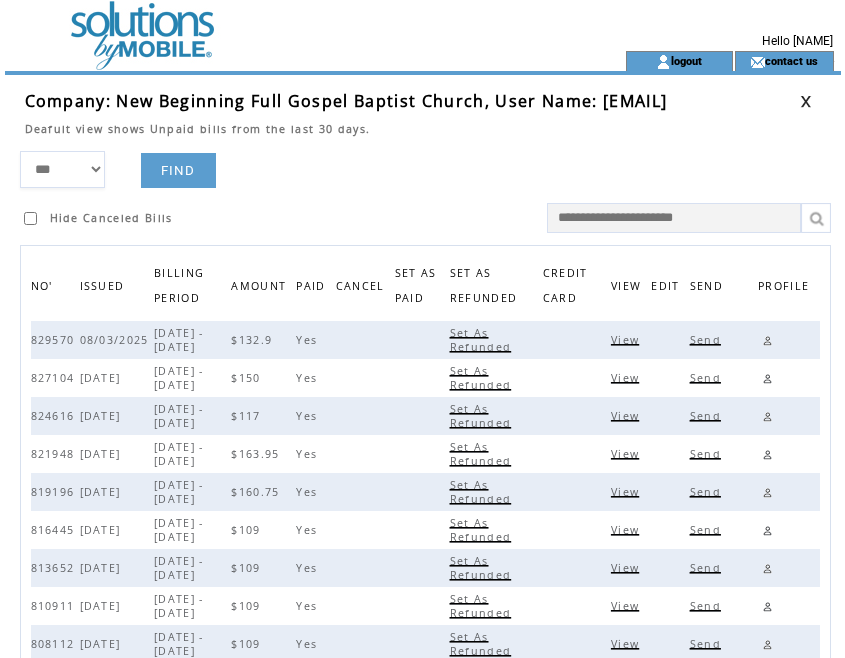 scroll, scrollTop: 0, scrollLeft: 0, axis: both 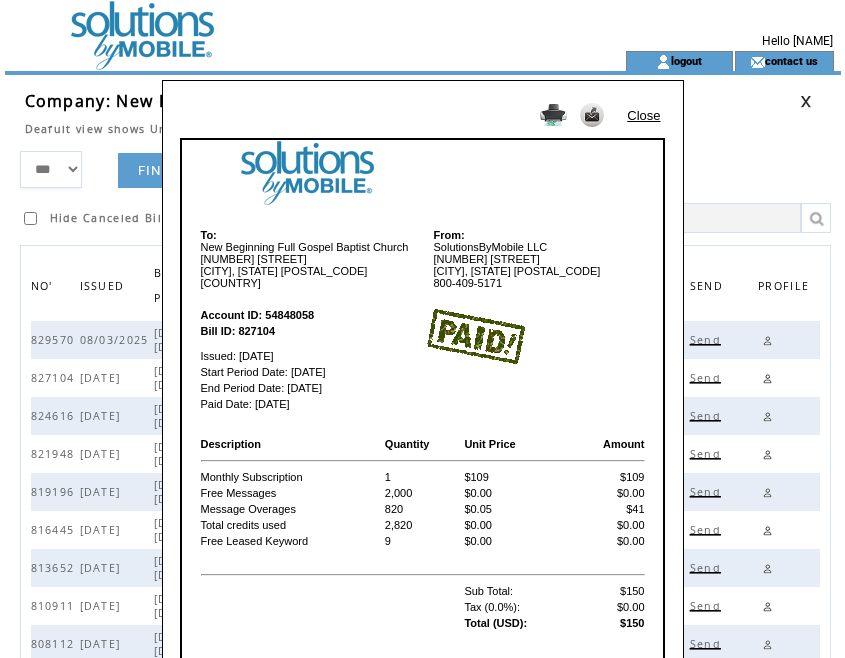 click on "Close" at bounding box center [643, 115] 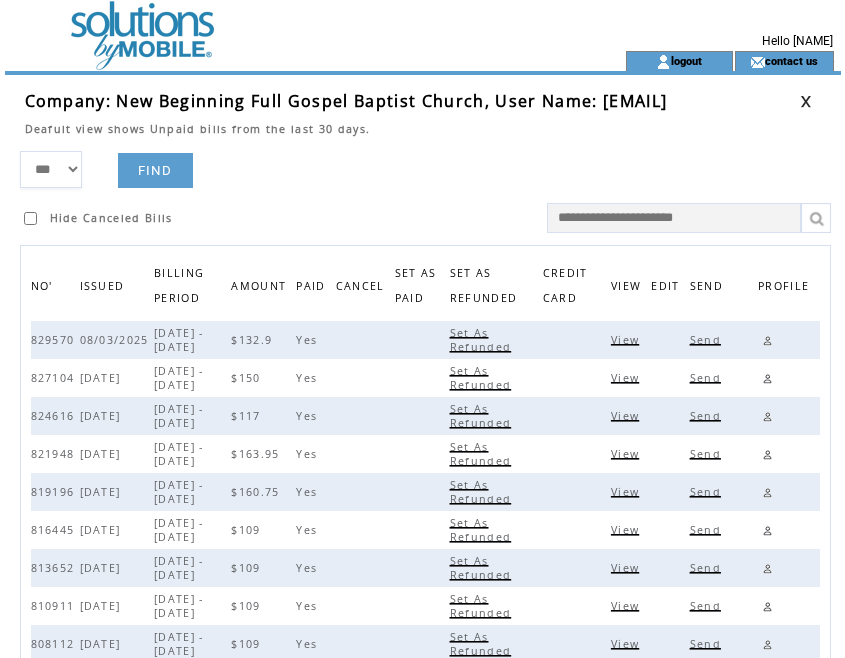 click at bounding box center (806, 101) 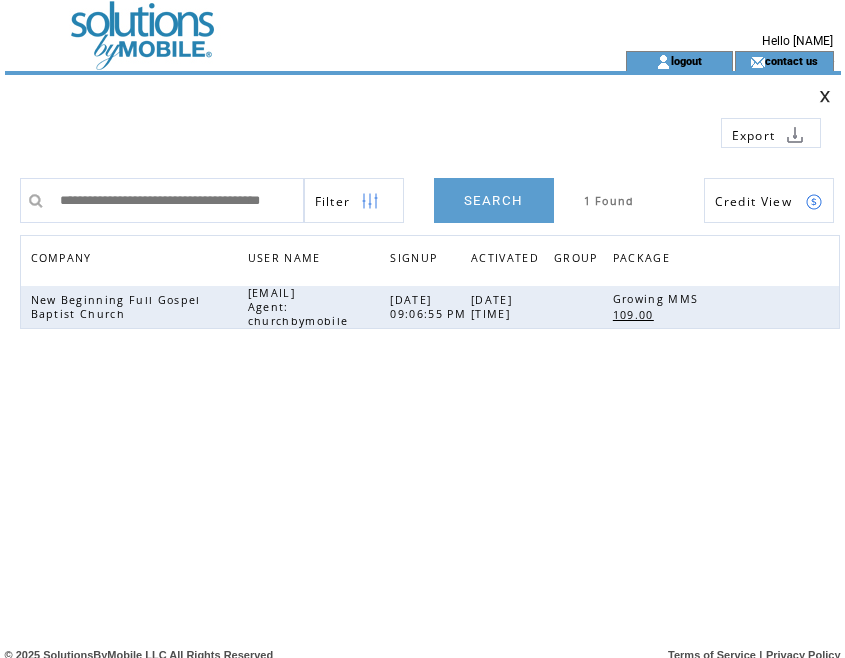 scroll, scrollTop: 0, scrollLeft: 0, axis: both 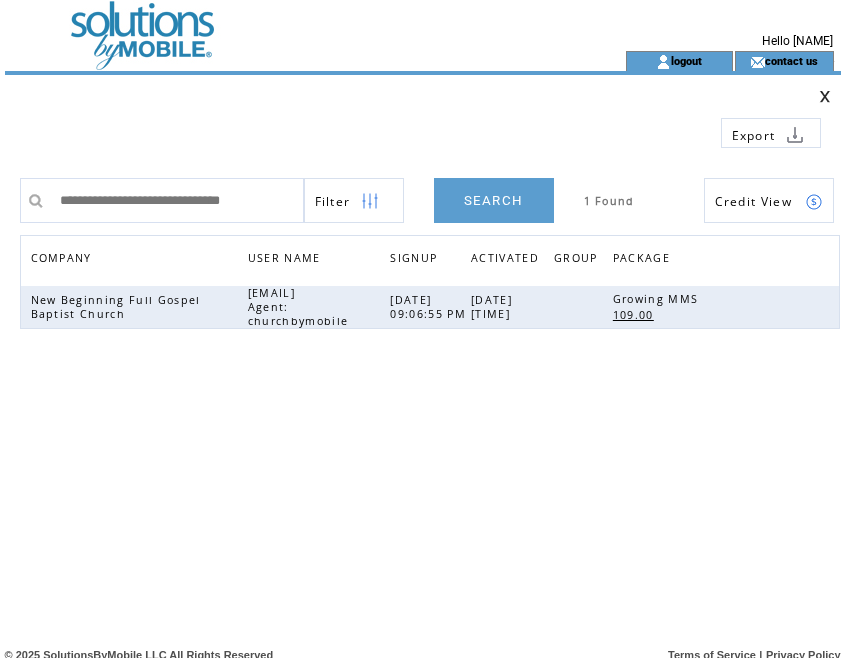 type on "**********" 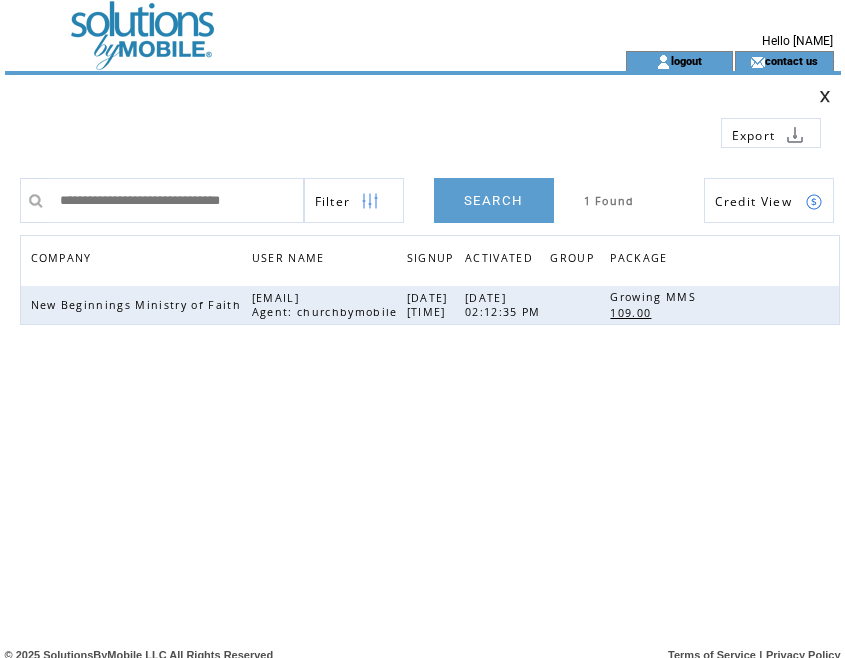 scroll, scrollTop: 0, scrollLeft: 0, axis: both 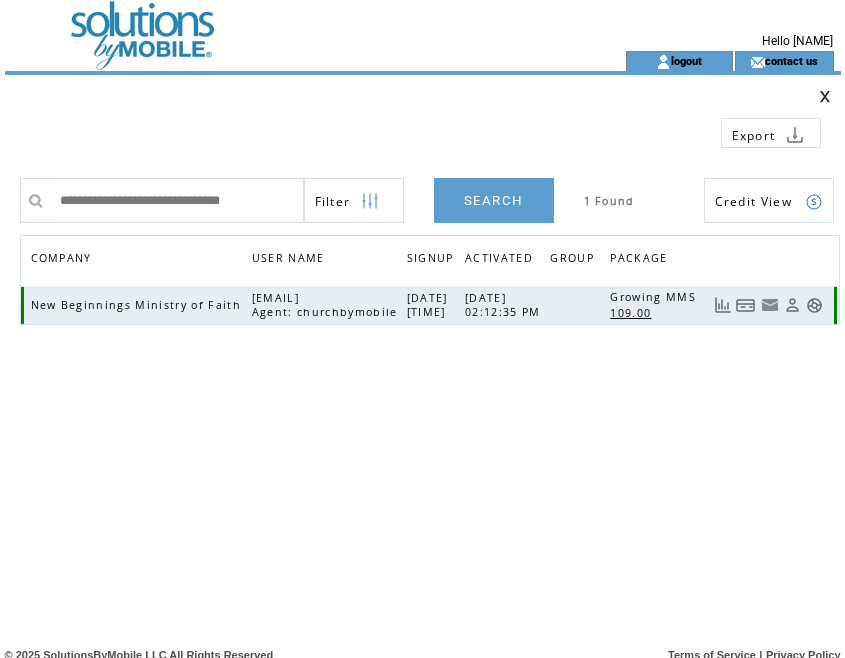 click at bounding box center [746, 305] 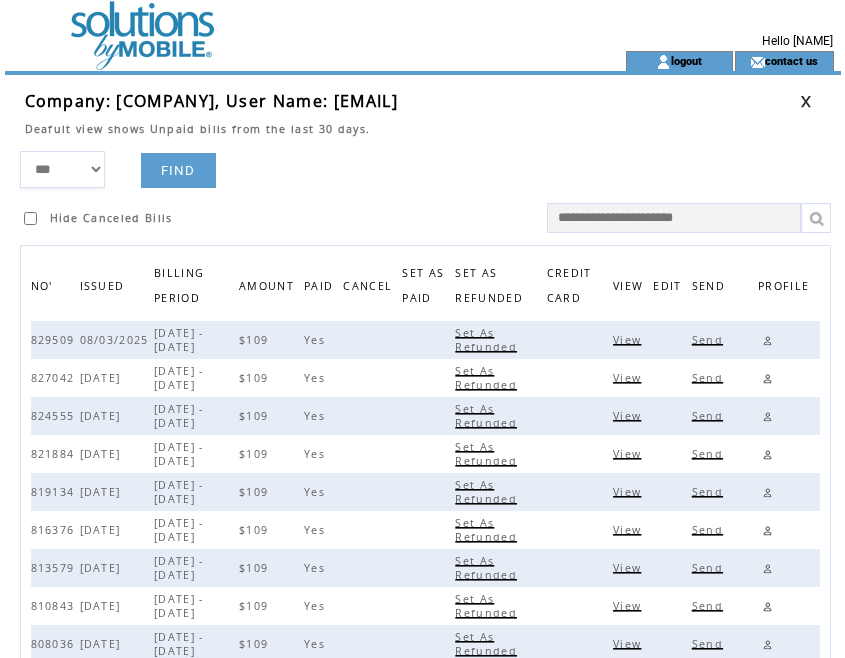 scroll, scrollTop: 0, scrollLeft: 0, axis: both 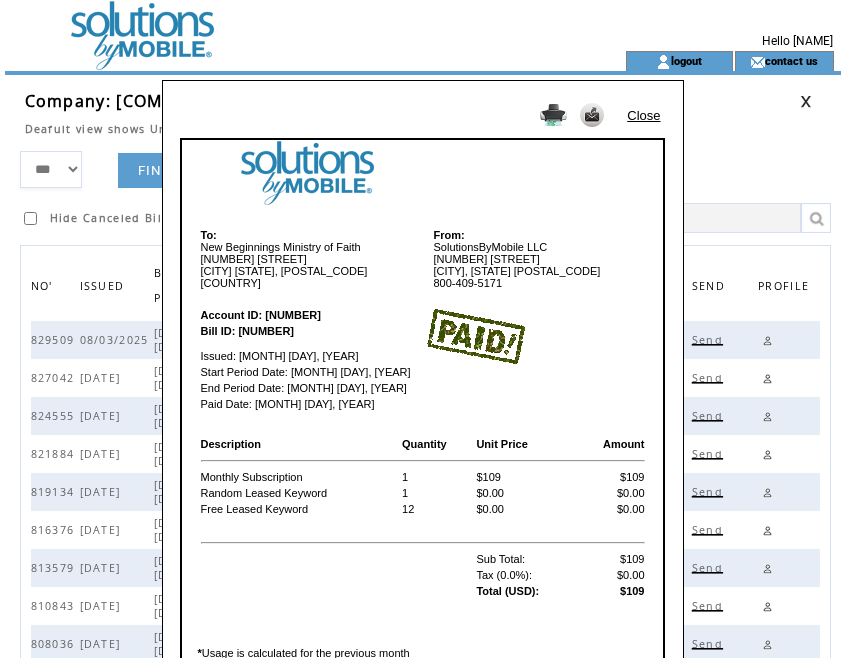 click on "Close" at bounding box center (643, 115) 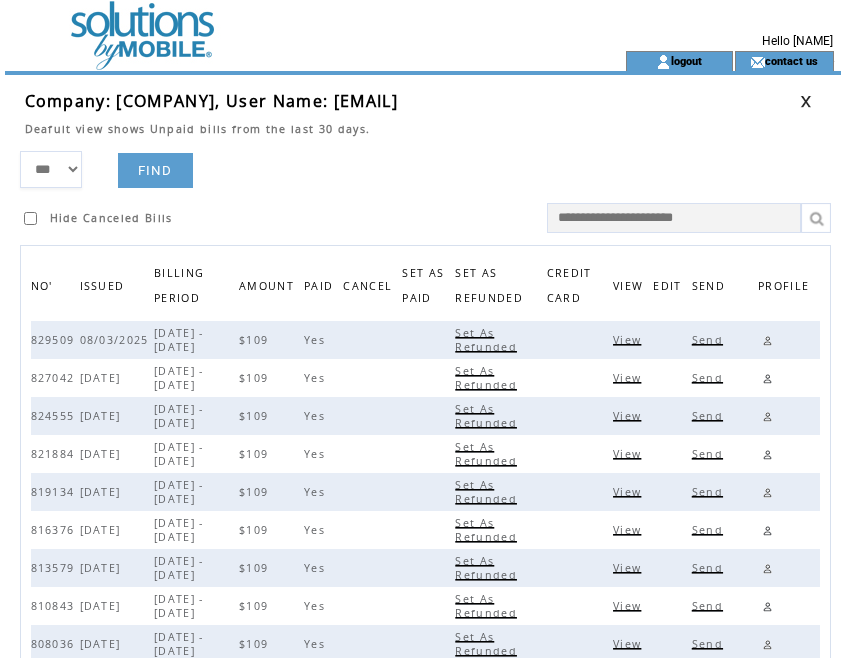 click at bounding box center (806, 101) 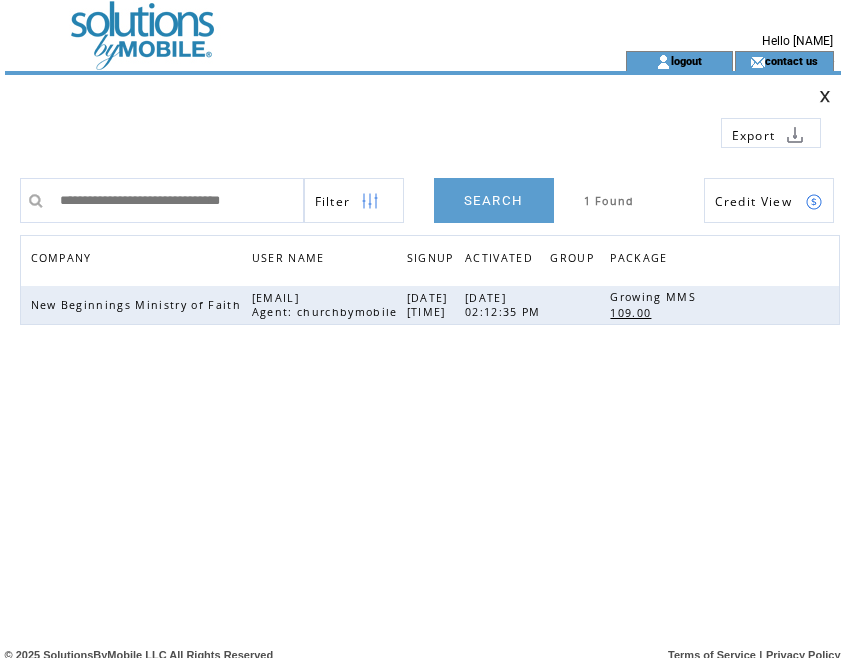scroll, scrollTop: 0, scrollLeft: 0, axis: both 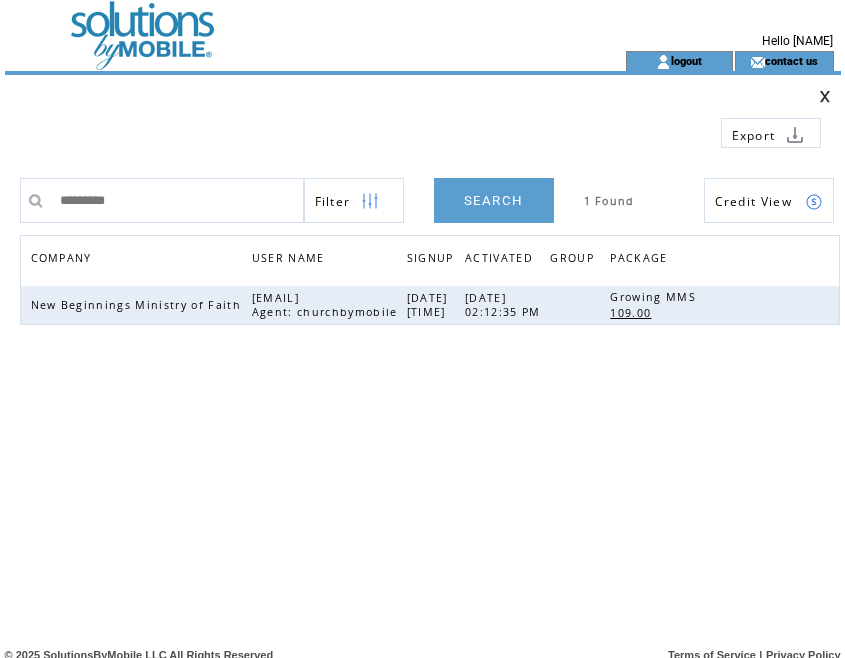 type on "*********" 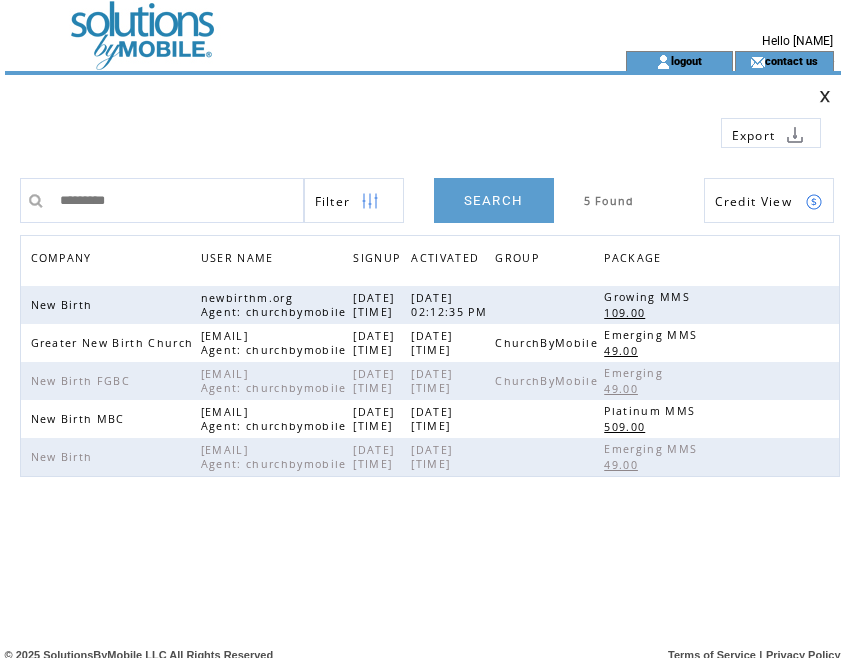 scroll, scrollTop: 0, scrollLeft: 0, axis: both 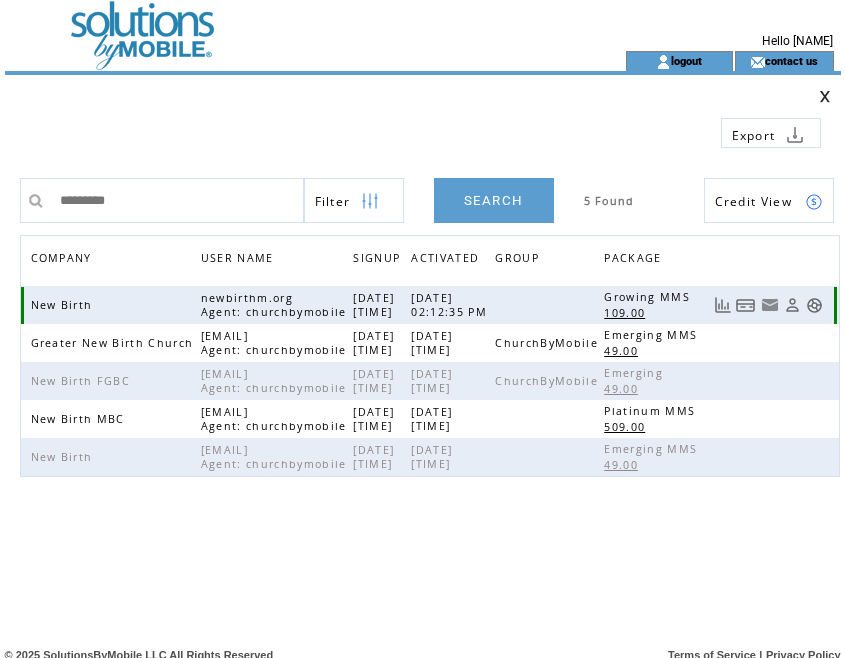 click at bounding box center [746, 305] 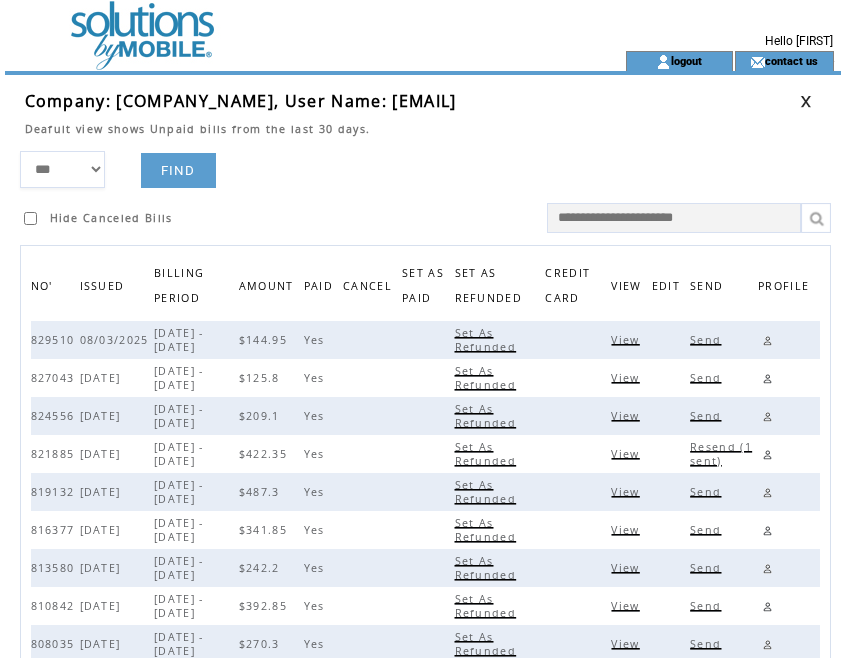 scroll, scrollTop: 0, scrollLeft: 0, axis: both 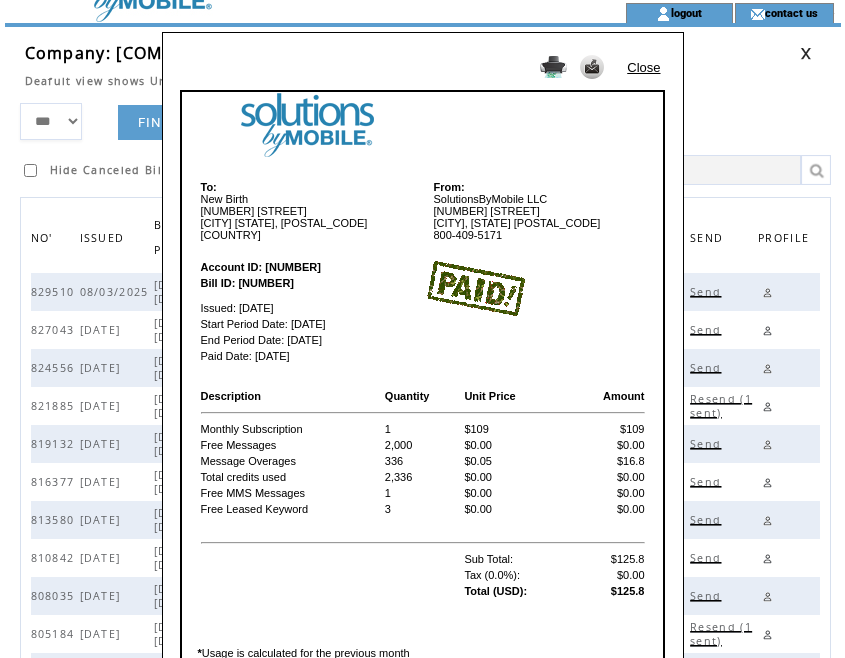 drag, startPoint x: 623, startPoint y: 271, endPoint x: 605, endPoint y: 217, distance: 56.920998 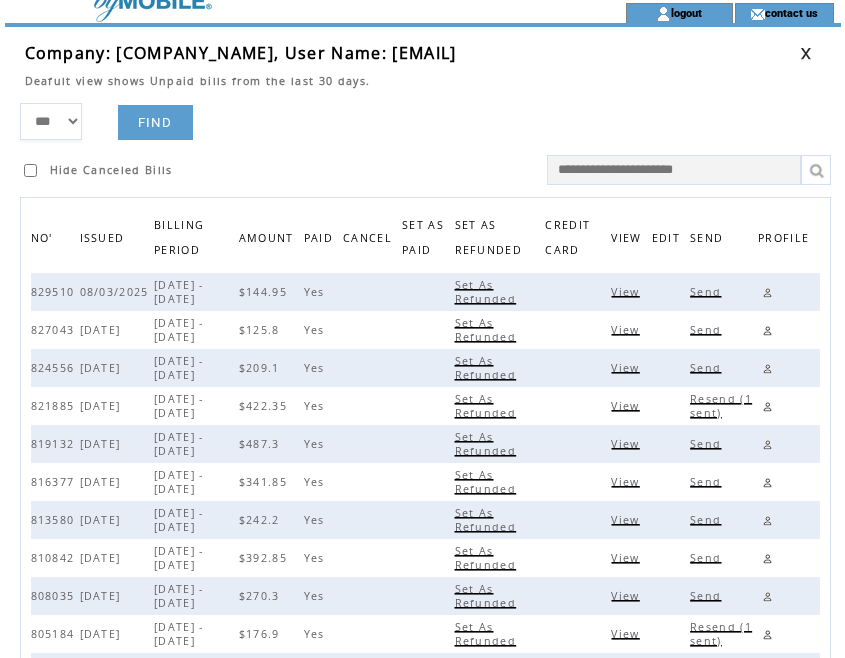 drag, startPoint x: 529, startPoint y: 114, endPoint x: 654, endPoint y: 94, distance: 126.58989 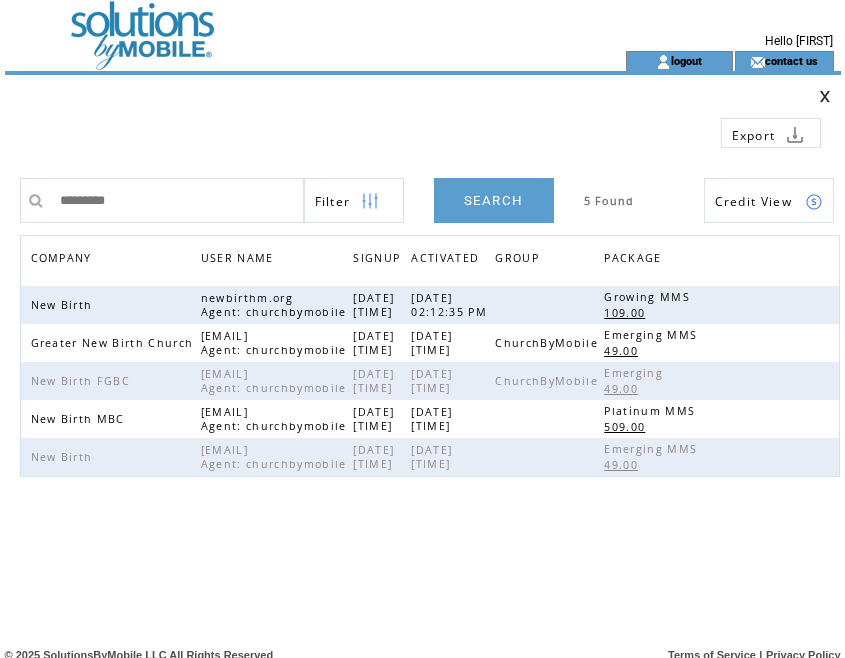 scroll, scrollTop: 0, scrollLeft: 0, axis: both 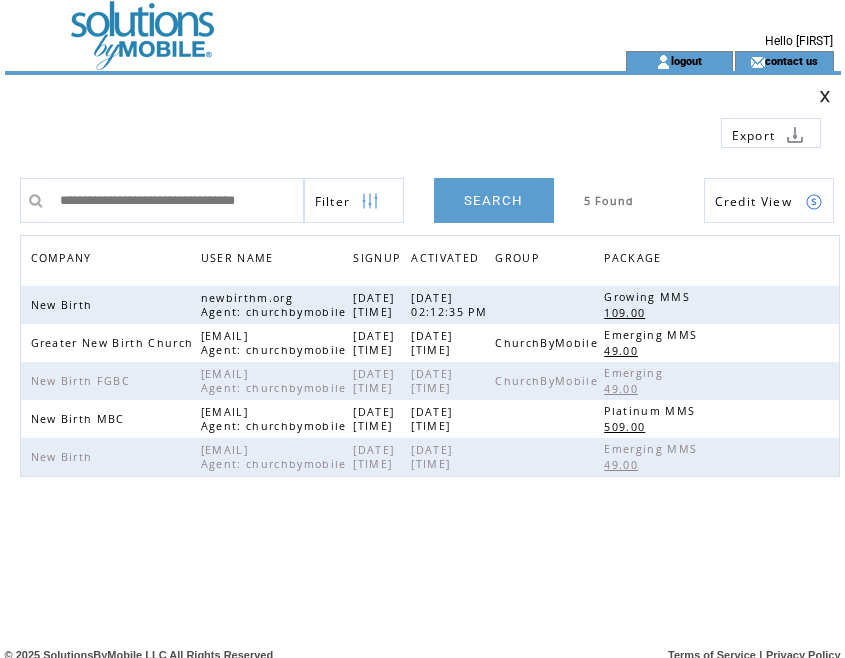 type on "**********" 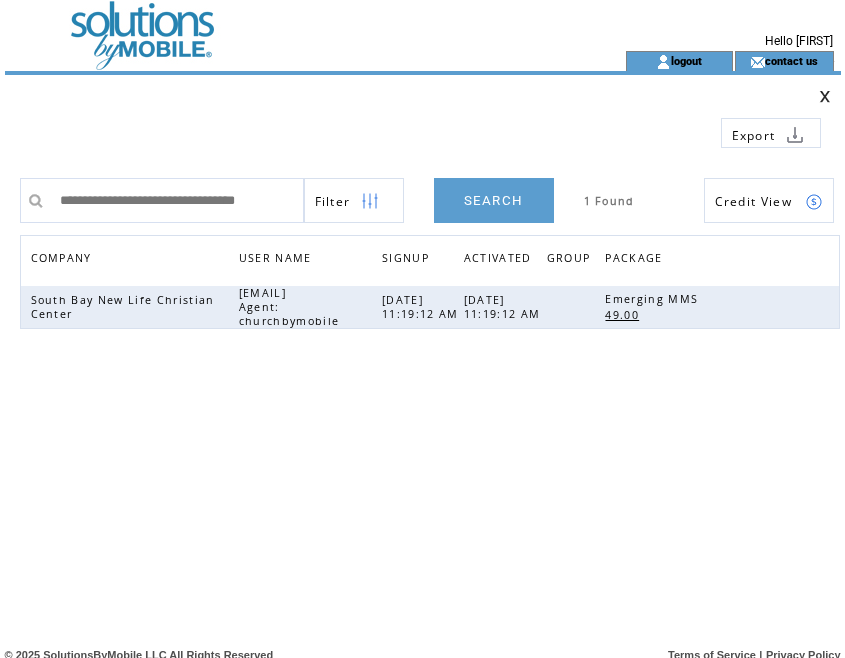 scroll, scrollTop: 0, scrollLeft: 0, axis: both 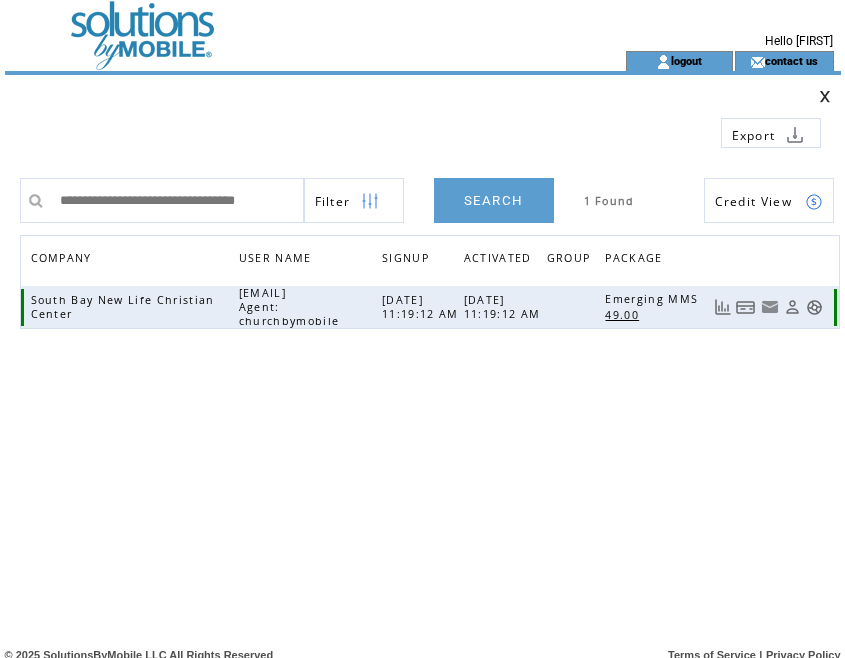 click at bounding box center (746, 307) 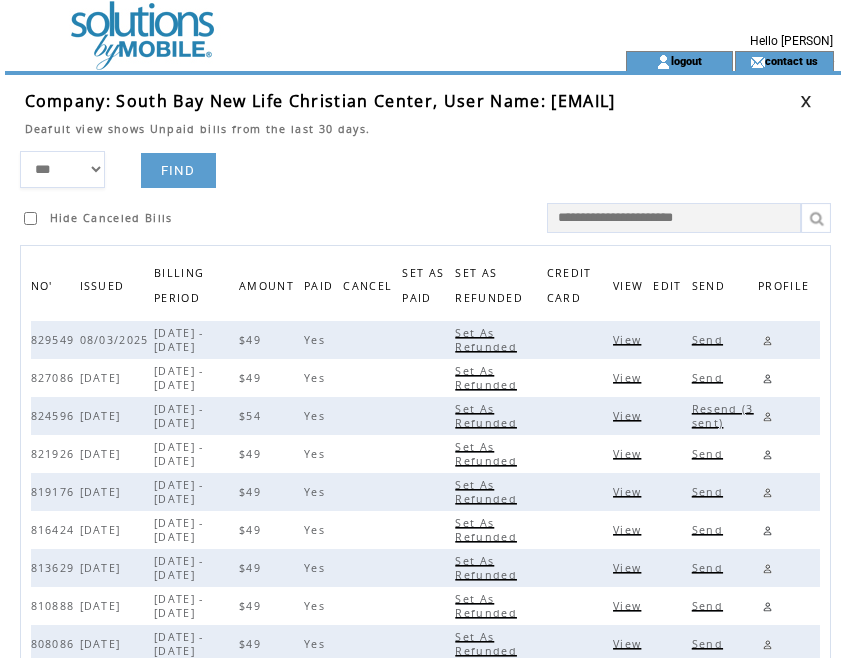scroll, scrollTop: 0, scrollLeft: 0, axis: both 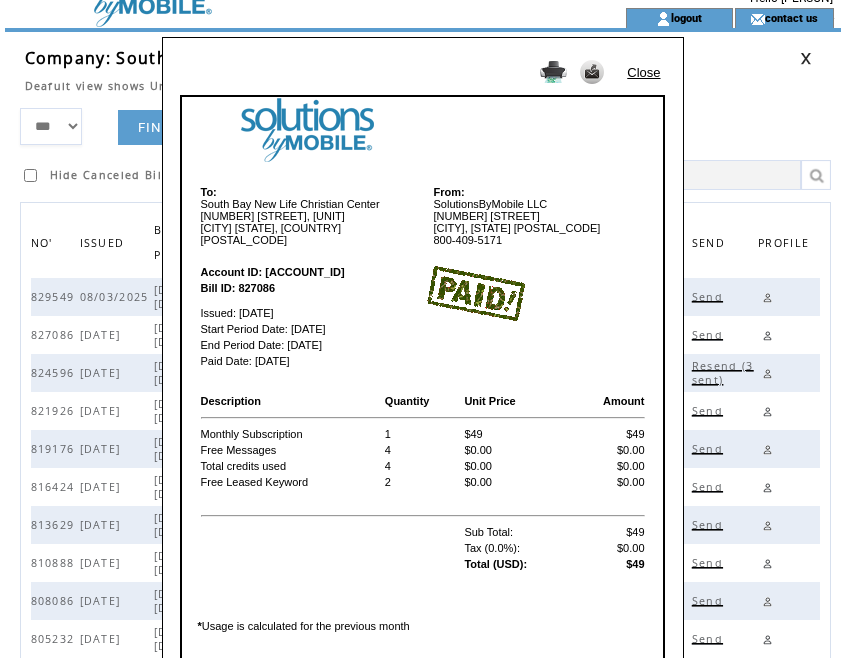 click on "Close" at bounding box center (643, 72) 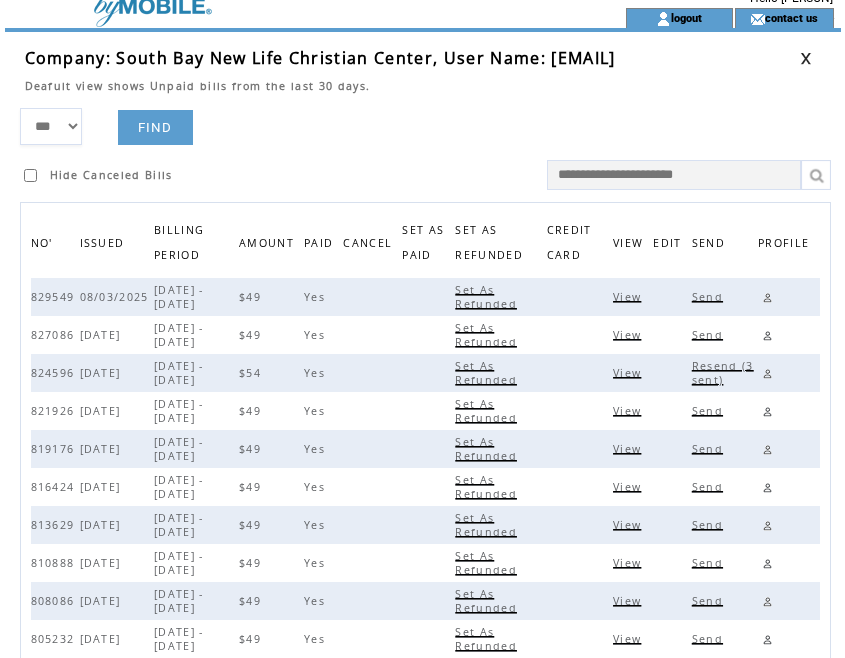 drag, startPoint x: 445, startPoint y: 128, endPoint x: 463, endPoint y: 116, distance: 21.633308 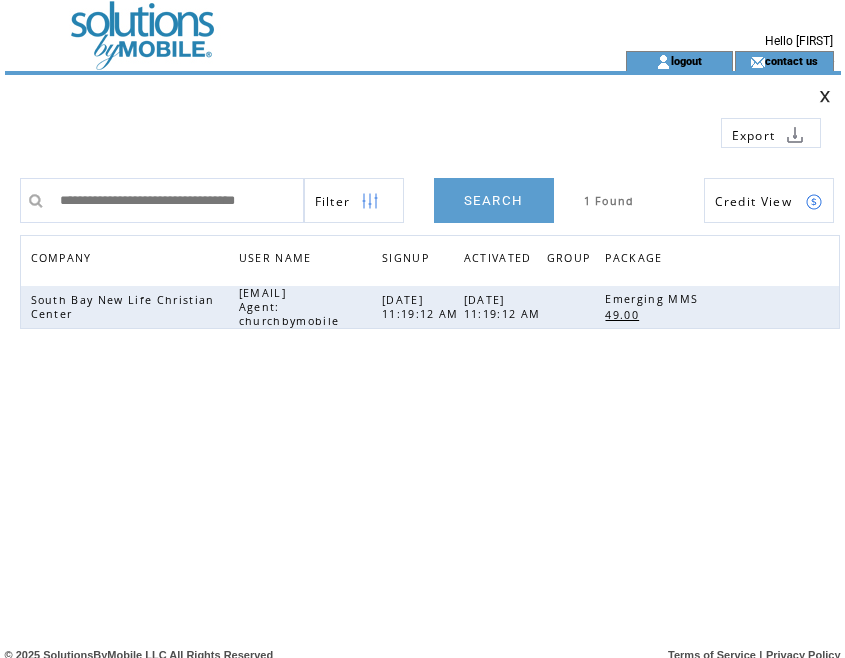 scroll, scrollTop: 0, scrollLeft: 0, axis: both 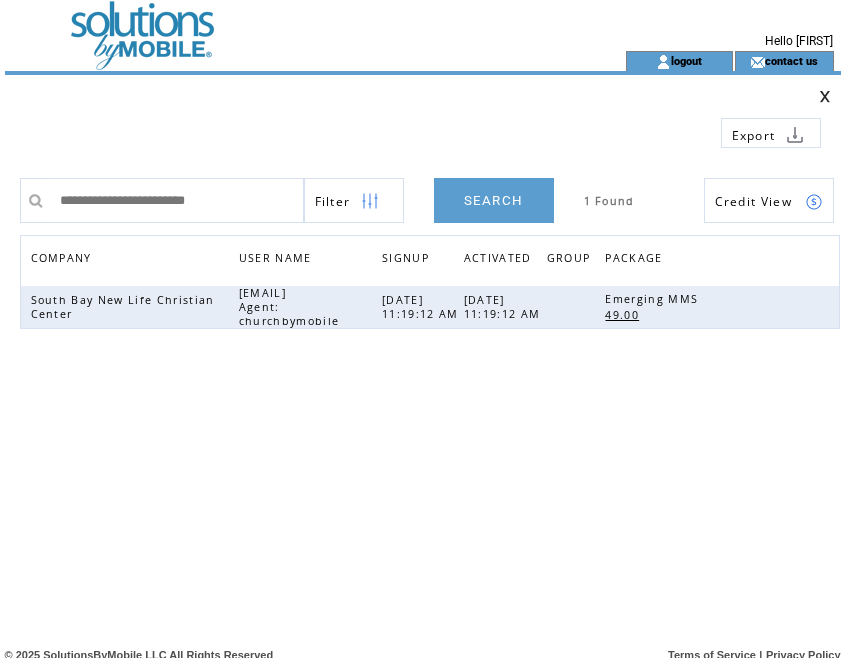 type on "**********" 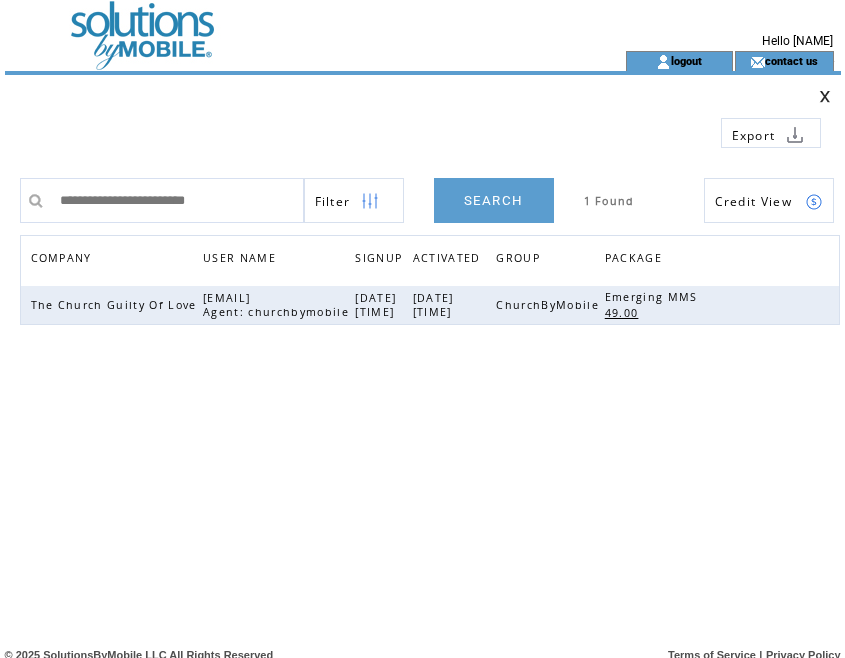 scroll, scrollTop: 0, scrollLeft: 0, axis: both 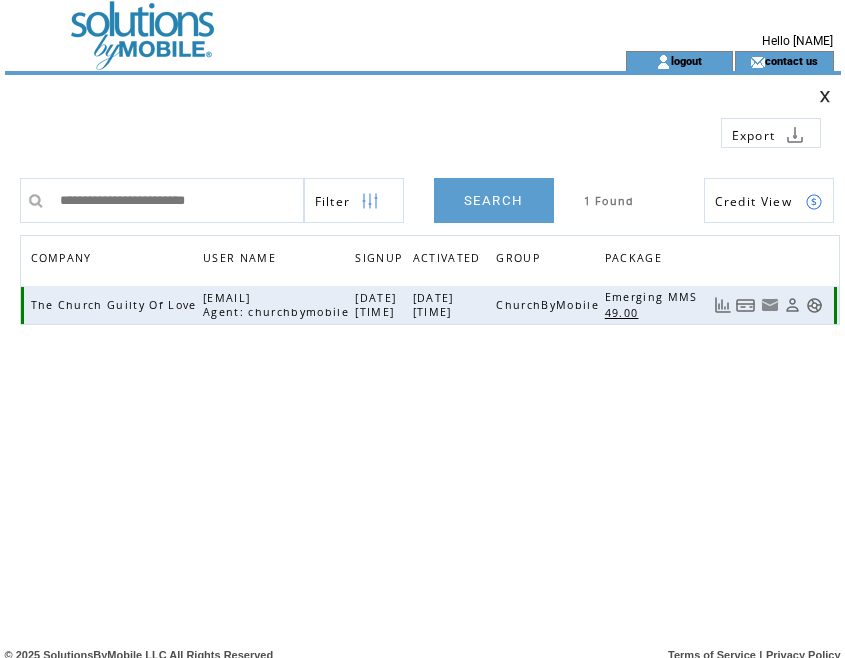click at bounding box center [746, 305] 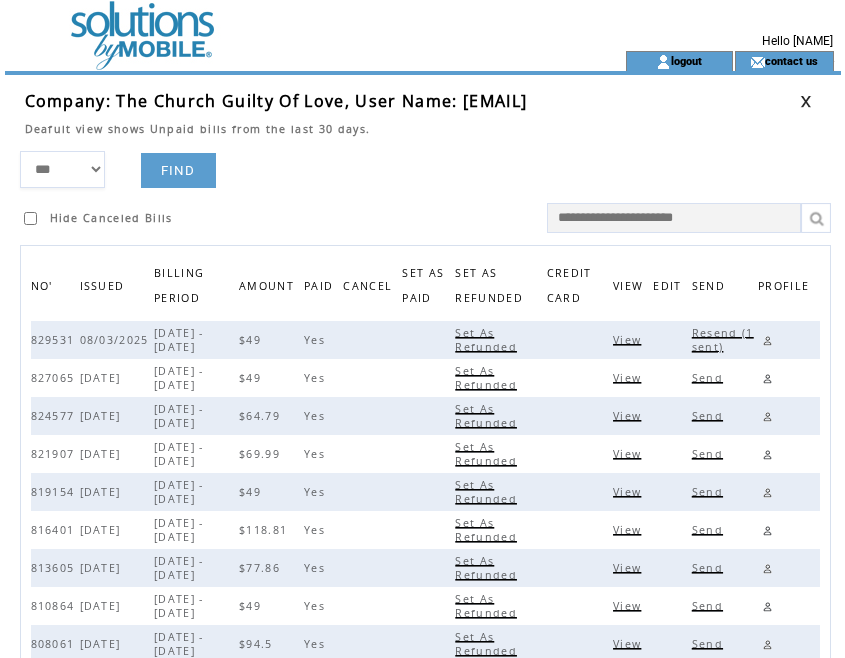 scroll, scrollTop: 0, scrollLeft: 0, axis: both 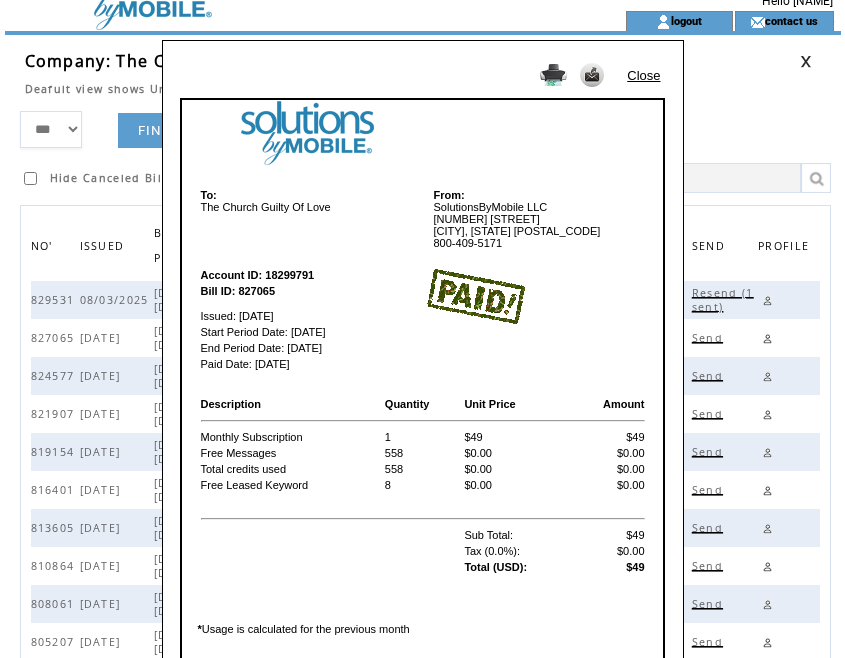 click on "Close" at bounding box center [643, 75] 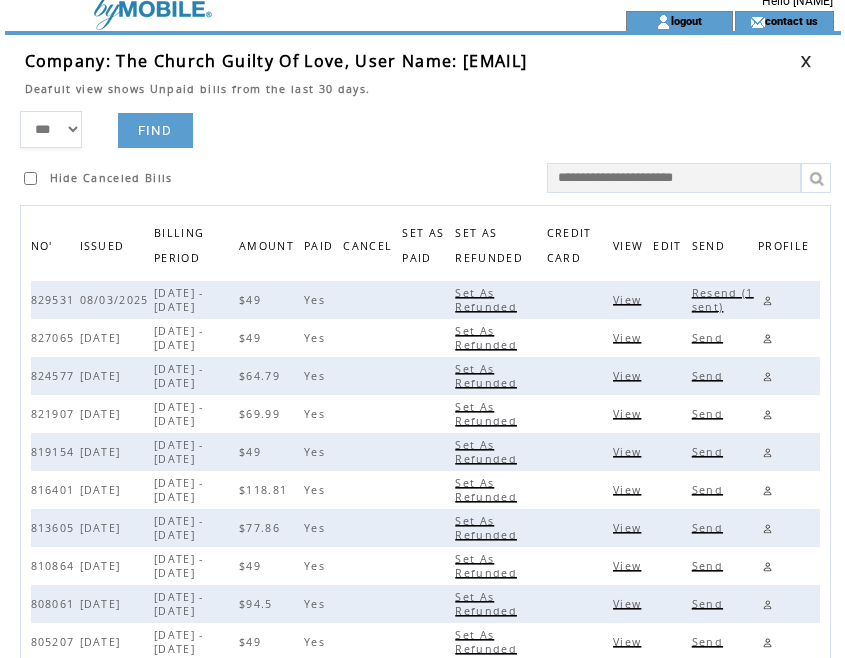 click on "*** **** ****** FIND Hide Canceled Bills" at bounding box center (430, 152) 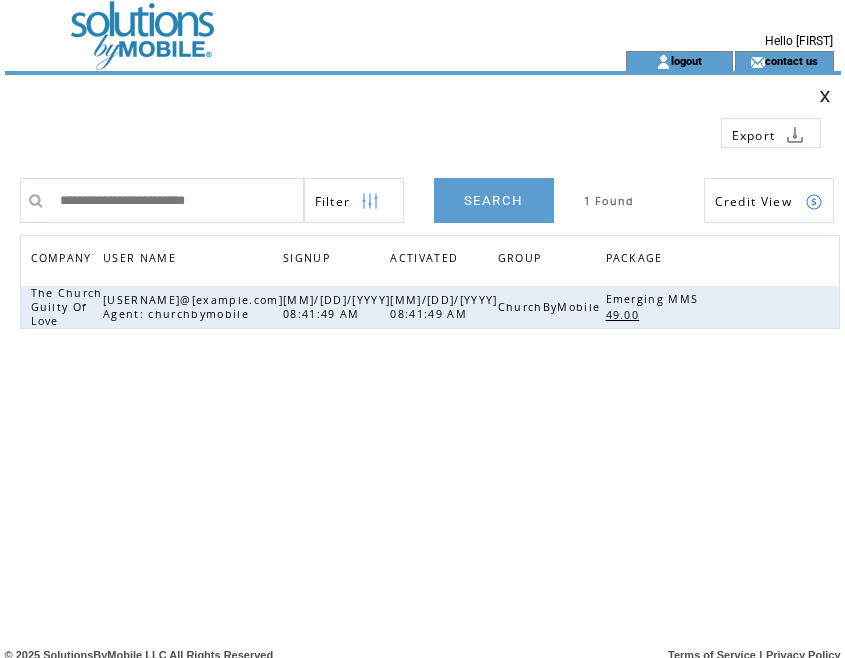 scroll, scrollTop: 0, scrollLeft: 0, axis: both 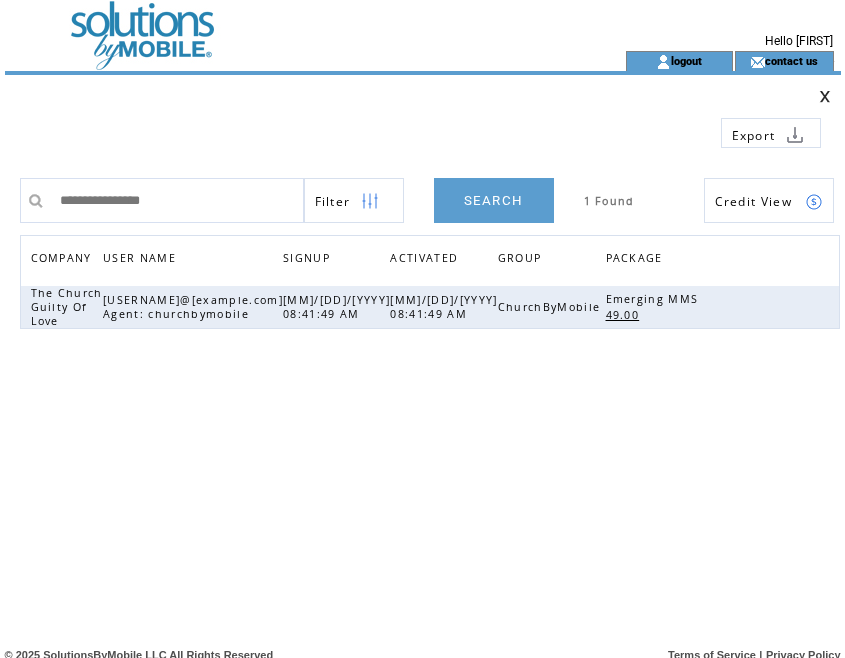 type on "**********" 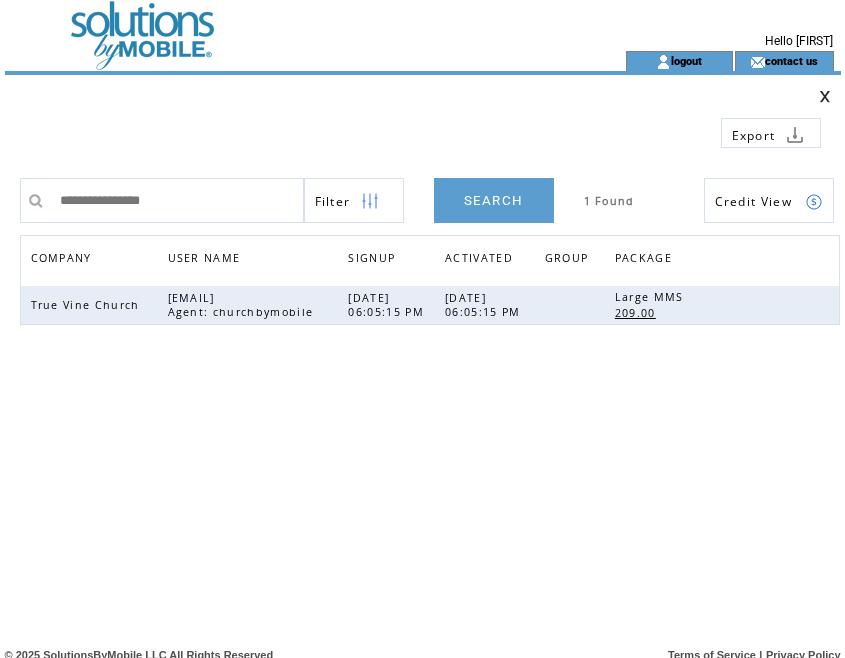scroll, scrollTop: 0, scrollLeft: 0, axis: both 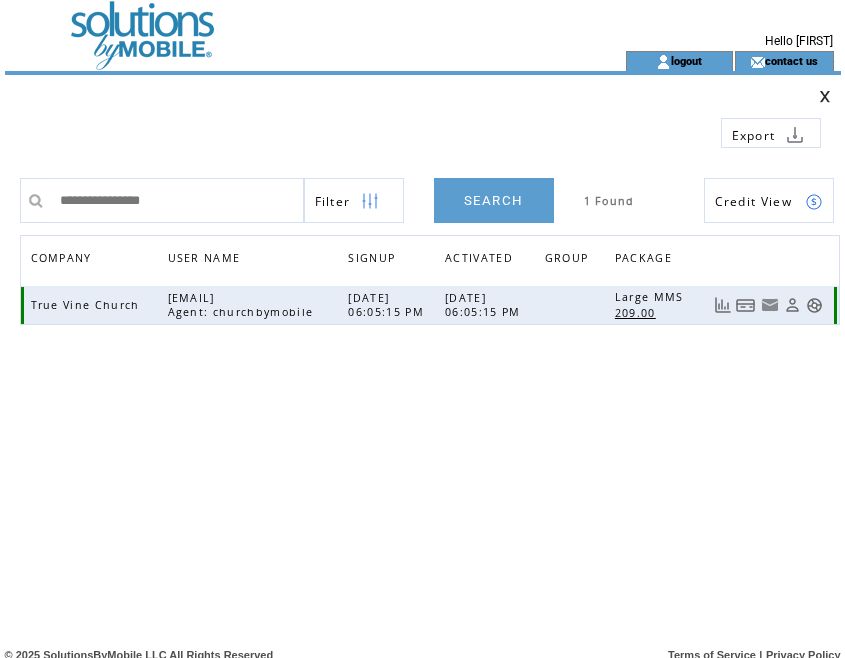 click at bounding box center [746, 305] 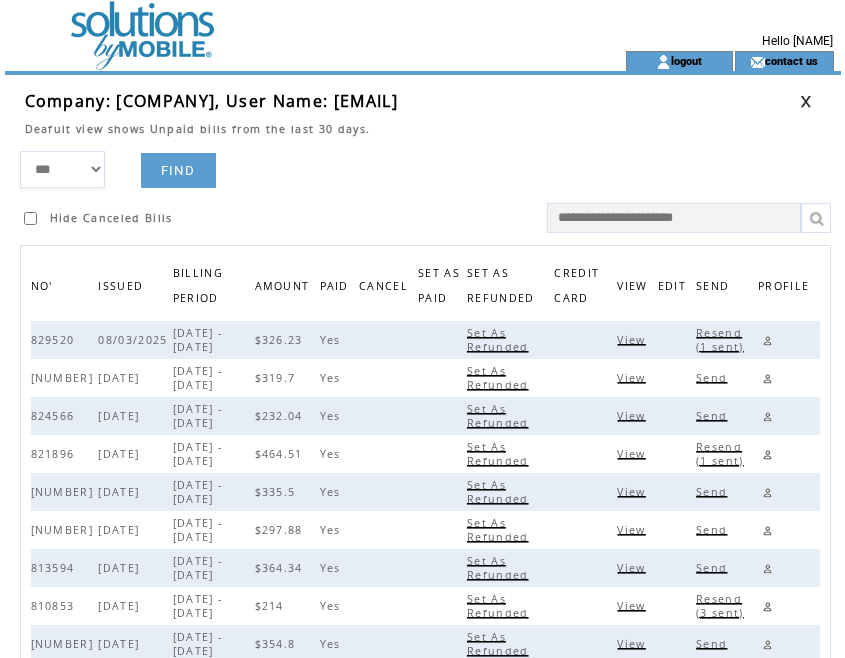 scroll, scrollTop: 0, scrollLeft: 0, axis: both 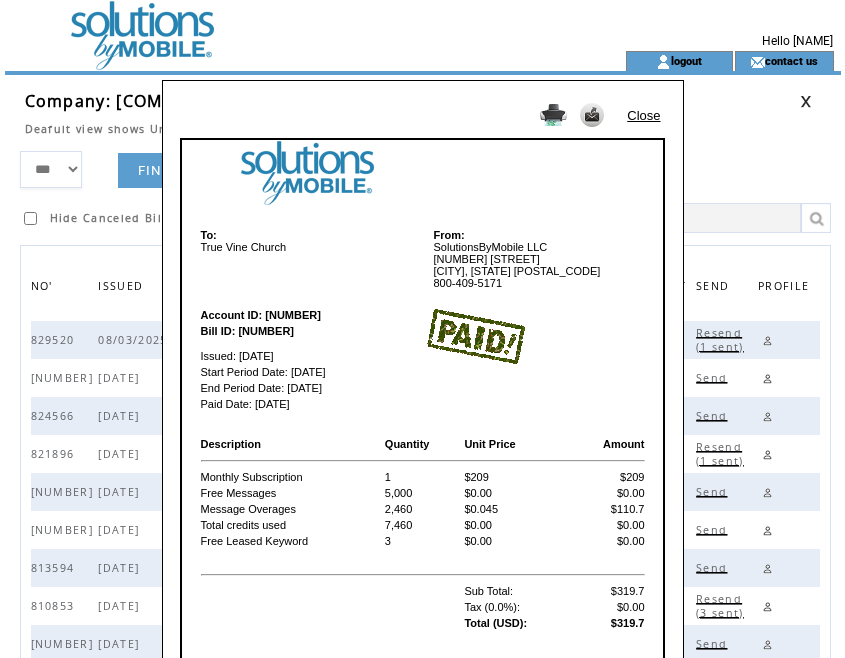 click on "To: True Vine Church" at bounding box center [311, 259] 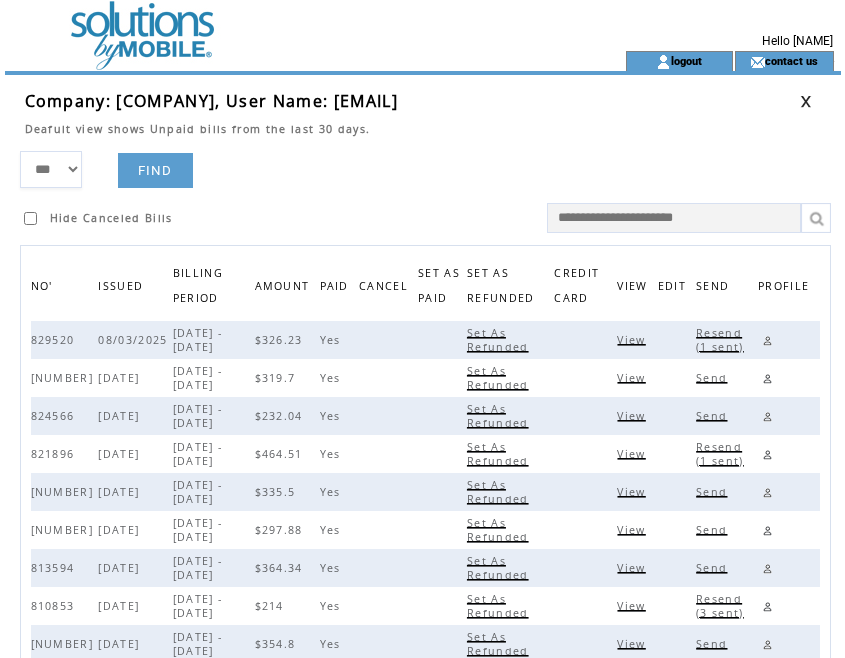 drag, startPoint x: 452, startPoint y: 169, endPoint x: 492, endPoint y: 148, distance: 45.17743 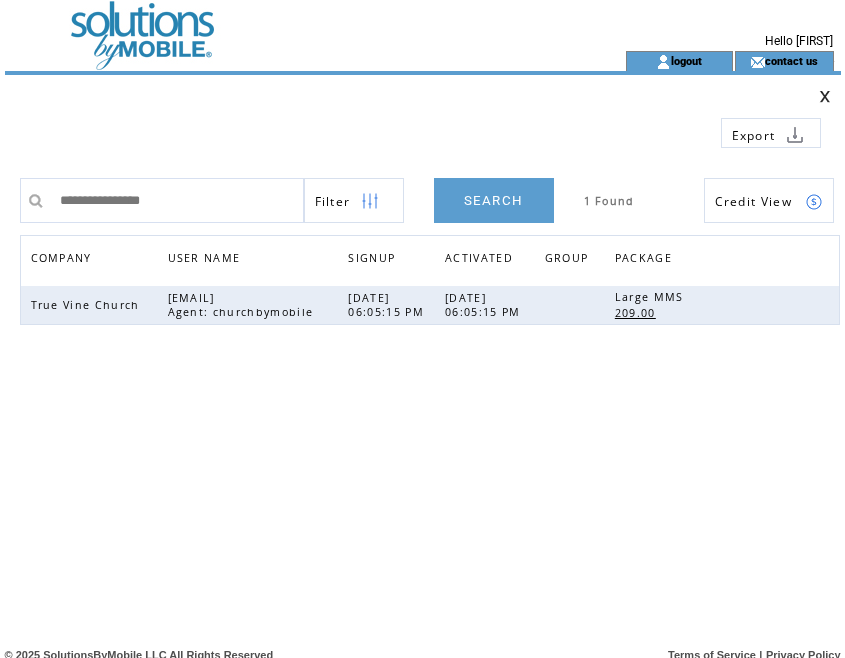 scroll, scrollTop: 14, scrollLeft: 0, axis: vertical 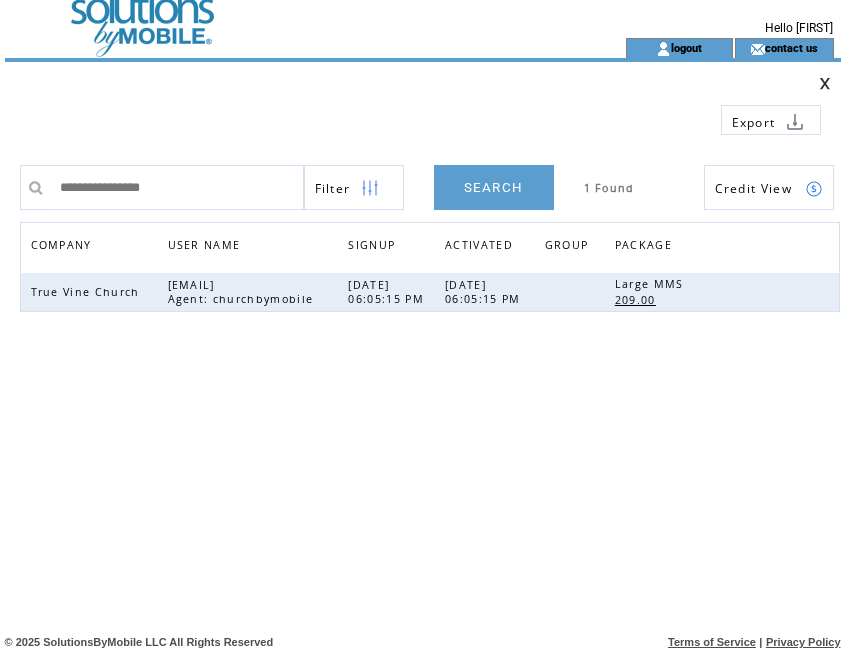 drag, startPoint x: 205, startPoint y: 193, endPoint x: -176, endPoint y: 178, distance: 381.29517 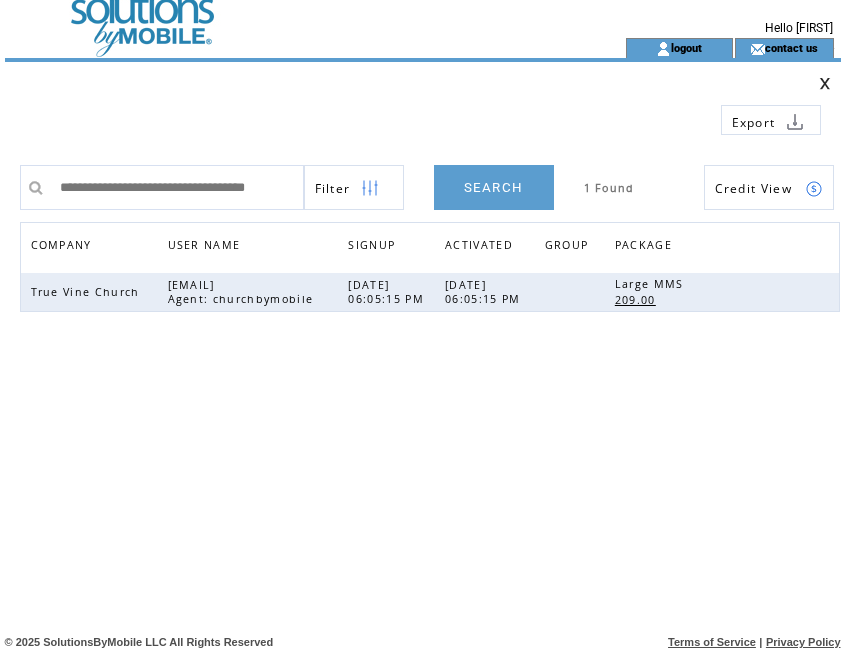 scroll, scrollTop: 0, scrollLeft: 30, axis: horizontal 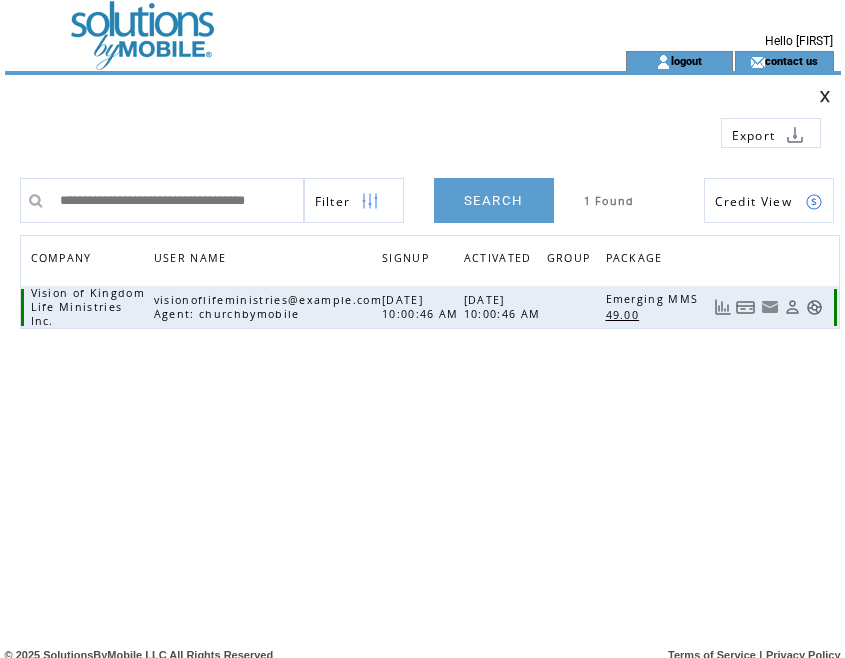 click at bounding box center [746, 307] 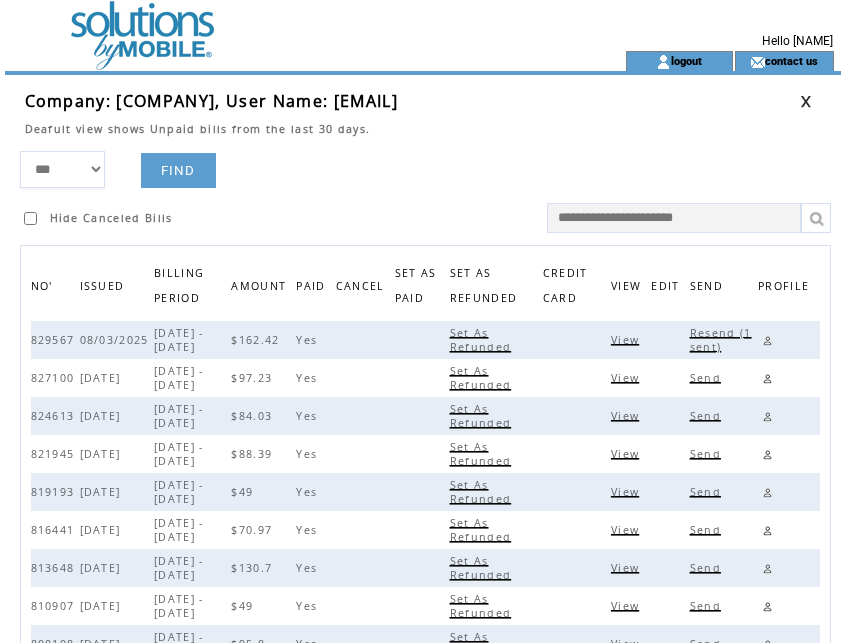 scroll, scrollTop: 0, scrollLeft: 0, axis: both 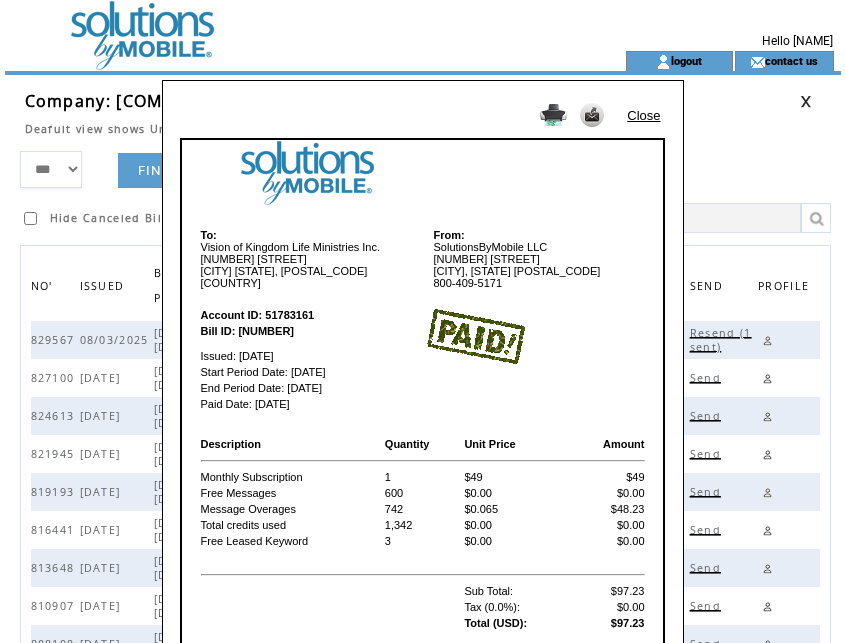 click on "Close" at bounding box center (643, 115) 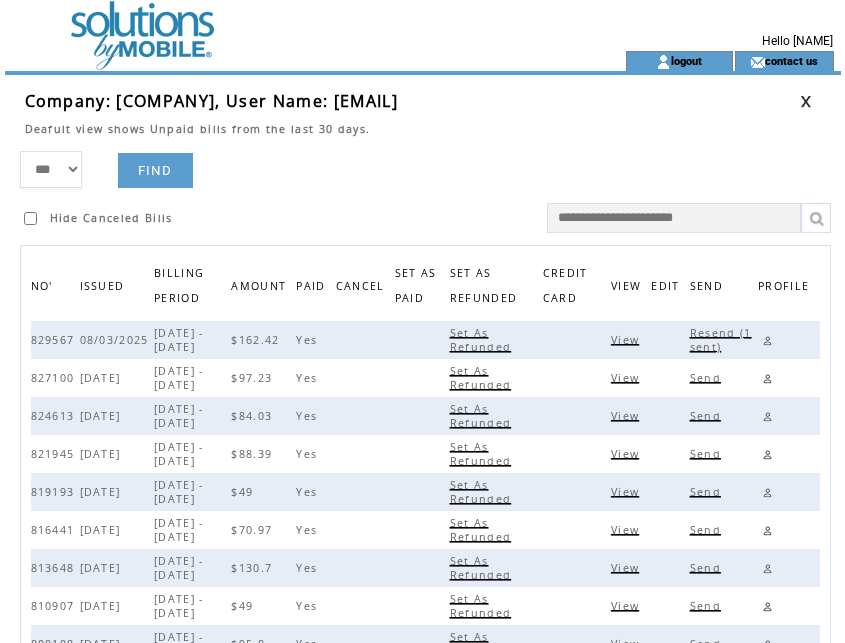 drag, startPoint x: 431, startPoint y: 180, endPoint x: 563, endPoint y: 114, distance: 147.58049 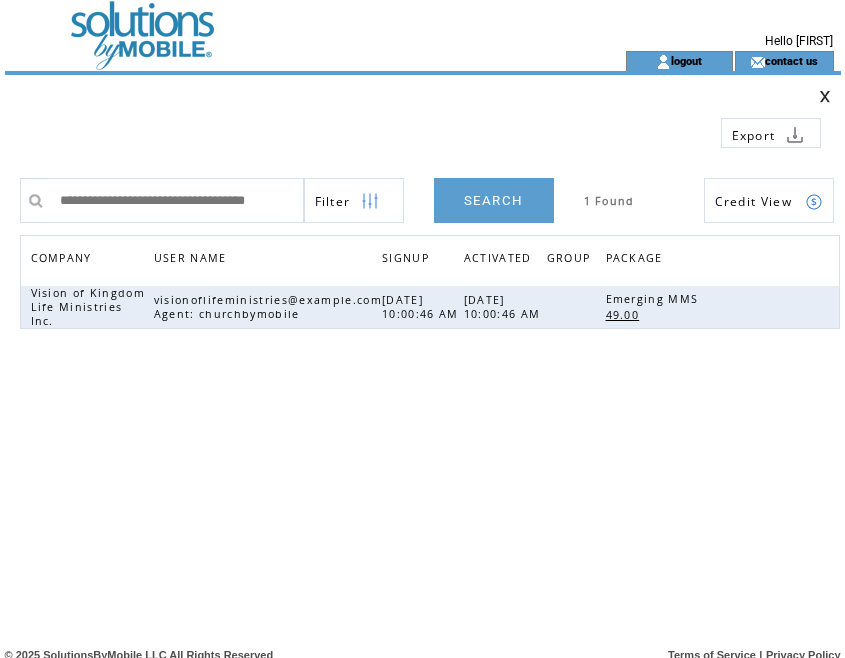 scroll, scrollTop: 0, scrollLeft: 0, axis: both 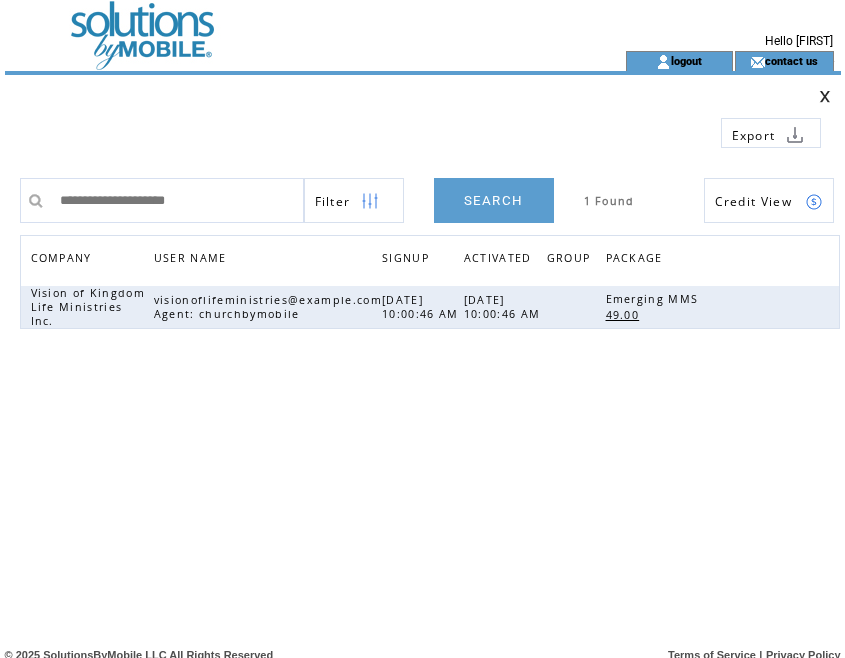 type on "**********" 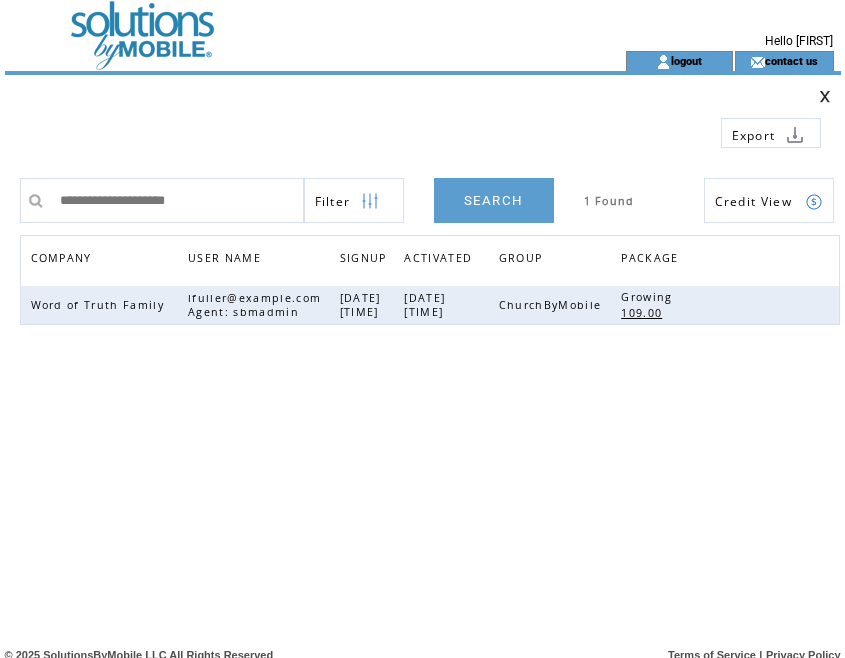 scroll, scrollTop: 0, scrollLeft: 0, axis: both 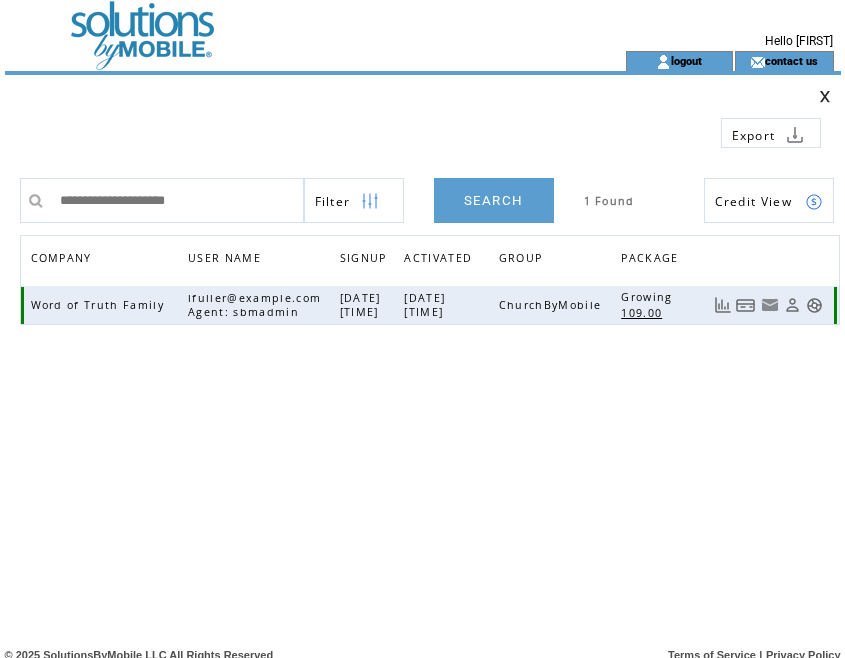 click at bounding box center [746, 305] 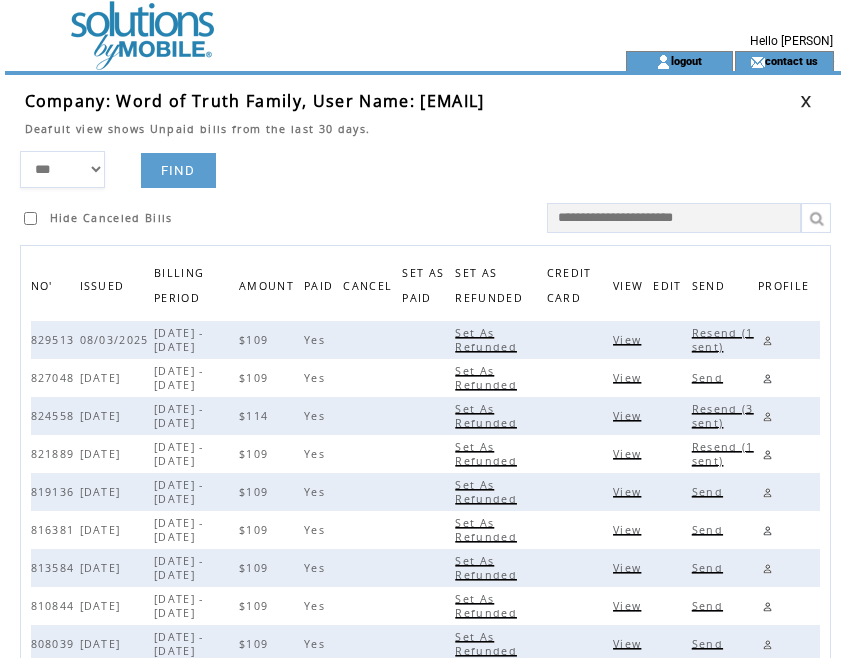 scroll, scrollTop: 0, scrollLeft: 0, axis: both 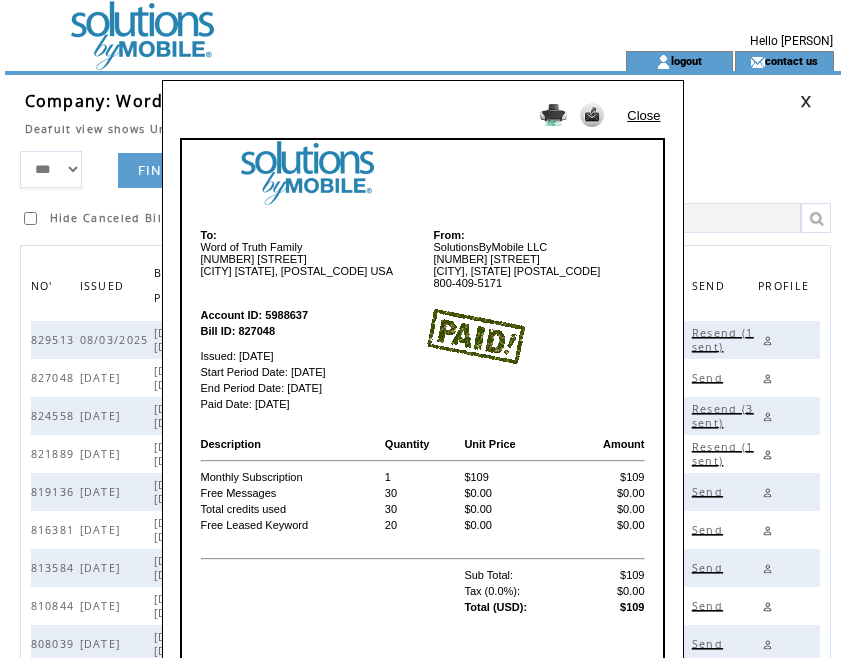 click on "Close" at bounding box center [648, 110] 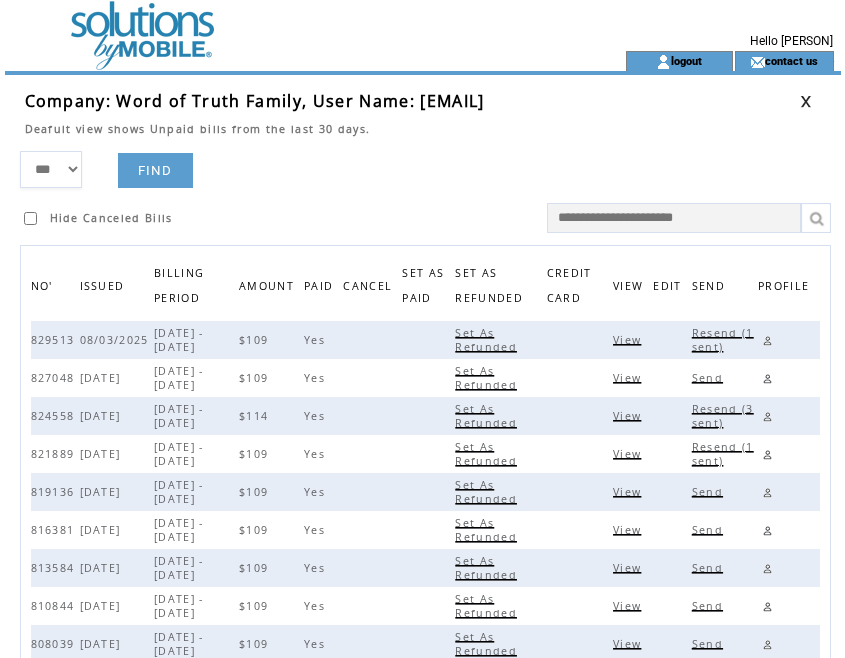 click at bounding box center (806, 101) 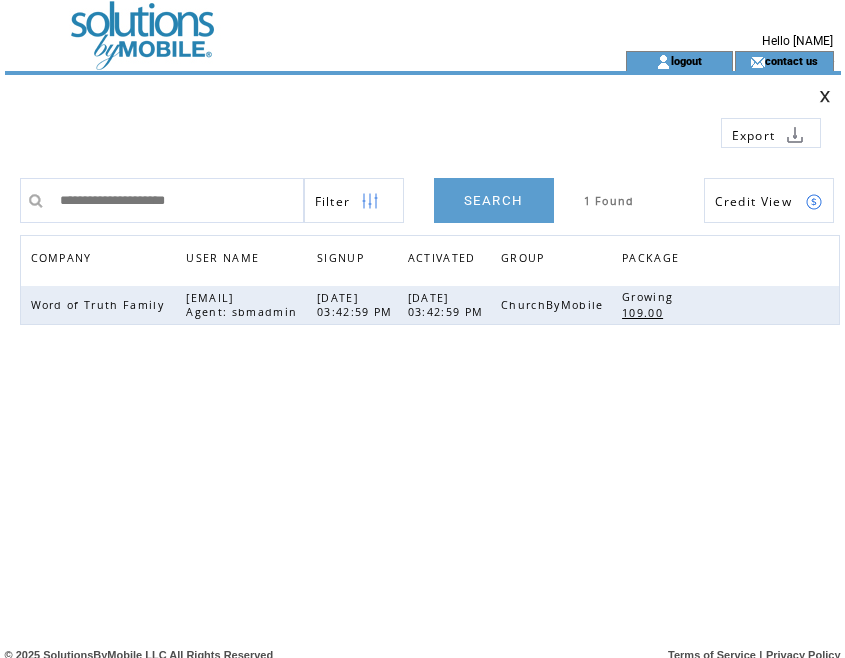 scroll, scrollTop: 0, scrollLeft: 0, axis: both 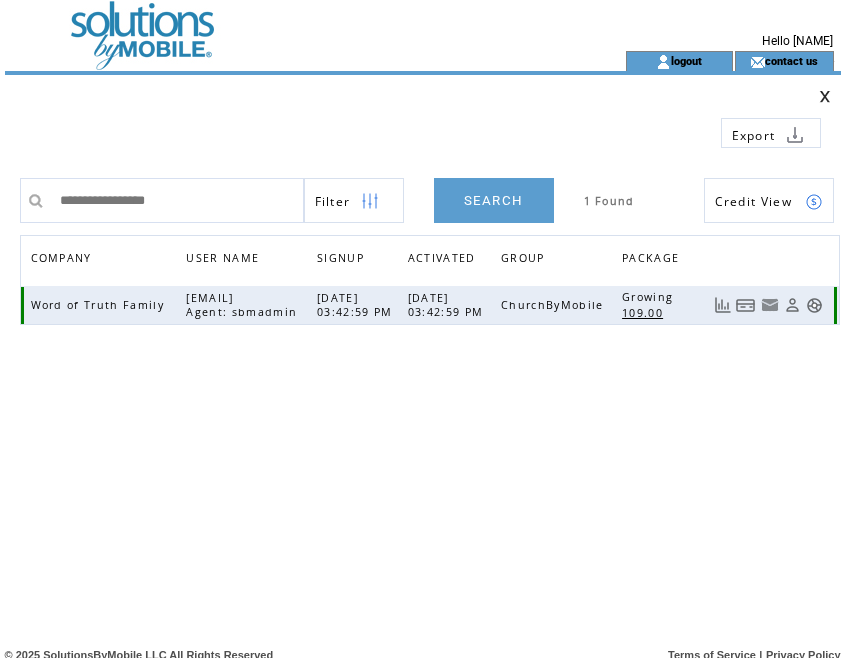 type on "**********" 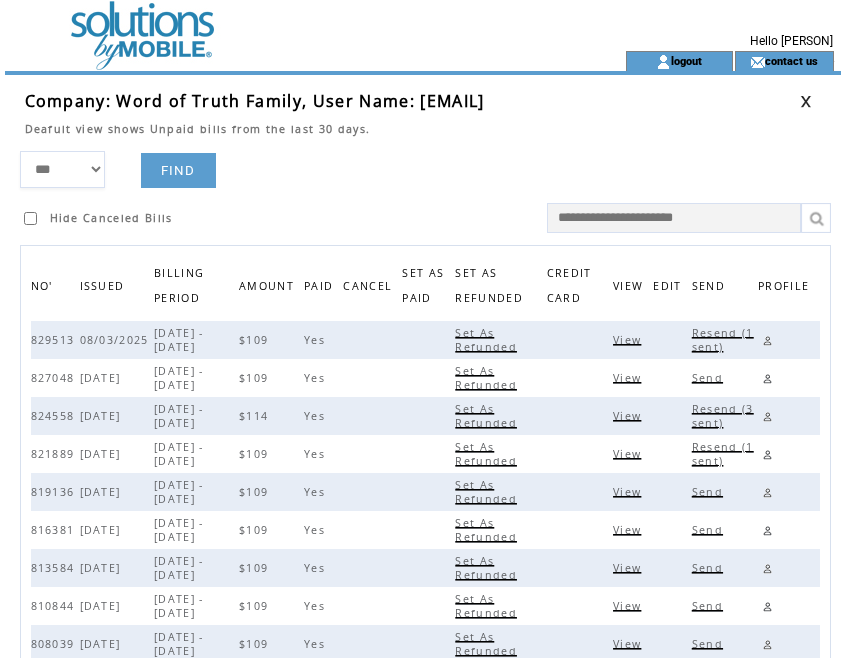 scroll, scrollTop: 0, scrollLeft: 0, axis: both 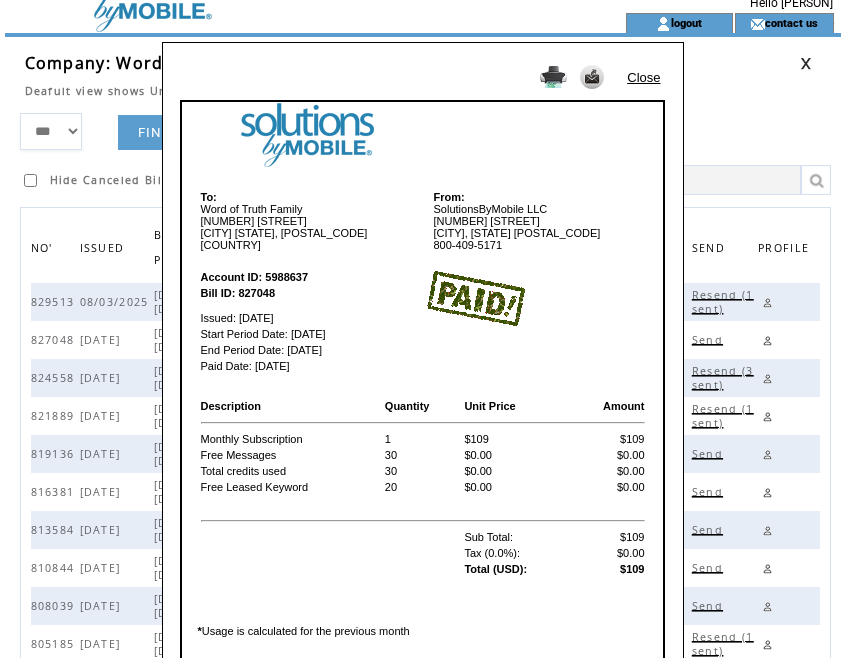 drag, startPoint x: 647, startPoint y: 73, endPoint x: 657, endPoint y: 74, distance: 10.049875 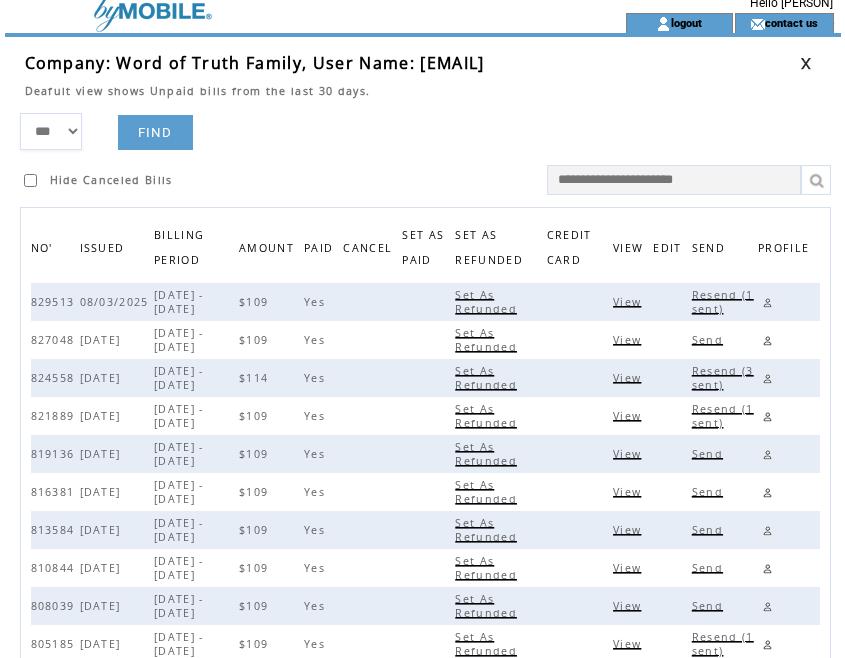 click at bounding box center (806, 63) 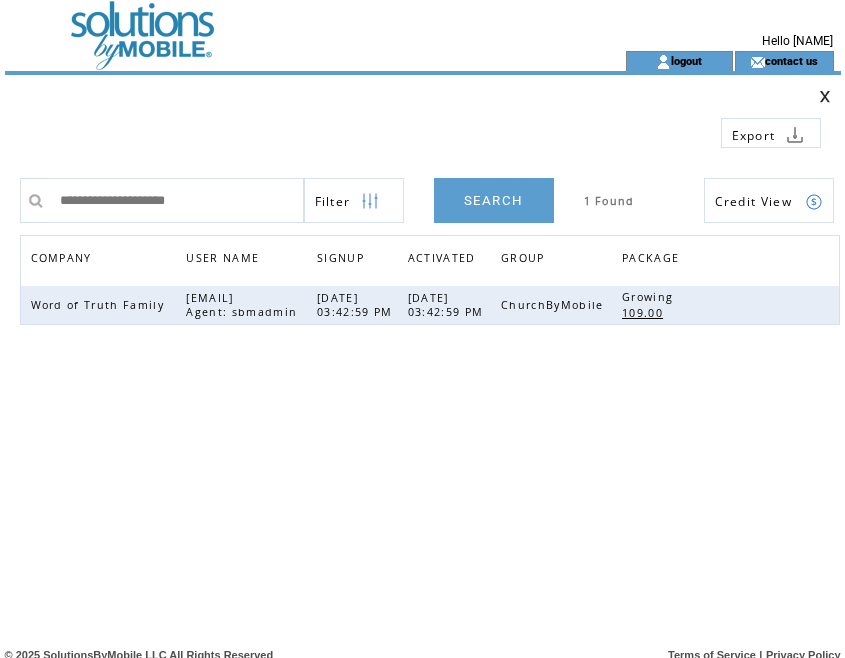 scroll, scrollTop: 0, scrollLeft: 0, axis: both 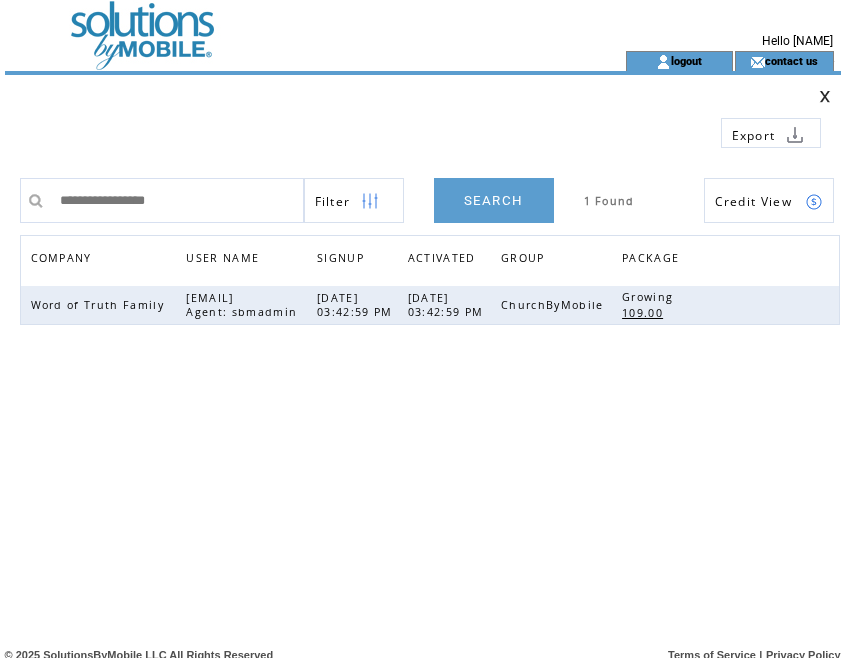type on "**********" 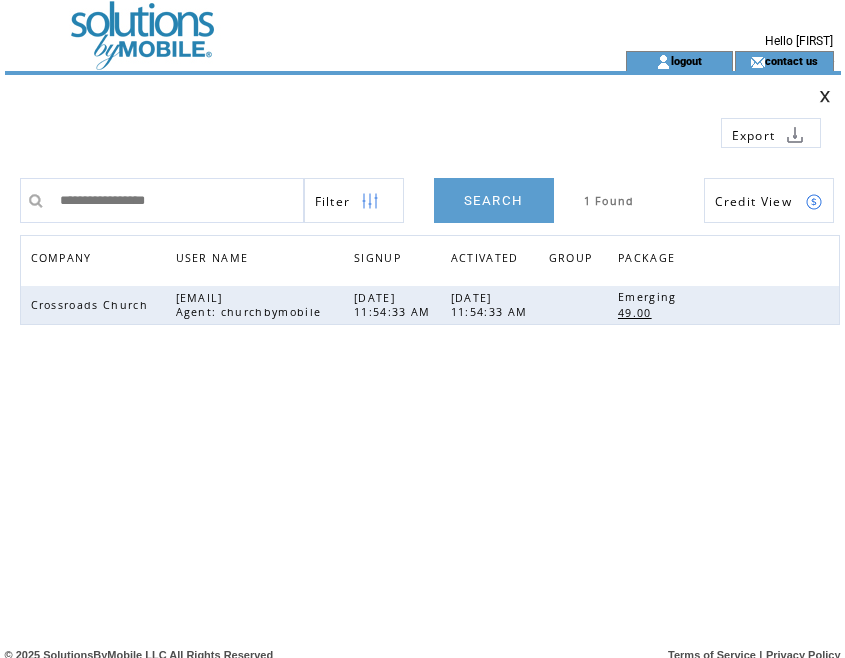 scroll, scrollTop: 0, scrollLeft: 0, axis: both 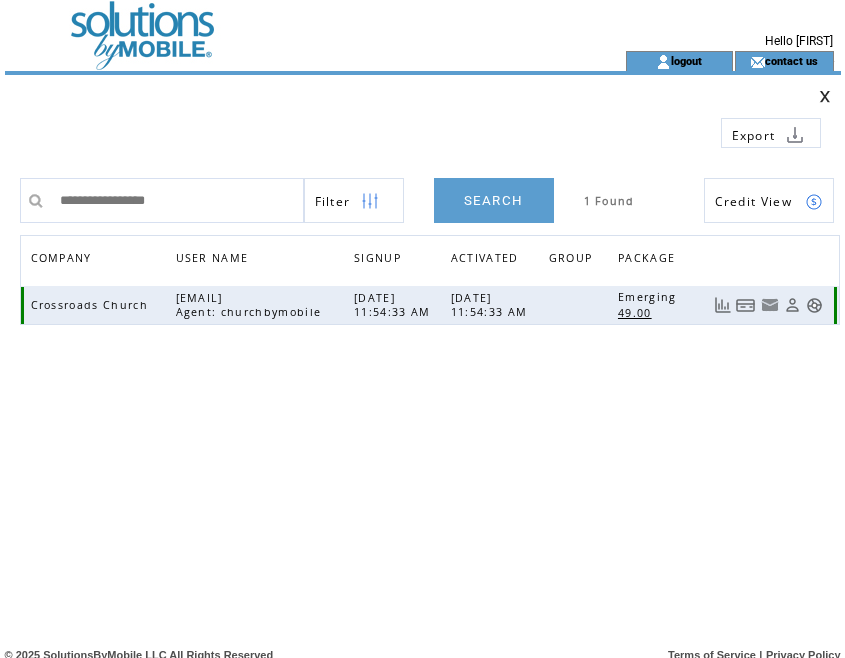 click at bounding box center [746, 305] 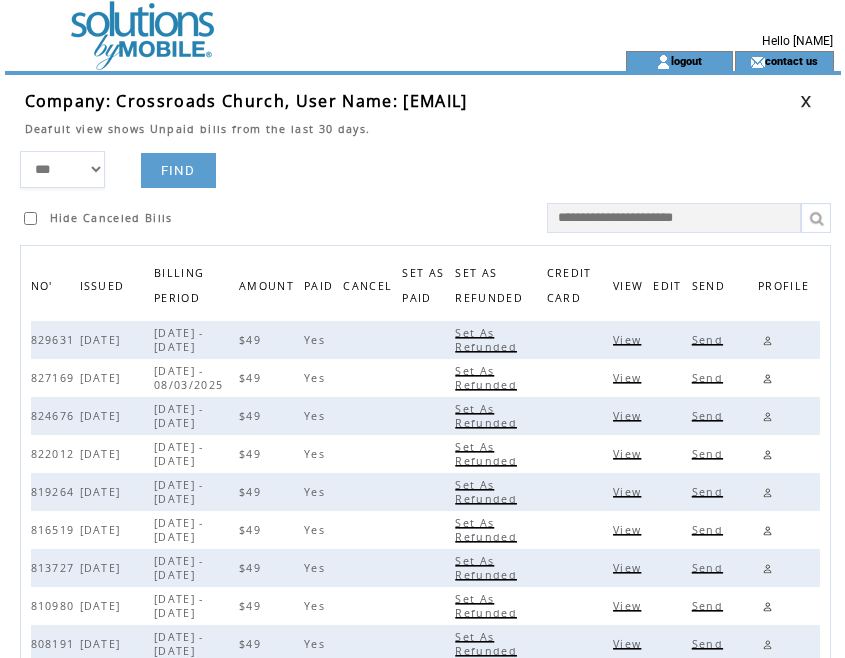 scroll, scrollTop: 0, scrollLeft: 0, axis: both 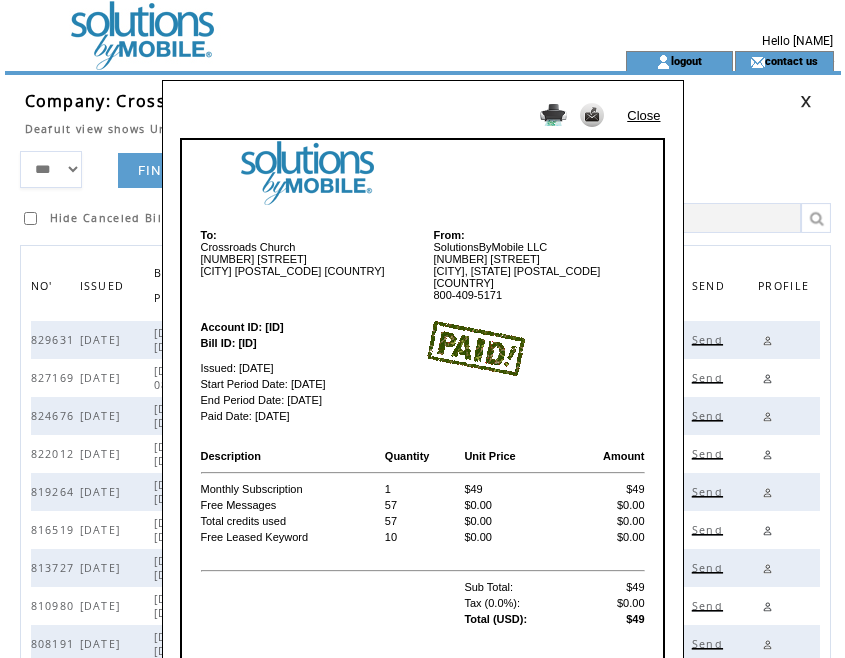 click on "Close" at bounding box center [643, 115] 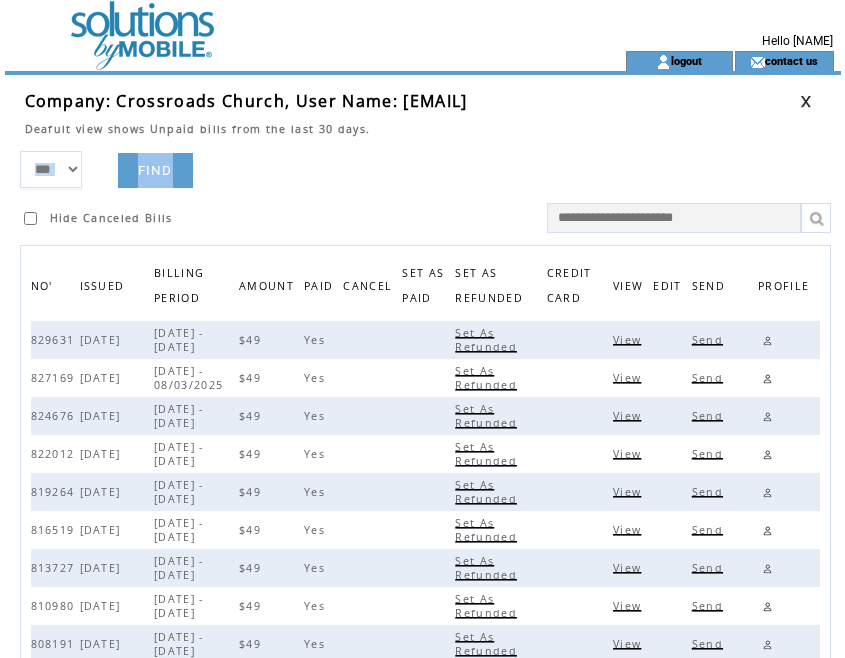 drag, startPoint x: 364, startPoint y: 198, endPoint x: 412, endPoint y: 175, distance: 53.225933 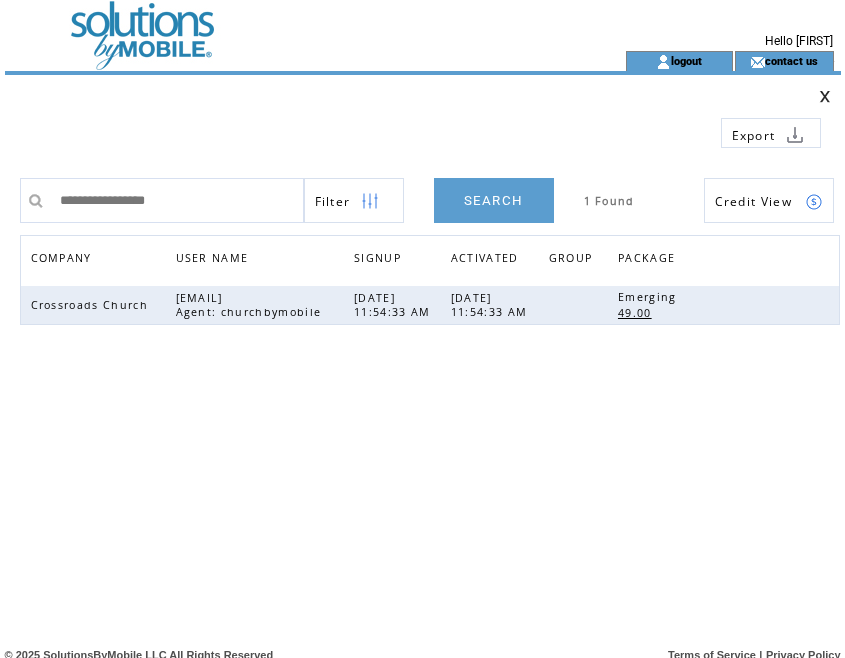 scroll, scrollTop: 0, scrollLeft: 0, axis: both 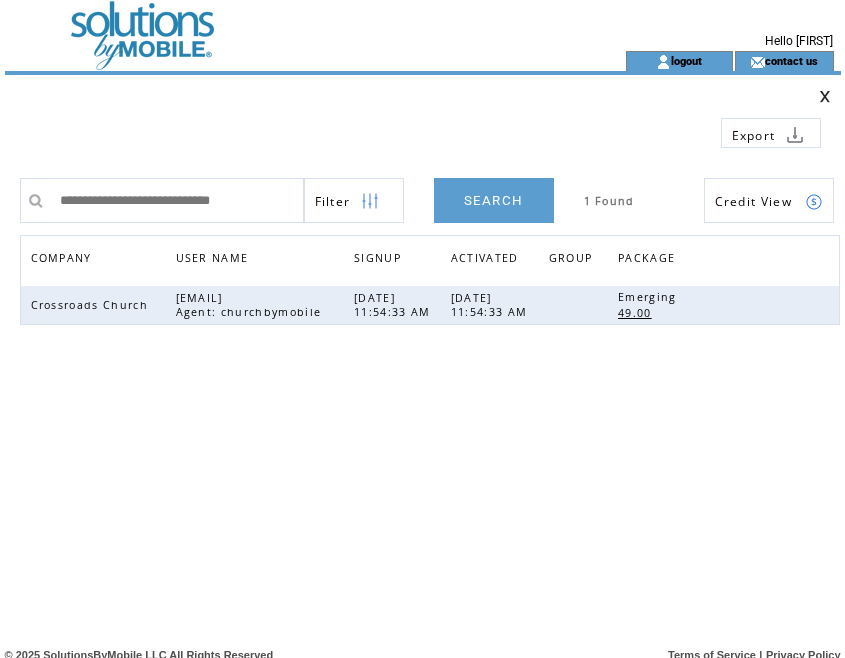 type on "**********" 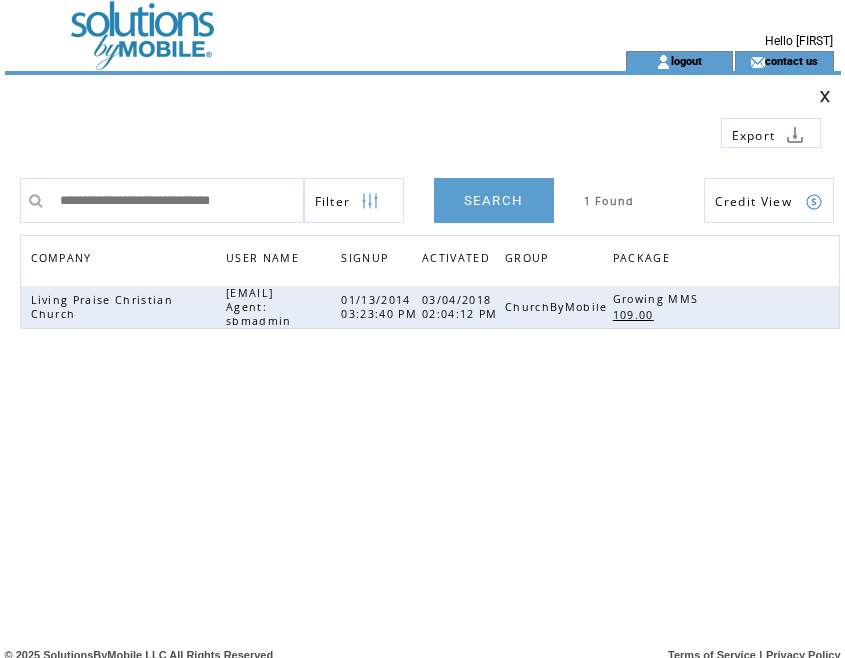 scroll, scrollTop: 0, scrollLeft: 0, axis: both 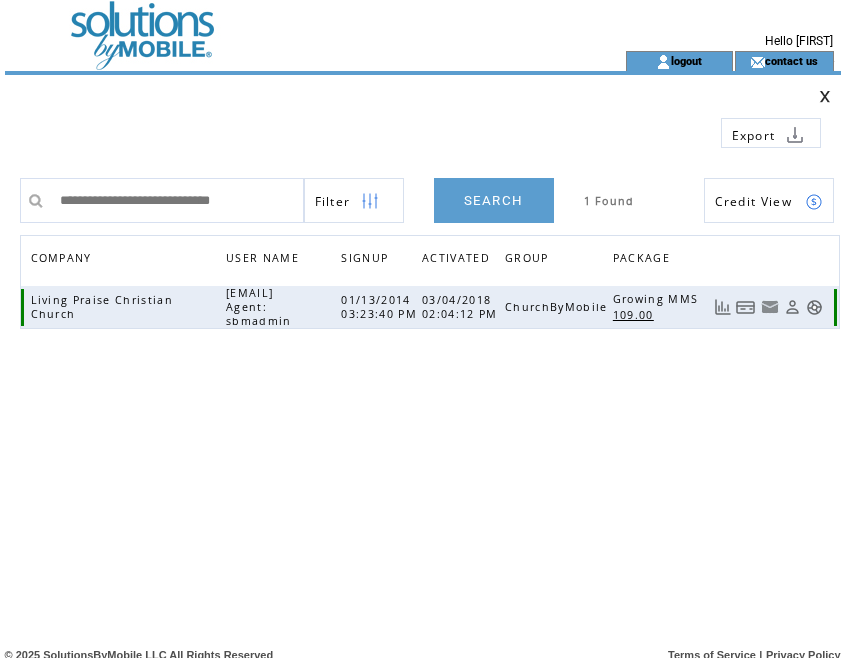 click at bounding box center [746, 307] 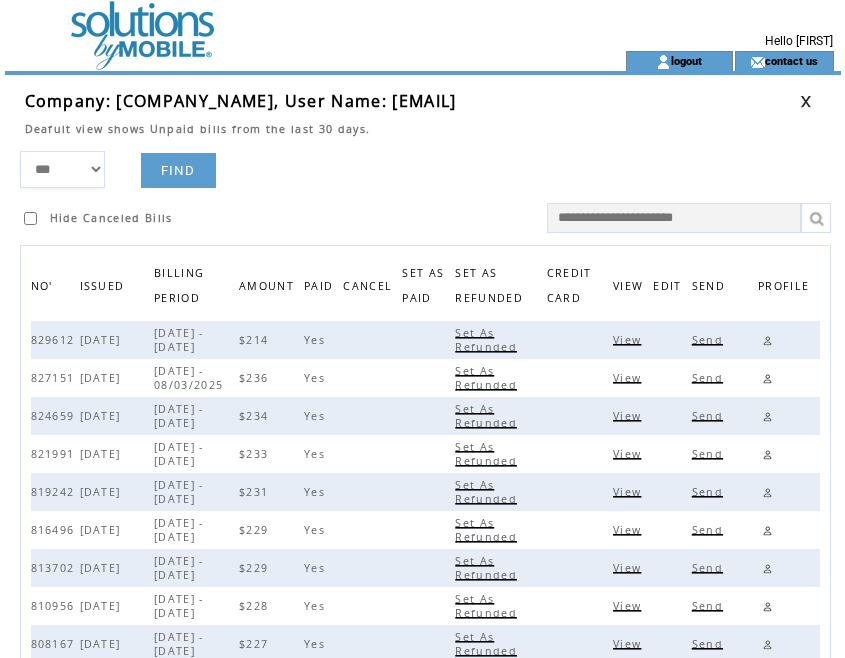 scroll, scrollTop: 0, scrollLeft: 0, axis: both 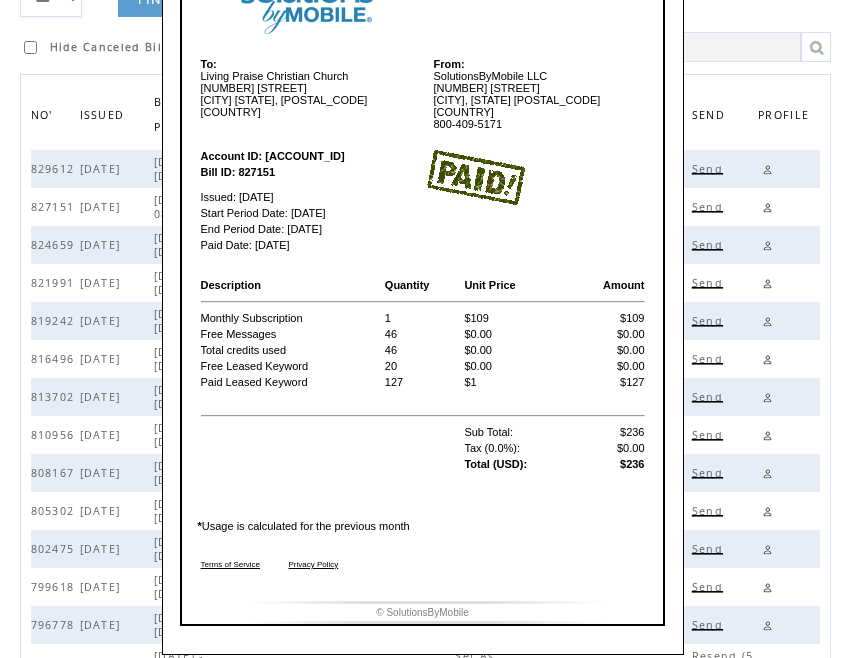 click on "Account ID: [ACCOUNT_ID] Bill ID: [BILL_ID] Issued: [DATE] Start Period Date: [DATE] End Period Date: [DATE] Paid Date: [DATE]" at bounding box center [423, 204] 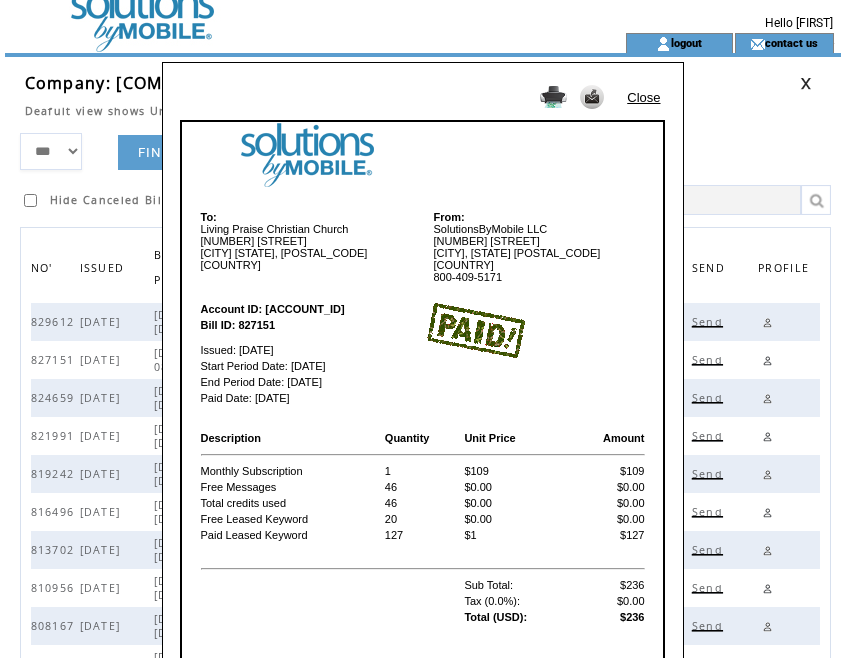 scroll, scrollTop: 15, scrollLeft: 0, axis: vertical 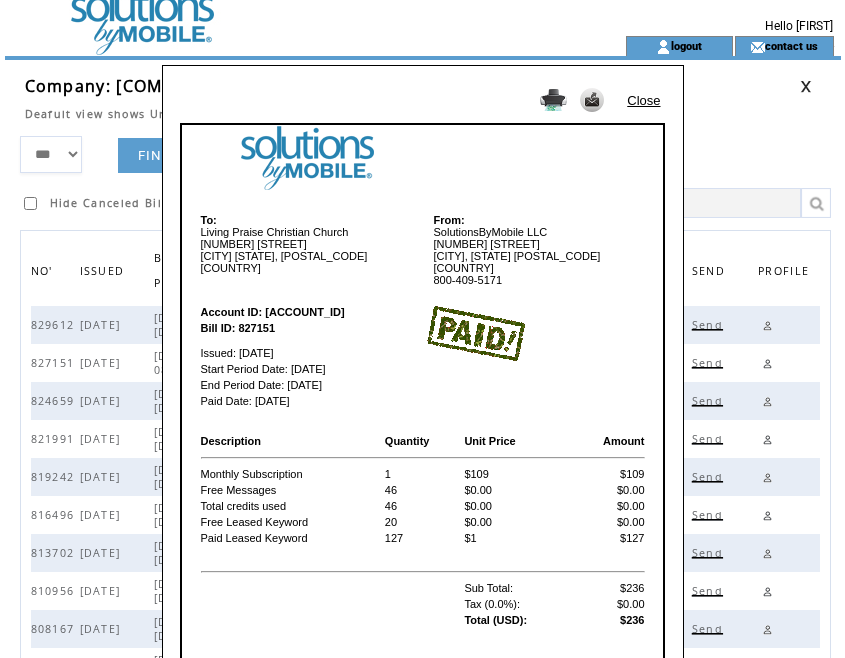 click on "Close" at bounding box center [643, 100] 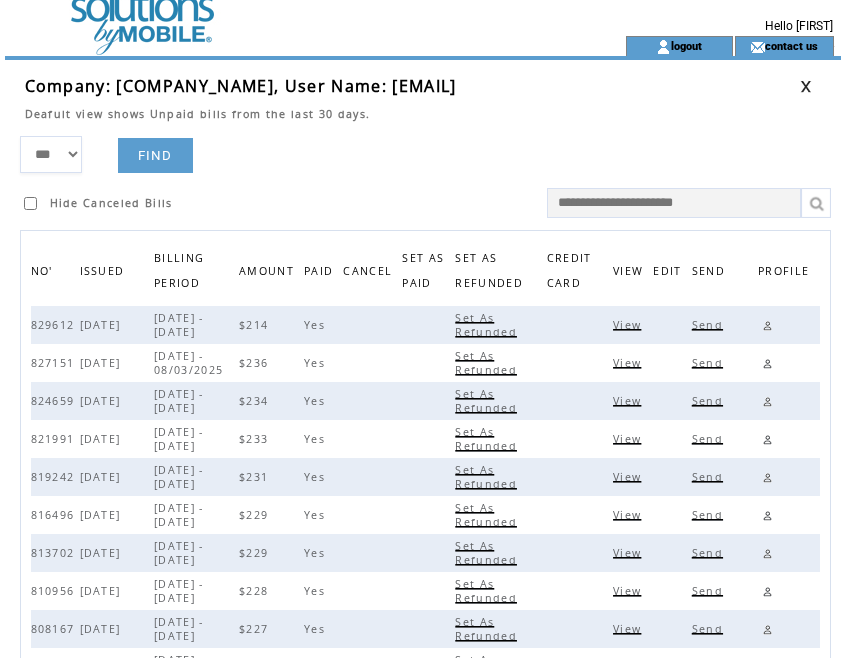 click at bounding box center (806, 86) 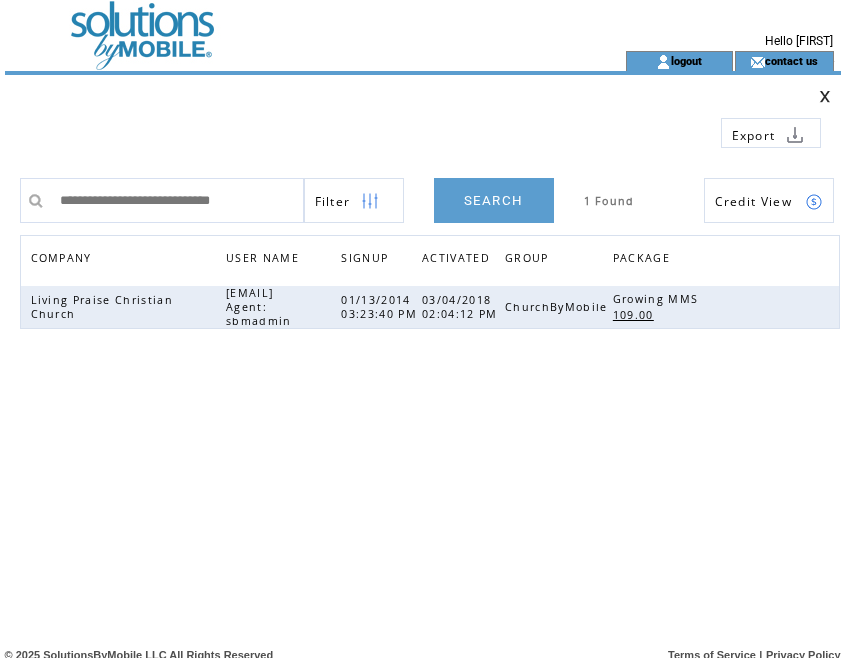 scroll, scrollTop: 0, scrollLeft: 0, axis: both 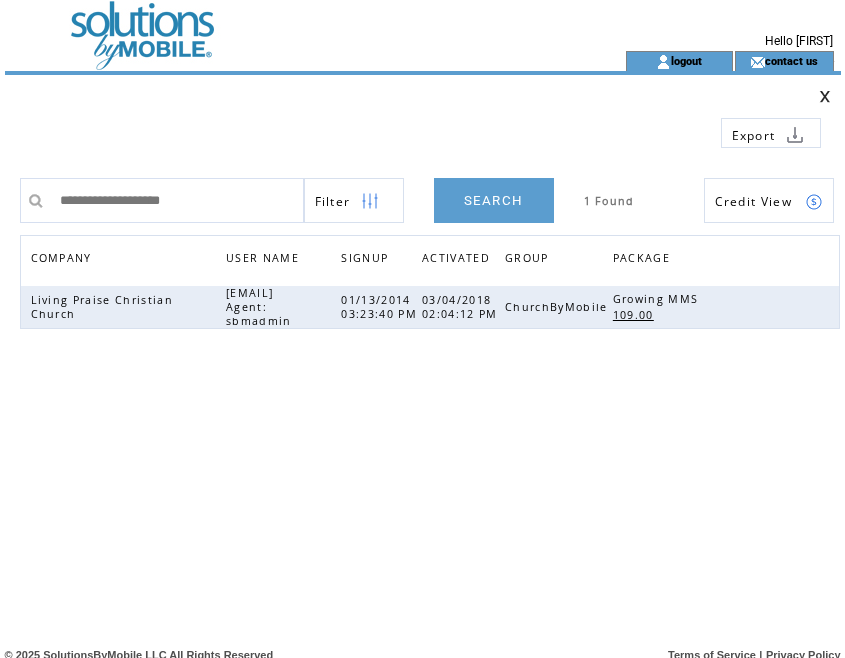 type on "**********" 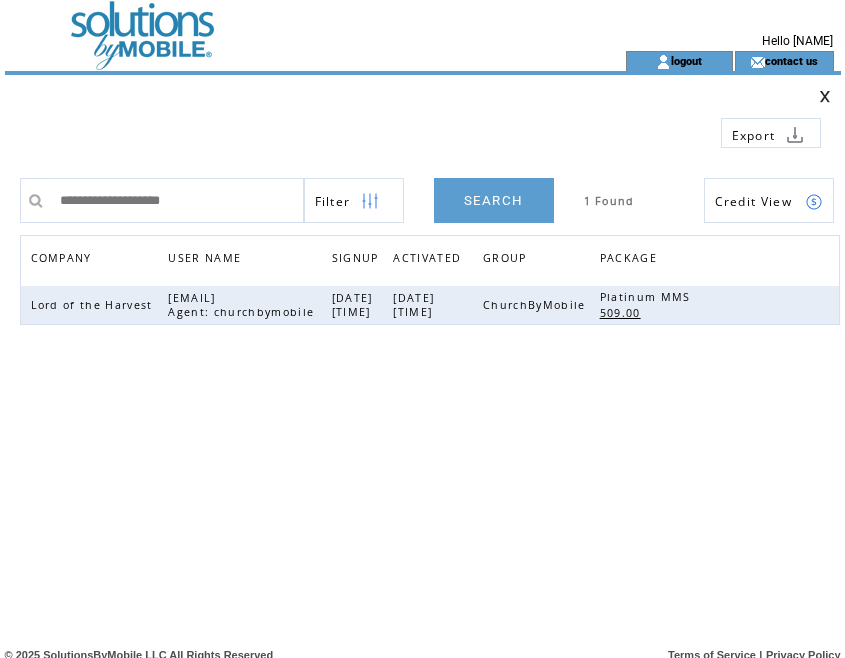 scroll, scrollTop: 0, scrollLeft: 0, axis: both 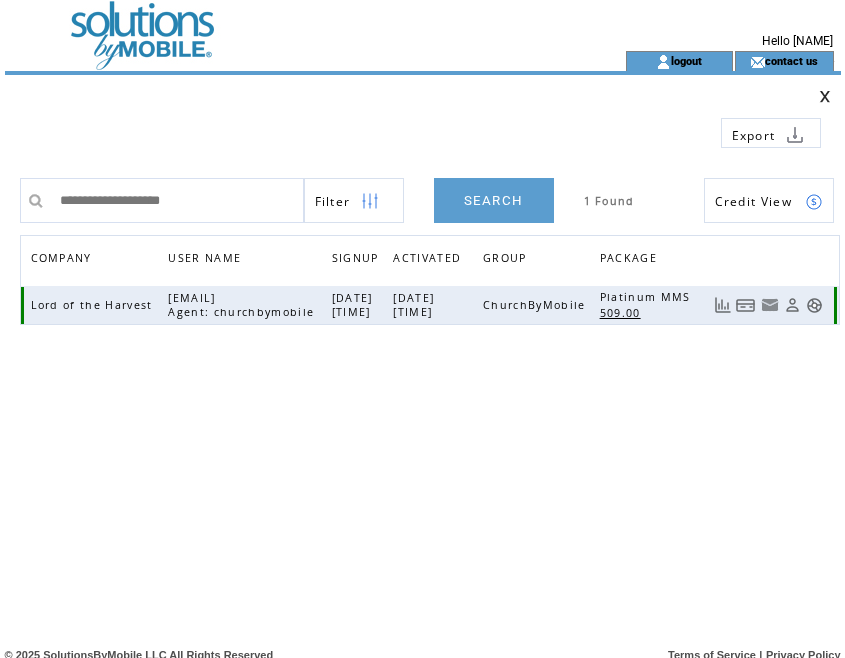 click at bounding box center [746, 305] 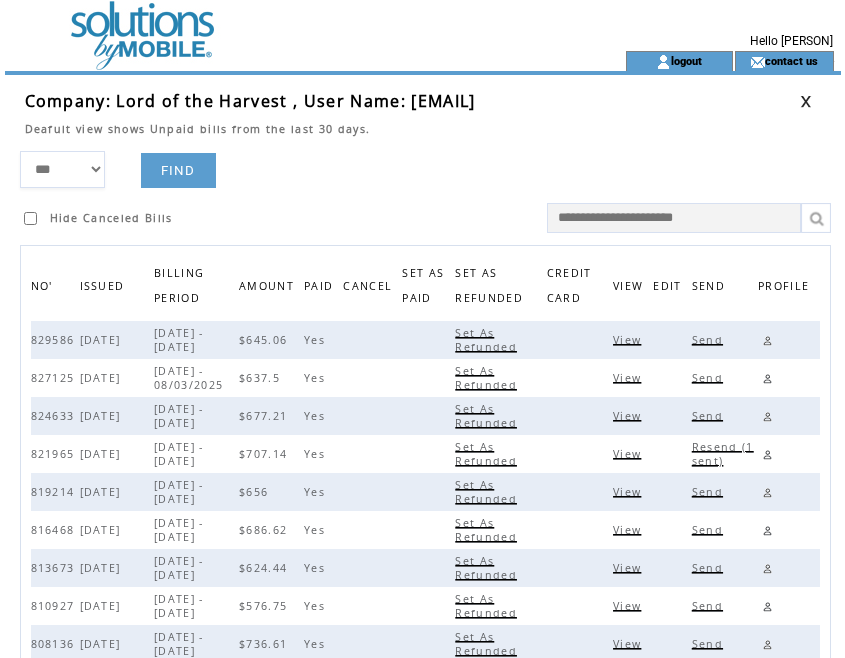 scroll, scrollTop: 0, scrollLeft: 0, axis: both 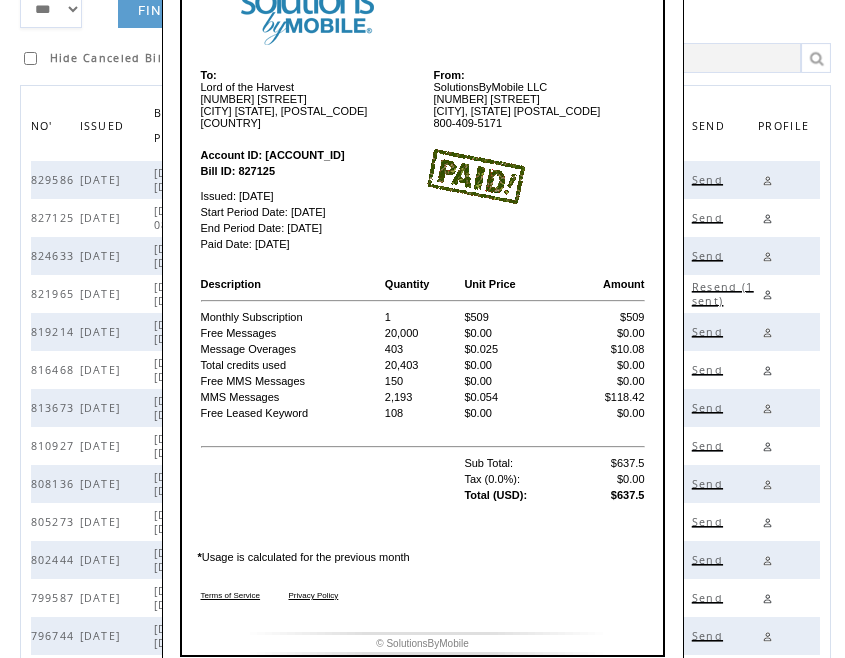 click at bounding box center (331, 479) 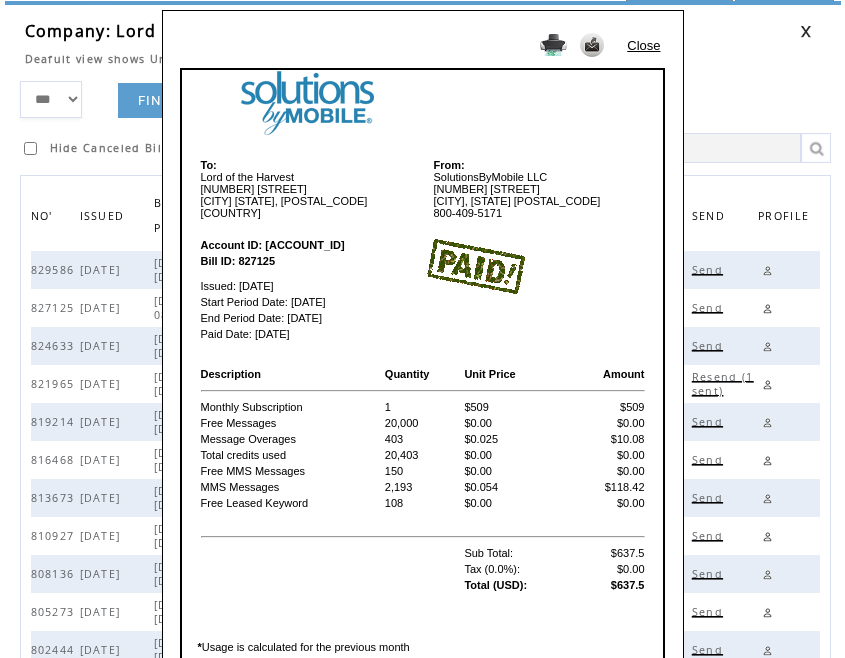 scroll, scrollTop: 0, scrollLeft: 0, axis: both 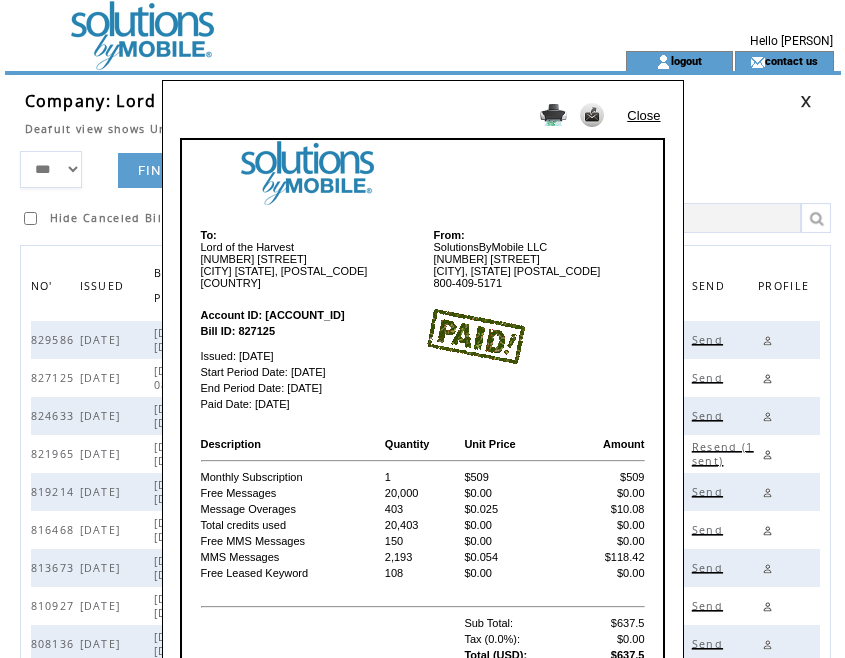 click on "Close" at bounding box center [643, 115] 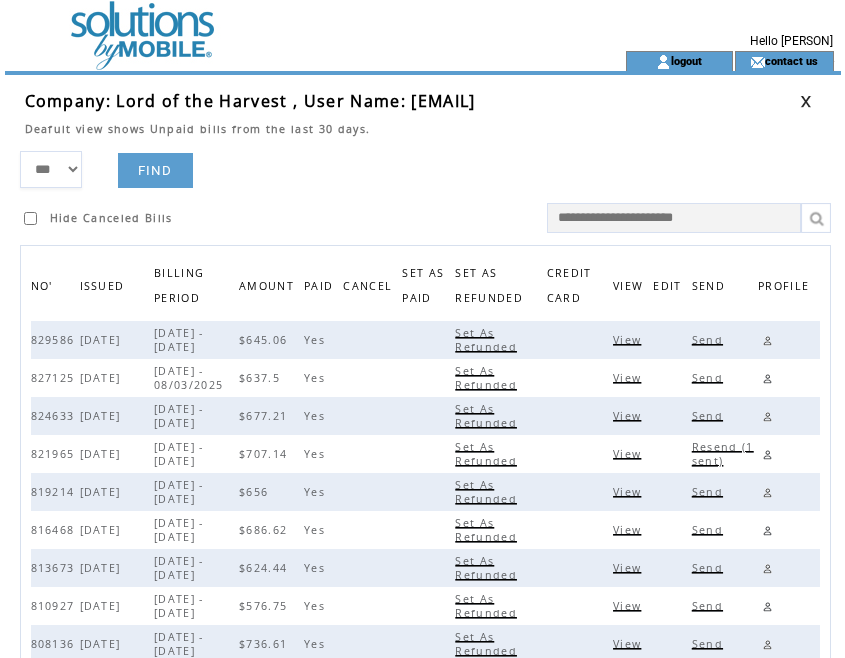 click at bounding box center [806, 101] 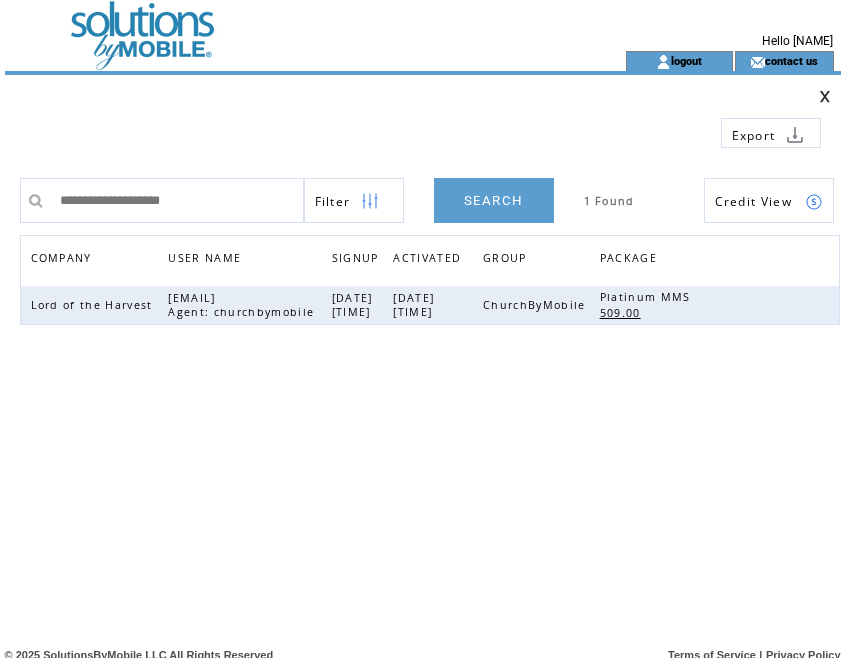 scroll, scrollTop: 0, scrollLeft: 0, axis: both 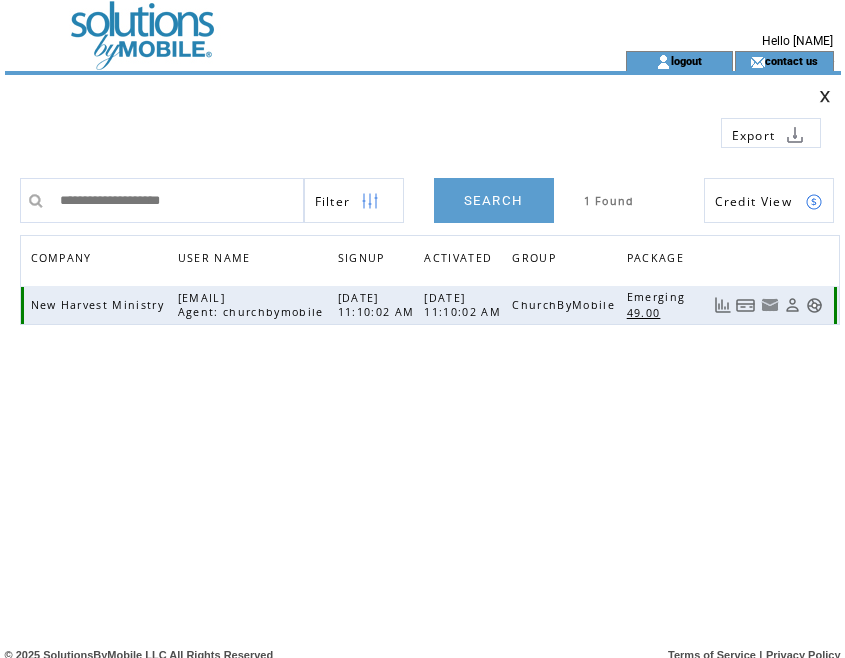 click at bounding box center [746, 305] 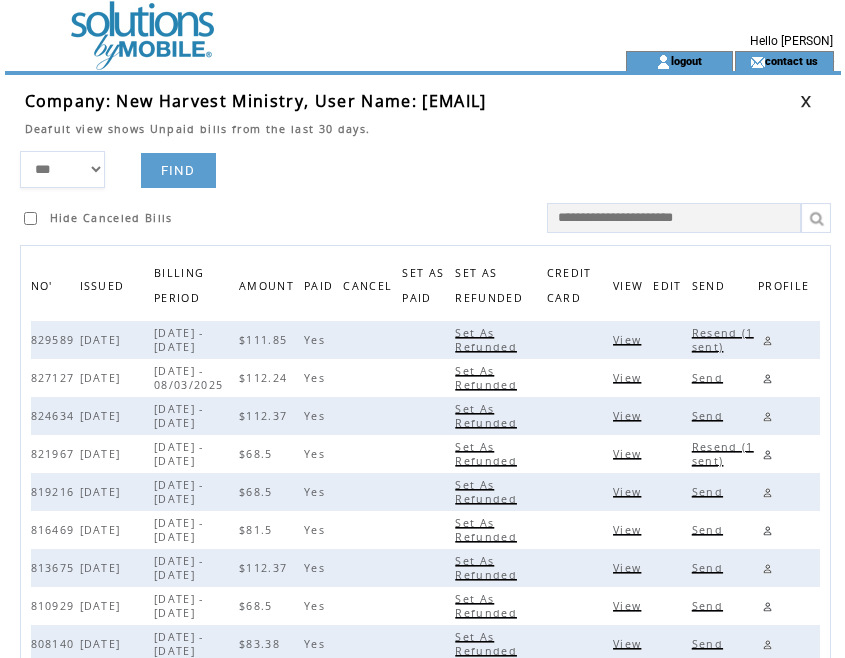 scroll, scrollTop: 0, scrollLeft: 0, axis: both 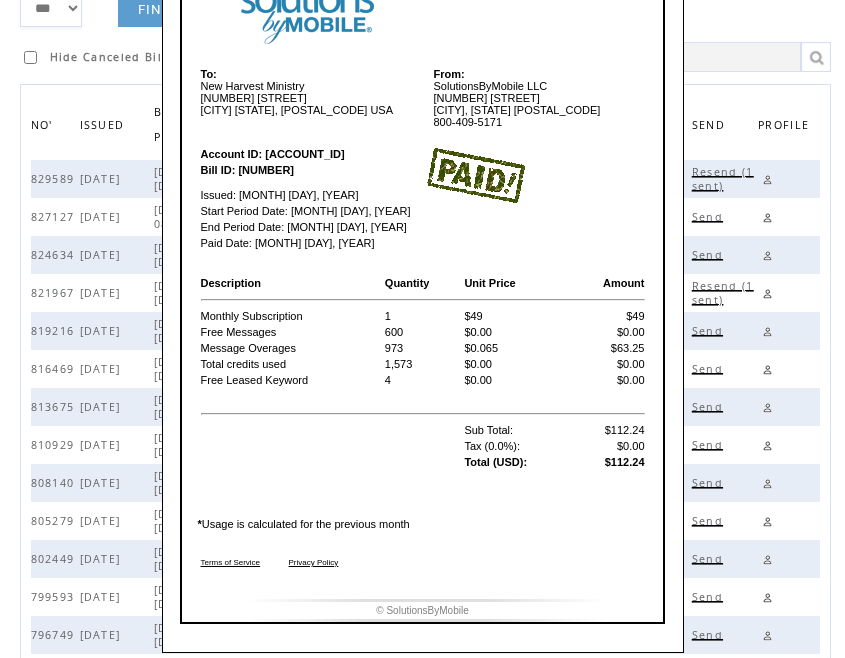 drag, startPoint x: 581, startPoint y: 249, endPoint x: 562, endPoint y: 244, distance: 19.646883 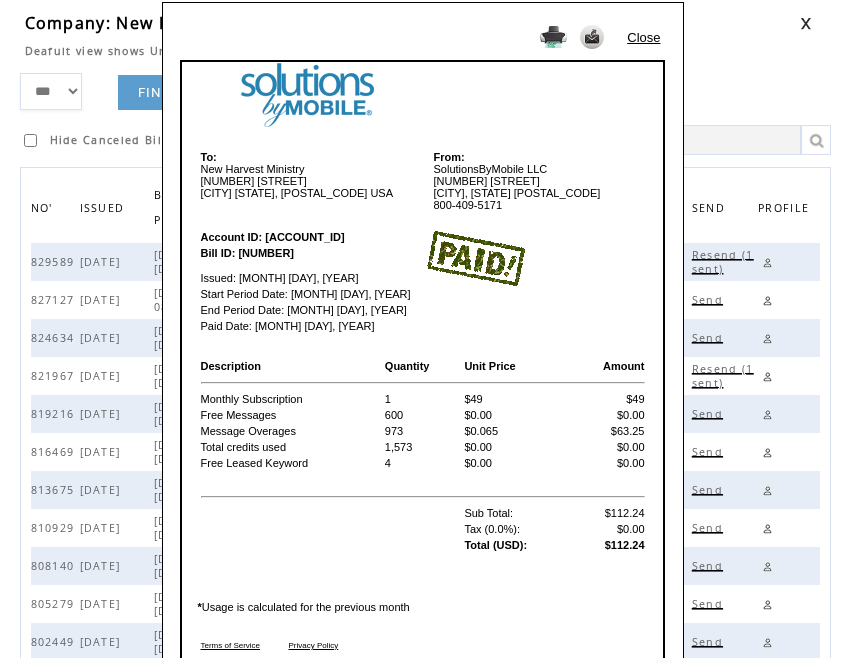 scroll, scrollTop: 0, scrollLeft: 0, axis: both 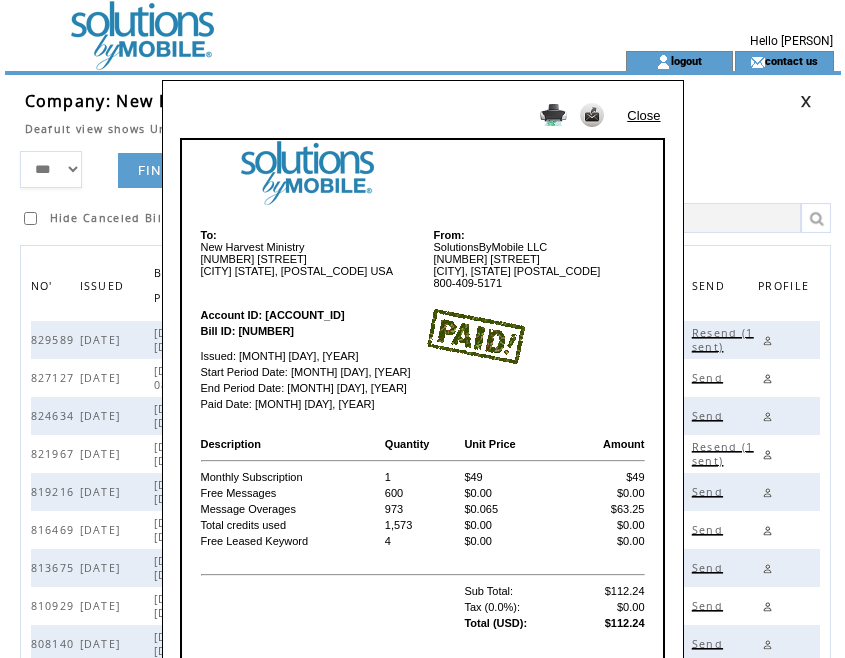 click on "Close" at bounding box center (643, 115) 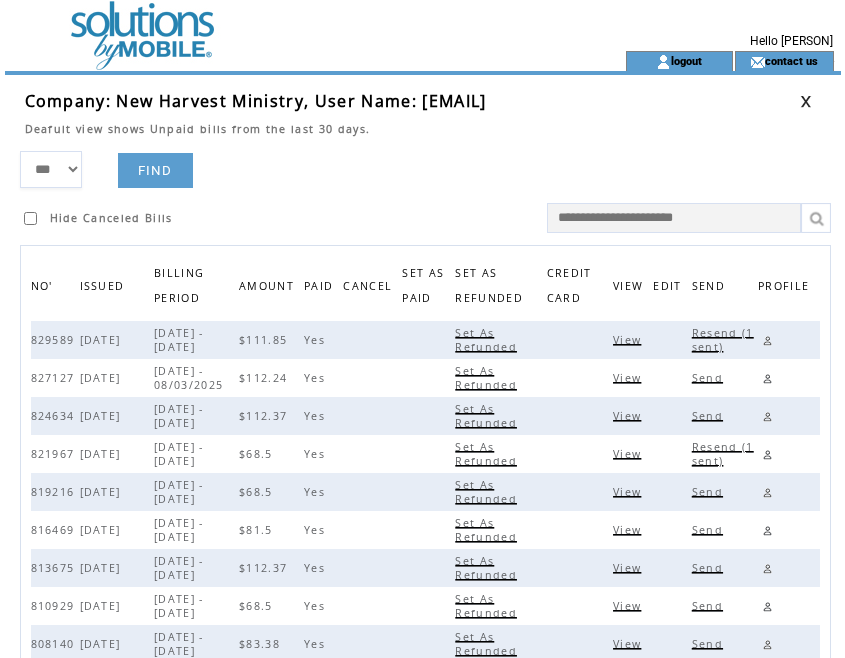 drag, startPoint x: 397, startPoint y: 166, endPoint x: 511, endPoint y: 148, distance: 115.41231 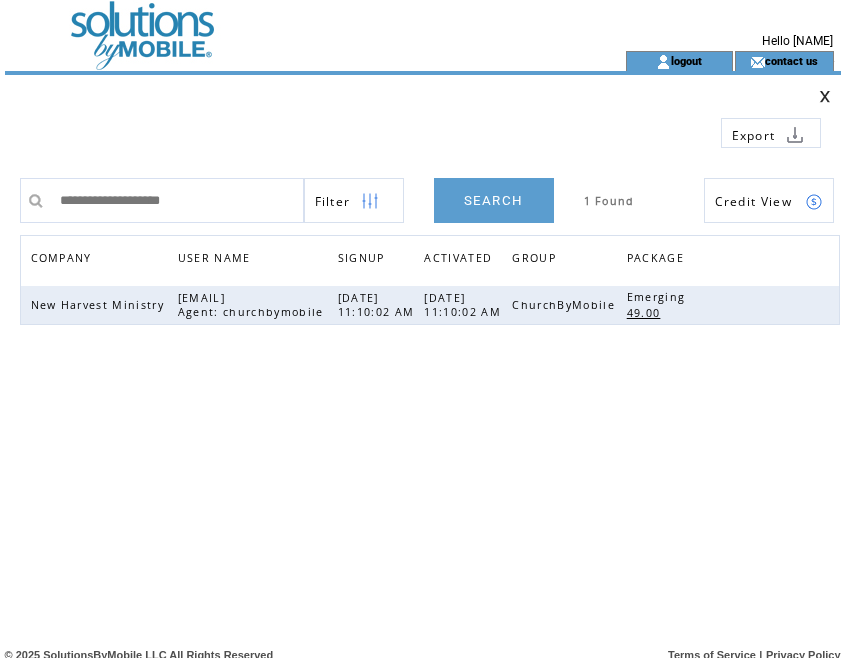 scroll, scrollTop: 0, scrollLeft: 0, axis: both 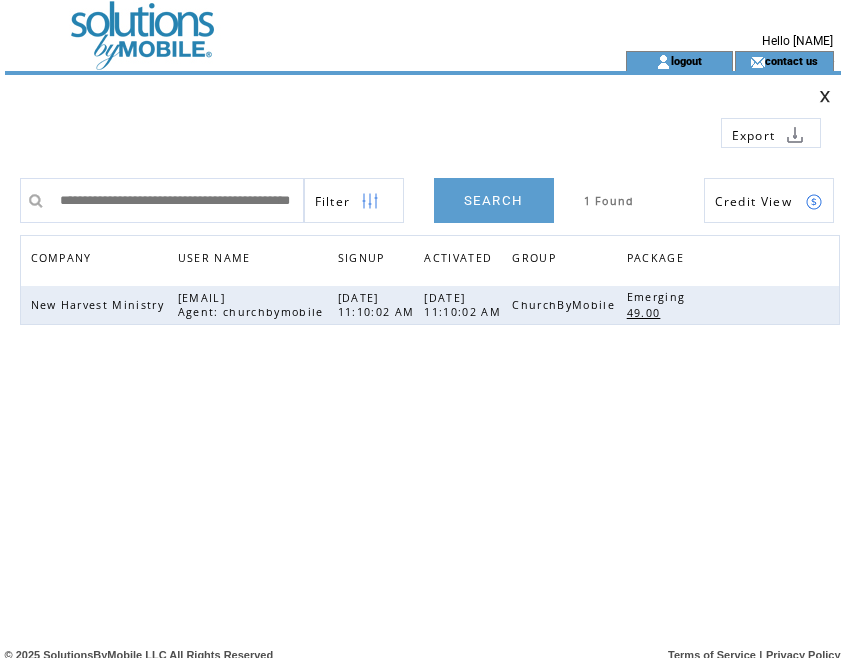 drag, startPoint x: 224, startPoint y: 197, endPoint x: 682, endPoint y: 221, distance: 458.6284 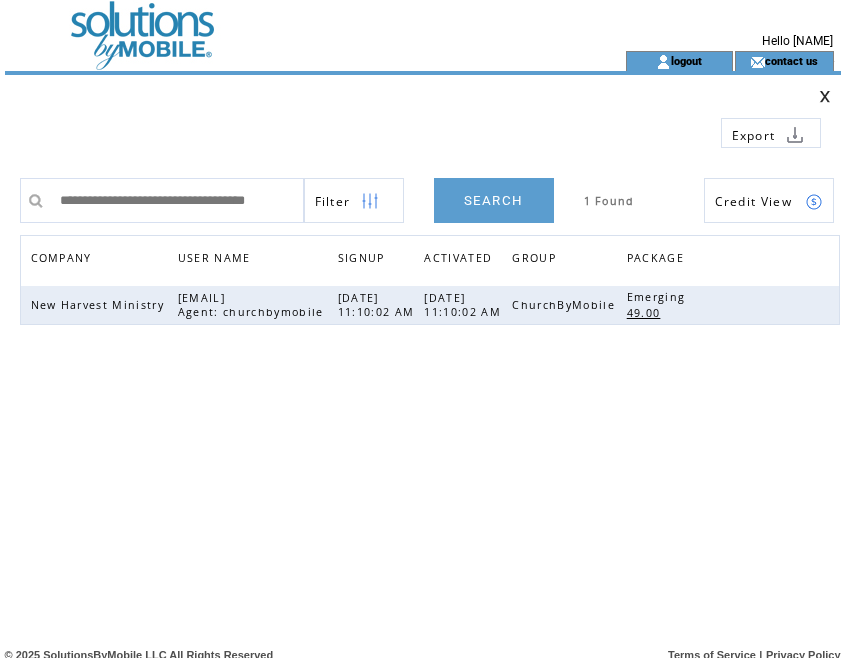 scroll, scrollTop: 0, scrollLeft: 49, axis: horizontal 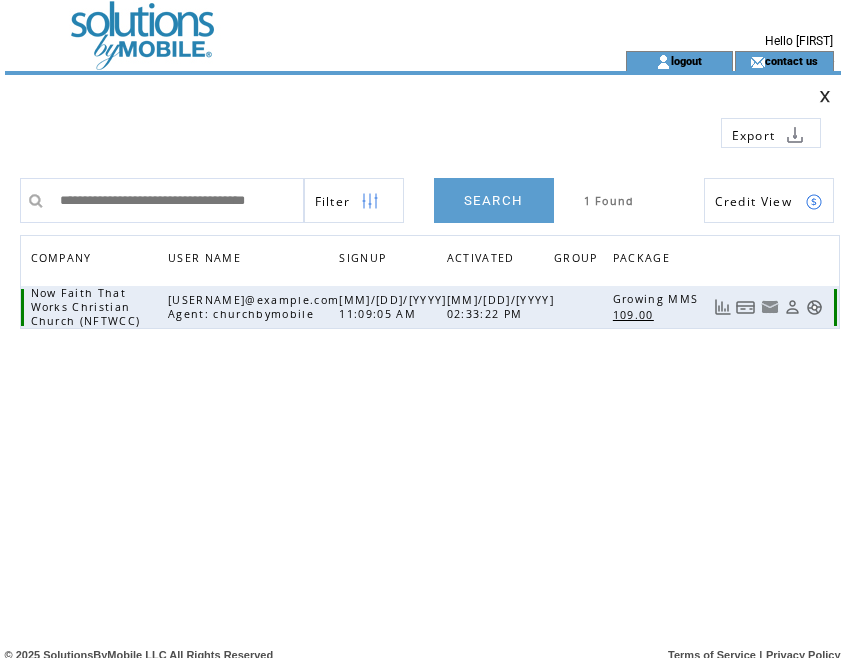 click at bounding box center (746, 307) 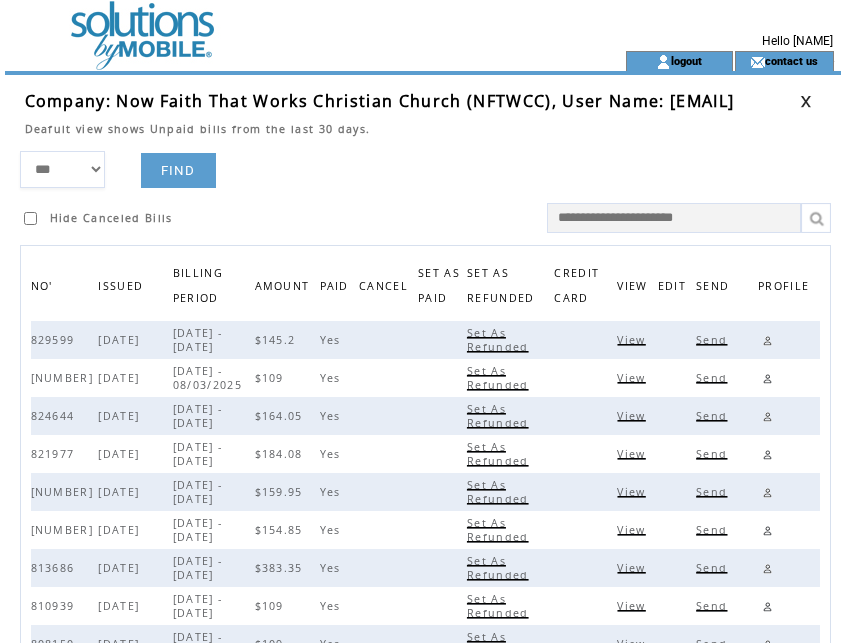 scroll, scrollTop: 0, scrollLeft: 0, axis: both 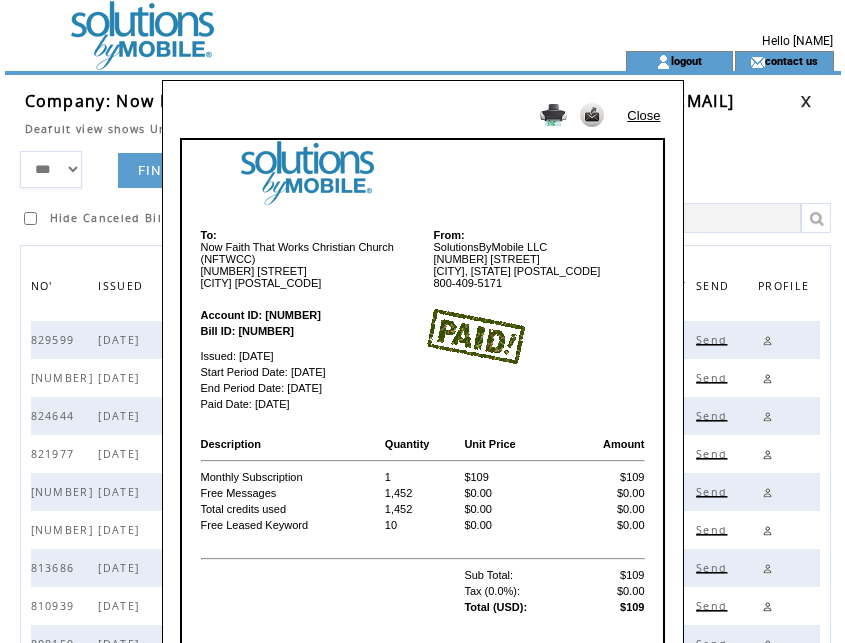 click on "Close" at bounding box center (643, 115) 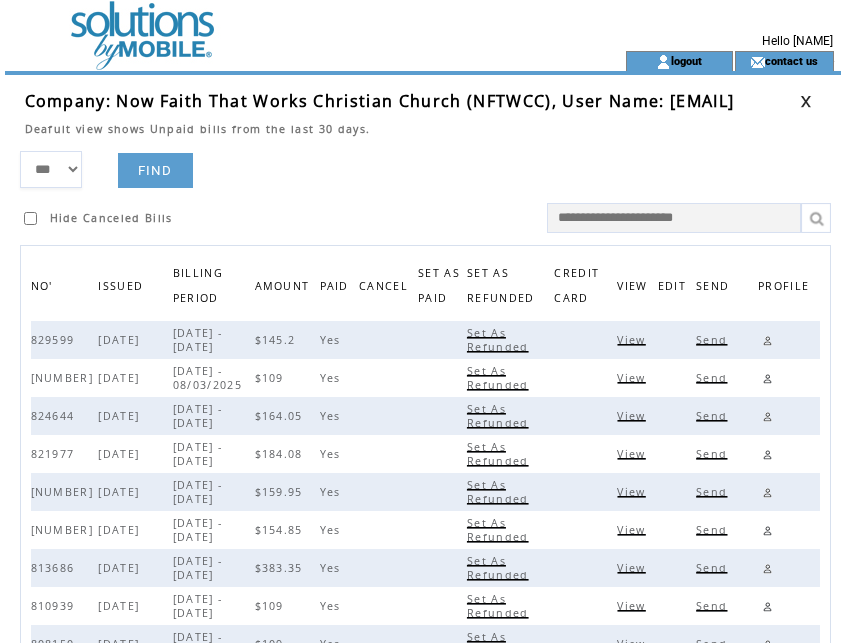 click on "*** **** ****** FIND Hide Canceled Bills" at bounding box center [430, 192] 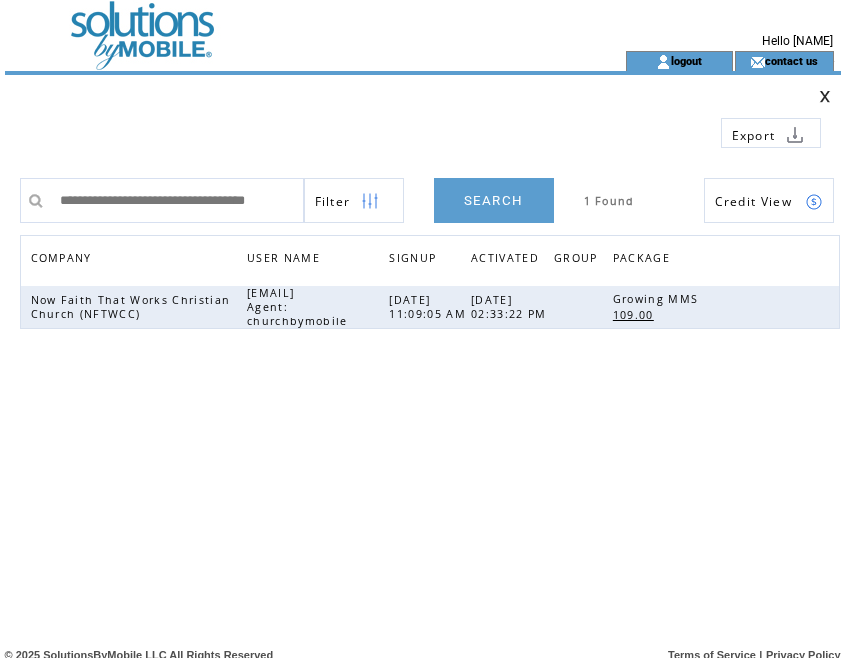 scroll, scrollTop: 0, scrollLeft: 0, axis: both 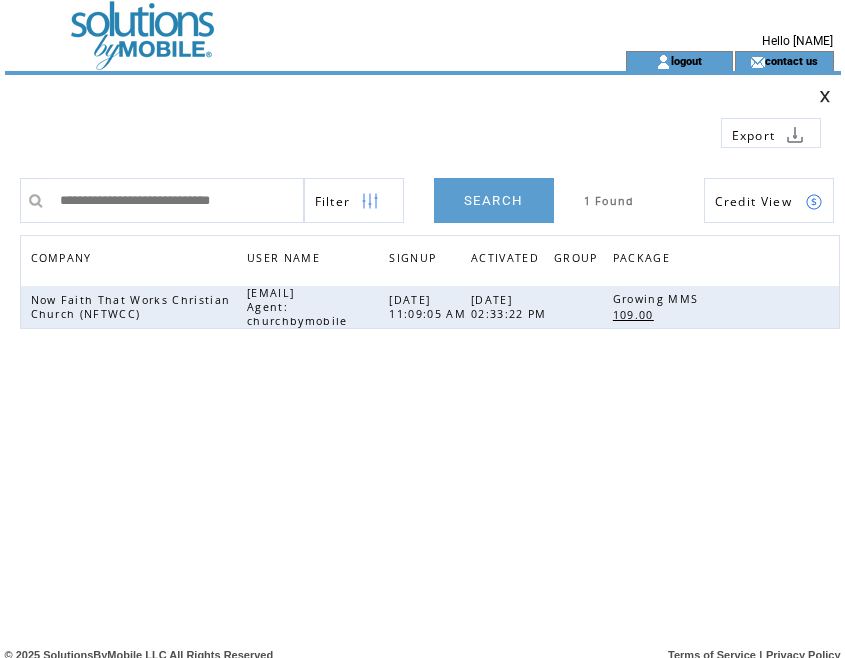 type on "**********" 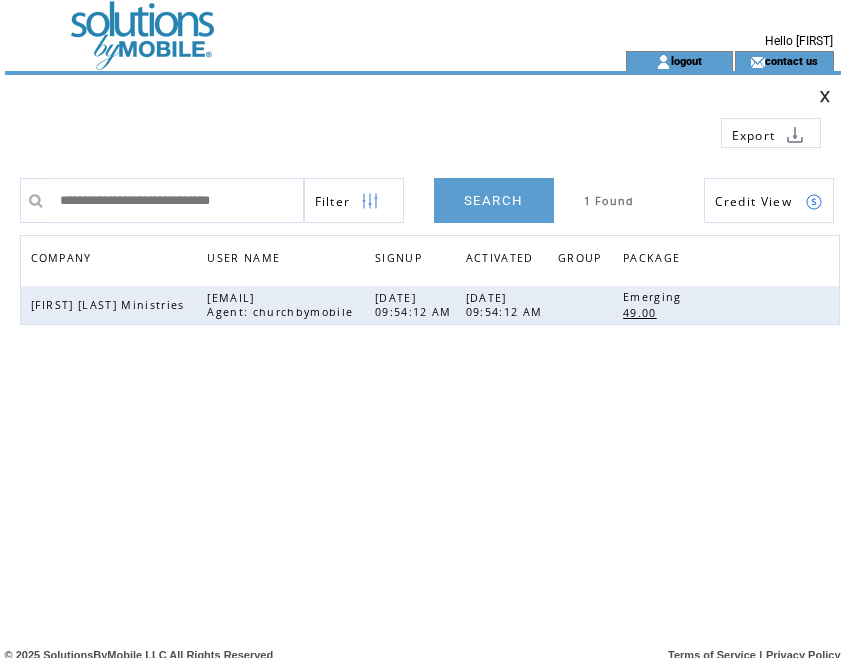 scroll, scrollTop: 0, scrollLeft: 0, axis: both 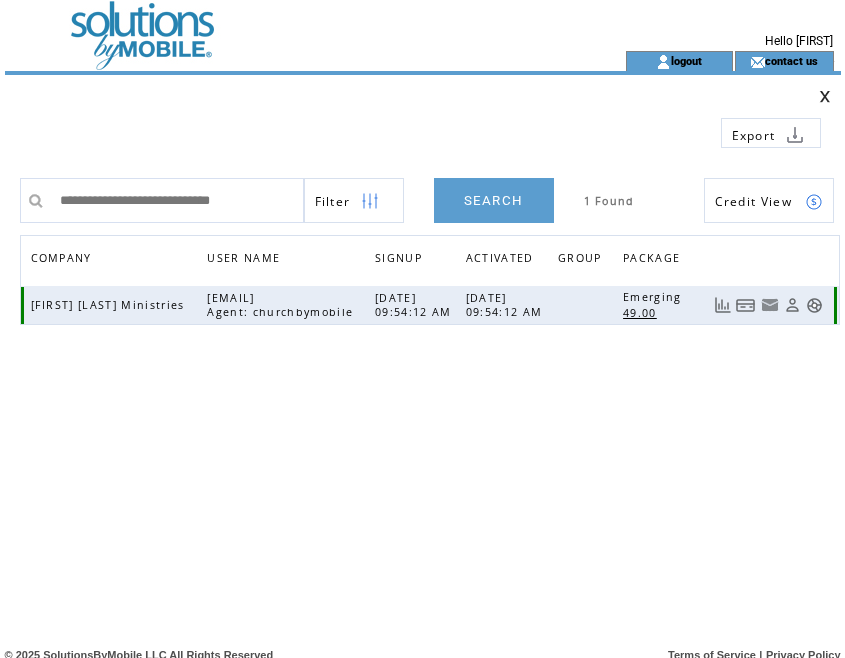click at bounding box center (746, 305) 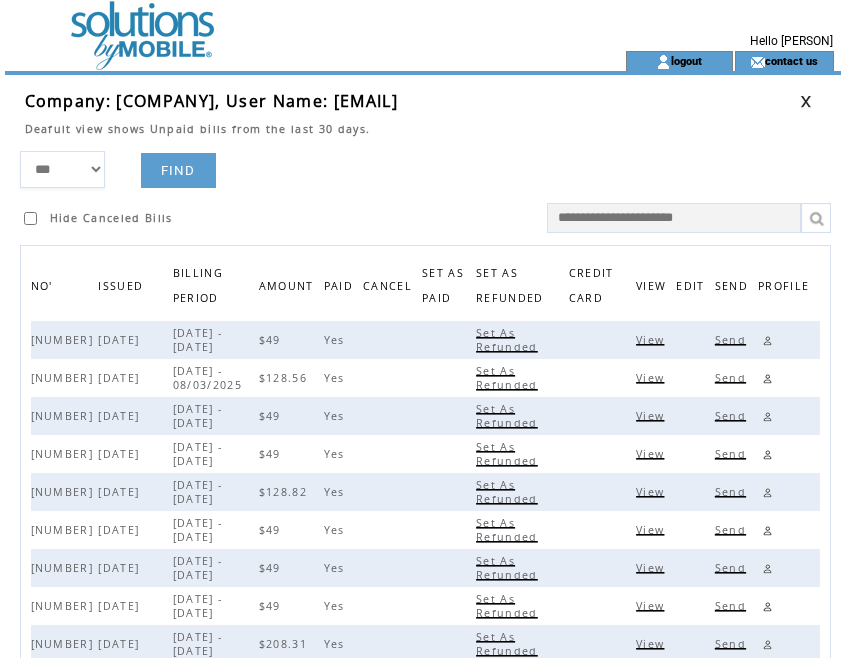 scroll, scrollTop: 0, scrollLeft: 0, axis: both 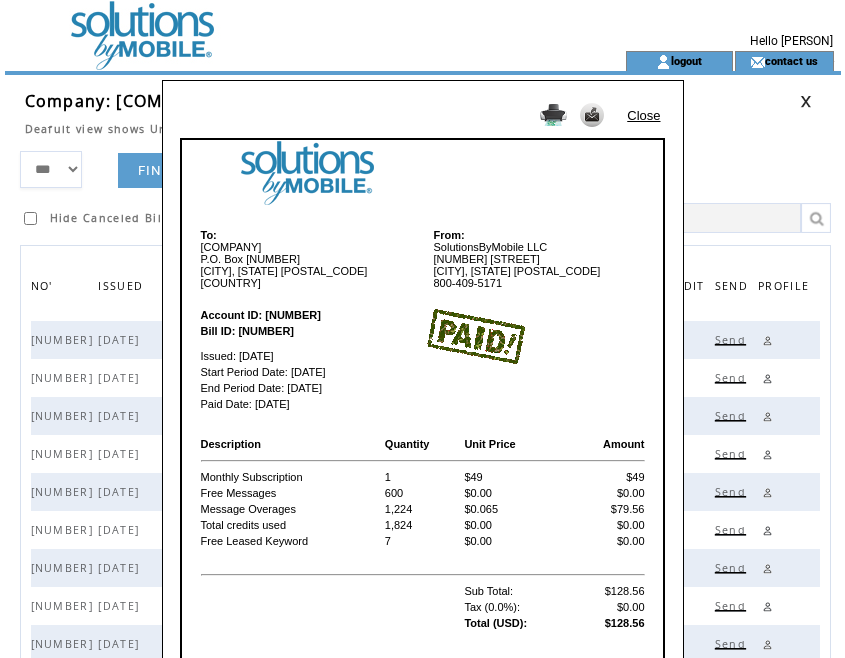 drag, startPoint x: 589, startPoint y: 325, endPoint x: 617, endPoint y: 268, distance: 63.505905 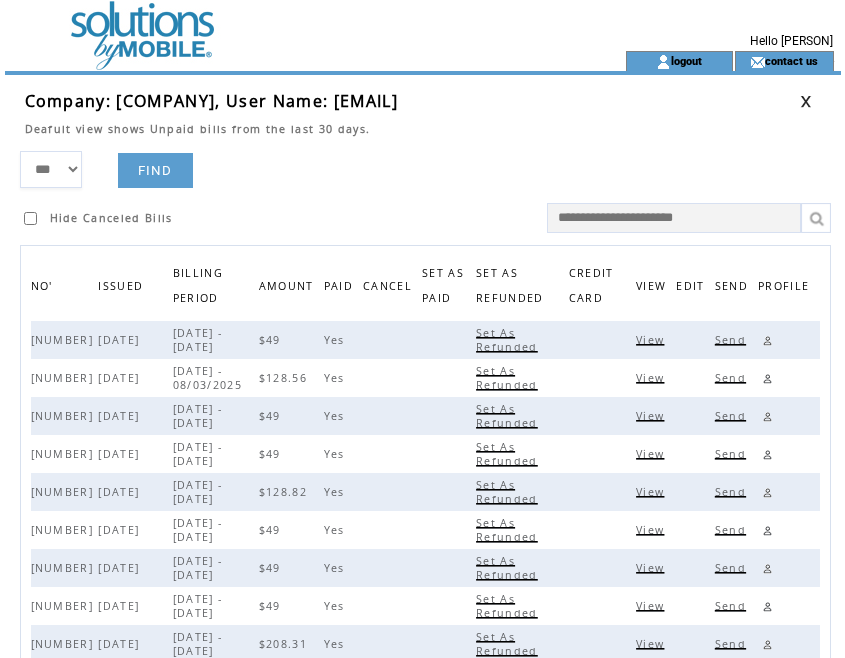 click at bounding box center [806, 101] 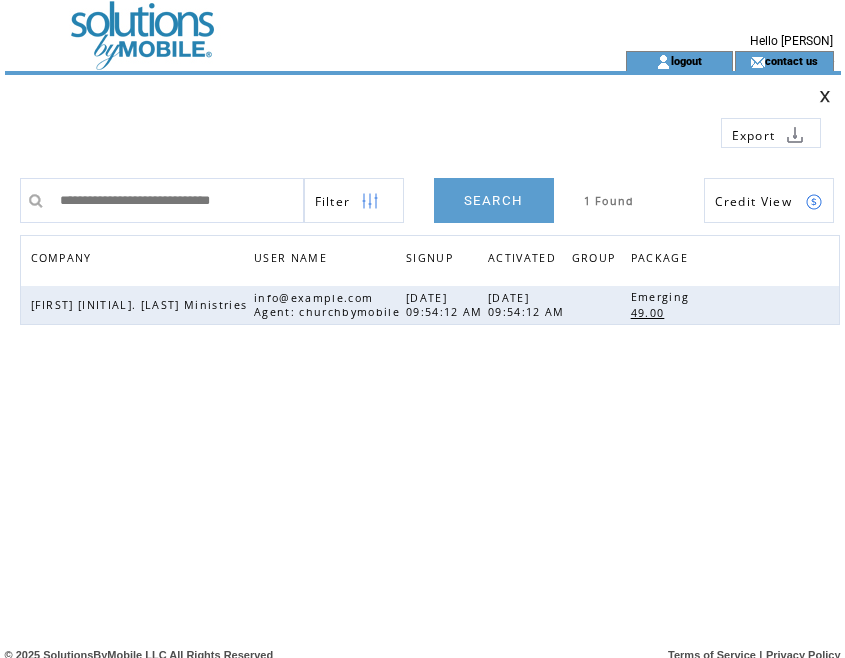 scroll, scrollTop: 0, scrollLeft: 0, axis: both 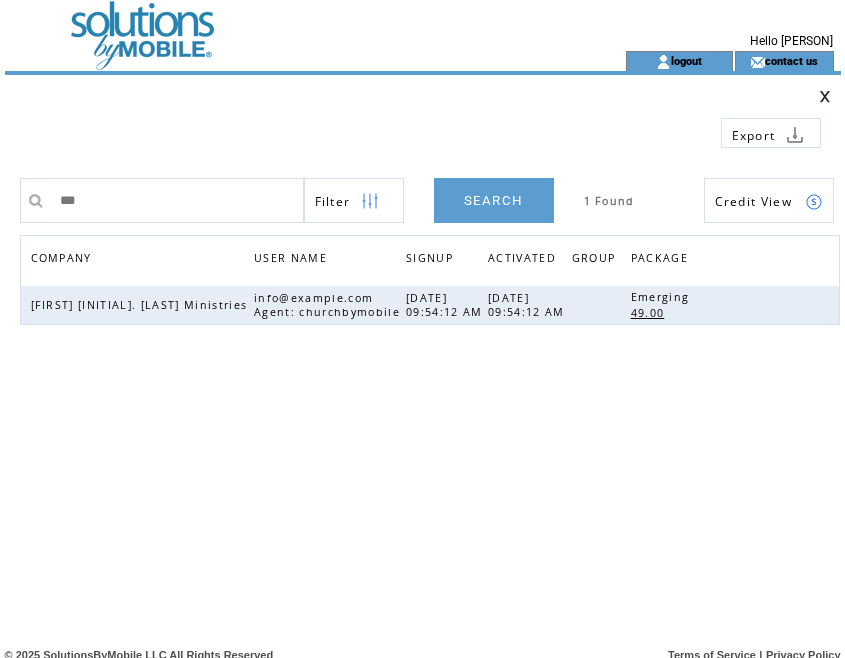 type on "***" 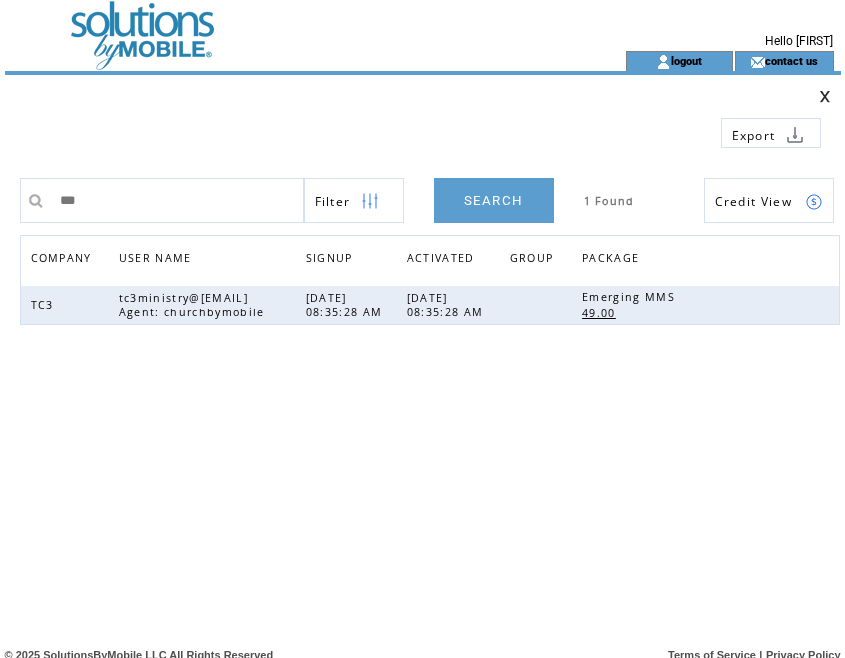 scroll, scrollTop: 0, scrollLeft: 0, axis: both 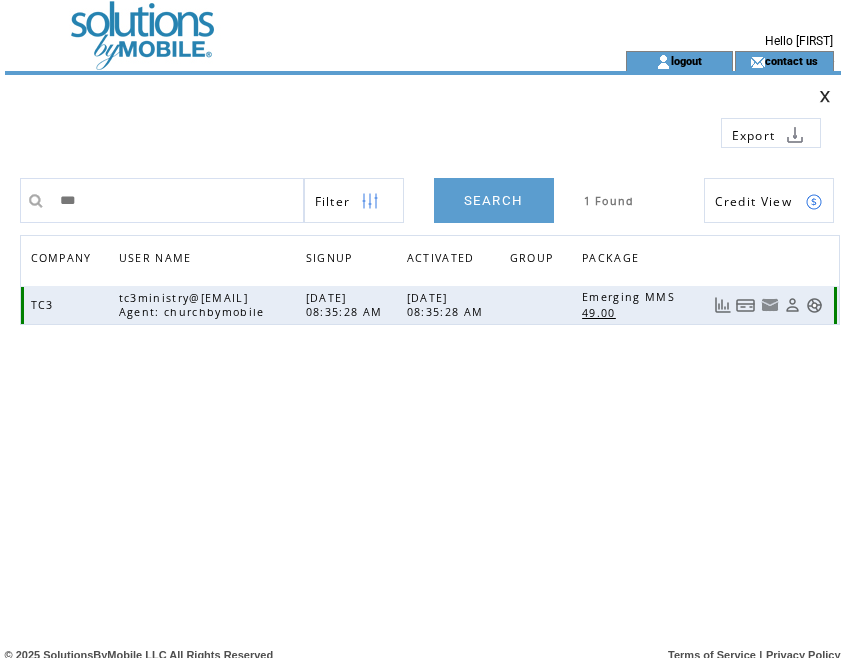 click at bounding box center [746, 305] 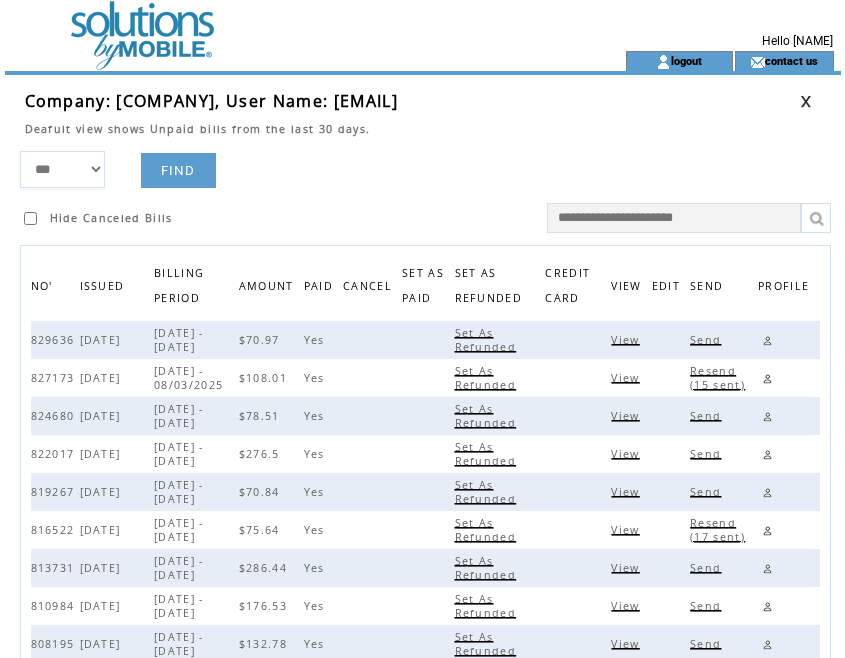 scroll, scrollTop: 0, scrollLeft: 0, axis: both 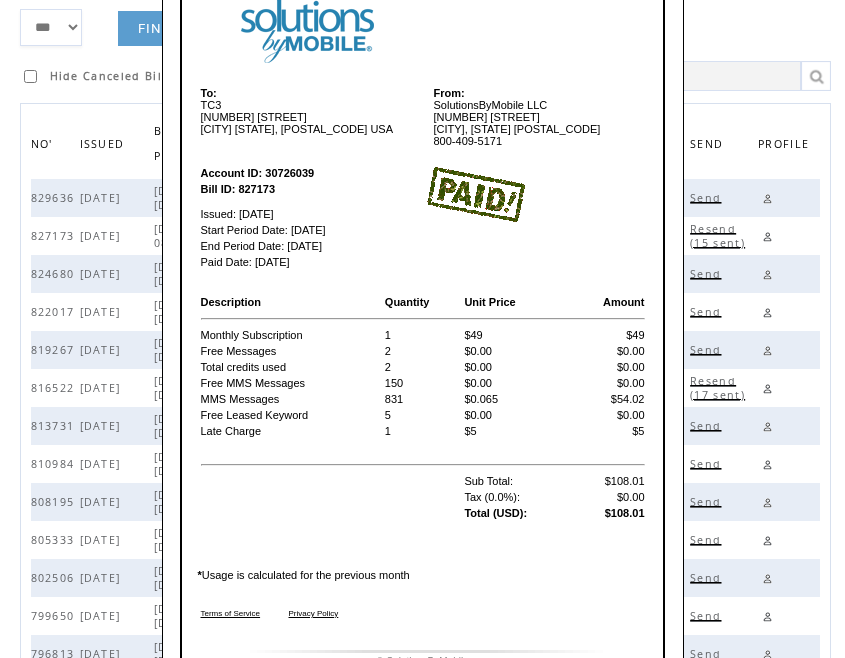 click at bounding box center (535, 194) 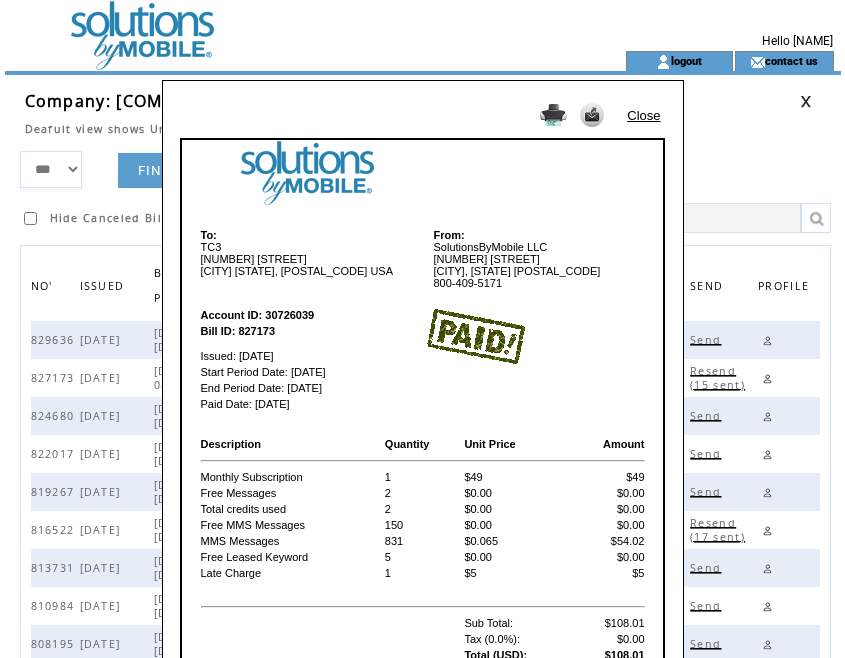 scroll, scrollTop: 0, scrollLeft: 0, axis: both 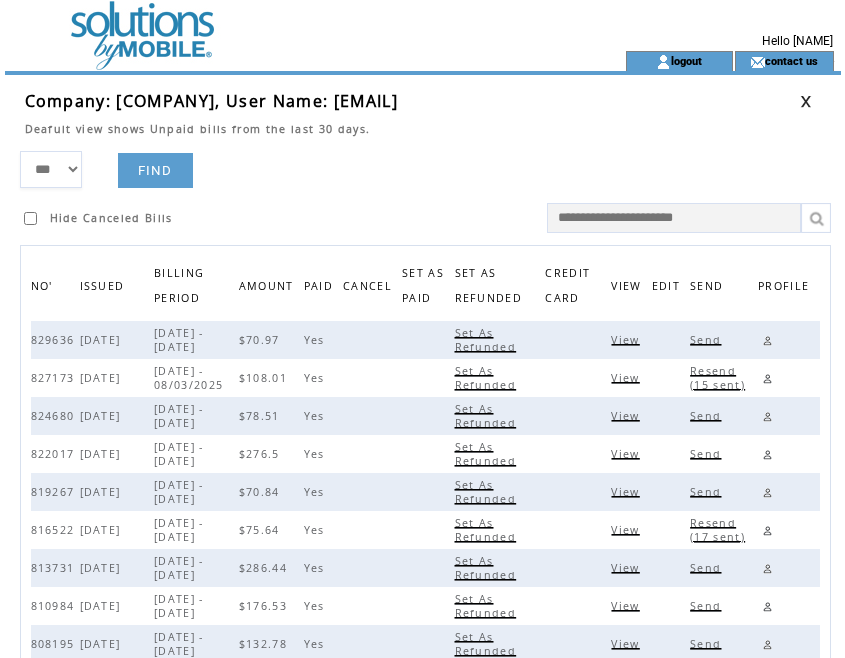 drag, startPoint x: 438, startPoint y: 141, endPoint x: 445, endPoint y: 133, distance: 10.630146 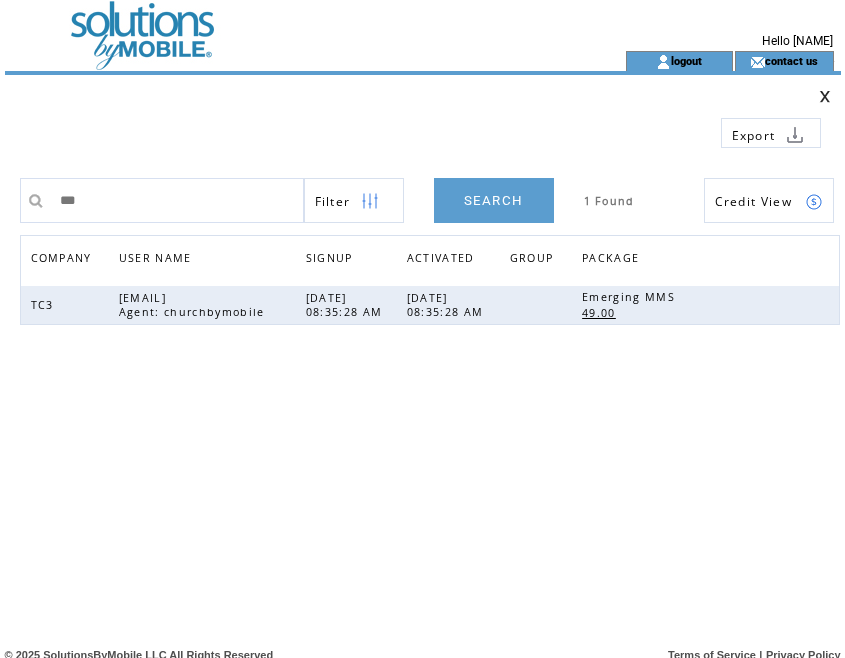 scroll, scrollTop: 0, scrollLeft: 0, axis: both 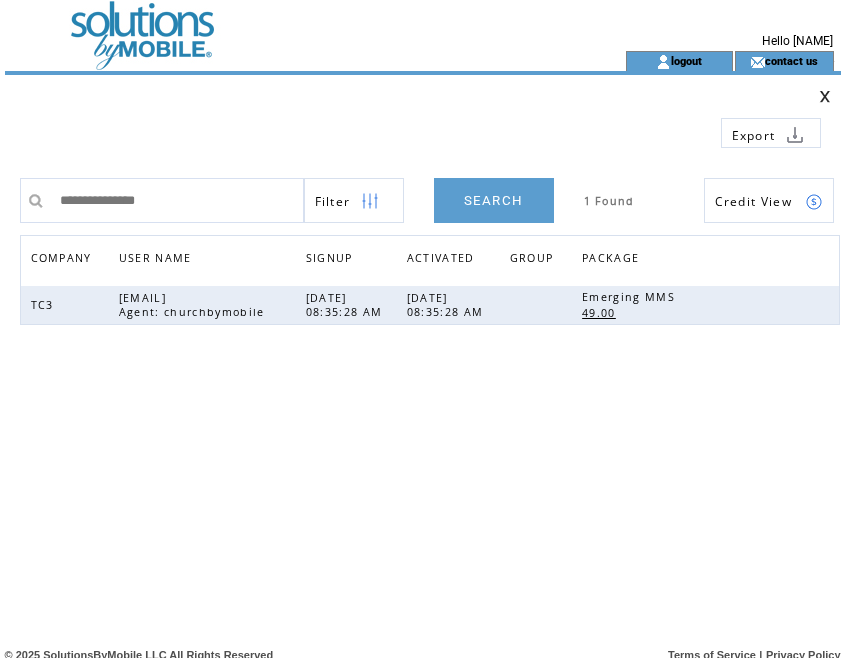 type on "**********" 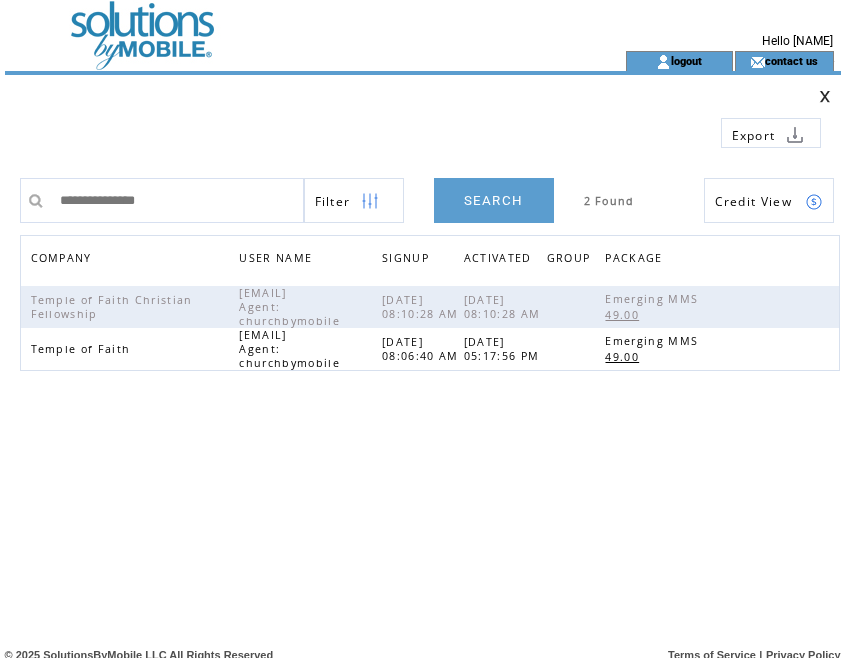 scroll, scrollTop: 0, scrollLeft: 0, axis: both 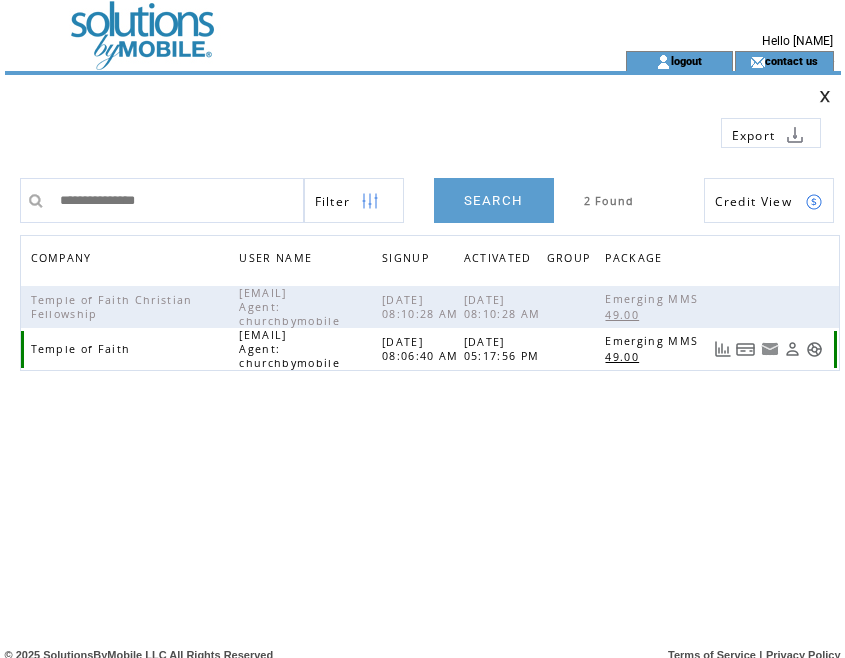 click at bounding box center [746, 349] 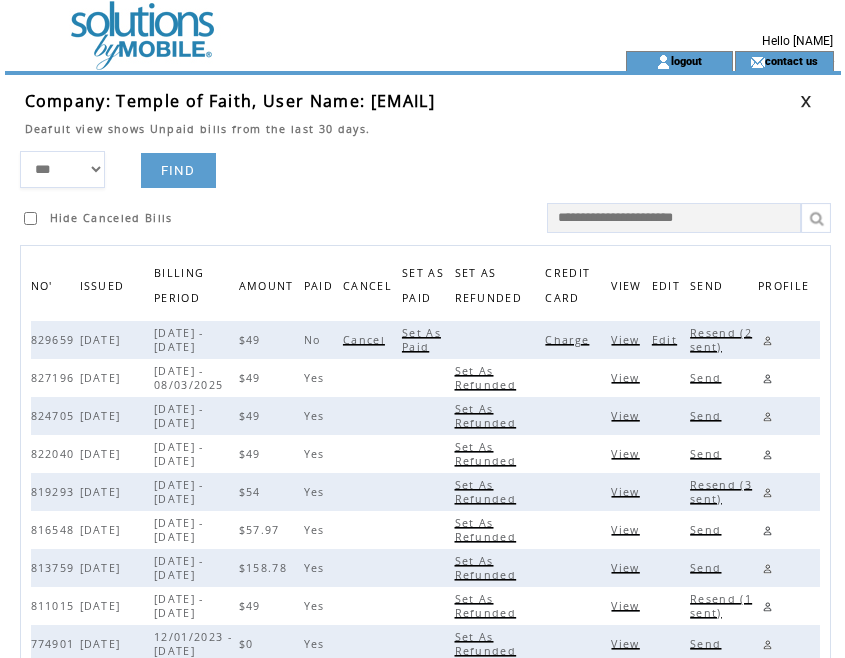 scroll, scrollTop: 0, scrollLeft: 0, axis: both 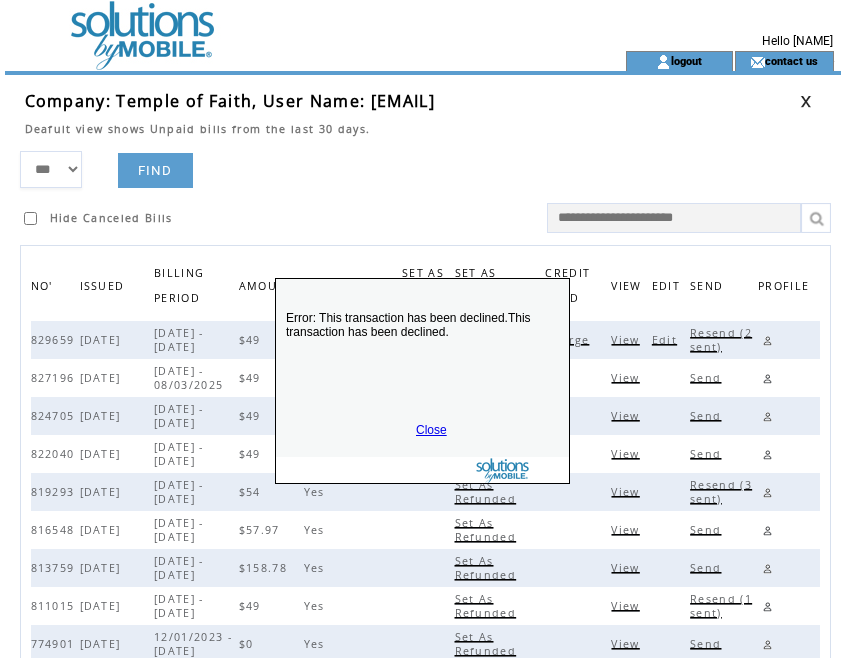 click on "Close" at bounding box center (431, 430) 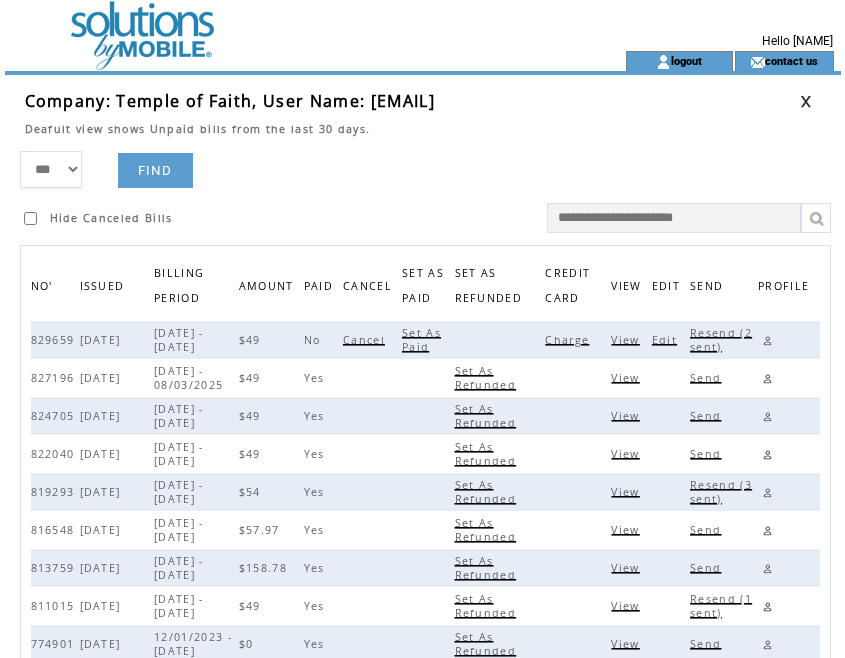 click on "View" at bounding box center (627, 378) 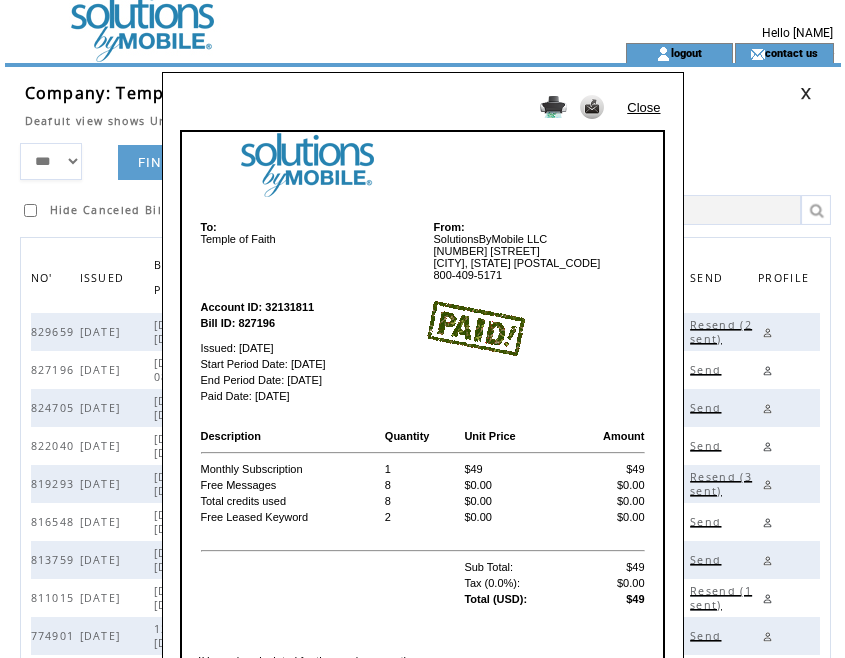 scroll, scrollTop: 0, scrollLeft: 0, axis: both 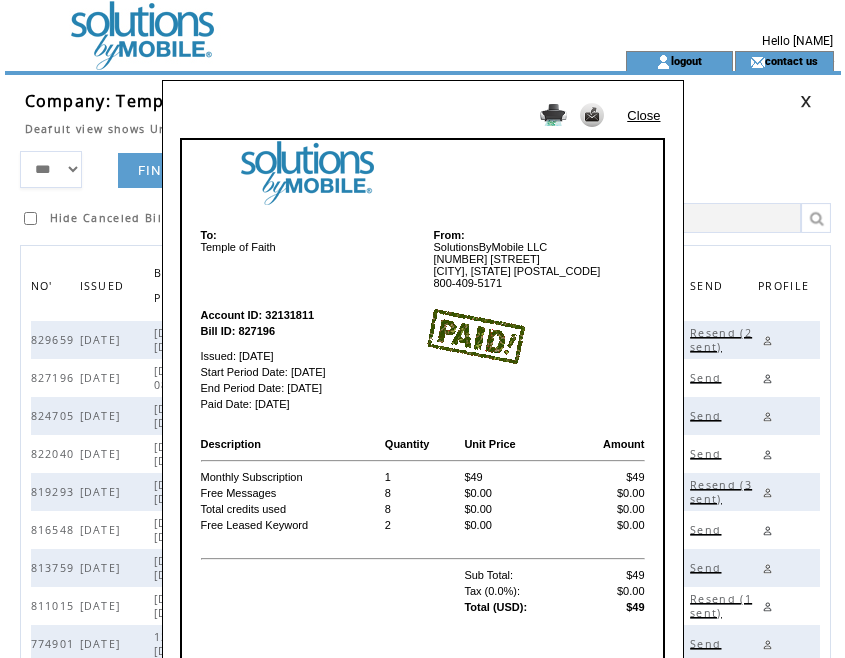 click on "Close" at bounding box center (643, 115) 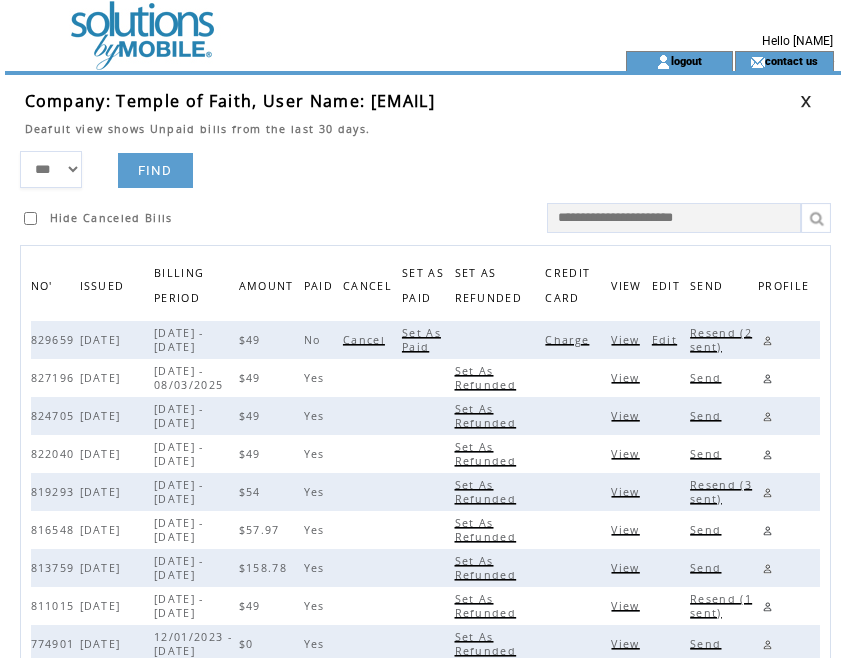 click at bounding box center (806, 101) 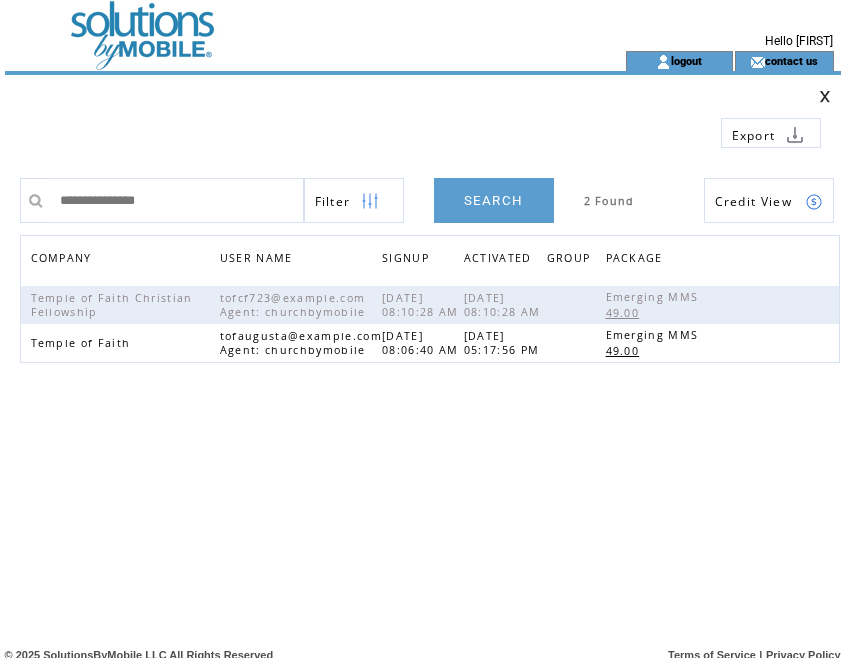 scroll, scrollTop: 0, scrollLeft: 0, axis: both 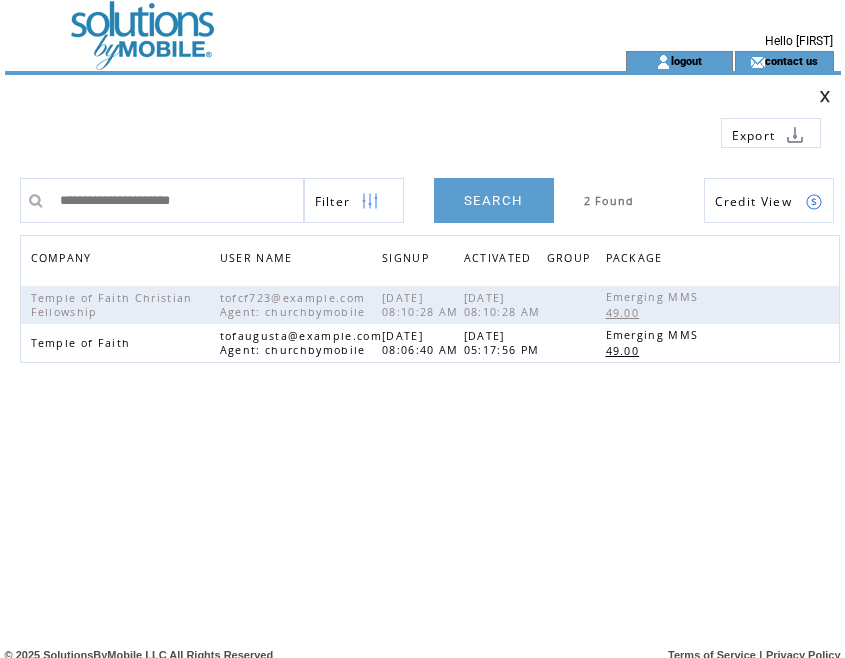 type on "**********" 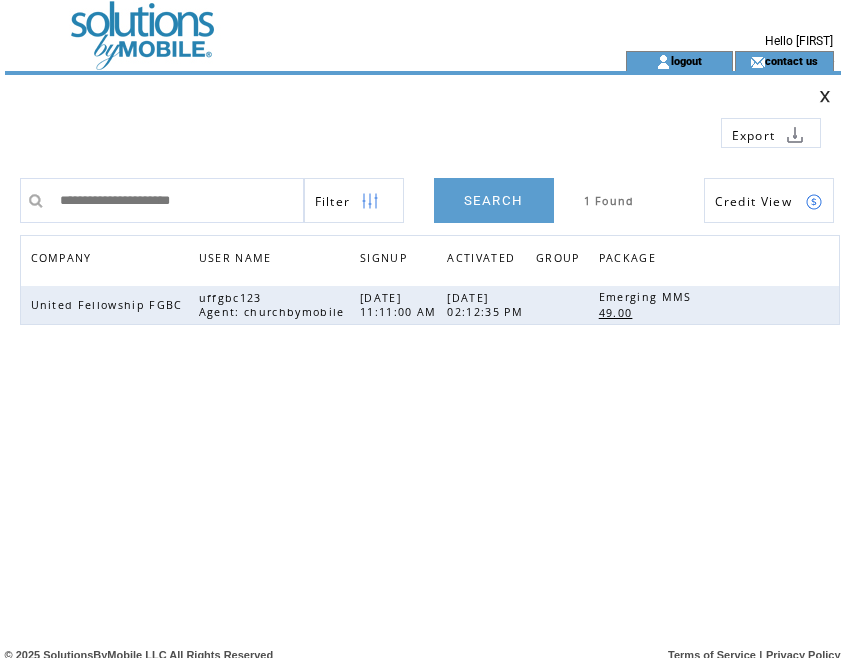 scroll, scrollTop: 0, scrollLeft: 0, axis: both 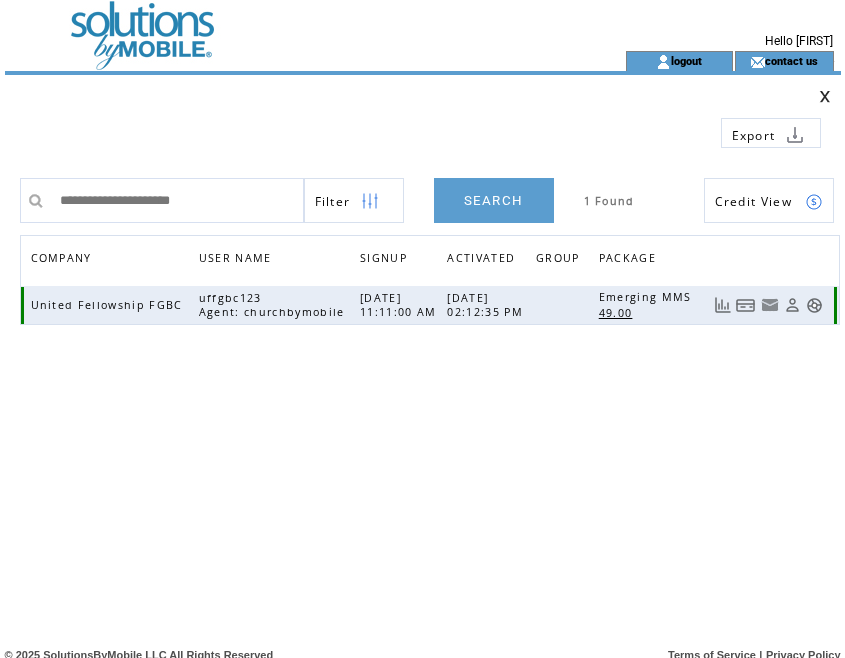 click at bounding box center [746, 305] 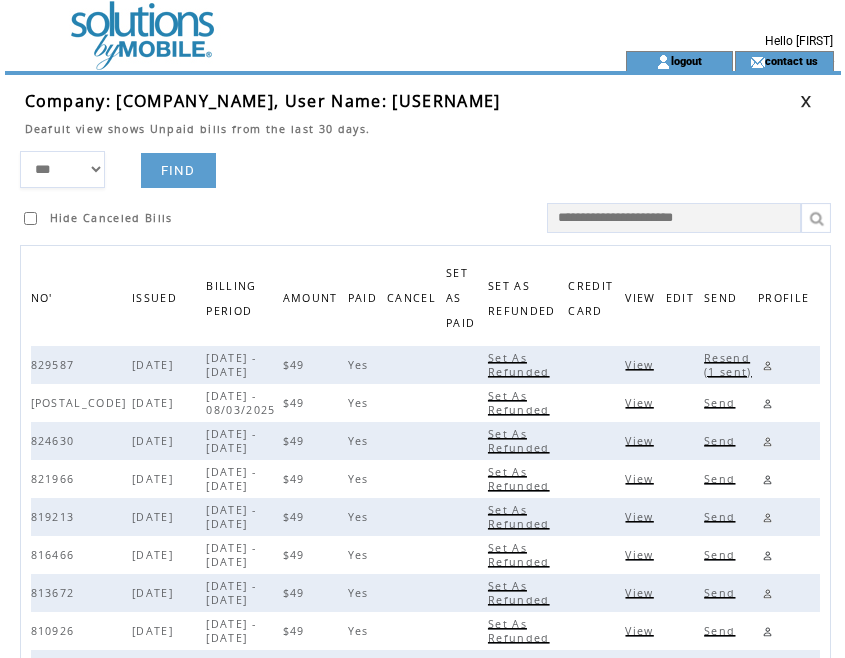 scroll, scrollTop: 0, scrollLeft: 0, axis: both 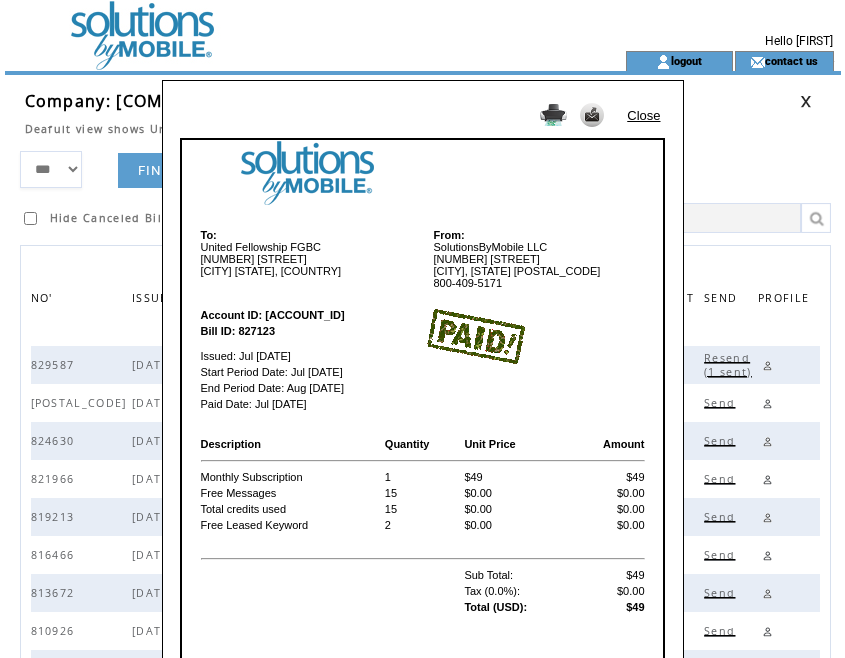 click on "Close" at bounding box center (643, 115) 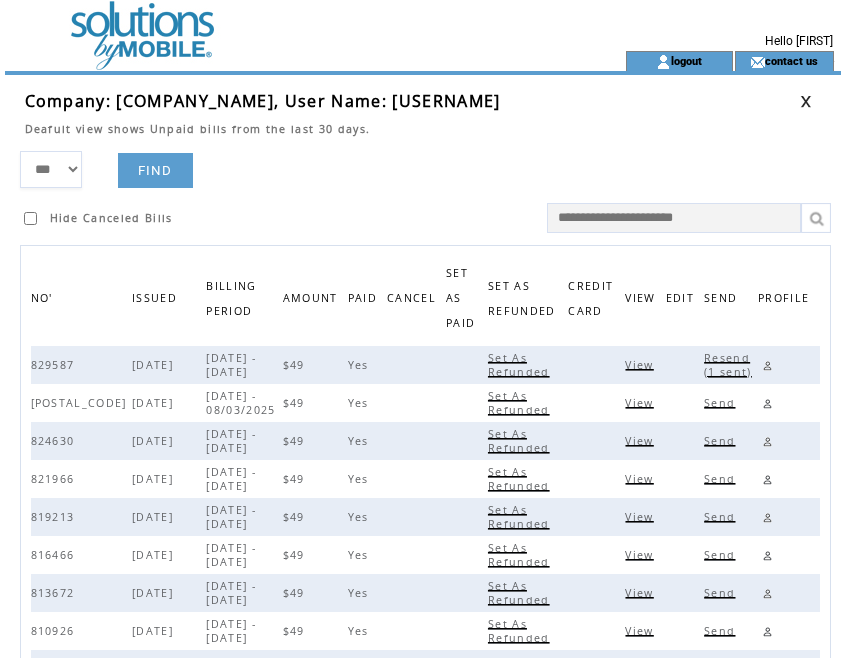 click at bounding box center (806, 101) 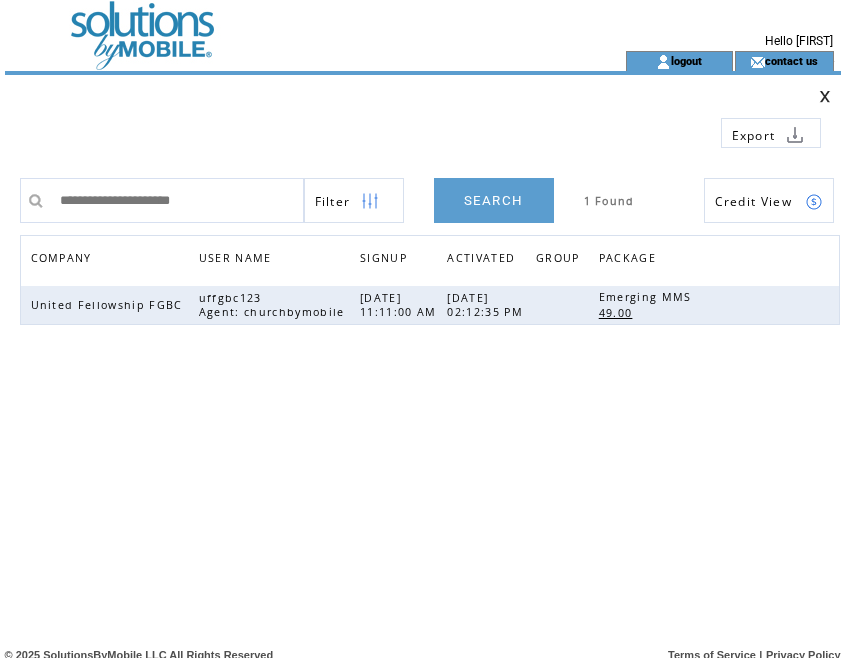 scroll, scrollTop: 0, scrollLeft: 0, axis: both 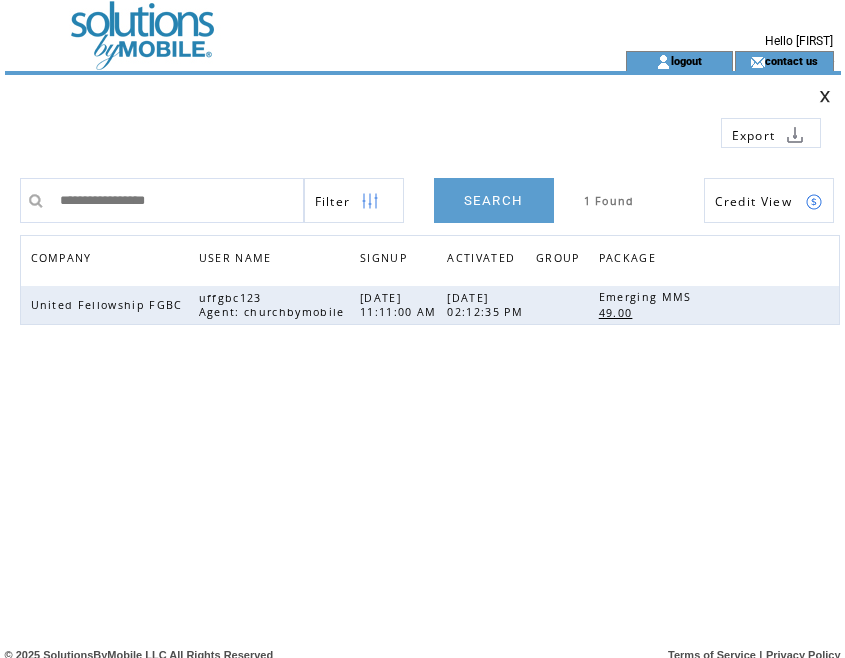 type on "**********" 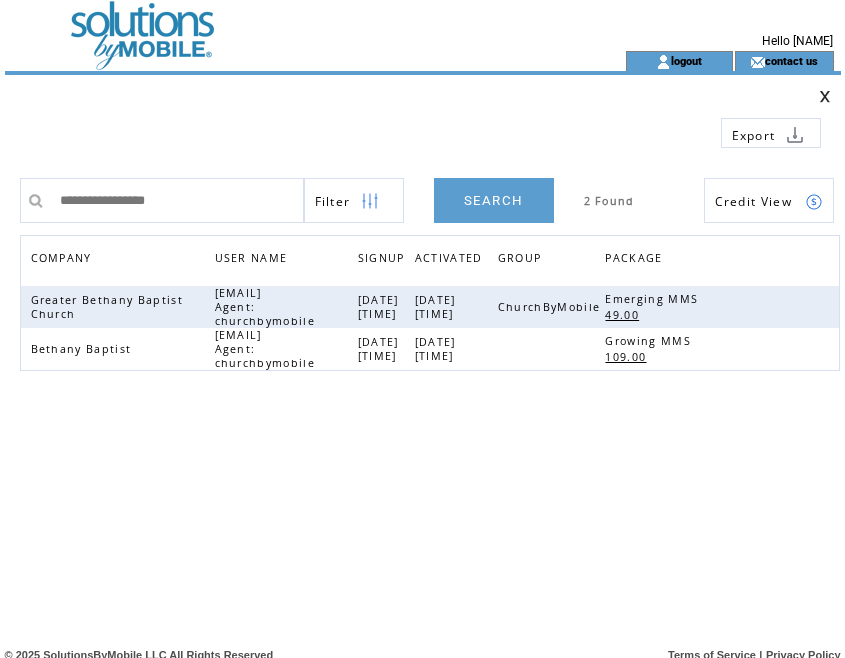 scroll, scrollTop: 0, scrollLeft: 0, axis: both 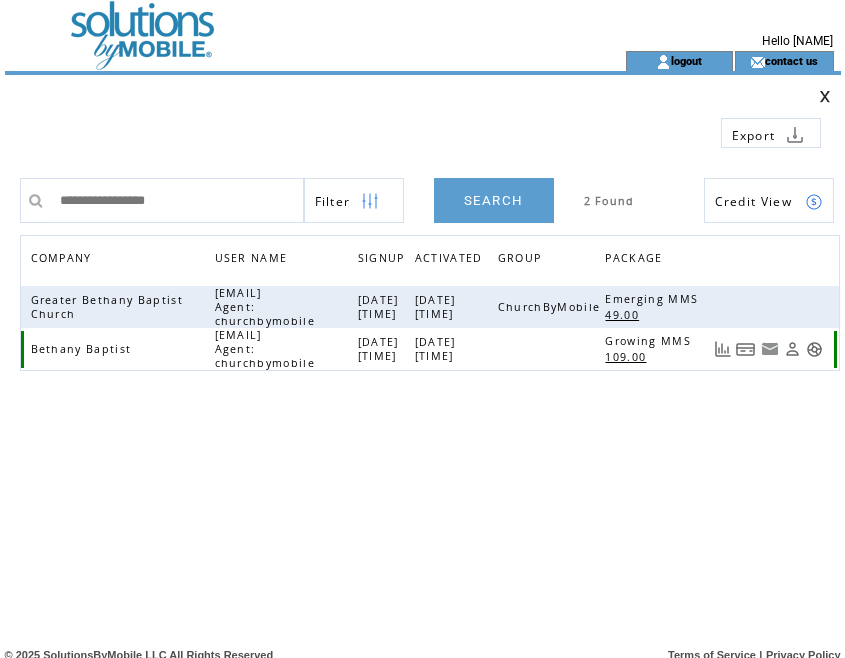 click at bounding box center (746, 349) 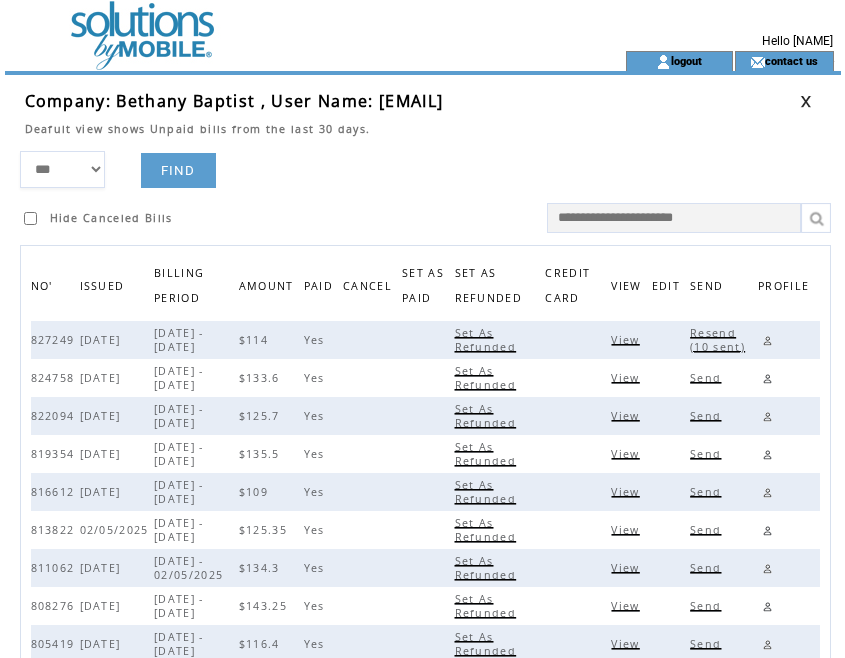 scroll, scrollTop: 0, scrollLeft: 0, axis: both 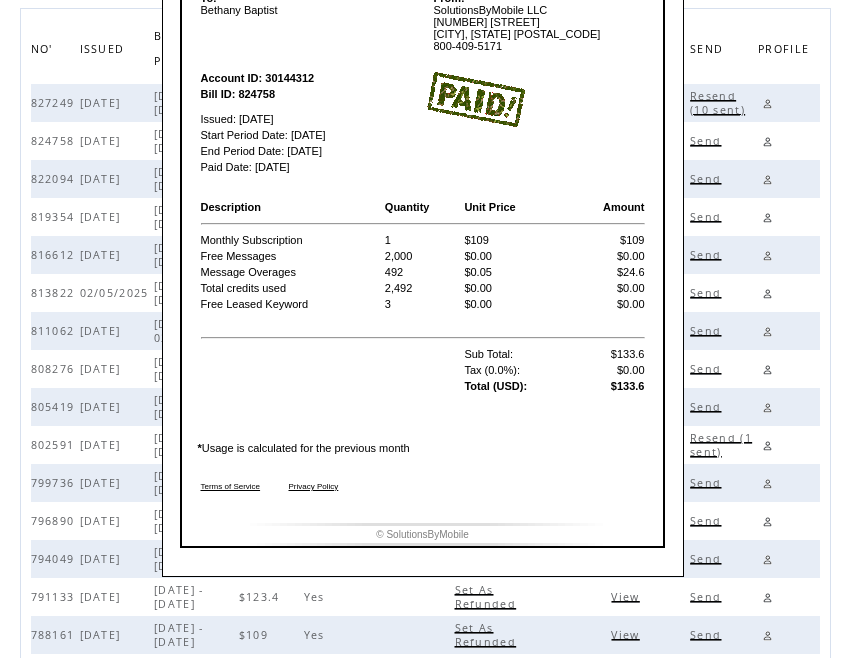 click at bounding box center (331, 370) 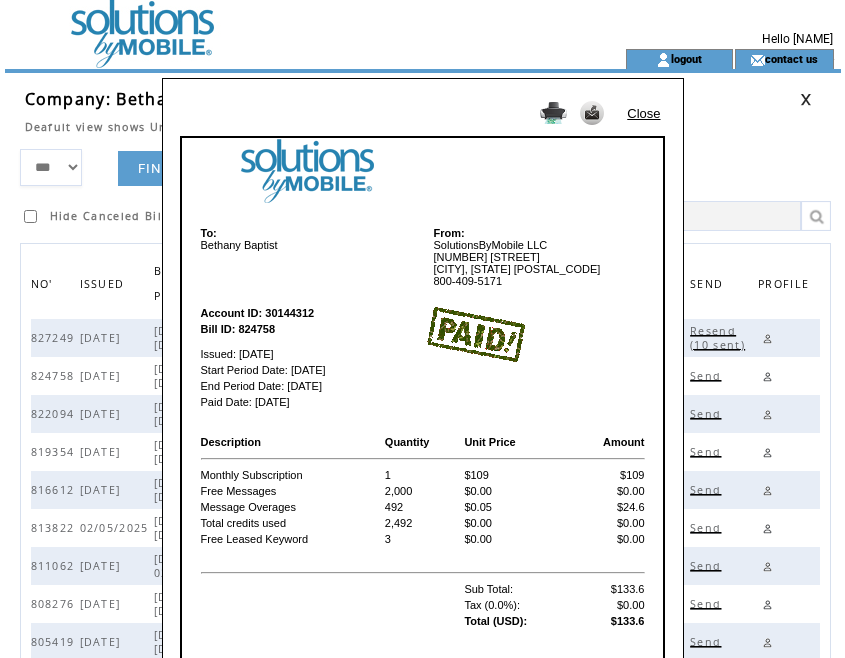 scroll, scrollTop: 0, scrollLeft: 0, axis: both 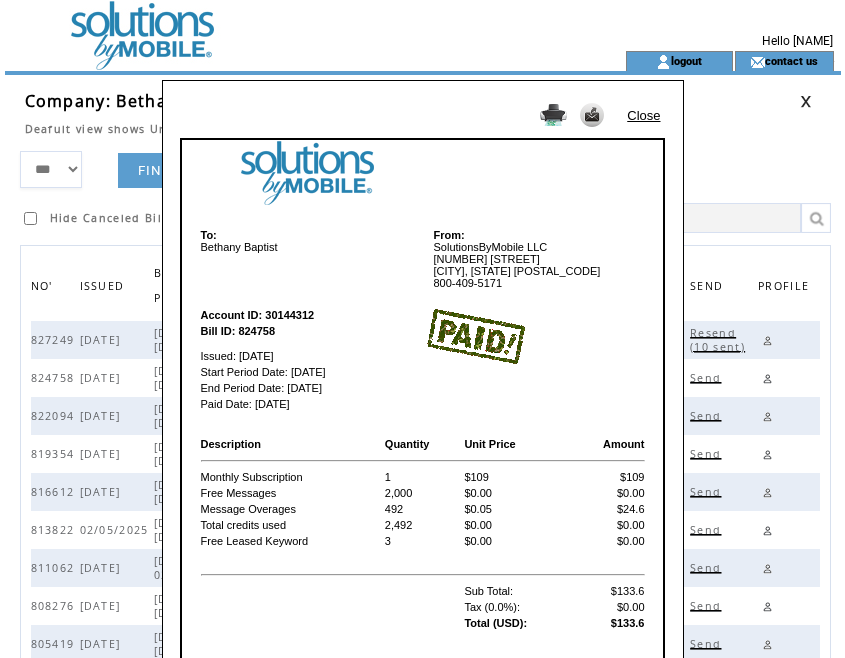 click on "Close" at bounding box center [643, 115] 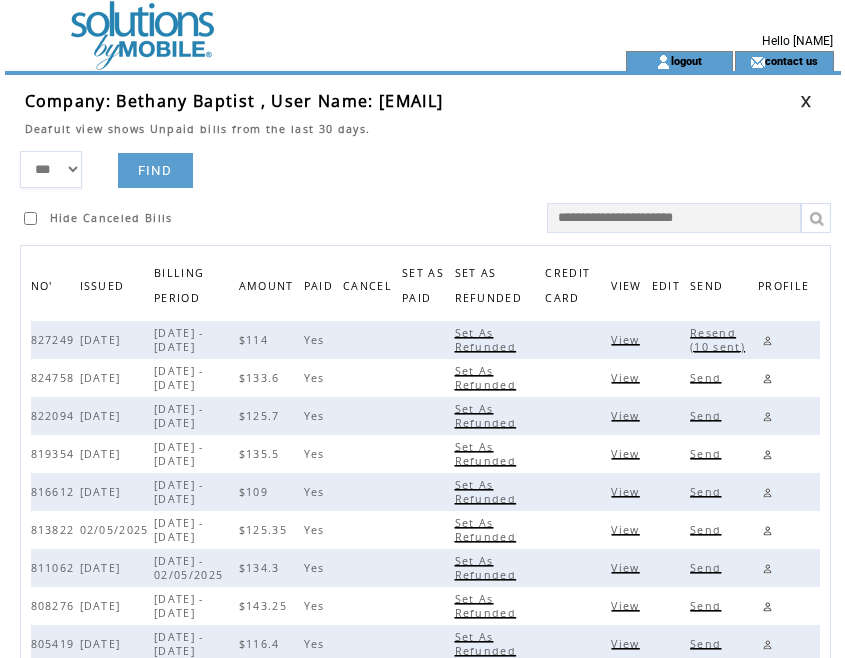 click at bounding box center (806, 101) 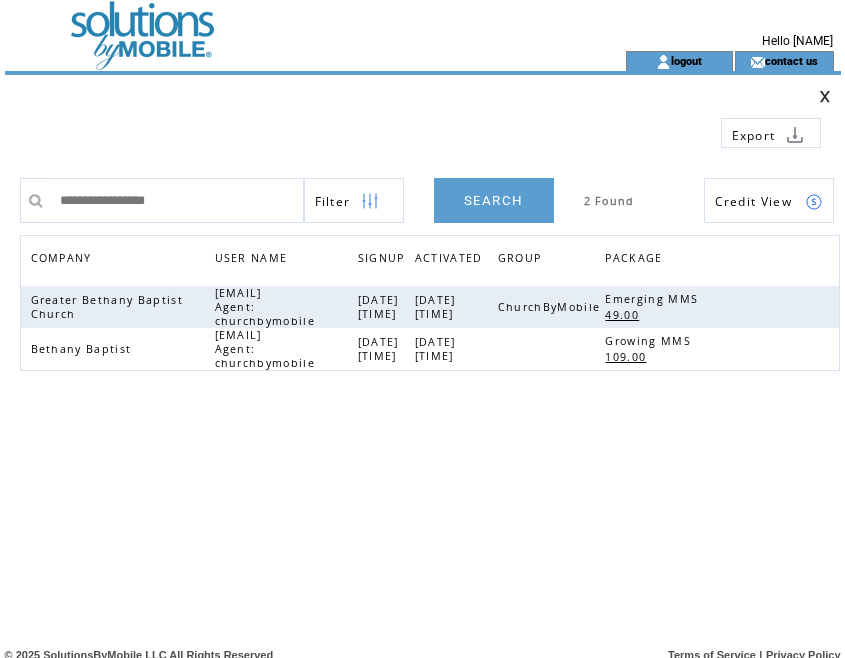 scroll, scrollTop: 0, scrollLeft: 0, axis: both 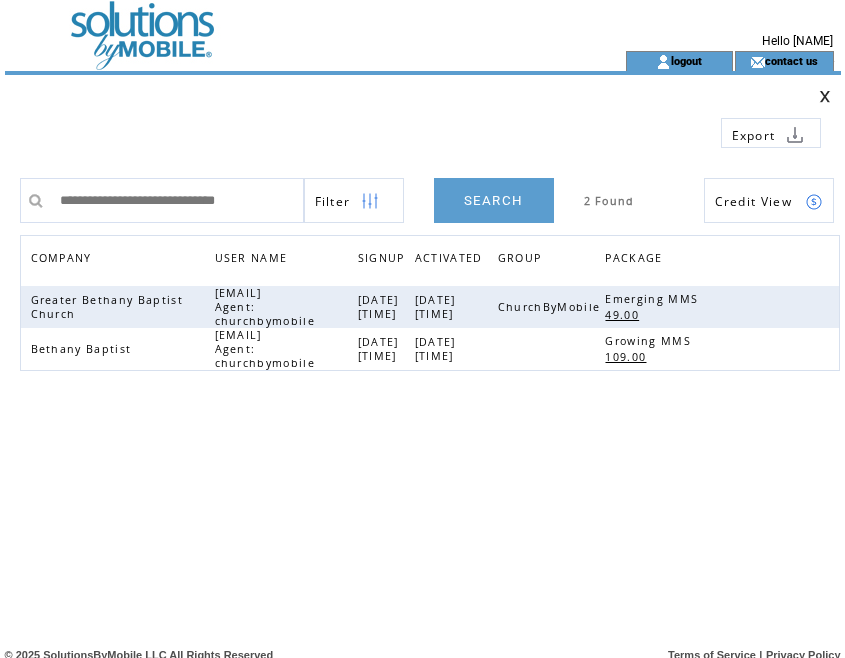 type on "**********" 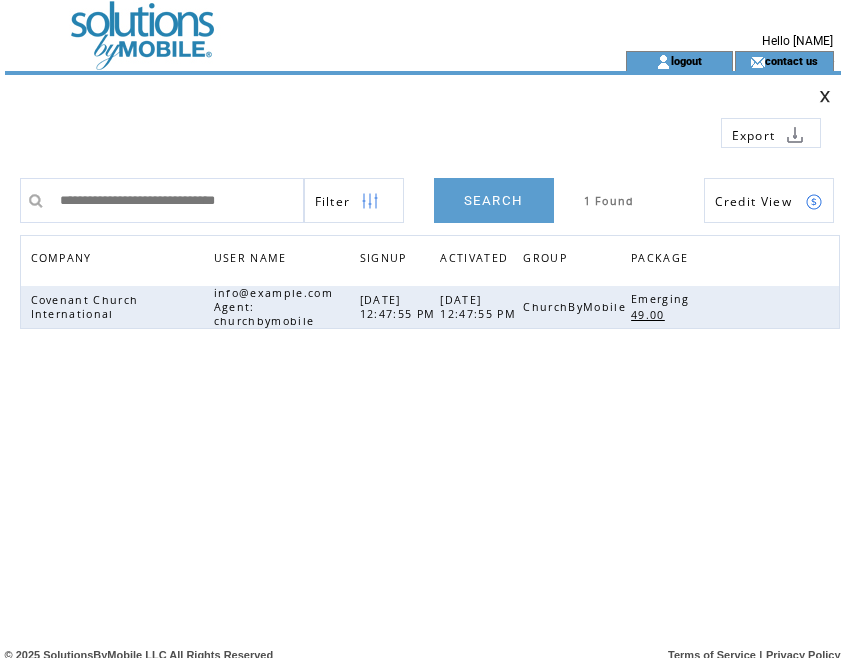 scroll, scrollTop: 0, scrollLeft: 0, axis: both 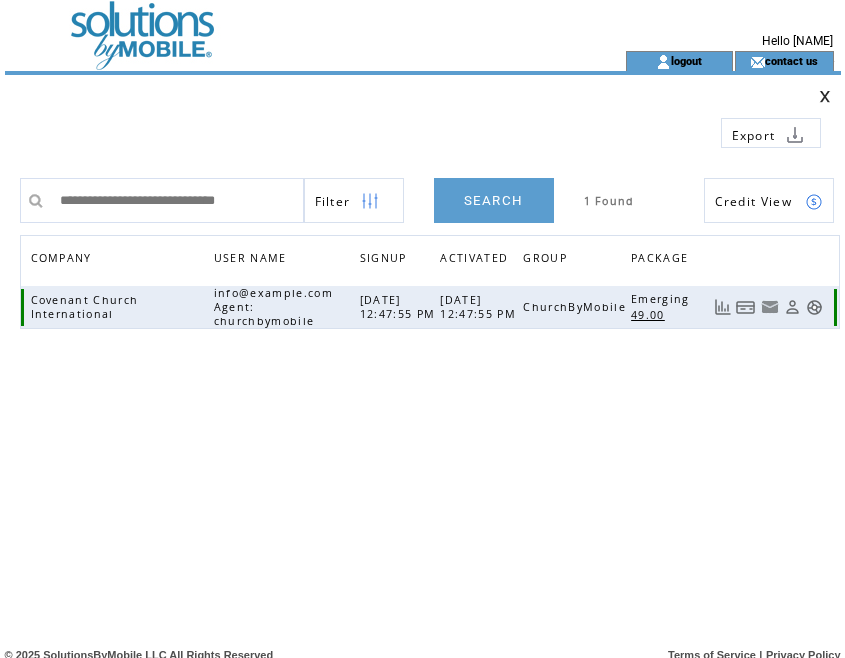 click at bounding box center [746, 307] 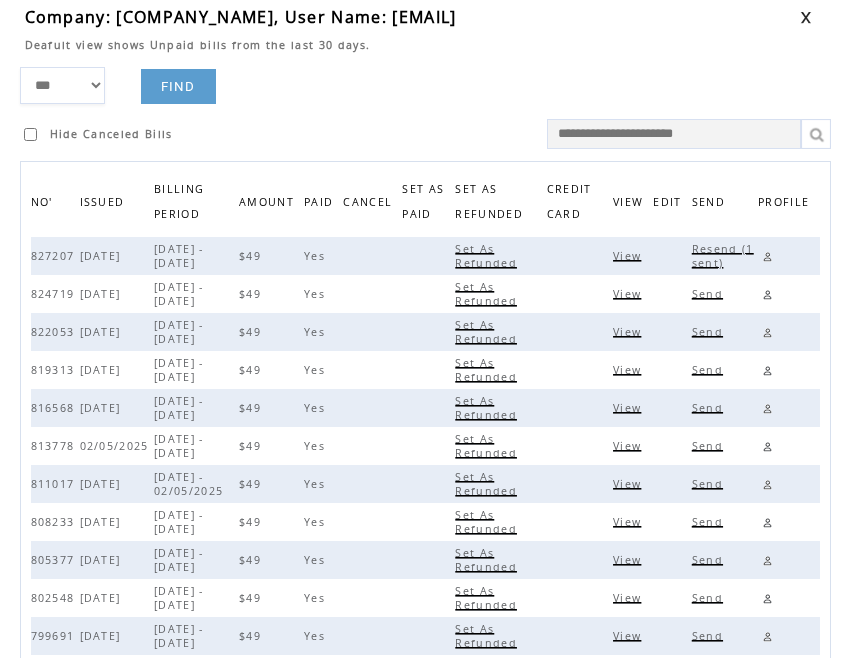 scroll, scrollTop: 90, scrollLeft: 0, axis: vertical 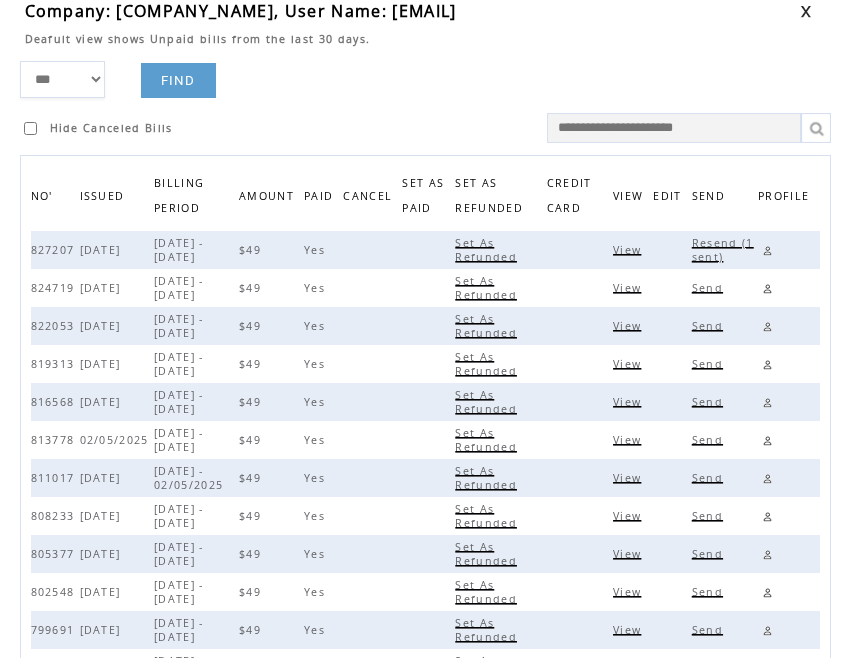click on "View" at bounding box center [629, 288] 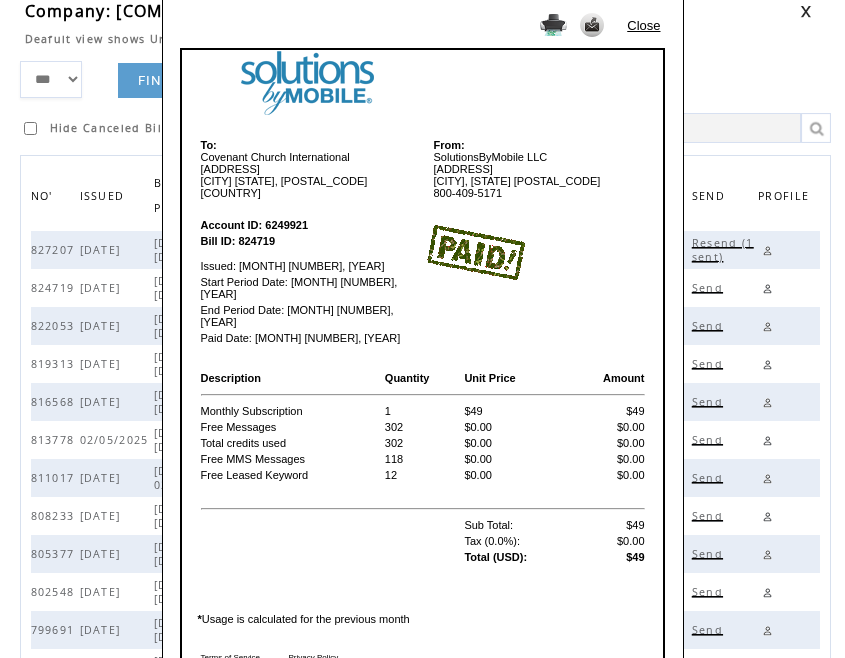 drag, startPoint x: 594, startPoint y: 290, endPoint x: 596, endPoint y: 275, distance: 15.132746 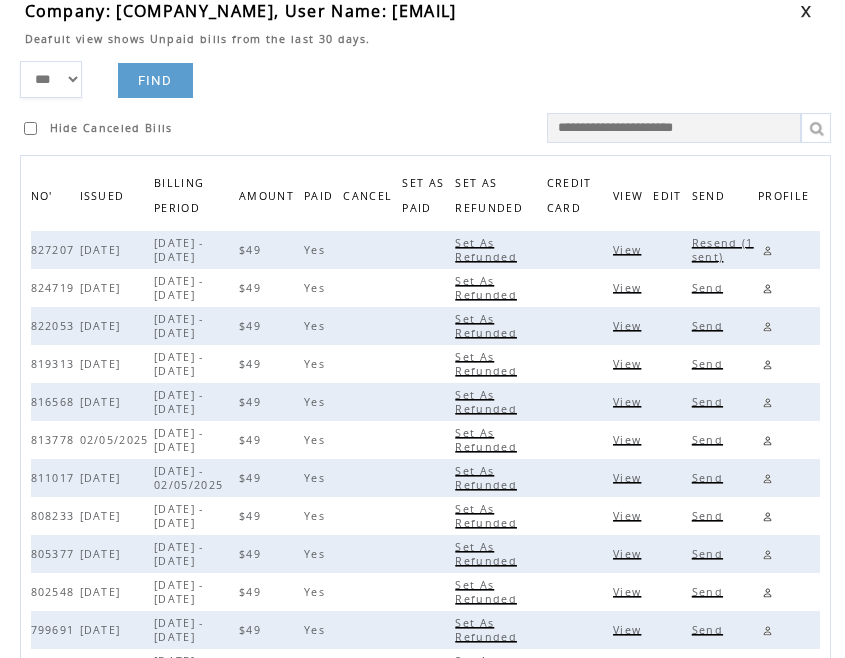 drag, startPoint x: 502, startPoint y: 98, endPoint x: 519, endPoint y: 98, distance: 17 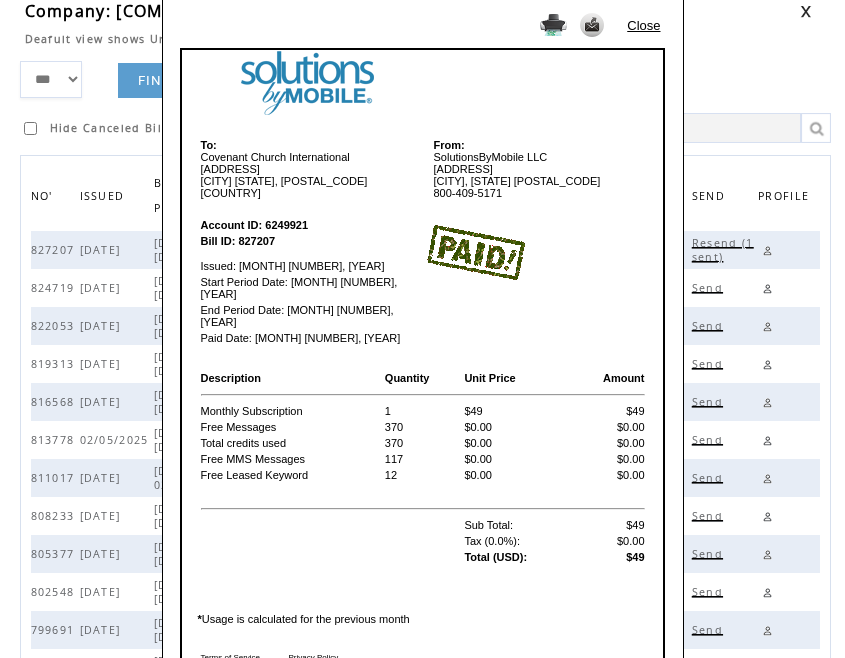 scroll, scrollTop: 0, scrollLeft: 0, axis: both 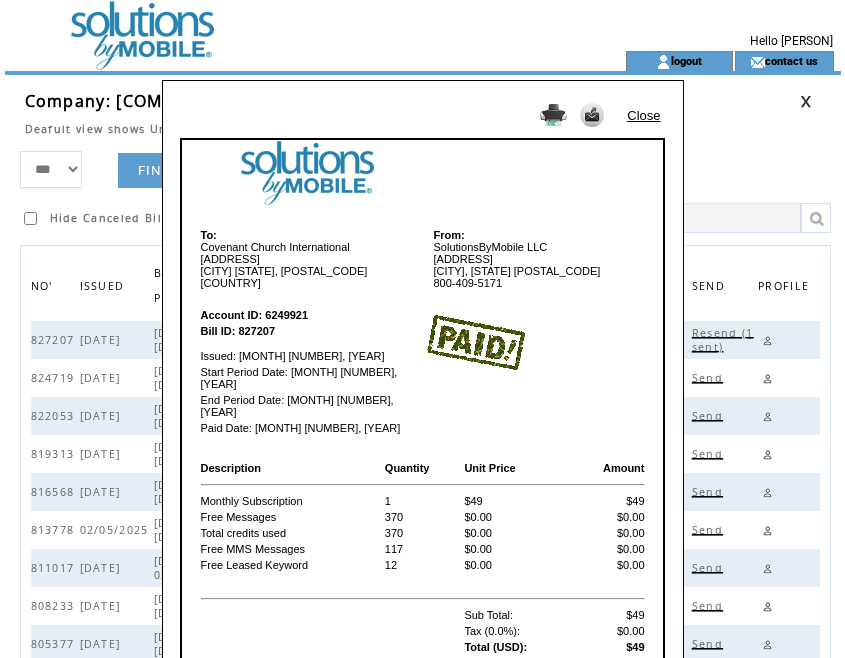 click on "Close" at bounding box center (643, 115) 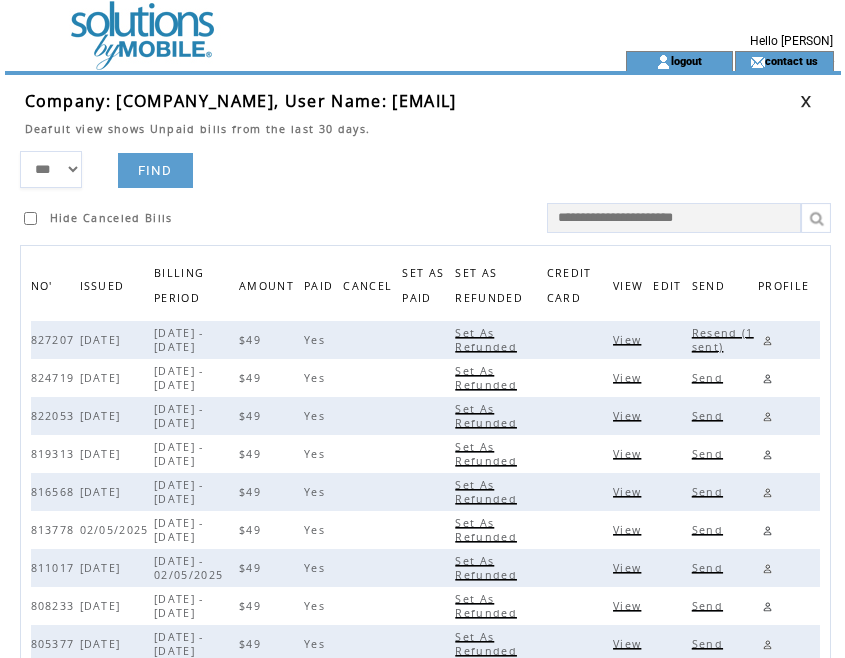 drag, startPoint x: 328, startPoint y: 140, endPoint x: 466, endPoint y: 134, distance: 138.13037 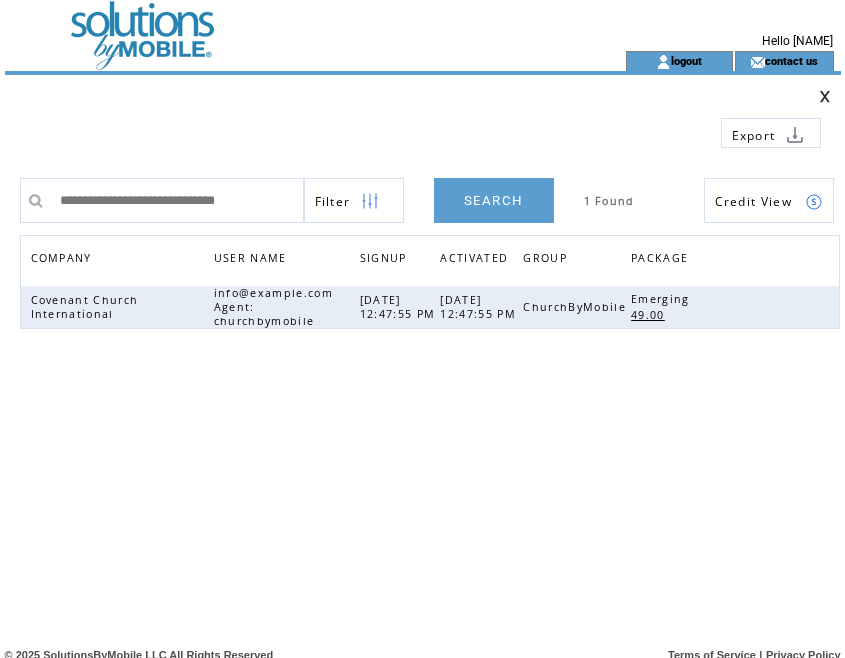scroll, scrollTop: 0, scrollLeft: 0, axis: both 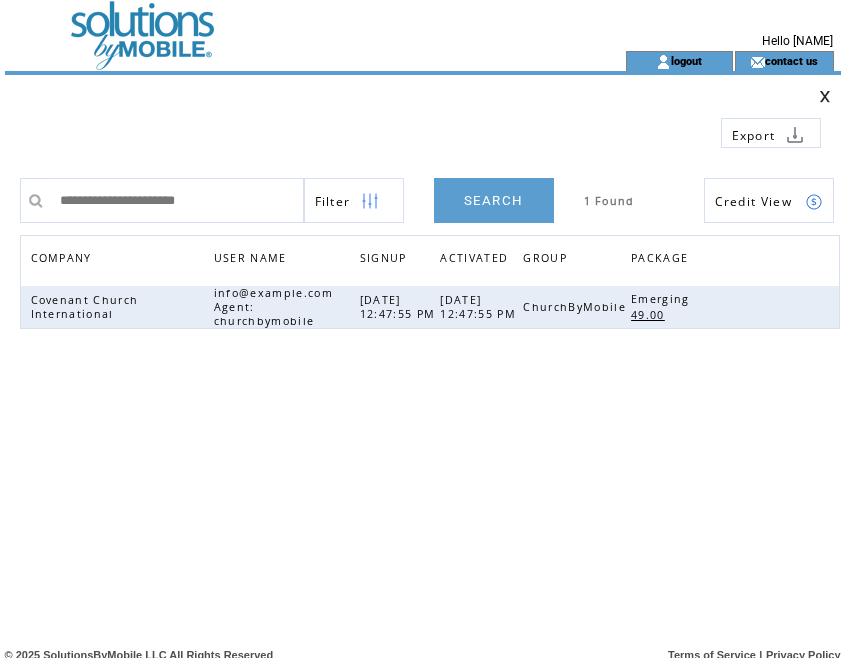 type on "**********" 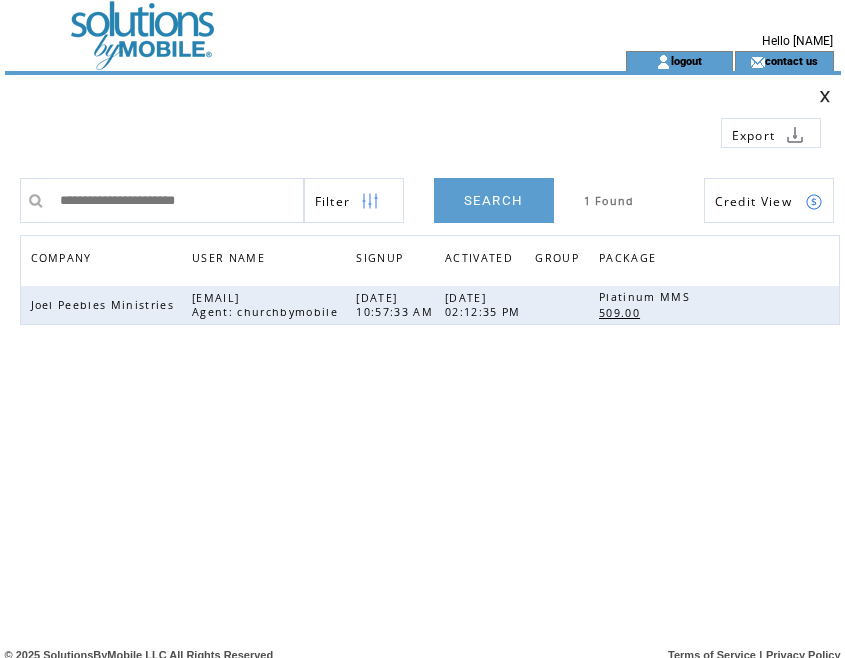scroll, scrollTop: 0, scrollLeft: 0, axis: both 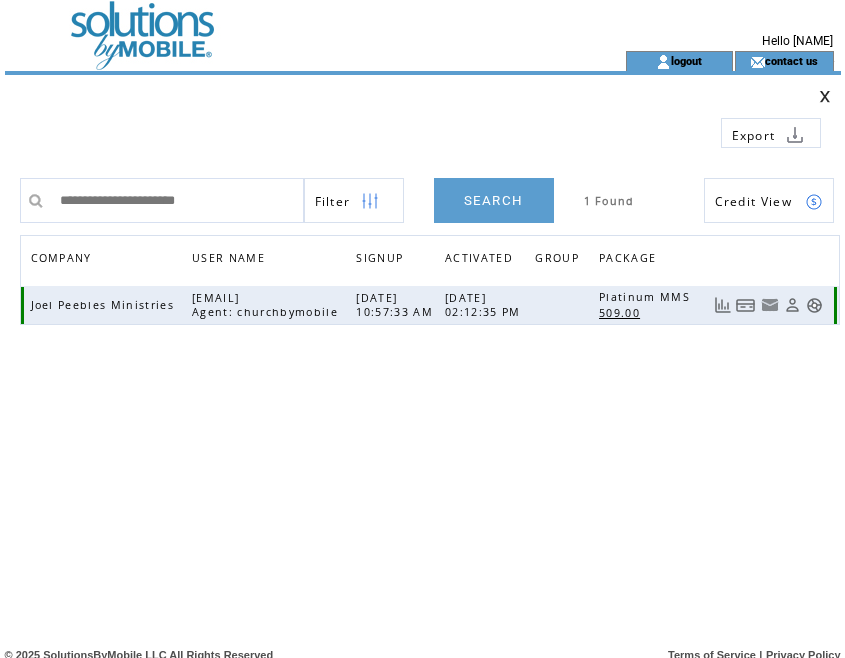 click at bounding box center (746, 305) 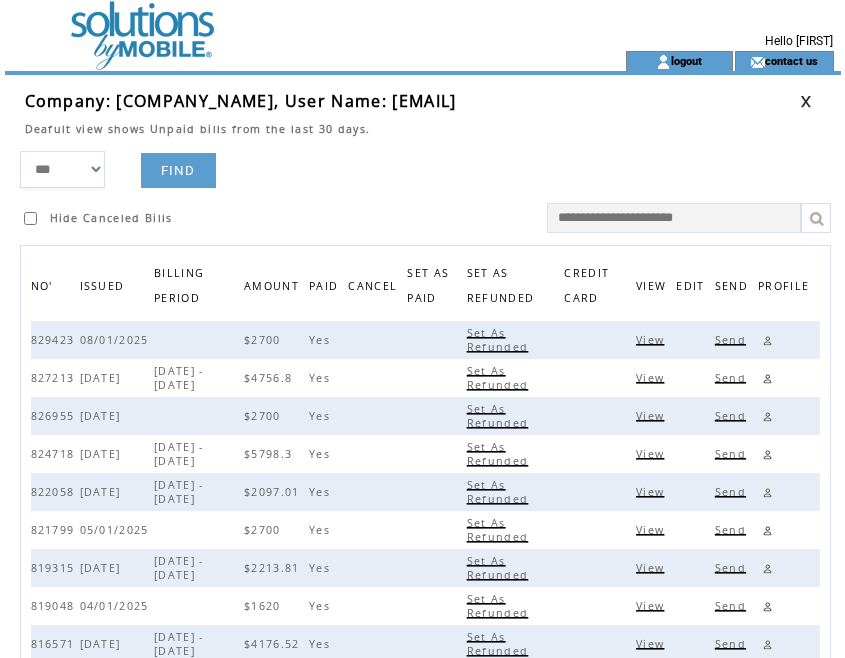 scroll, scrollTop: 0, scrollLeft: 0, axis: both 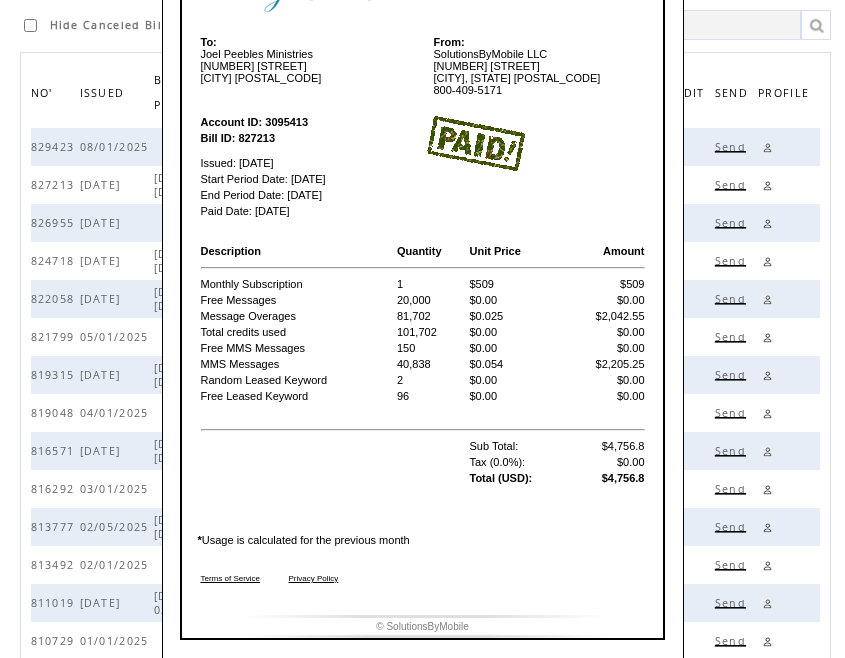 click at bounding box center [535, 143] 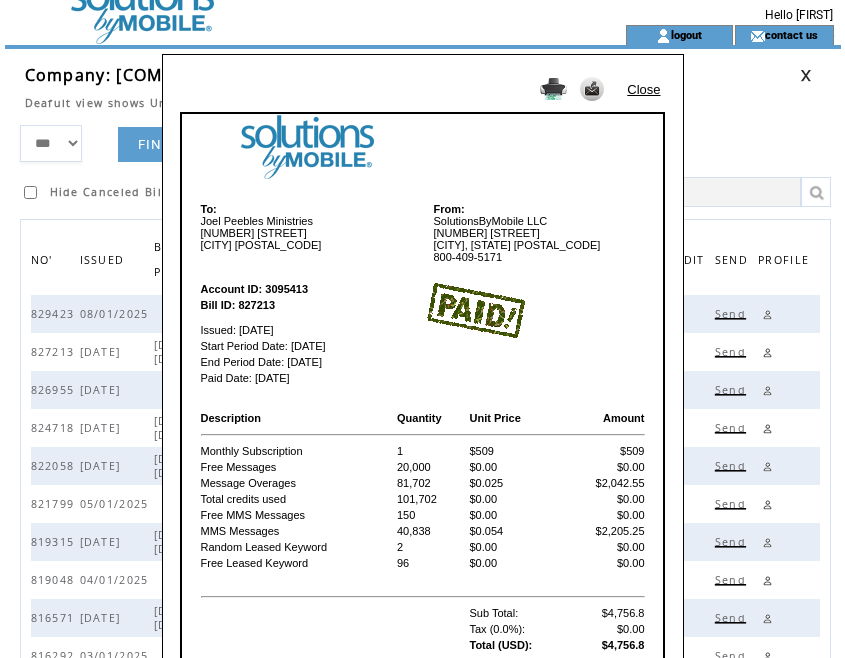 scroll, scrollTop: 0, scrollLeft: 0, axis: both 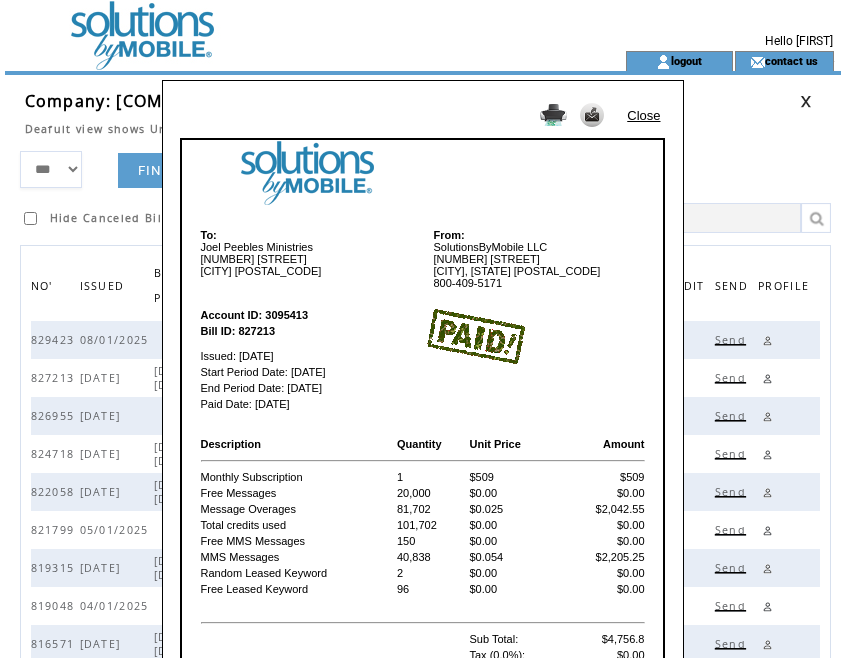 click on "Close" at bounding box center [643, 115] 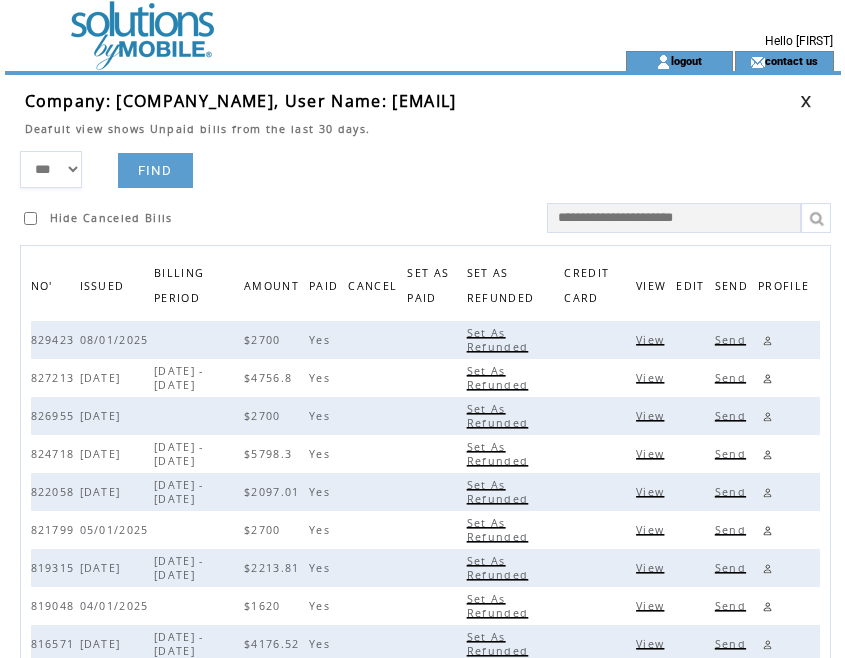 click at bounding box center [806, 101] 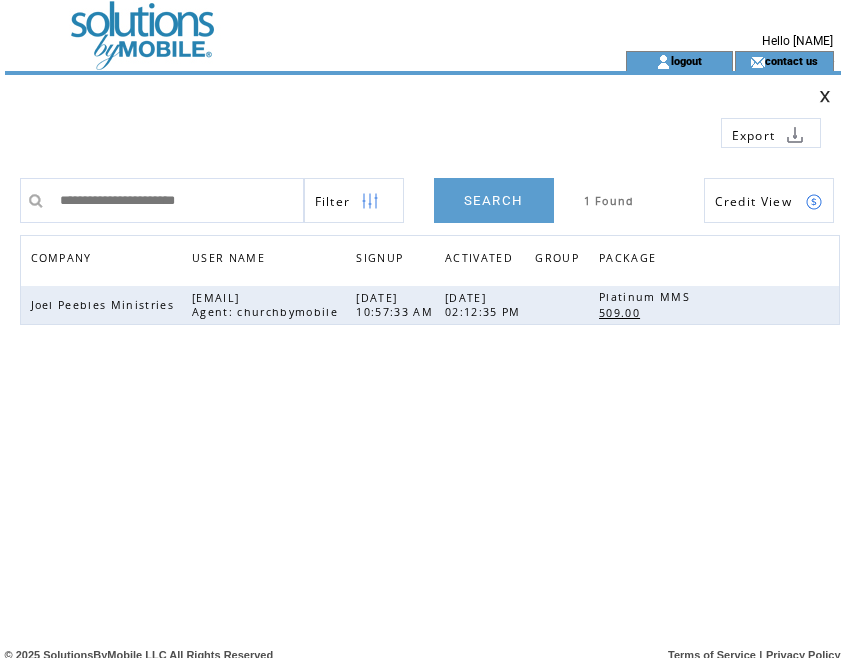 scroll, scrollTop: 0, scrollLeft: 0, axis: both 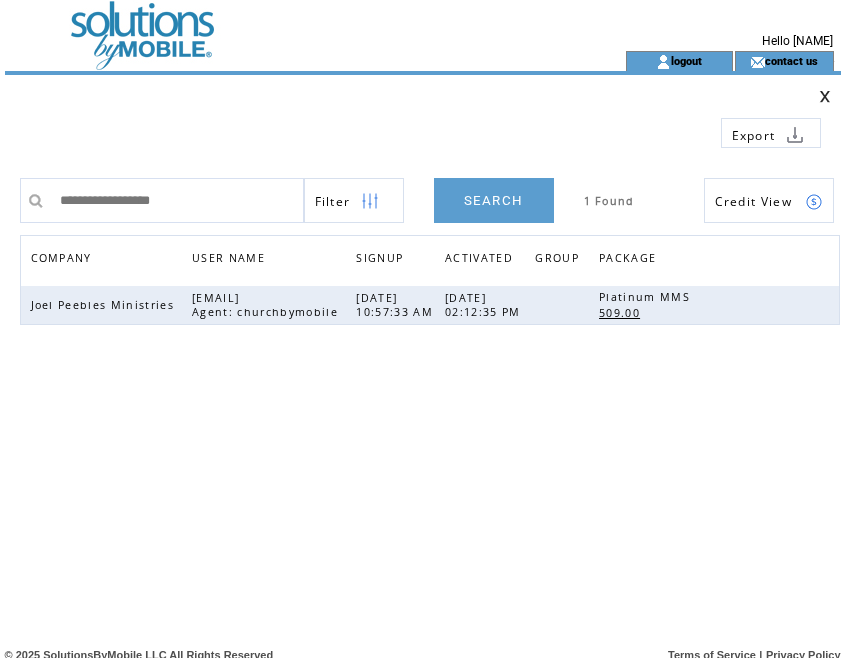 type on "**********" 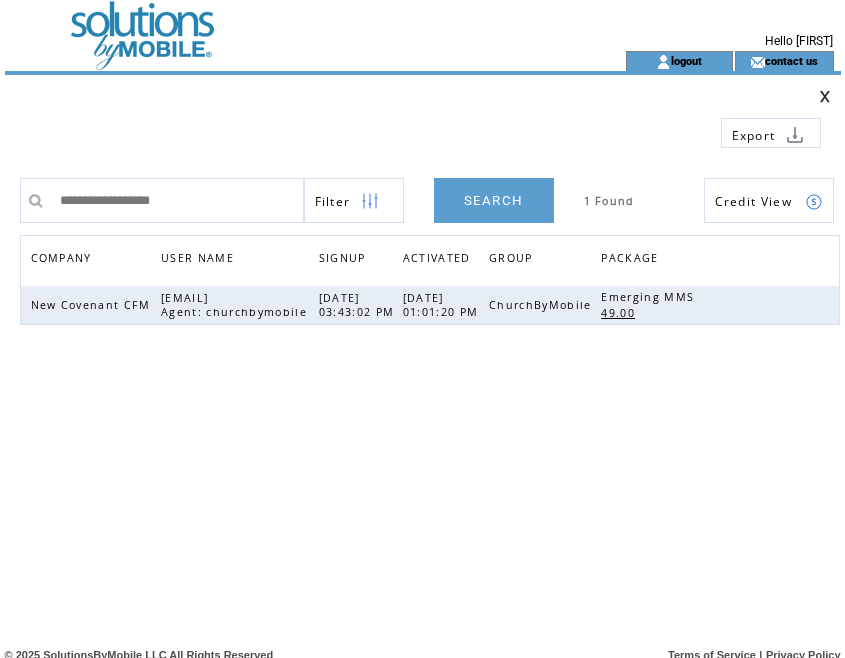scroll, scrollTop: 0, scrollLeft: 0, axis: both 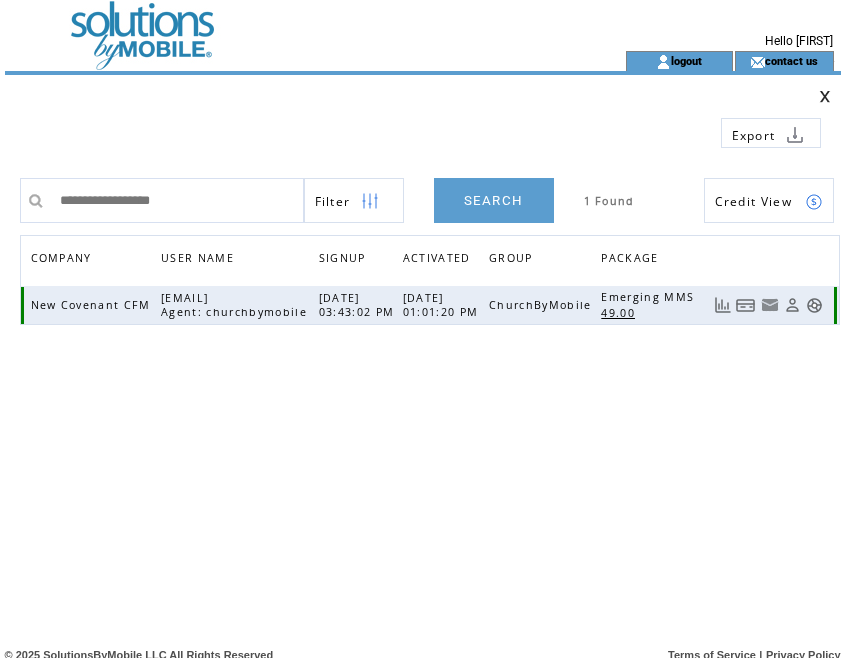 click at bounding box center [746, 305] 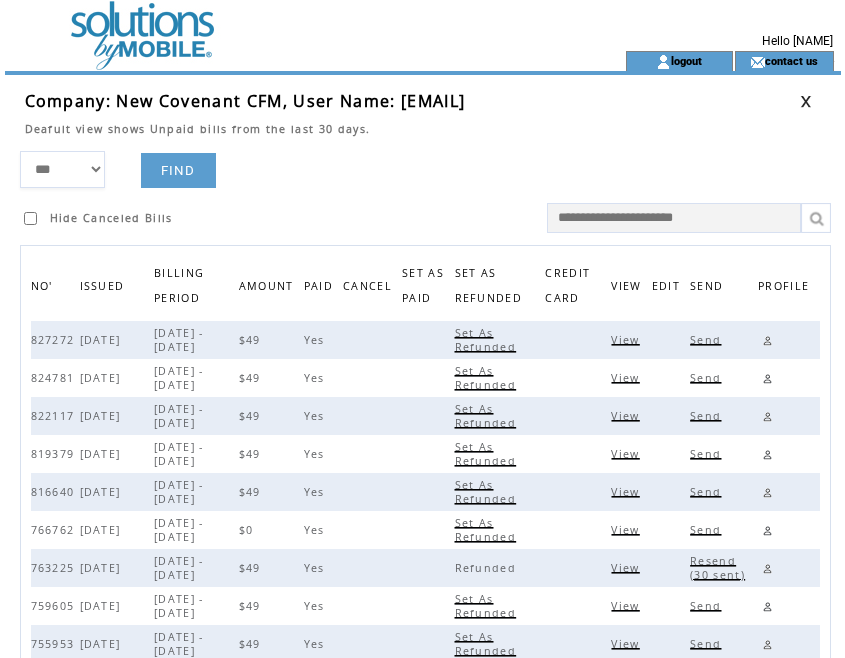 scroll, scrollTop: 0, scrollLeft: 0, axis: both 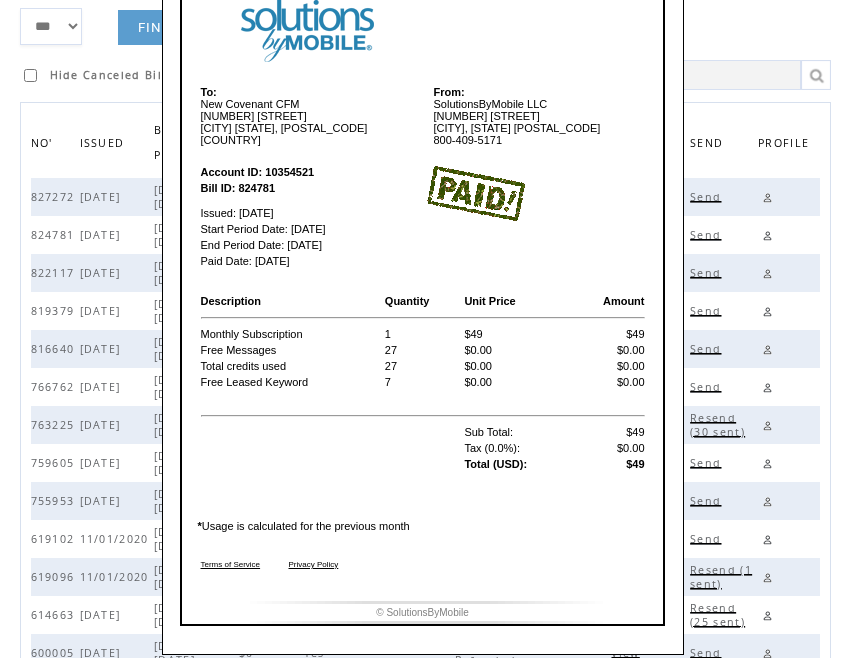 click at bounding box center [535, 193] 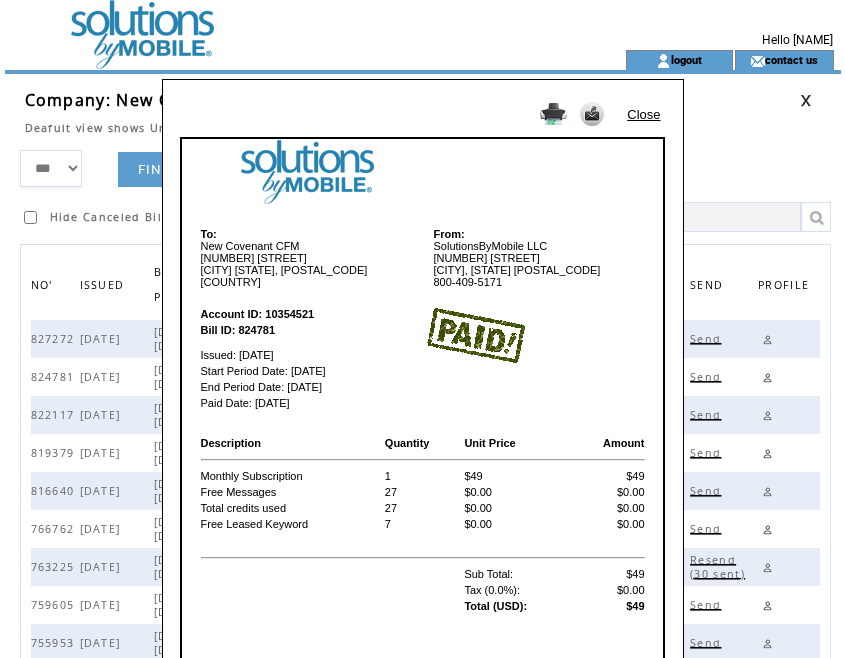 scroll, scrollTop: 0, scrollLeft: 0, axis: both 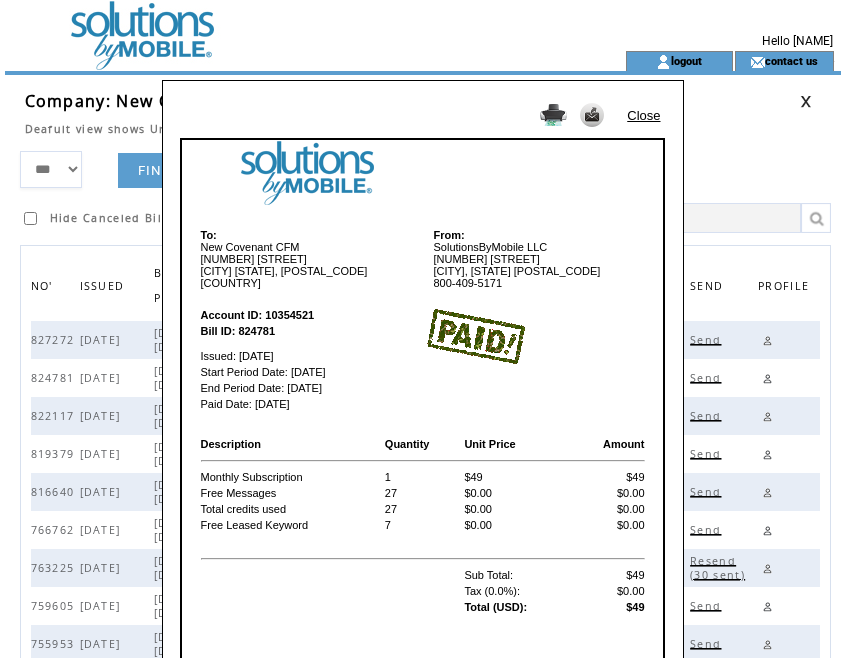 click on "Close" at bounding box center (643, 115) 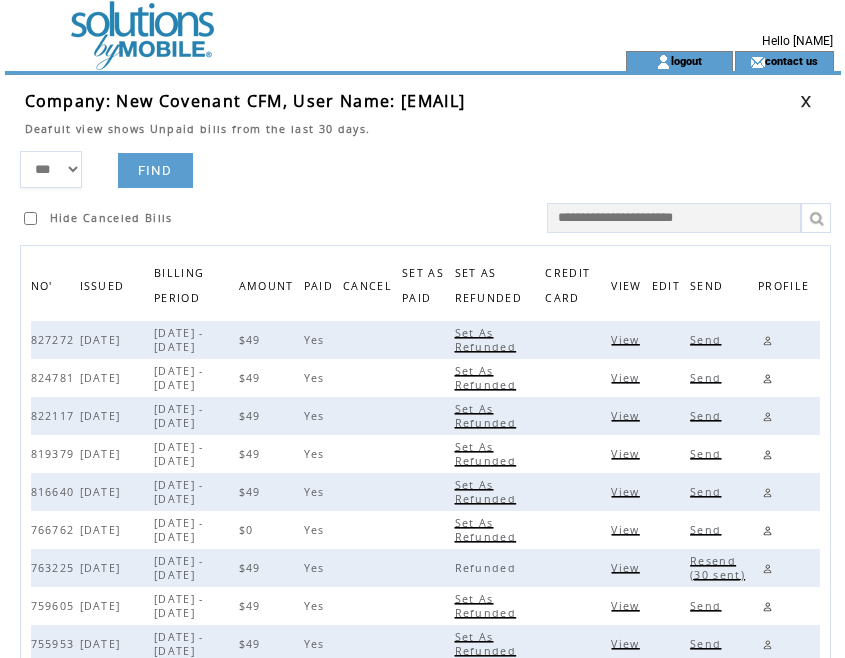 click on "*** **** ****** FIND Hide Canceled Bills" at bounding box center (430, 192) 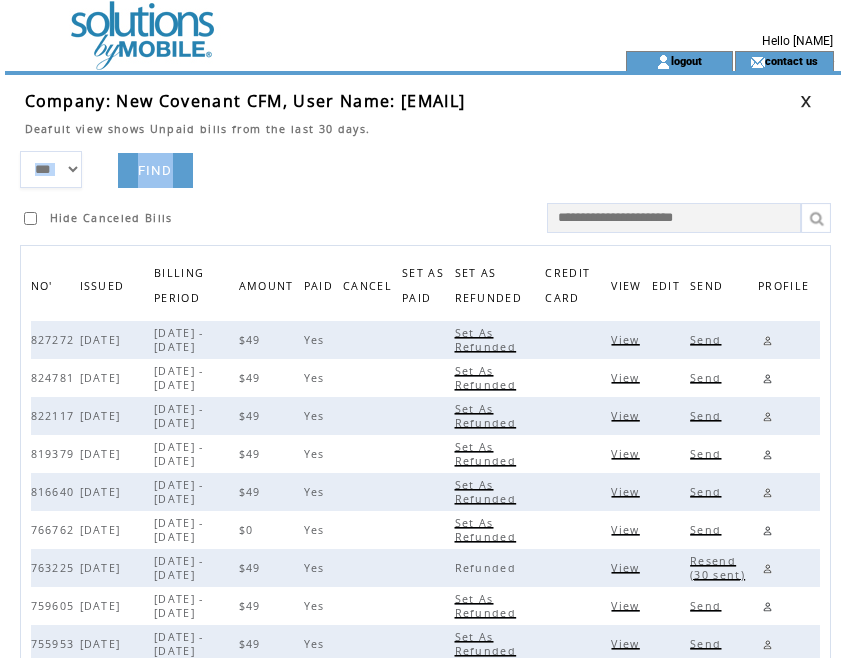 click at bounding box center [806, 101] 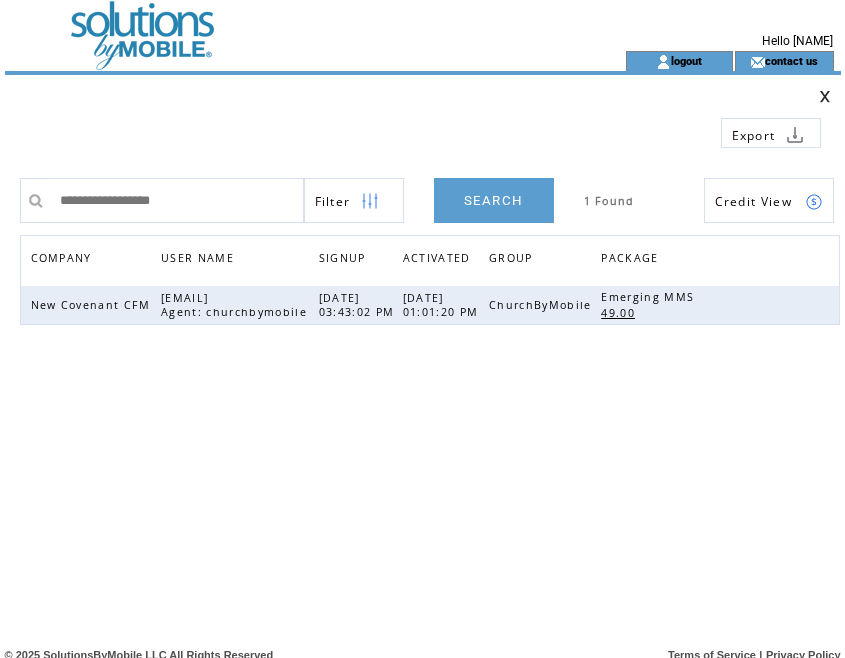 scroll, scrollTop: 0, scrollLeft: 0, axis: both 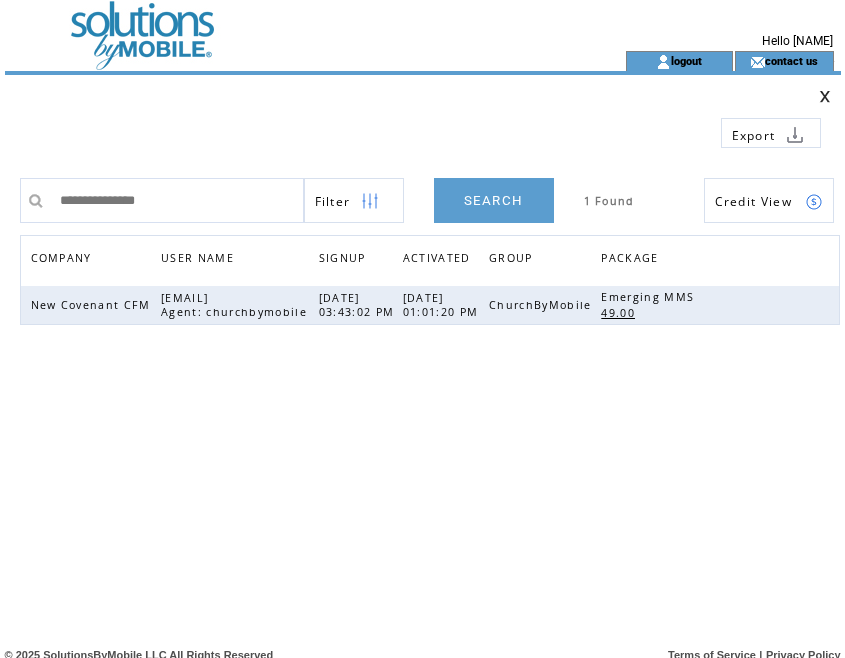 type on "**********" 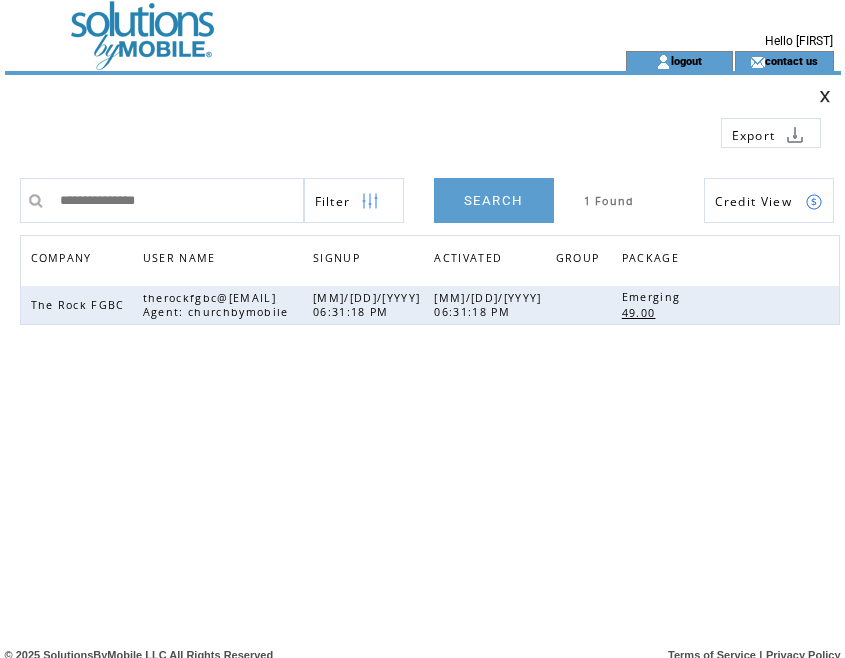 scroll, scrollTop: 0, scrollLeft: 0, axis: both 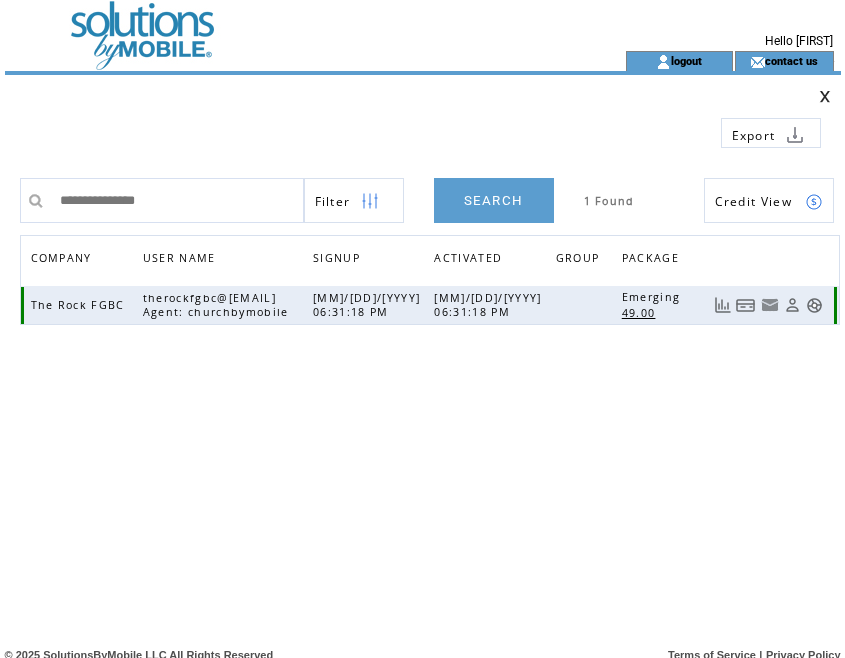 click at bounding box center [746, 305] 